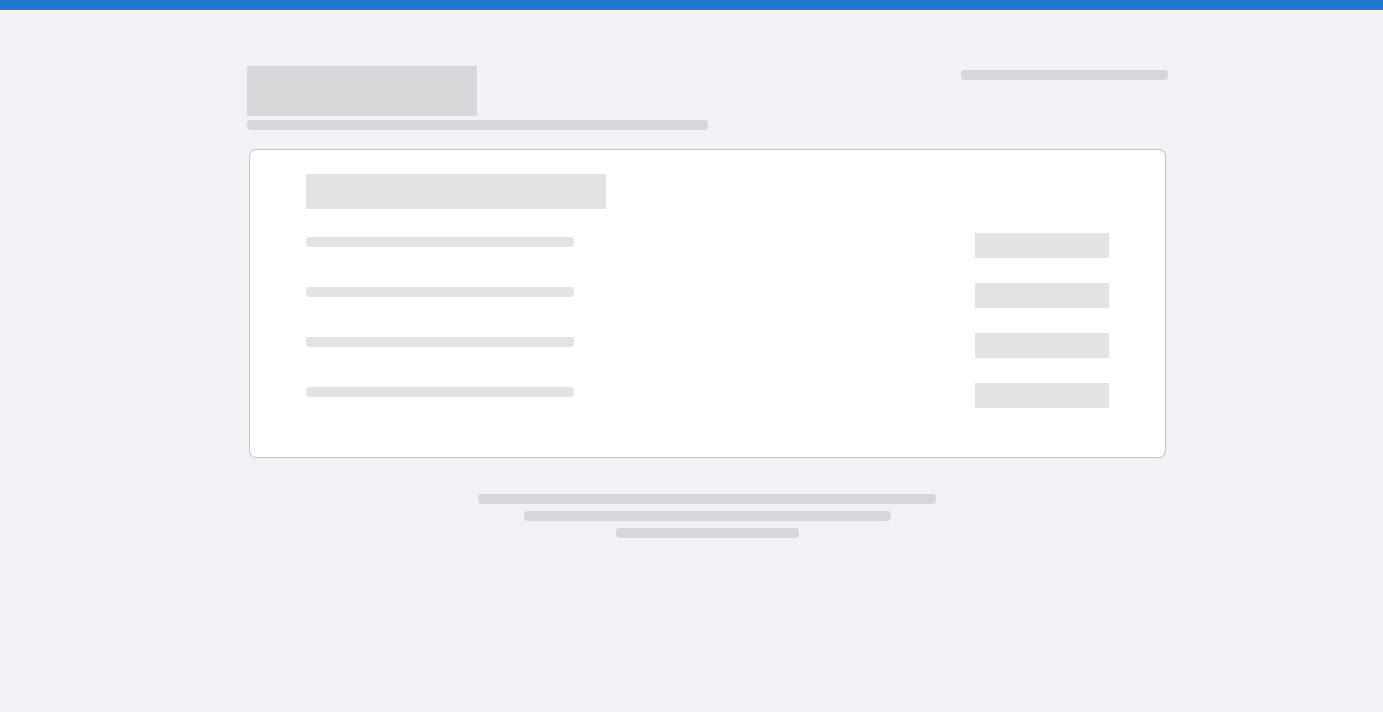 scroll, scrollTop: 0, scrollLeft: 0, axis: both 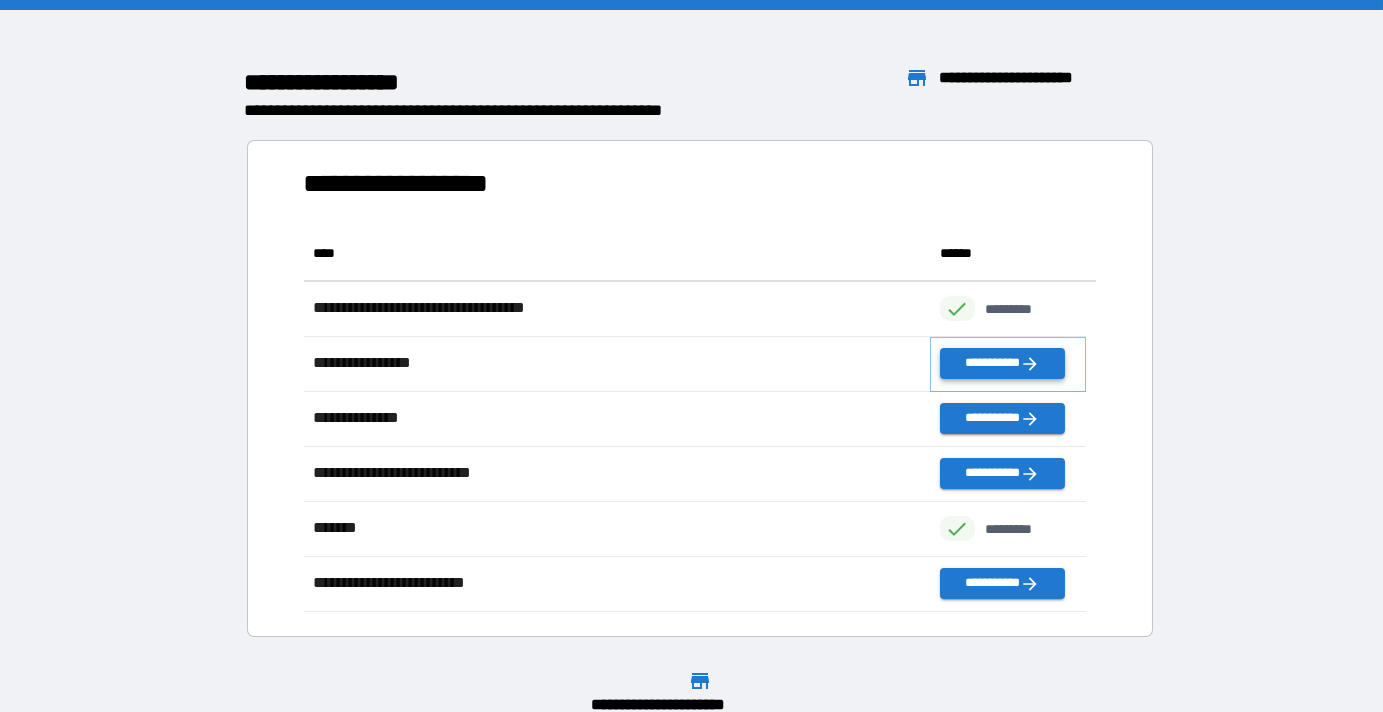 click on "**********" at bounding box center (1002, 363) 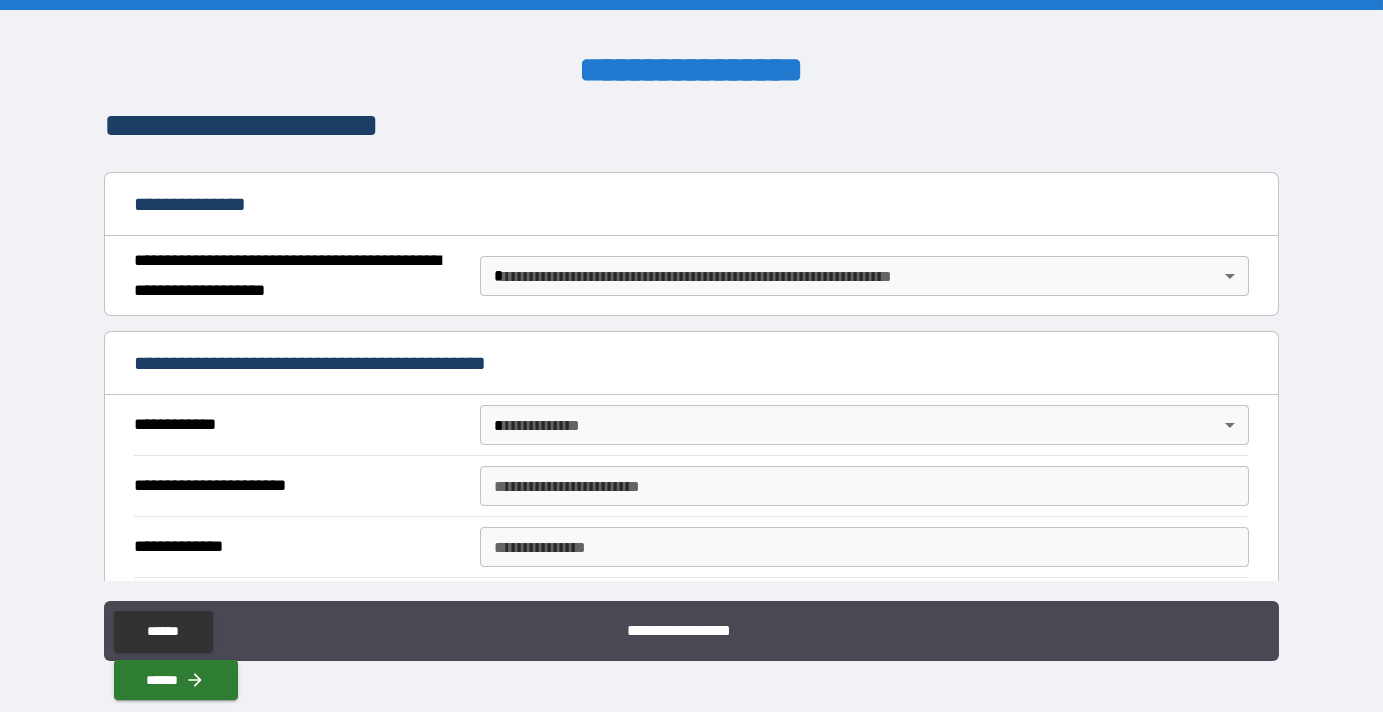 scroll, scrollTop: 181, scrollLeft: 0, axis: vertical 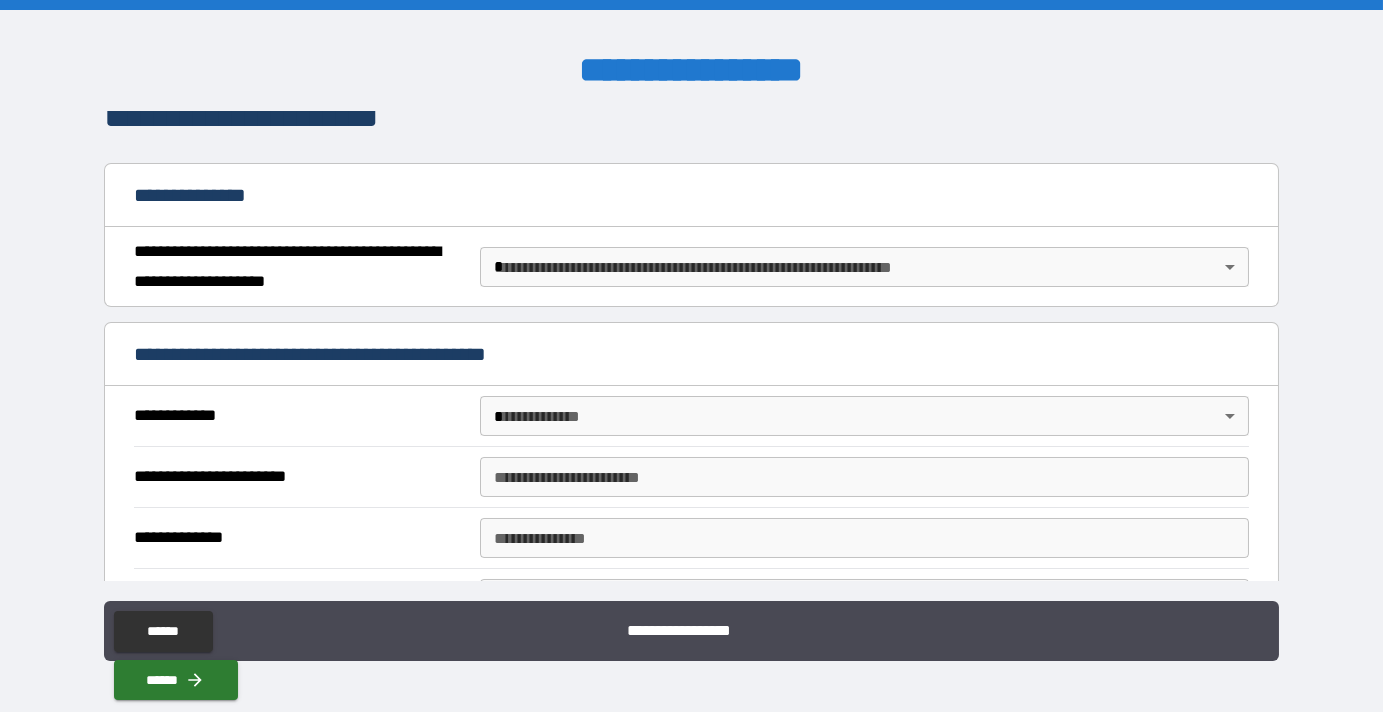 click on "**********" at bounding box center [691, 356] 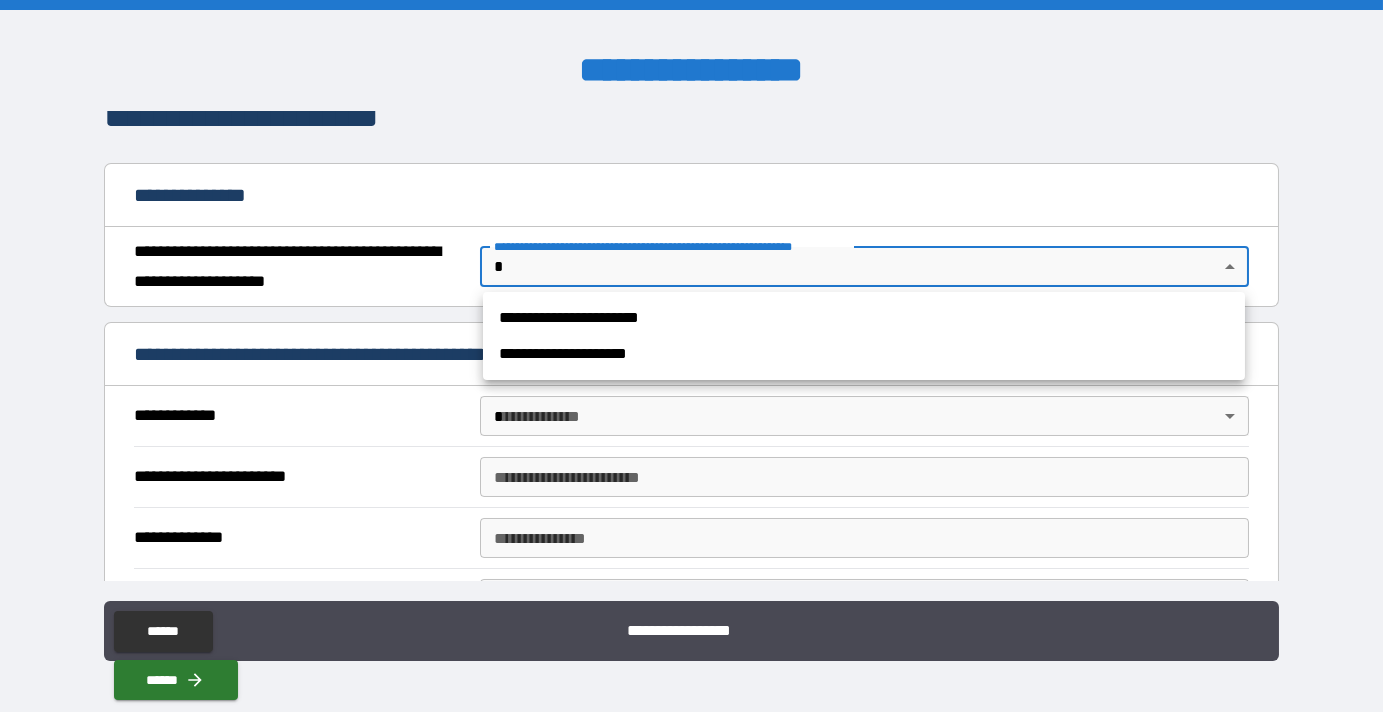click on "**********" at bounding box center [864, 318] 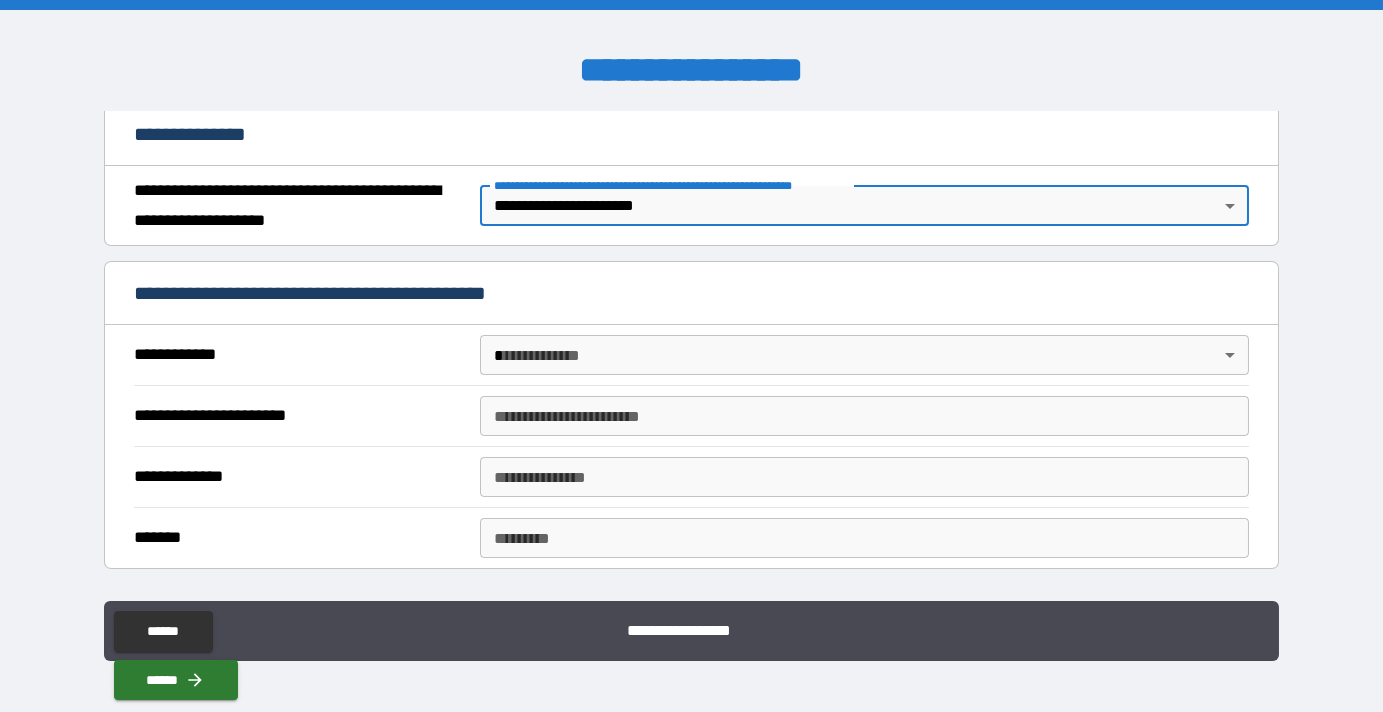 scroll, scrollTop: 272, scrollLeft: 0, axis: vertical 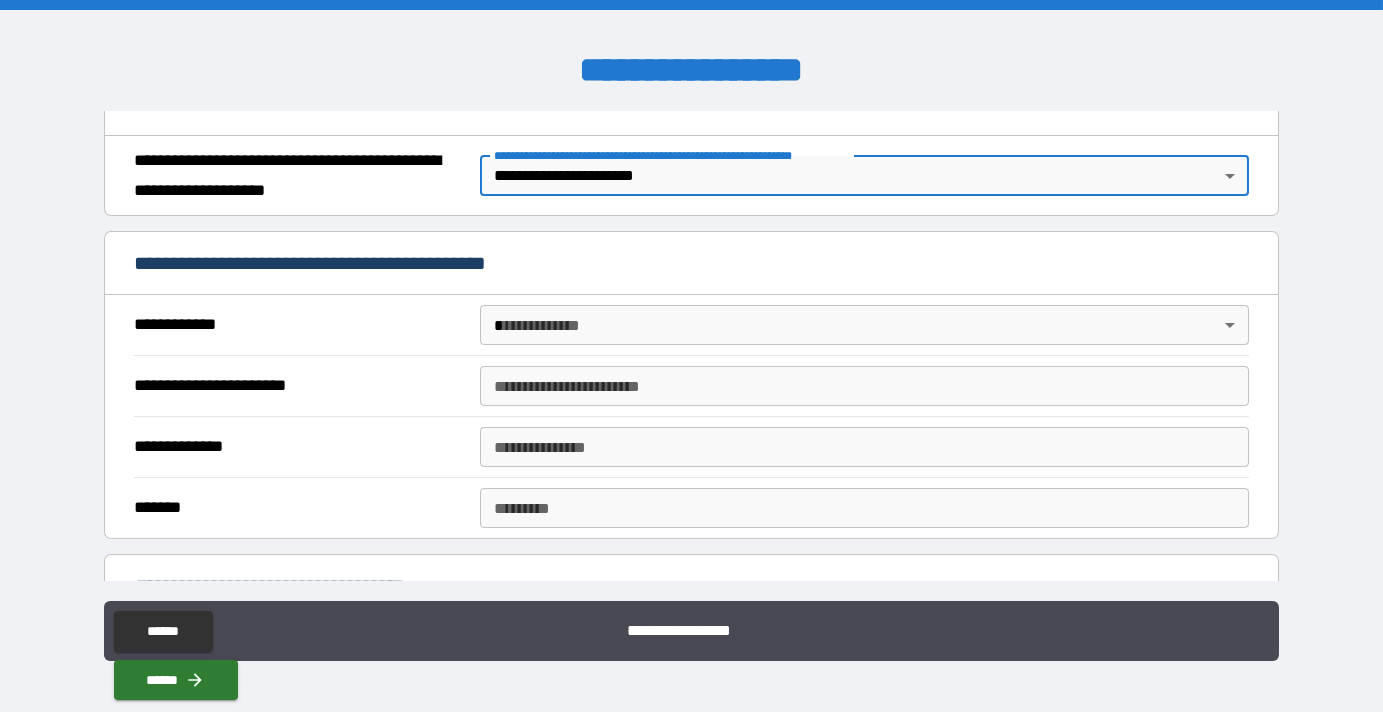 click on "**********" at bounding box center [691, 356] 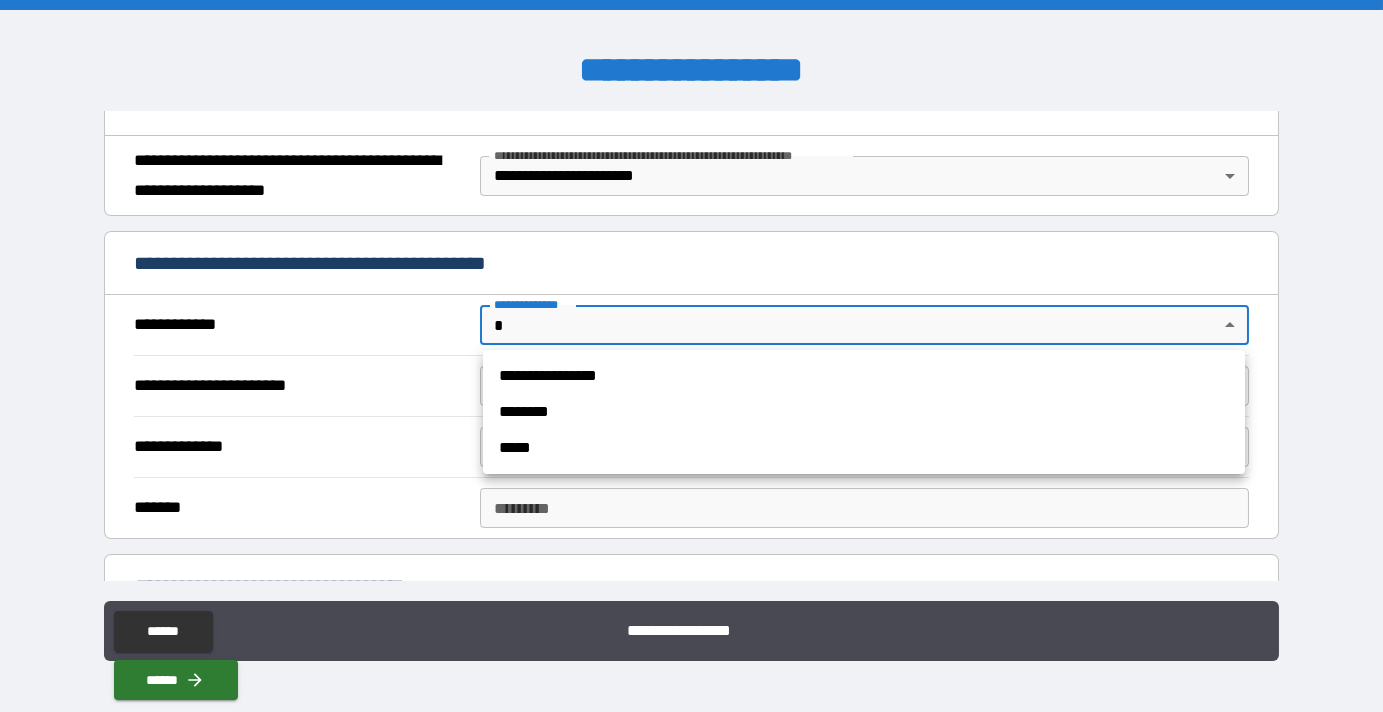 click on "*****" at bounding box center [864, 448] 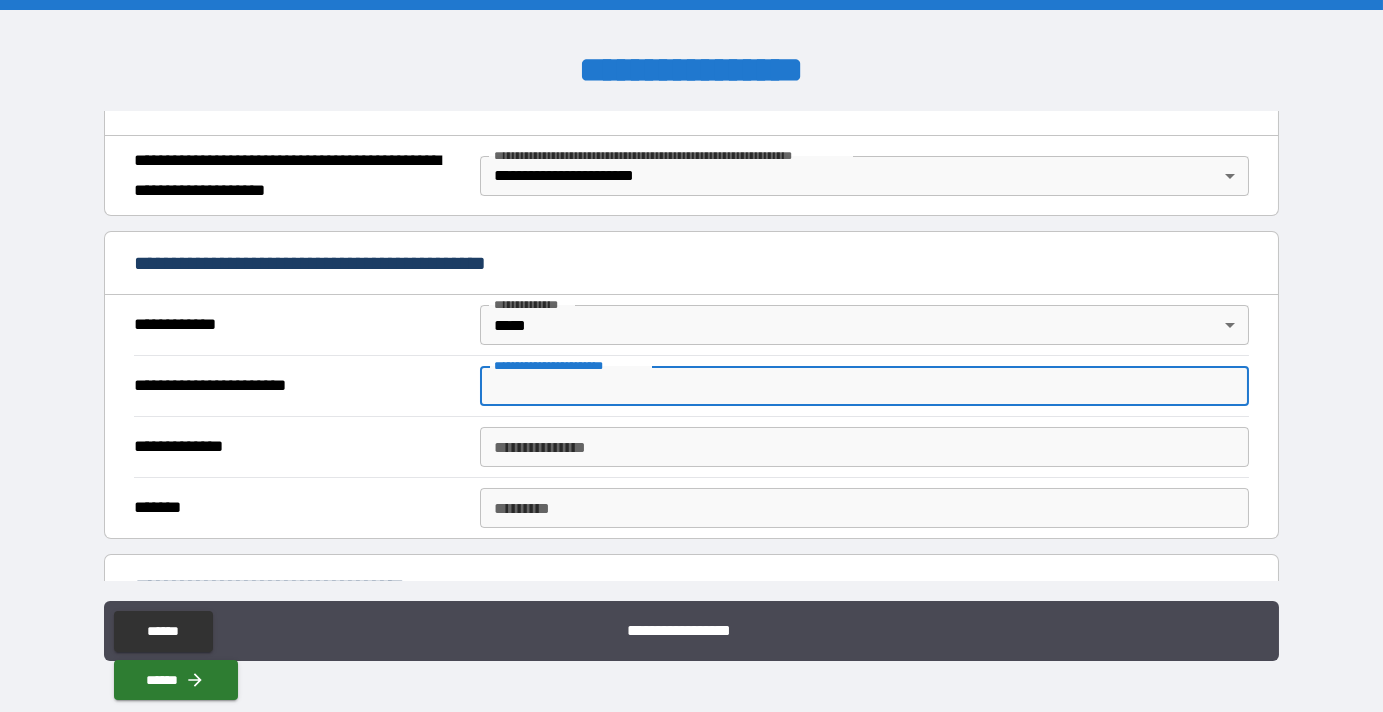 click on "**********" at bounding box center (864, 386) 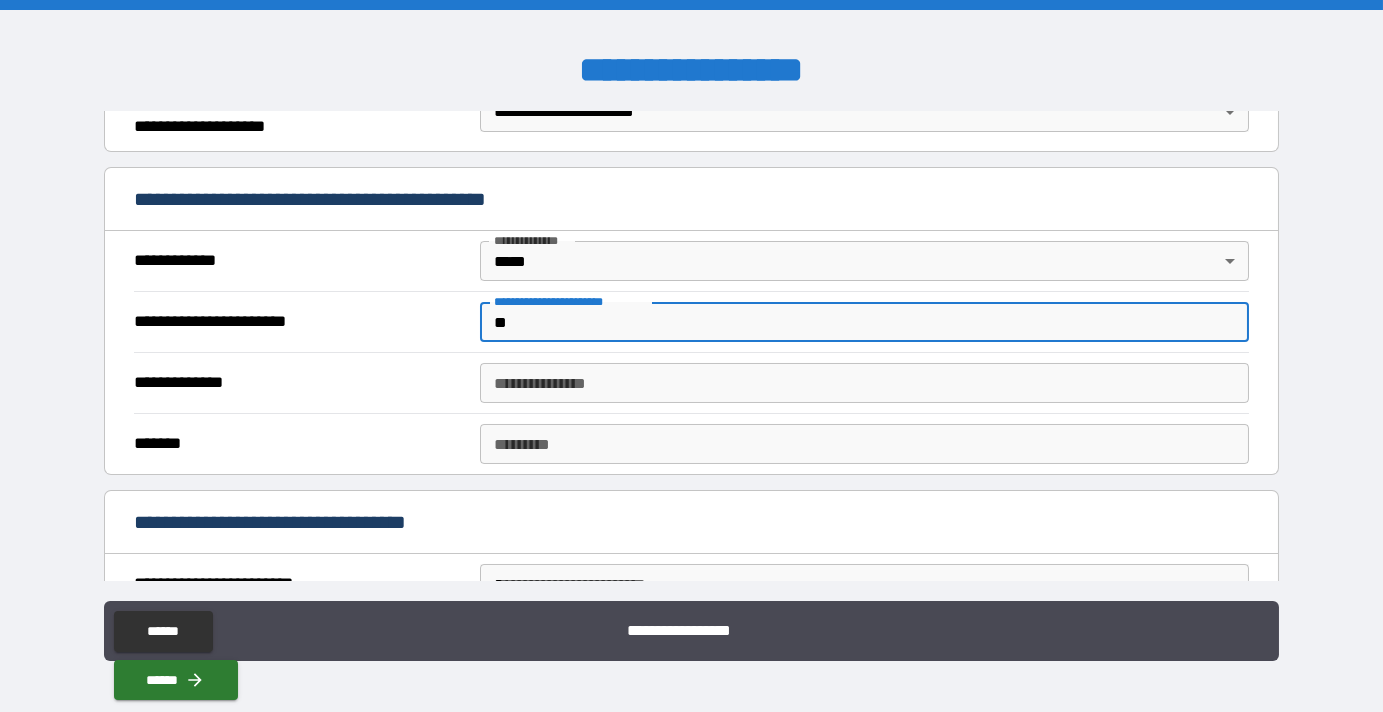 scroll, scrollTop: 363, scrollLeft: 0, axis: vertical 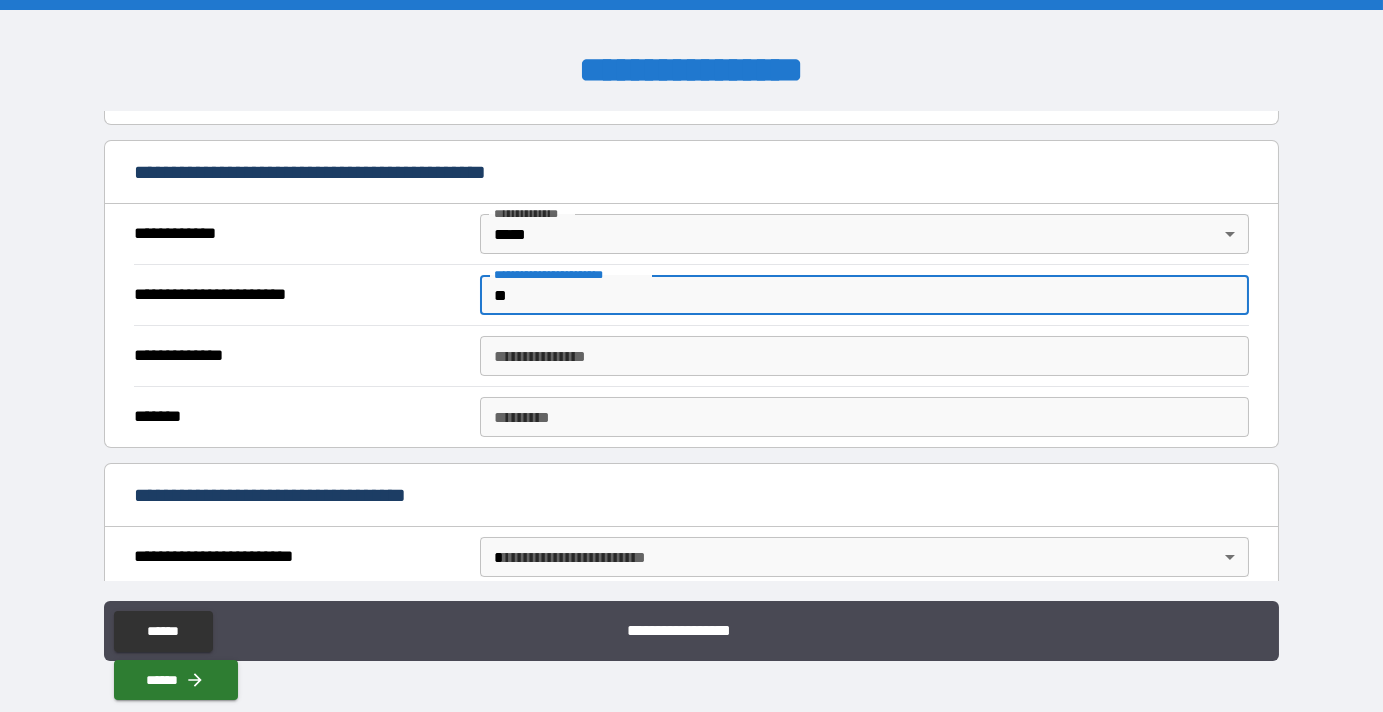 type on "**" 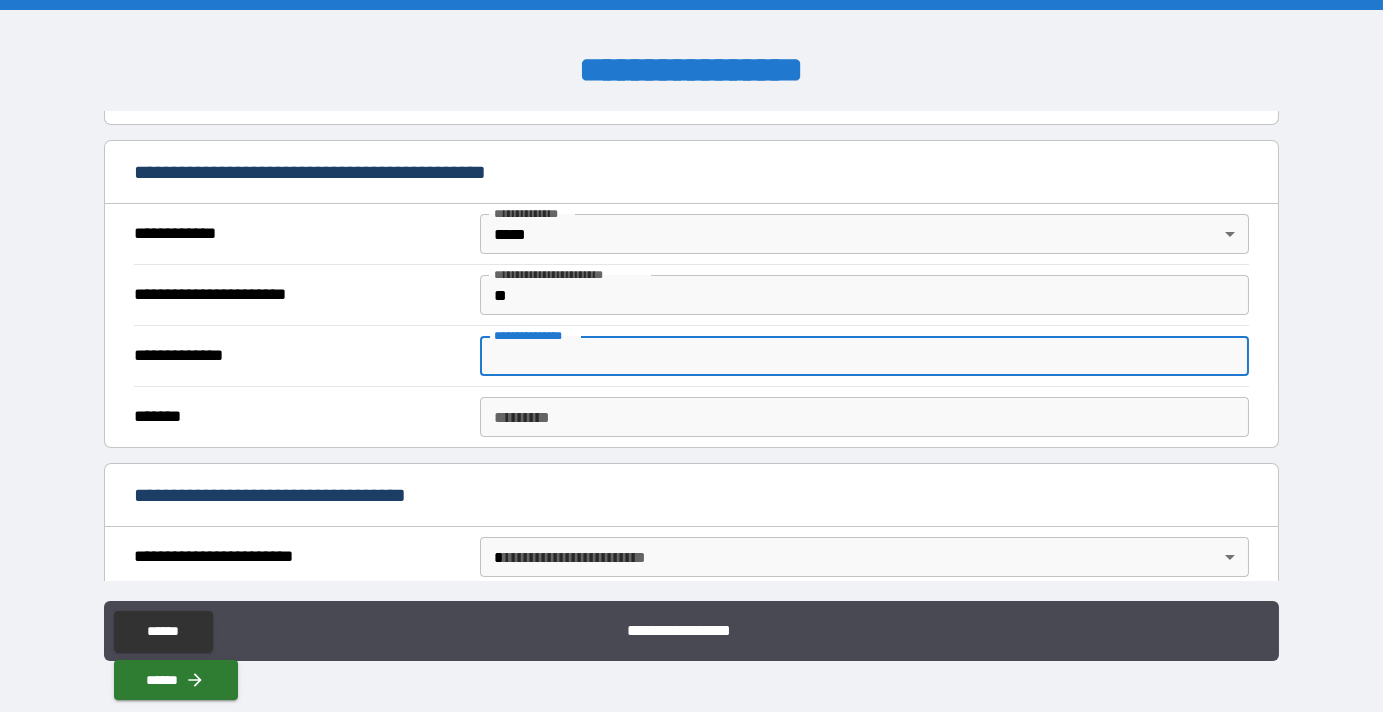 click on "**********" at bounding box center (864, 356) 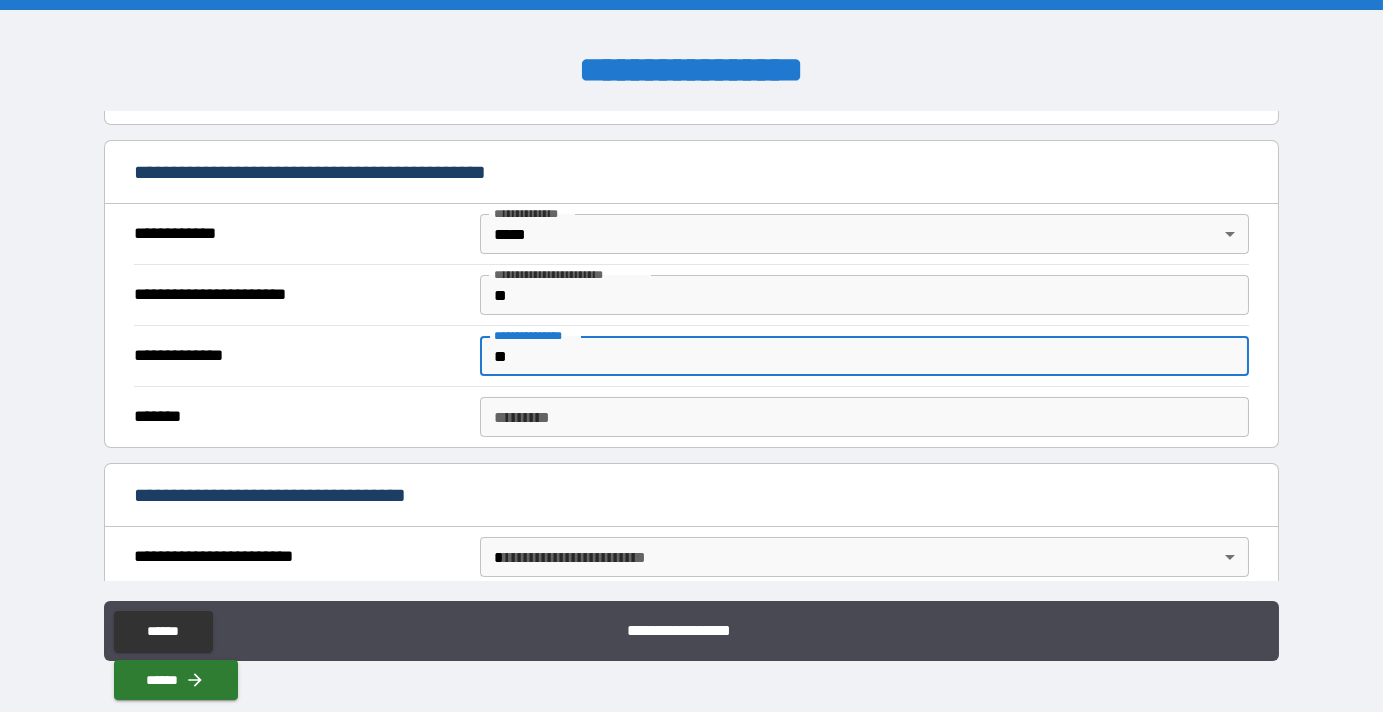 type on "**" 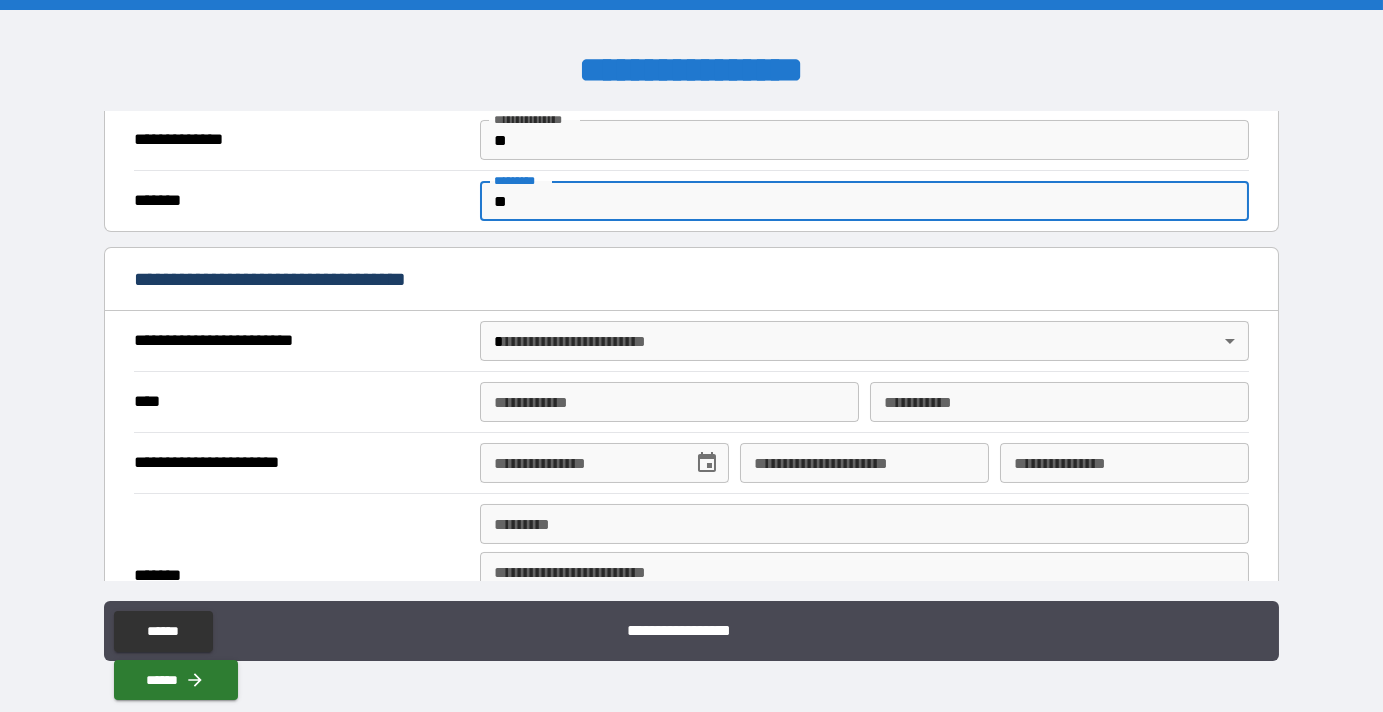 scroll, scrollTop: 636, scrollLeft: 0, axis: vertical 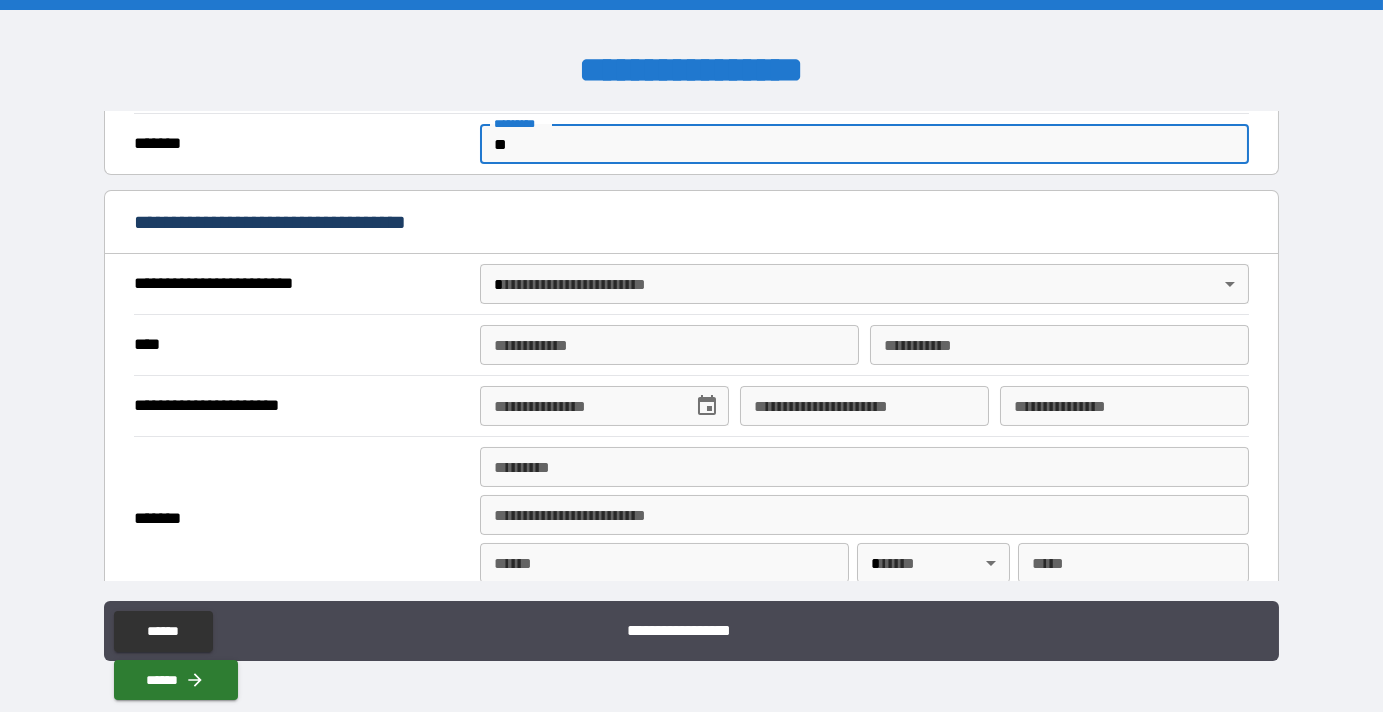 type on "**" 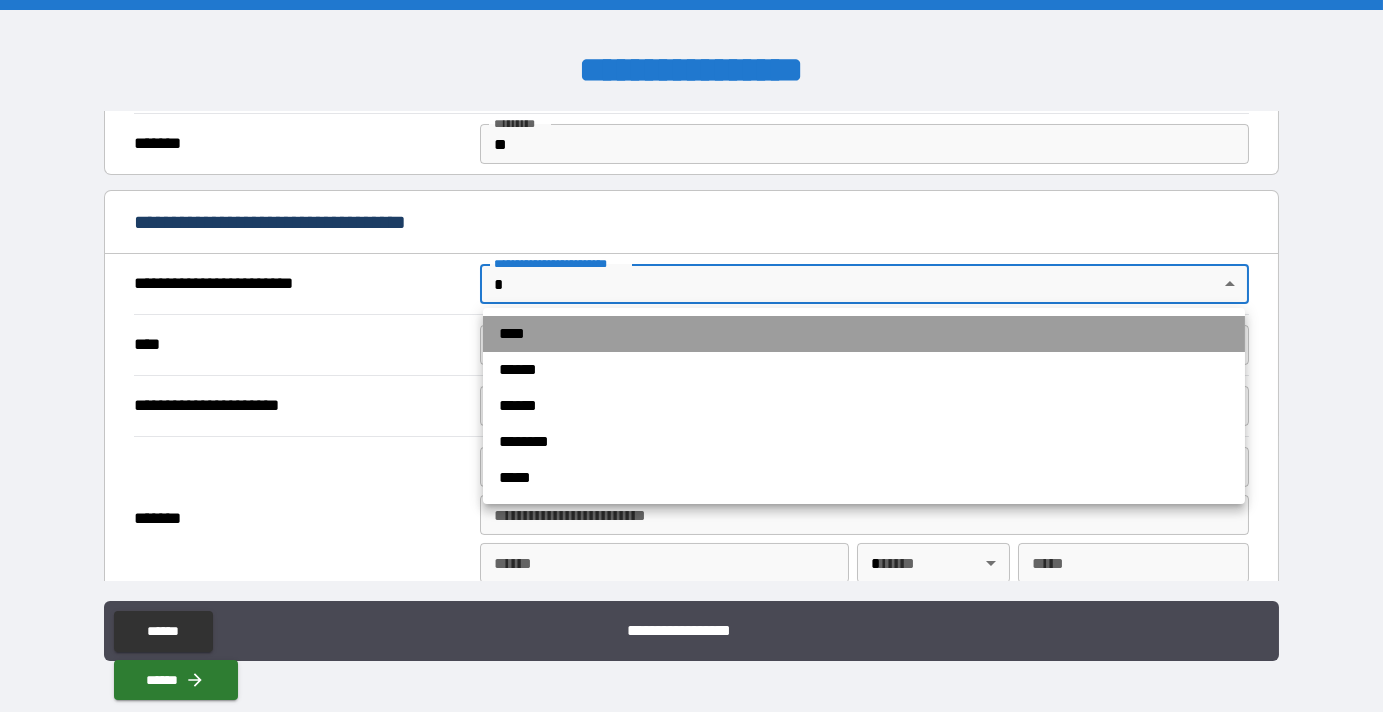 click on "****" at bounding box center (864, 334) 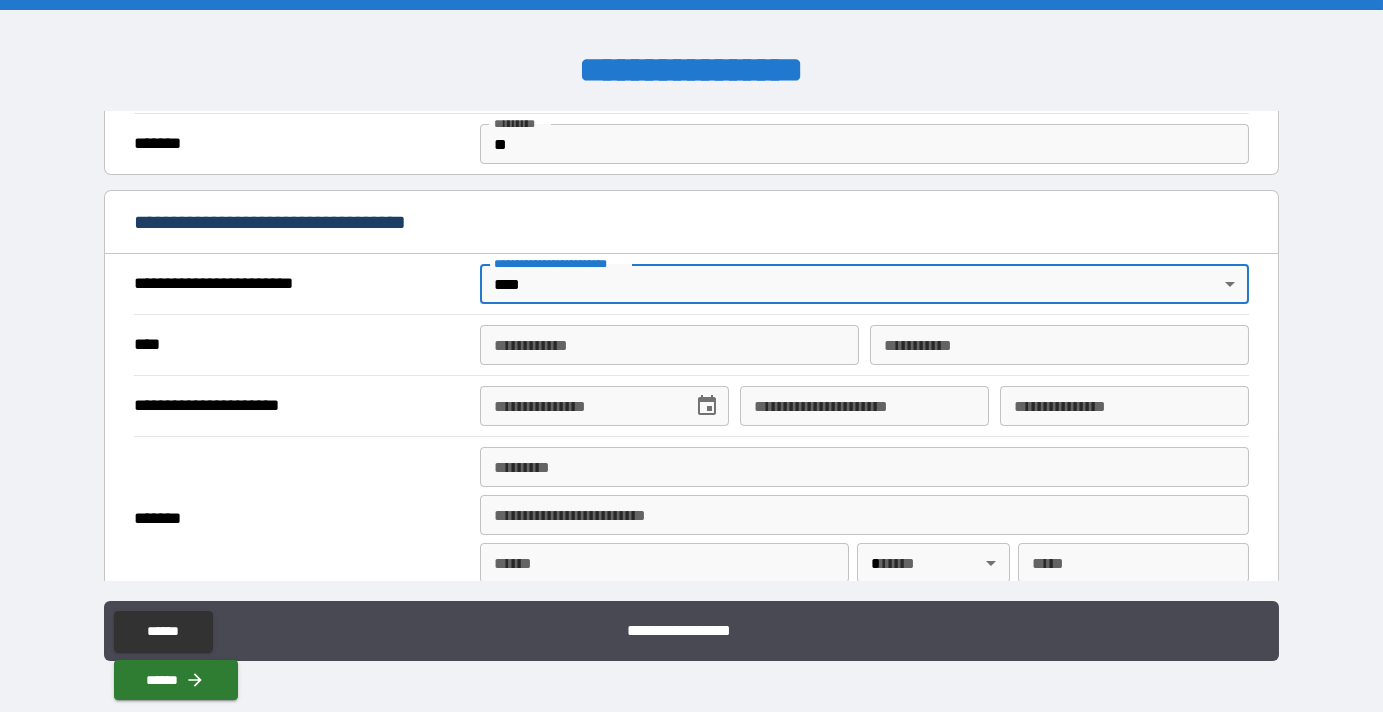 click on "**********" at bounding box center [669, 345] 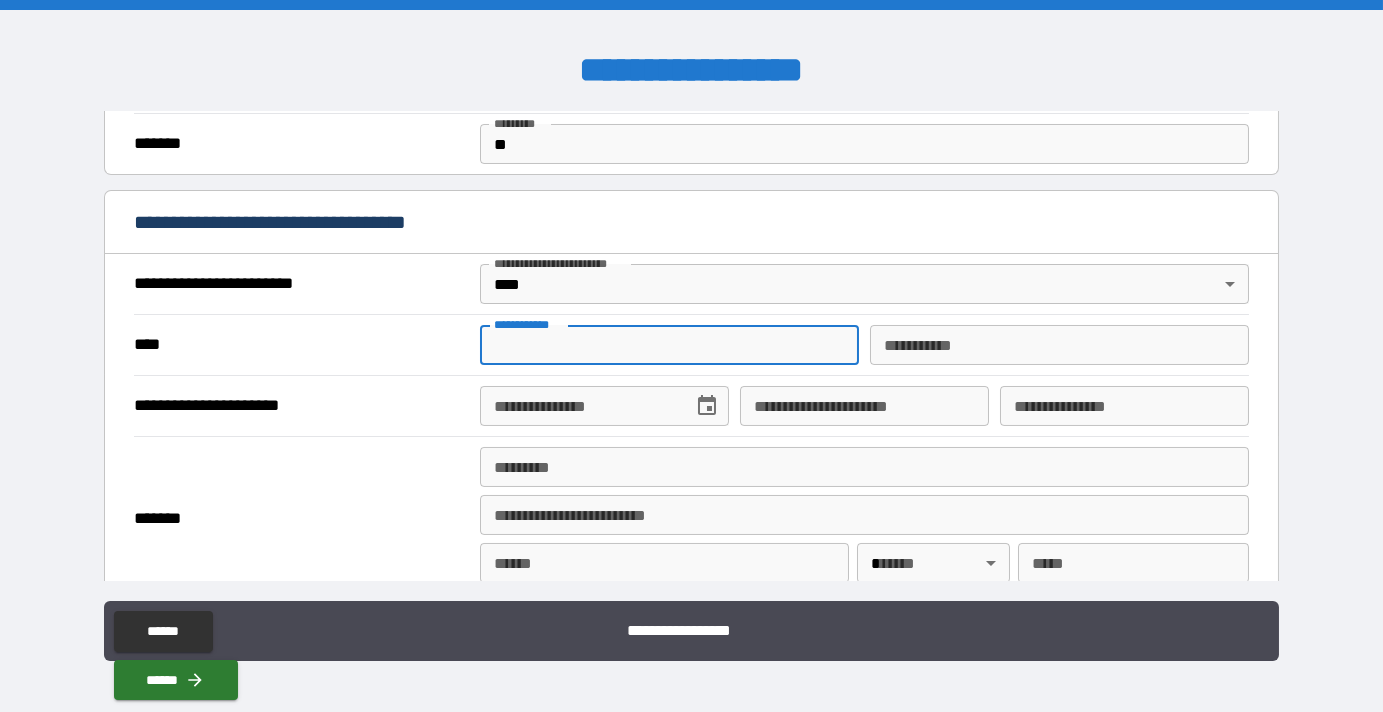 type on "*****" 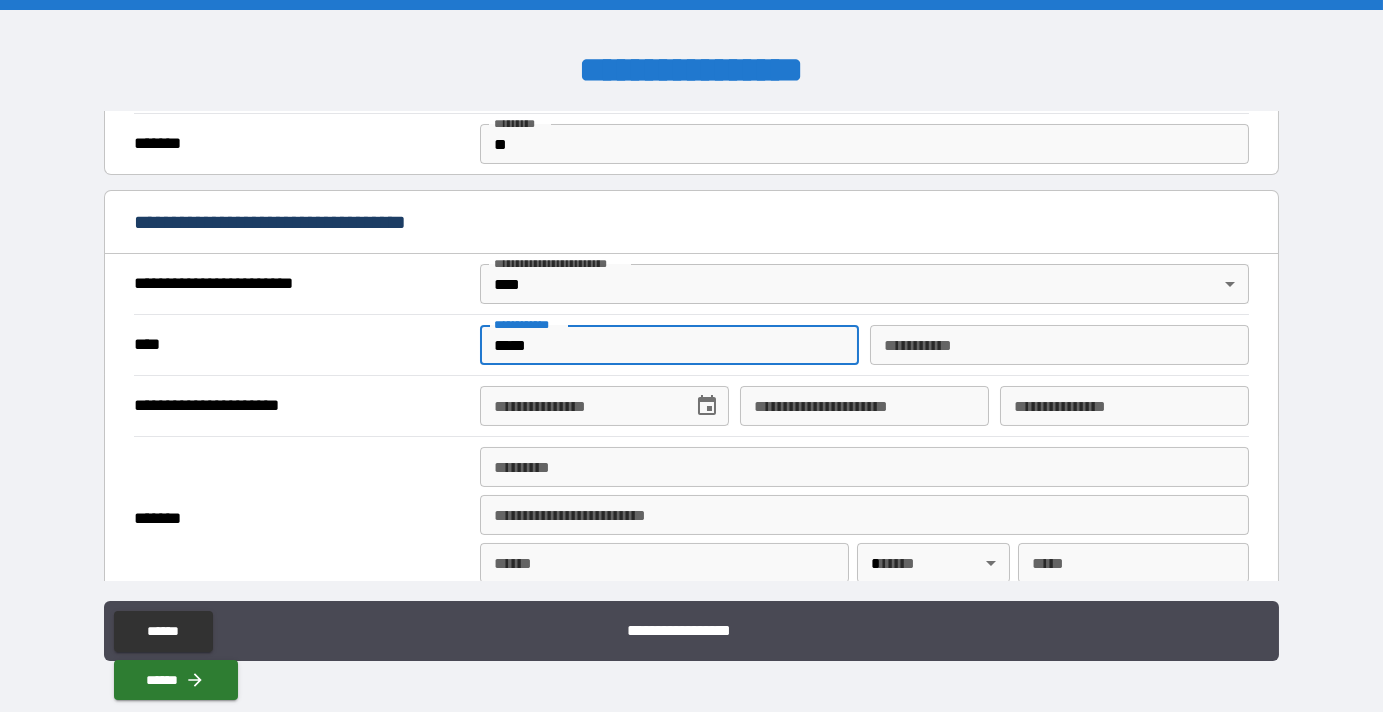 type on "******" 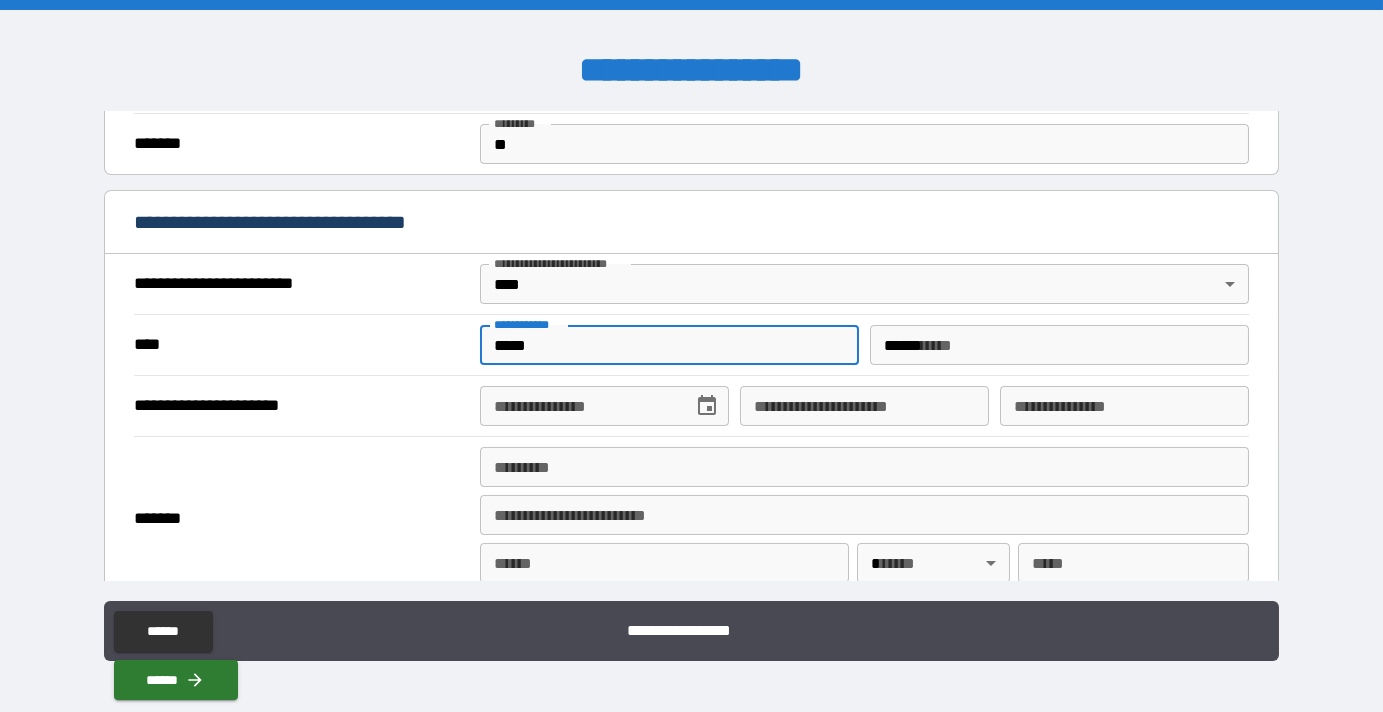 type on "**********" 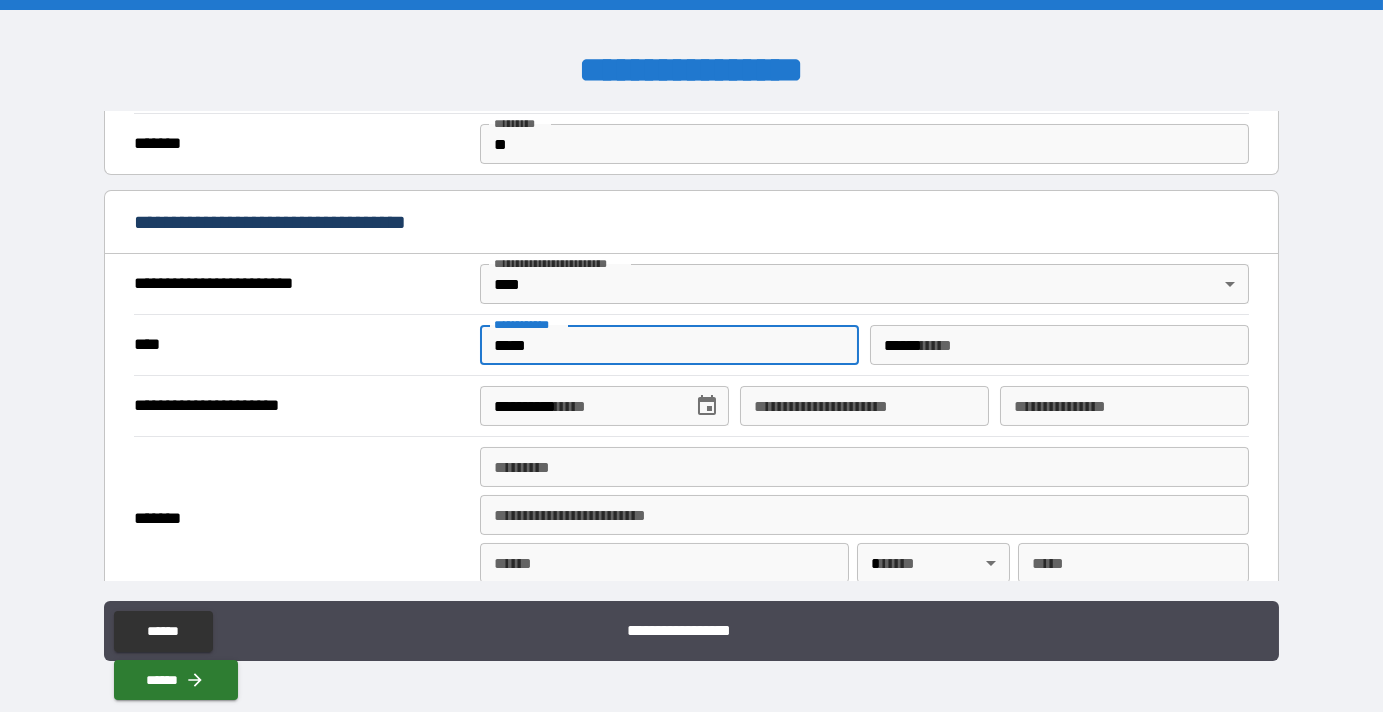 type on "*****" 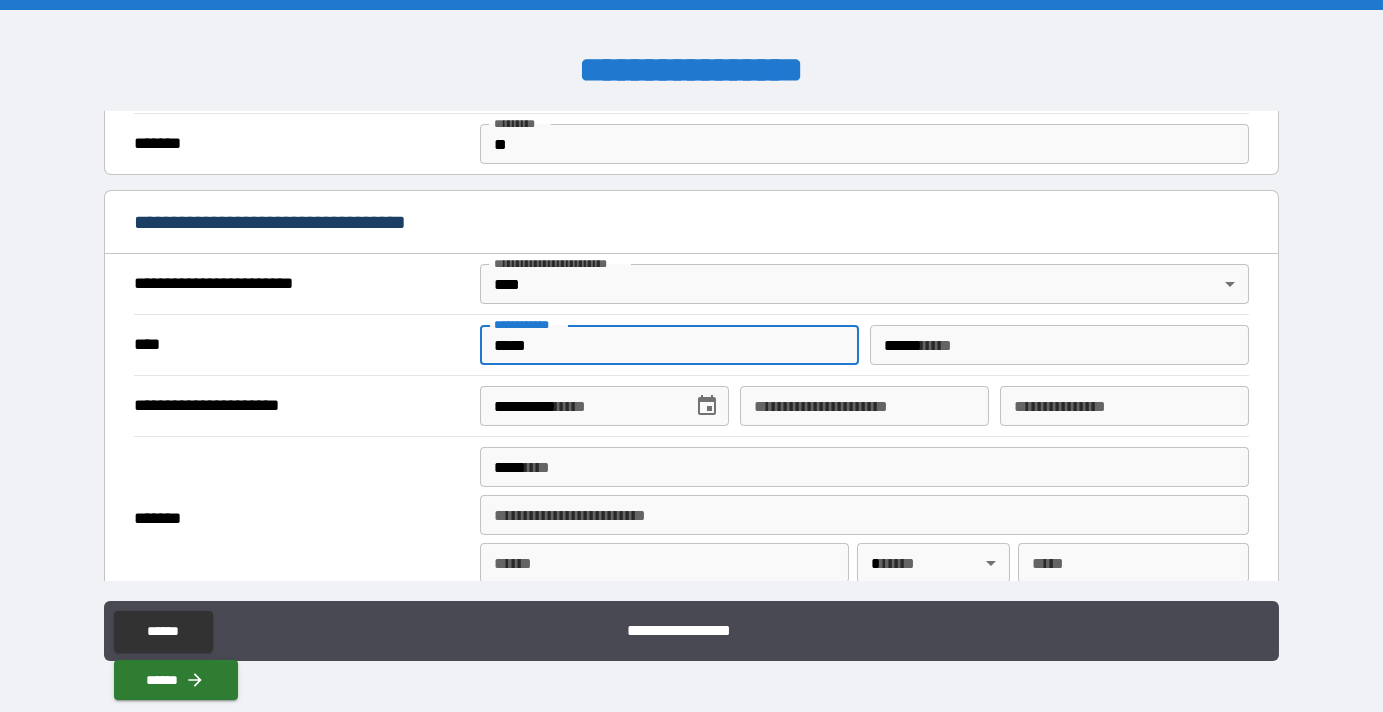 type on "******" 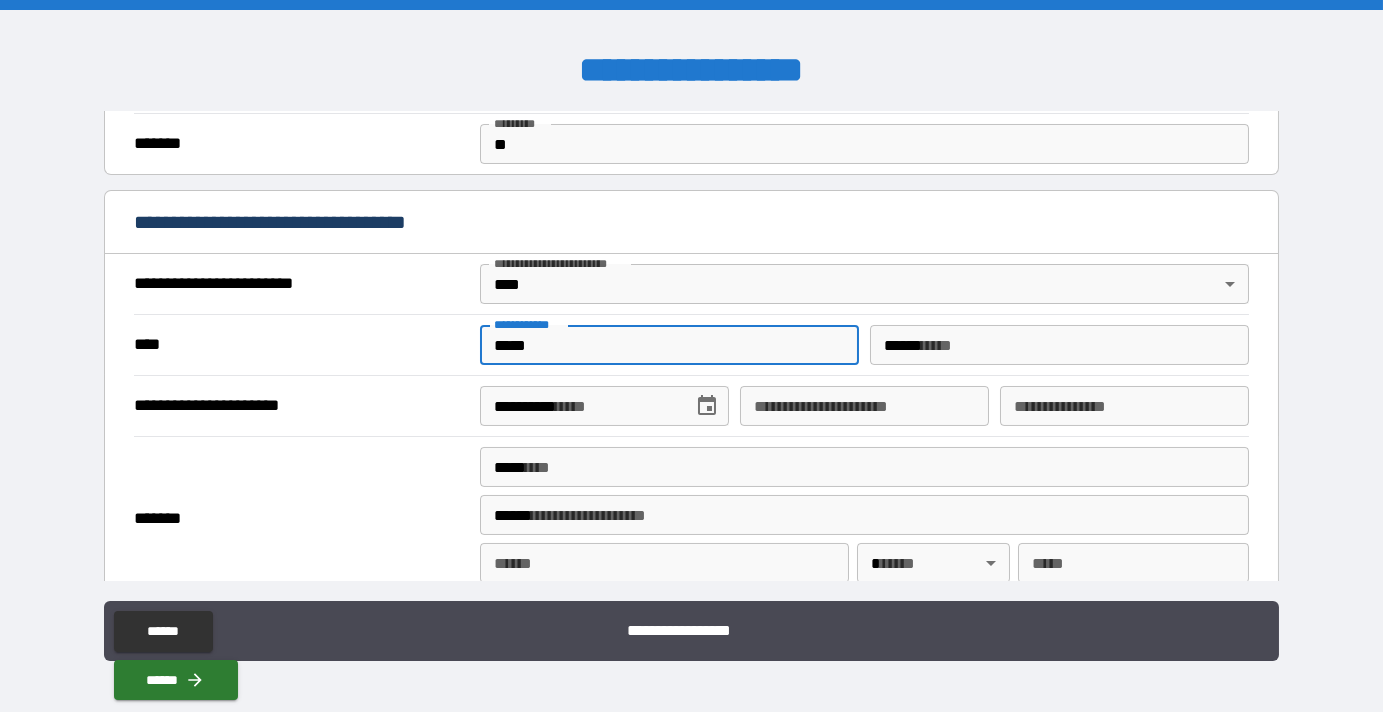 type on "**********" 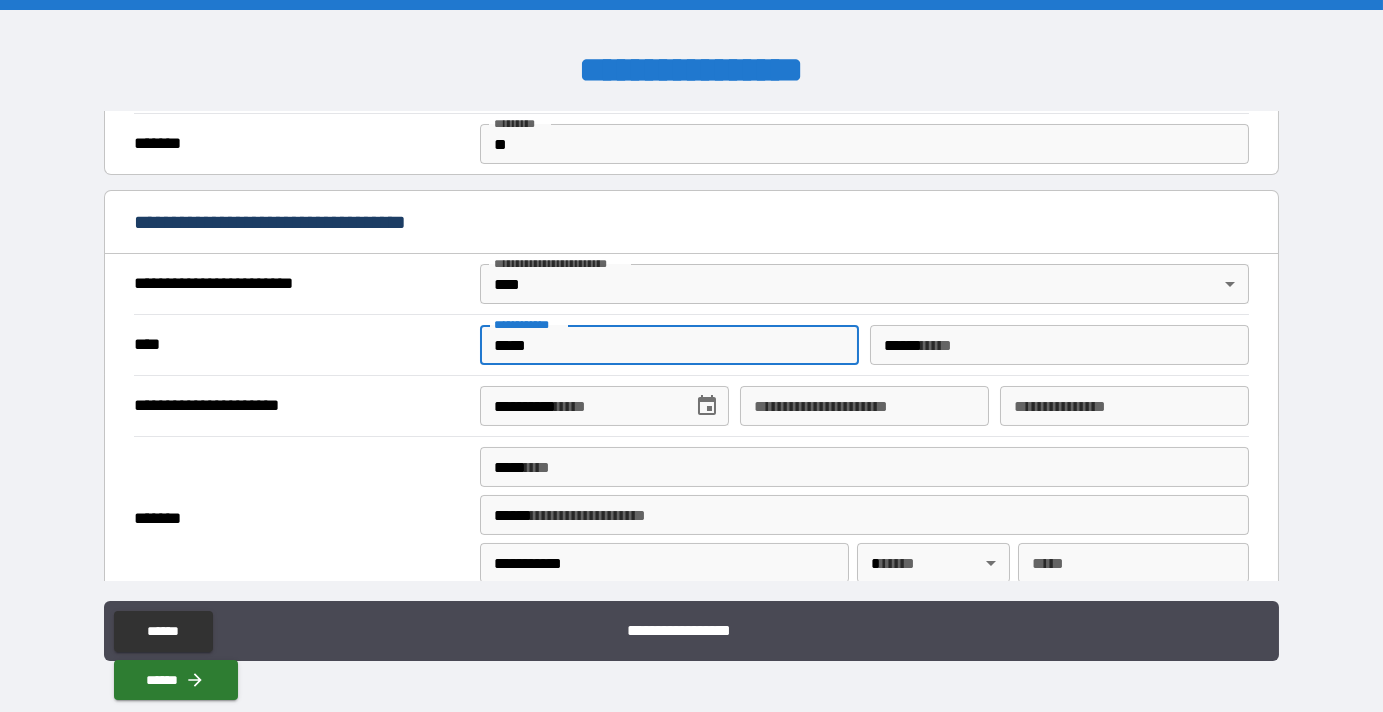 type on "**" 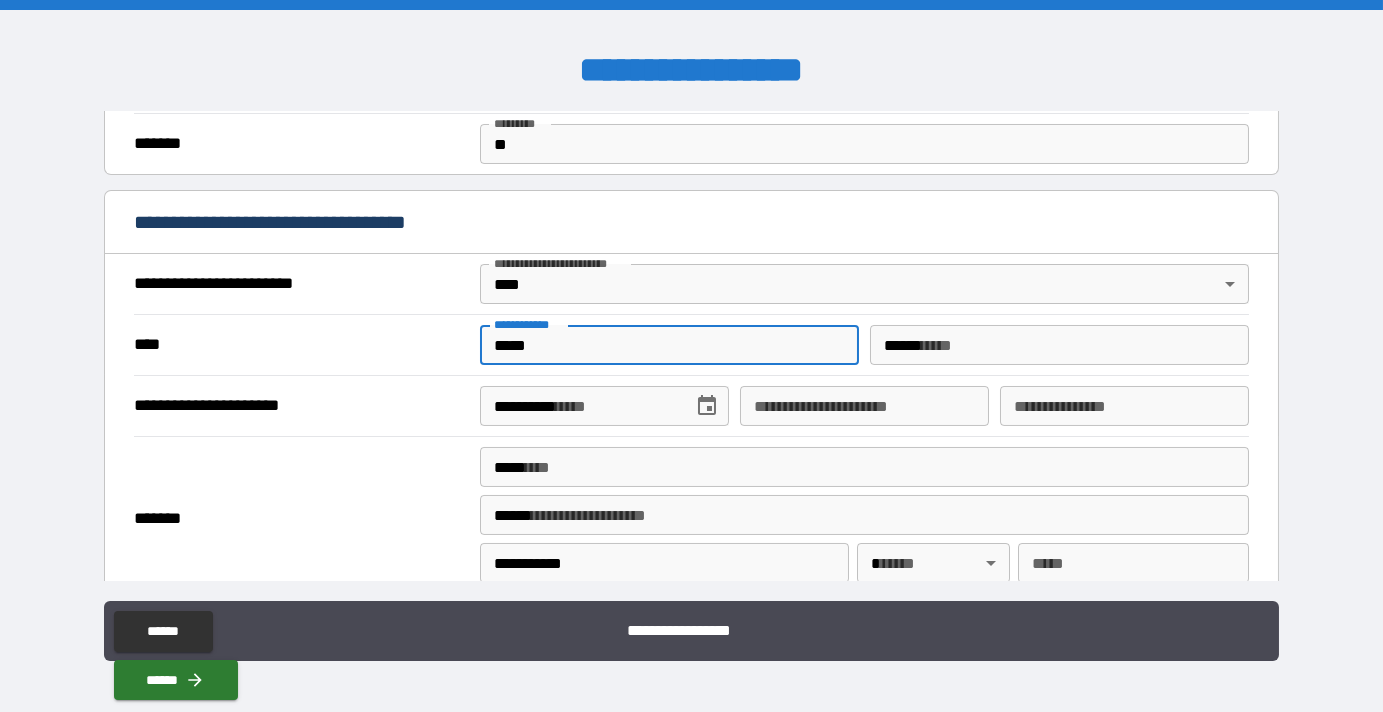 type on "*****" 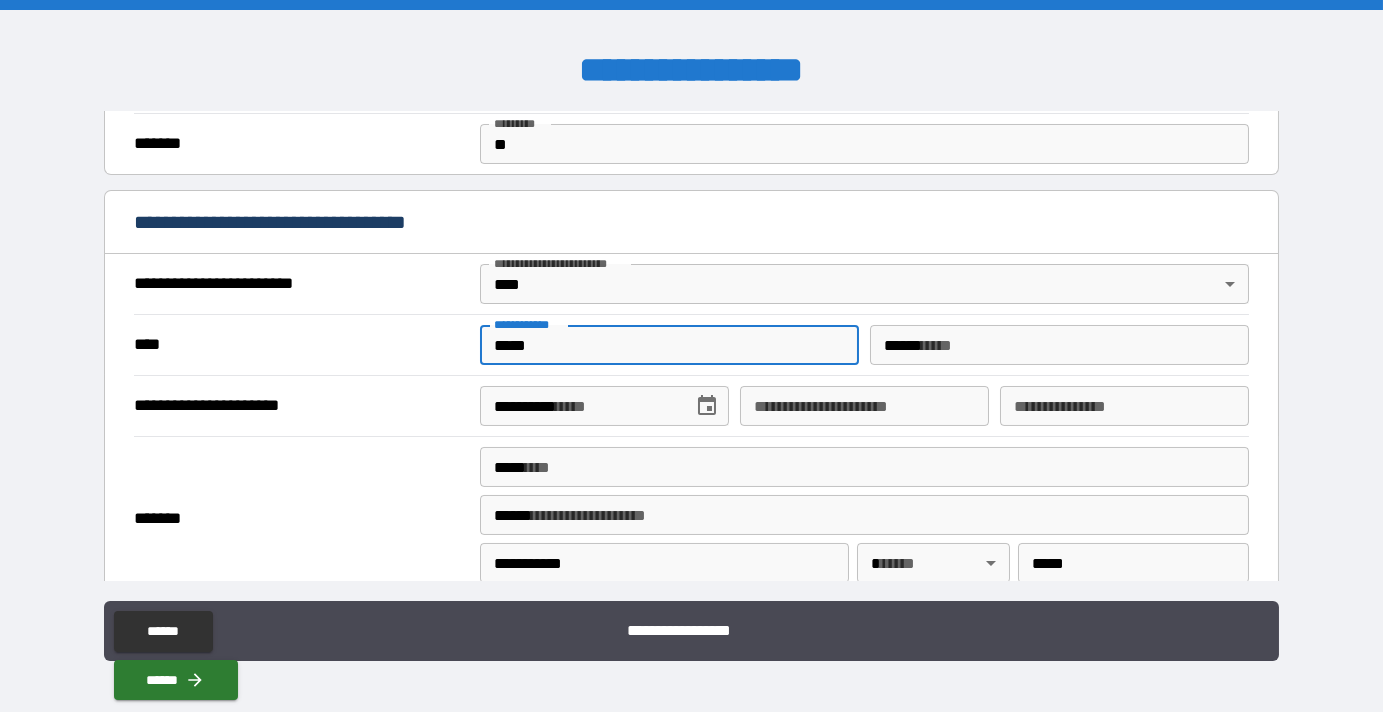 type on "********" 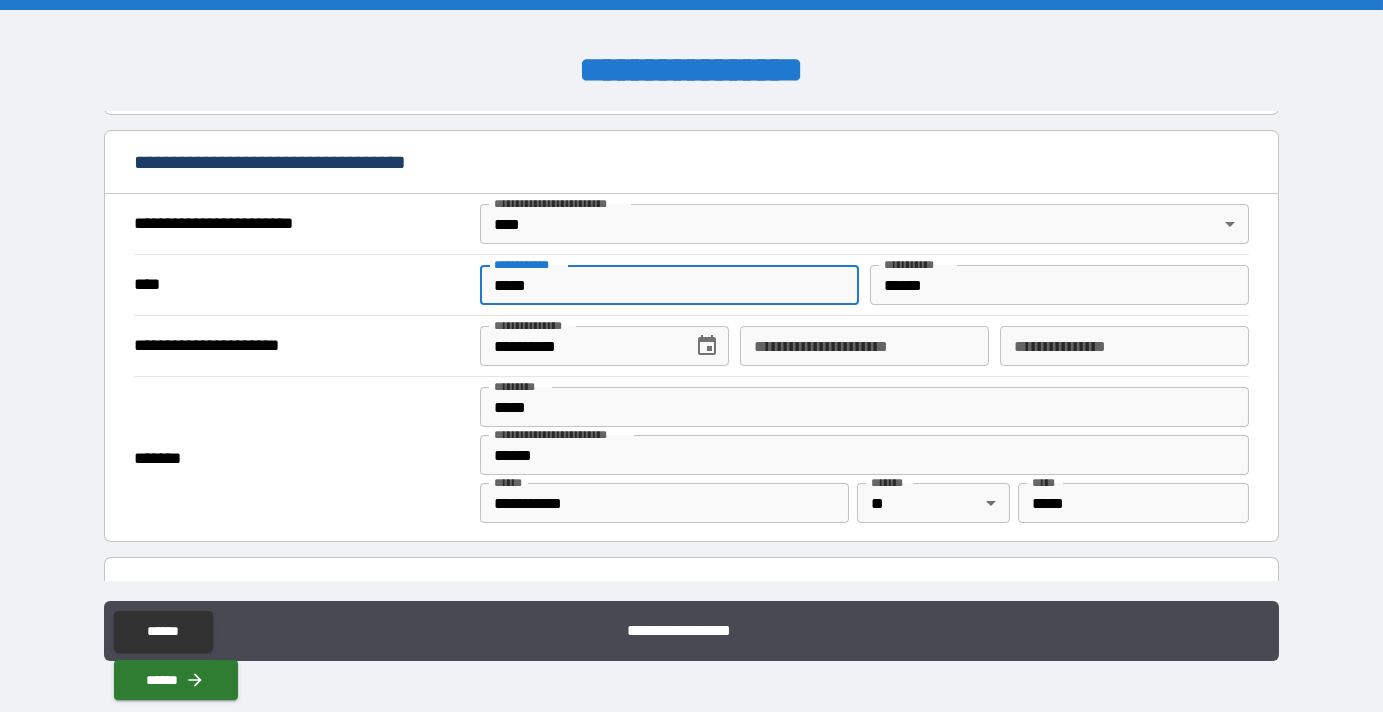 scroll, scrollTop: 727, scrollLeft: 0, axis: vertical 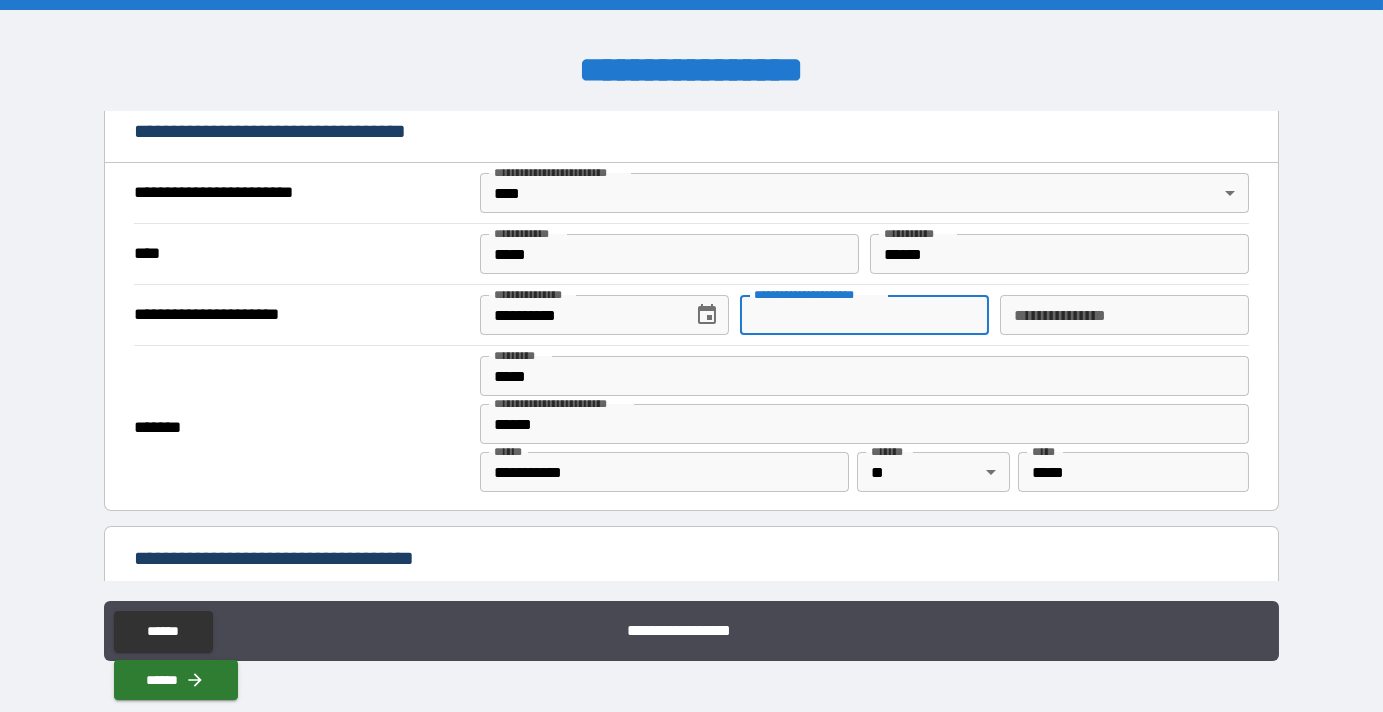 click on "**********" at bounding box center [864, 315] 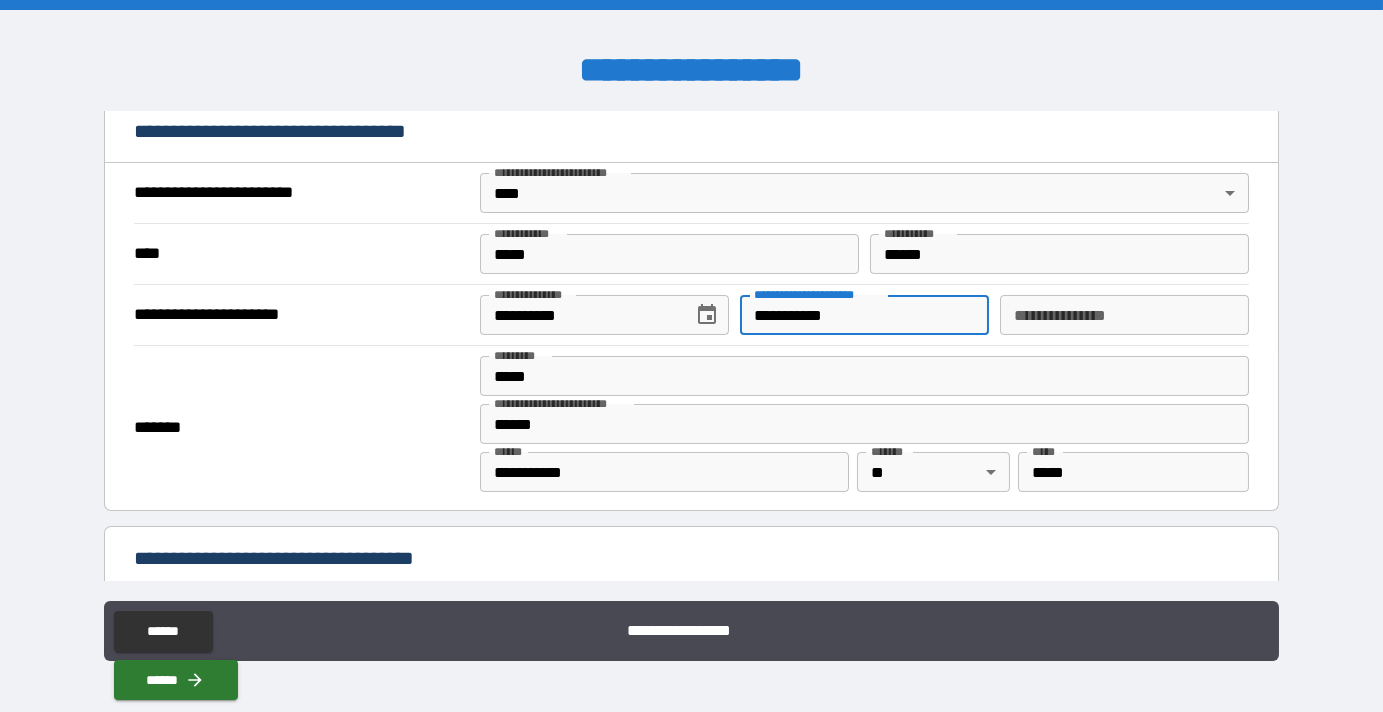 type on "**********" 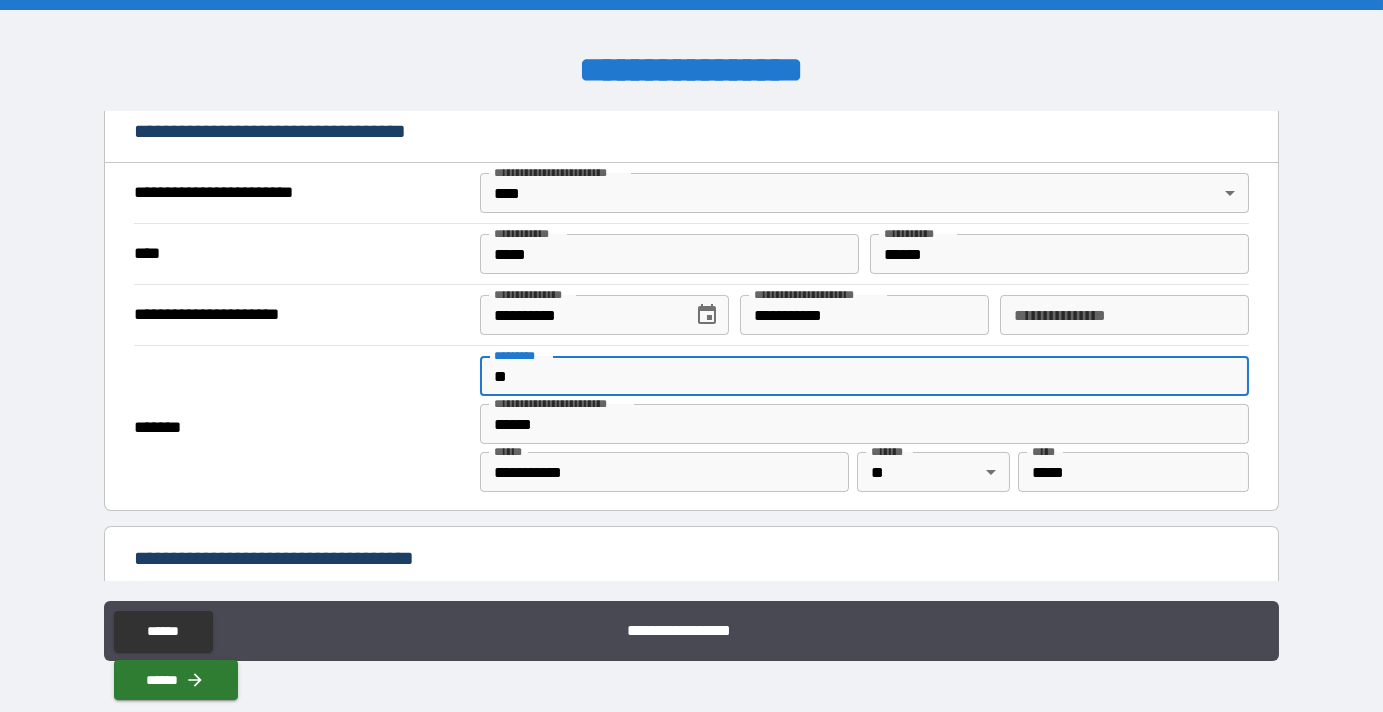 type on "*" 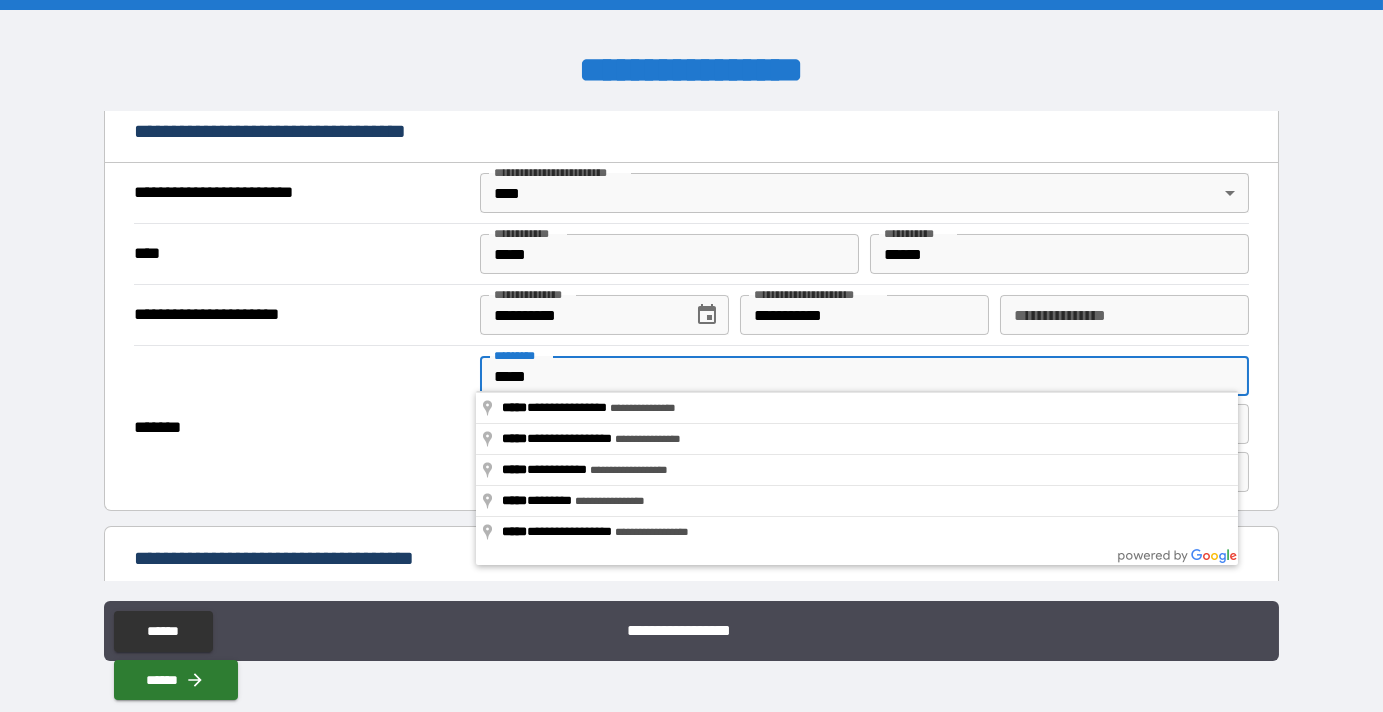 type on "**********" 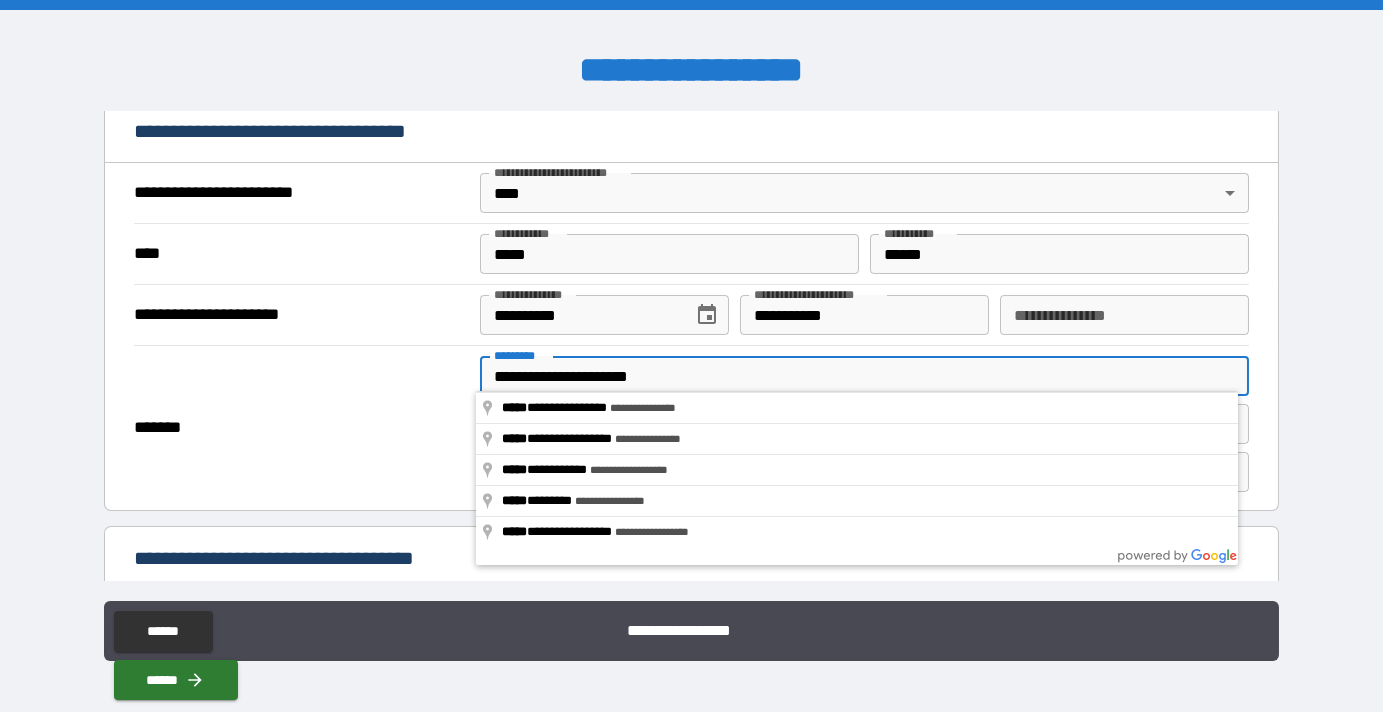 click on "*******" at bounding box center (301, 428) 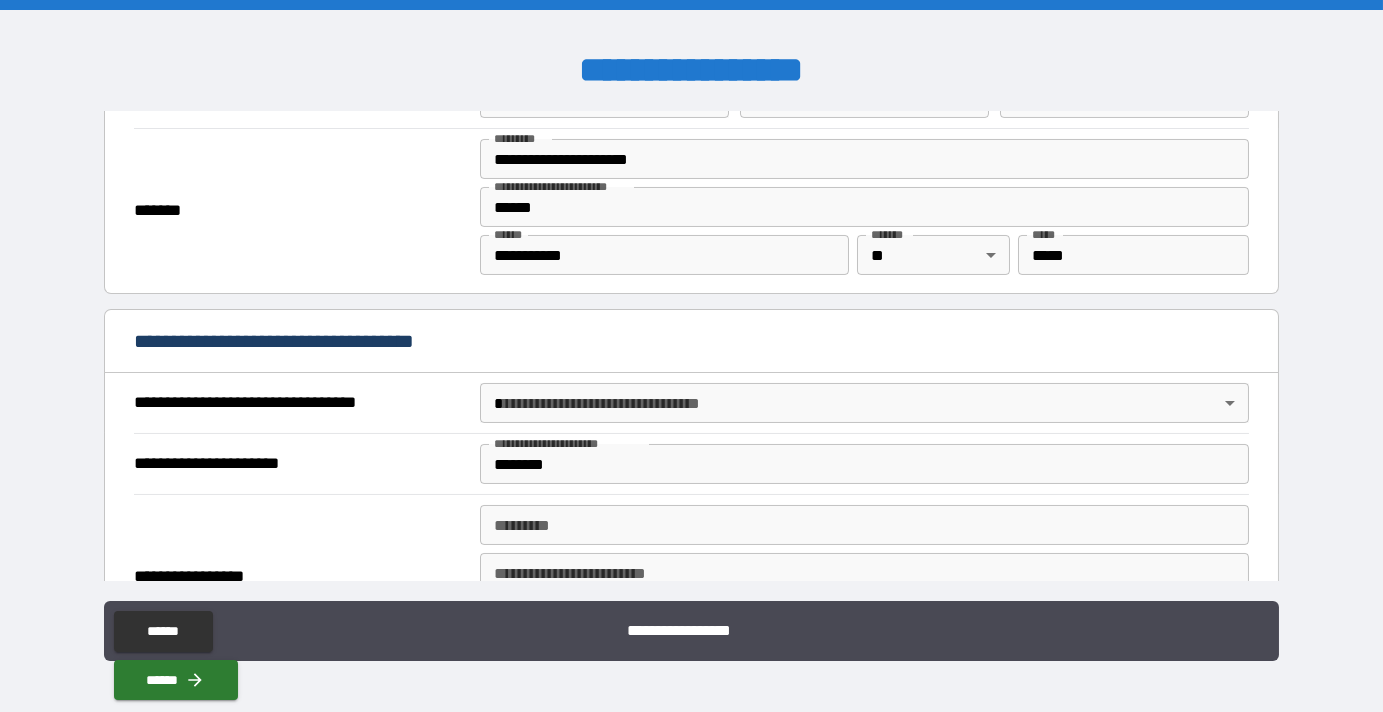 scroll, scrollTop: 1000, scrollLeft: 0, axis: vertical 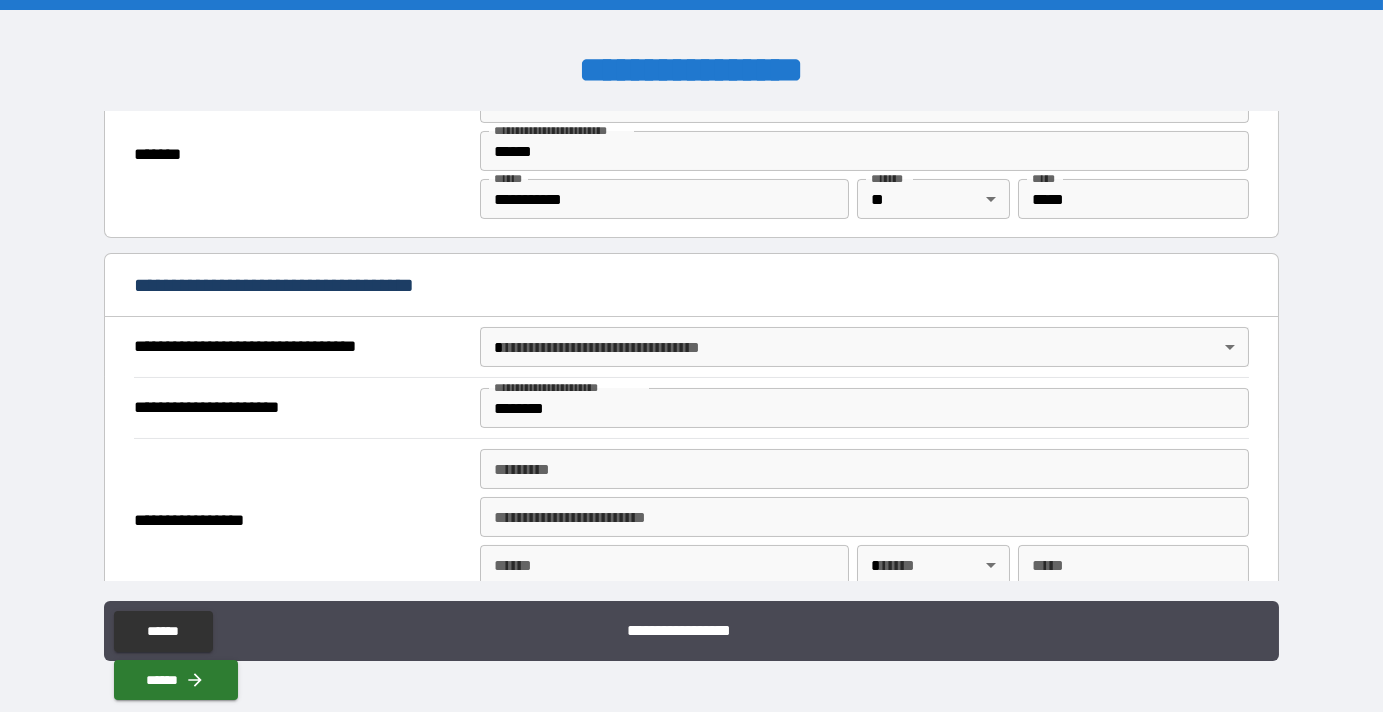click on "**********" at bounding box center (691, 356) 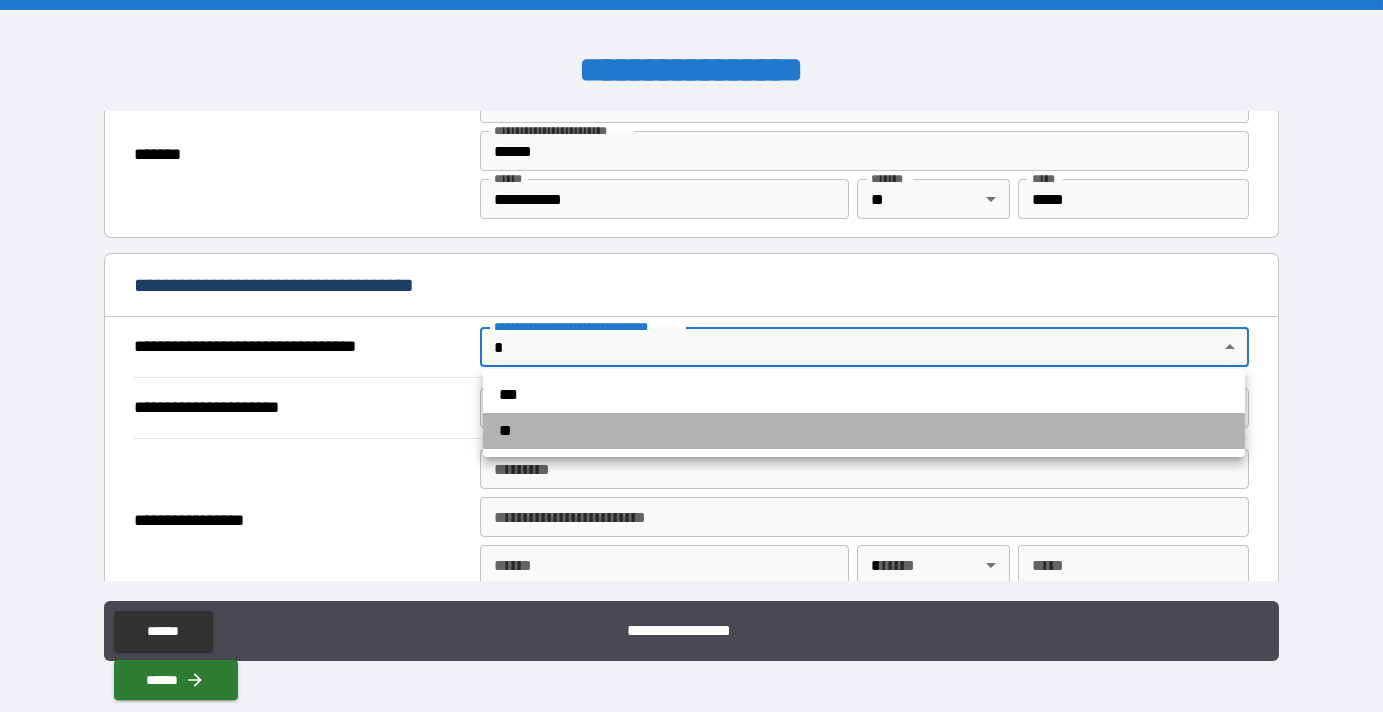 click on "**" at bounding box center (864, 431) 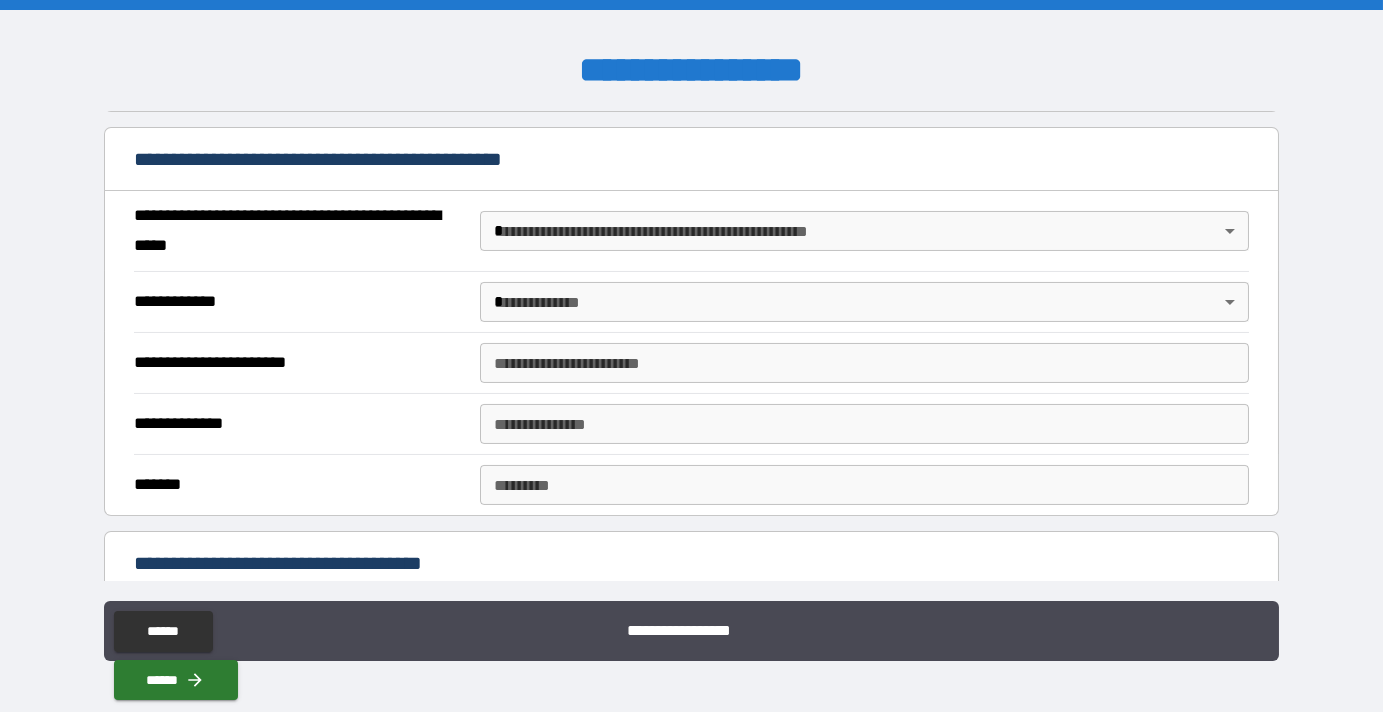 scroll, scrollTop: 1272, scrollLeft: 0, axis: vertical 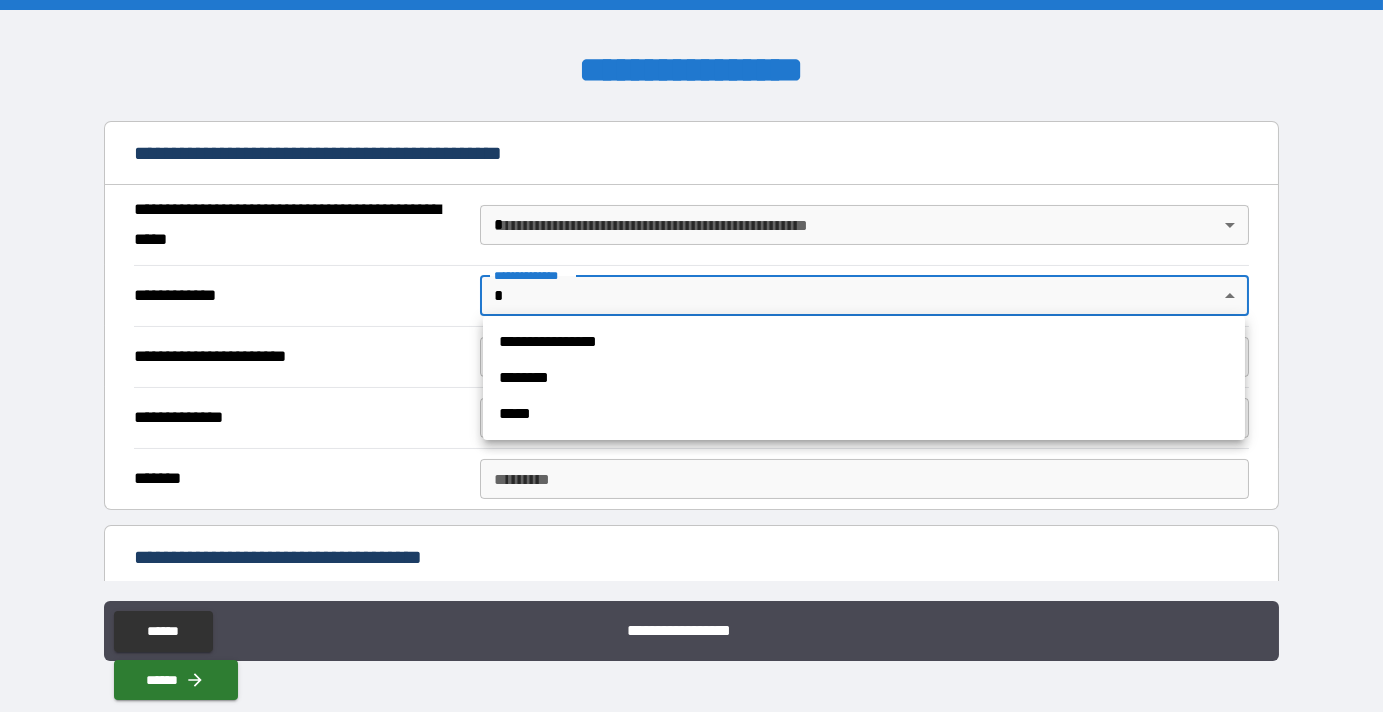 click on "**********" at bounding box center [691, 356] 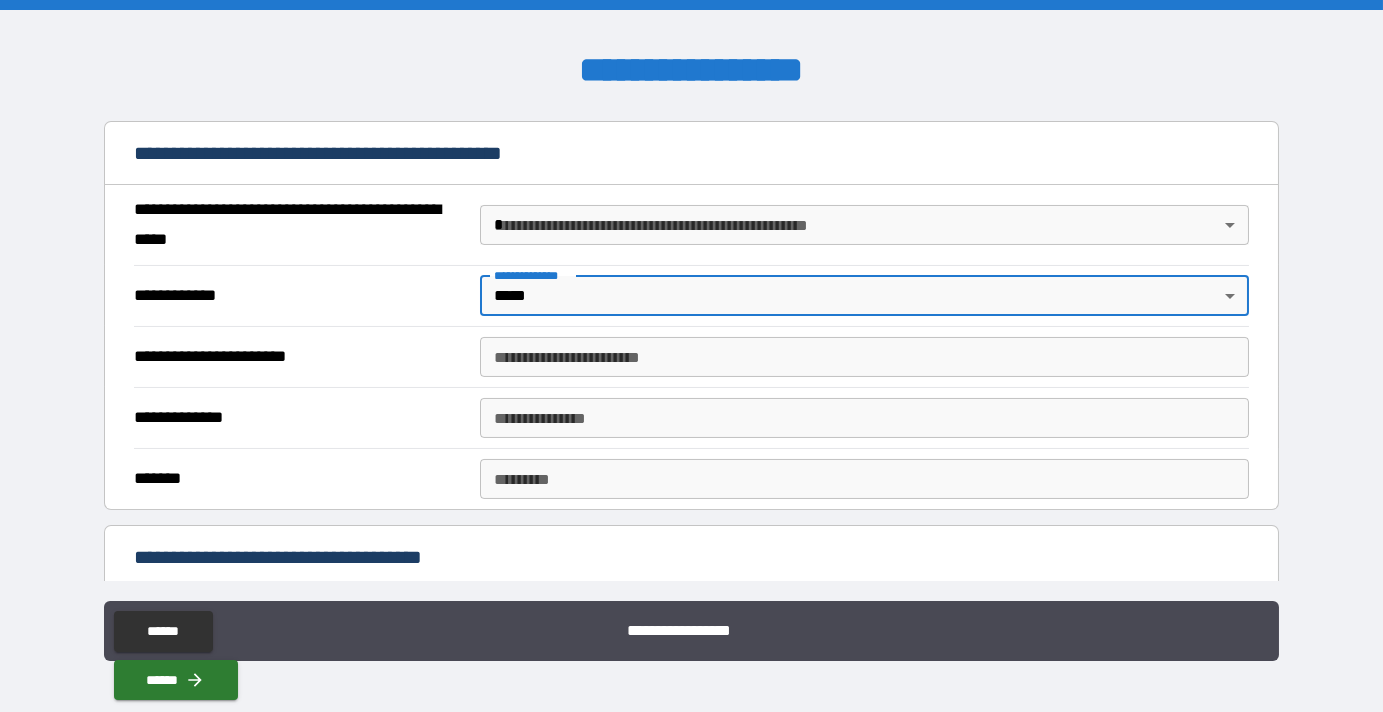 click on "**********" at bounding box center (864, 418) 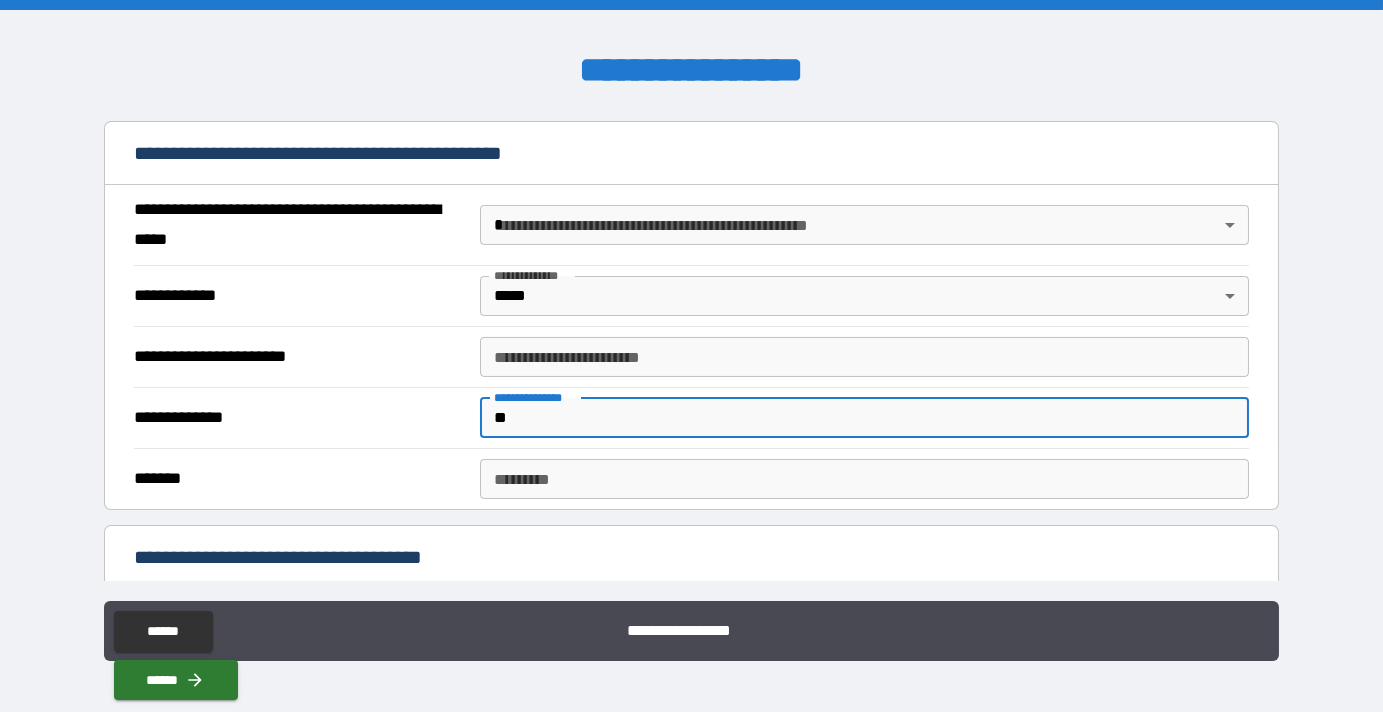 type on "**" 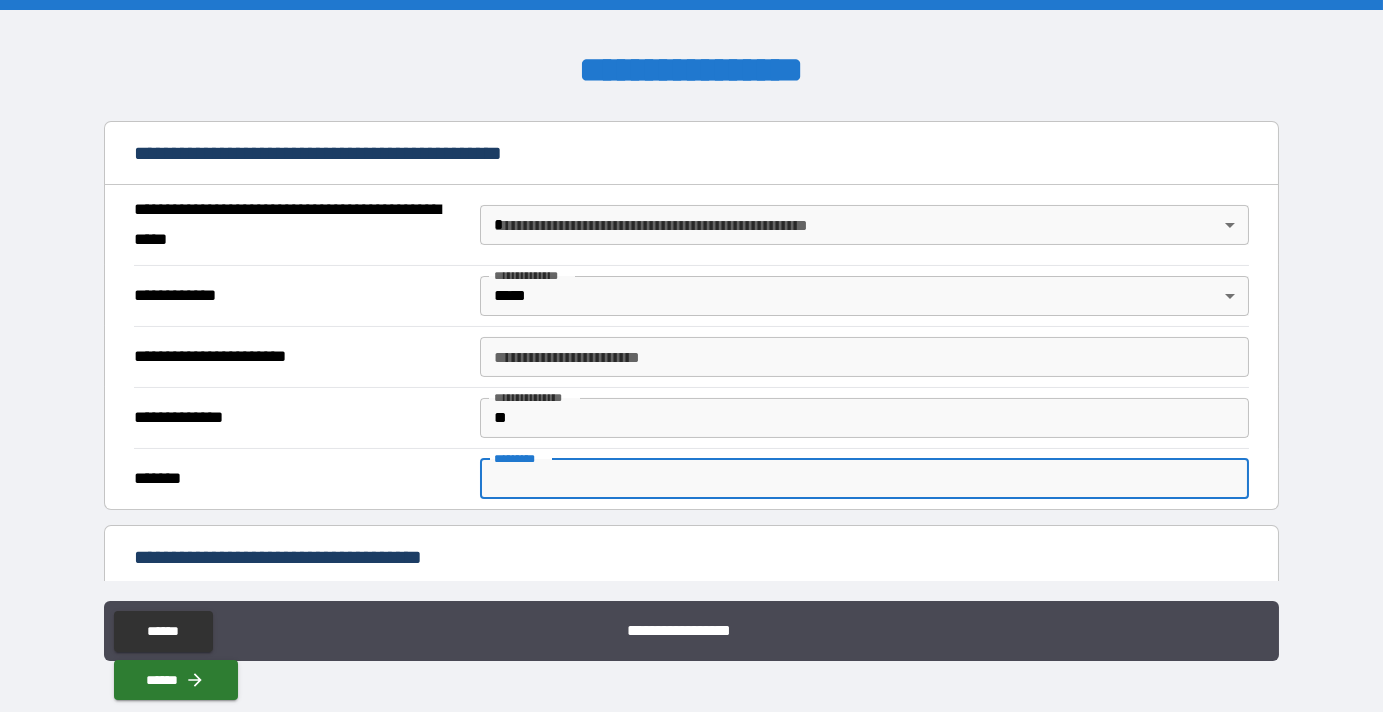 click on "*******   *" at bounding box center [864, 479] 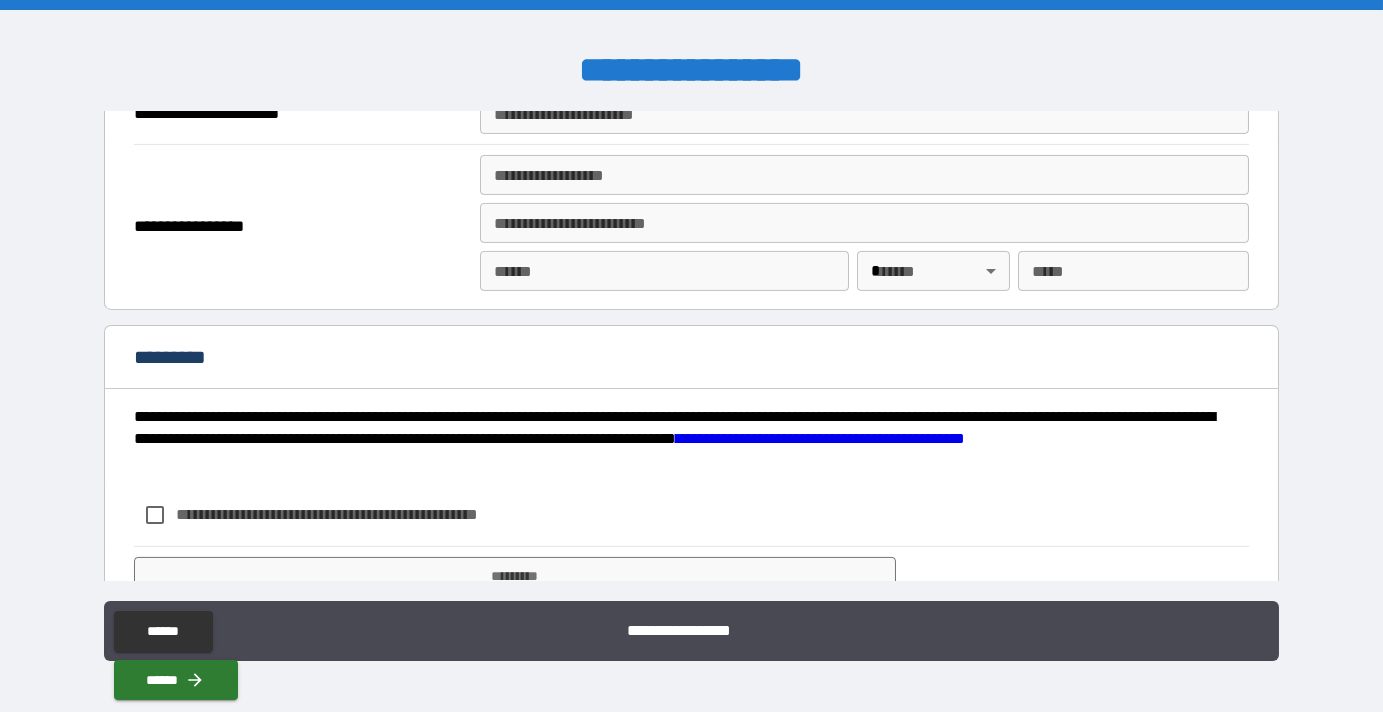 scroll, scrollTop: 2339, scrollLeft: 0, axis: vertical 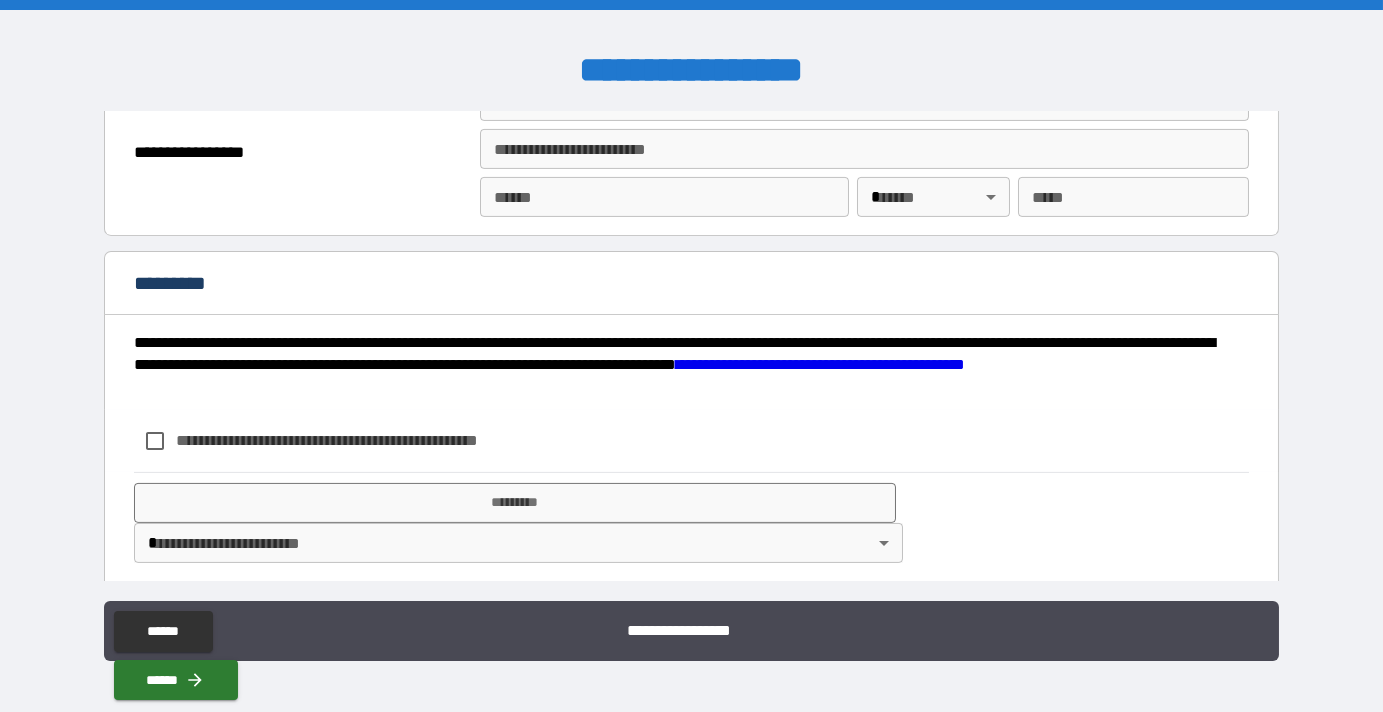 type on "**" 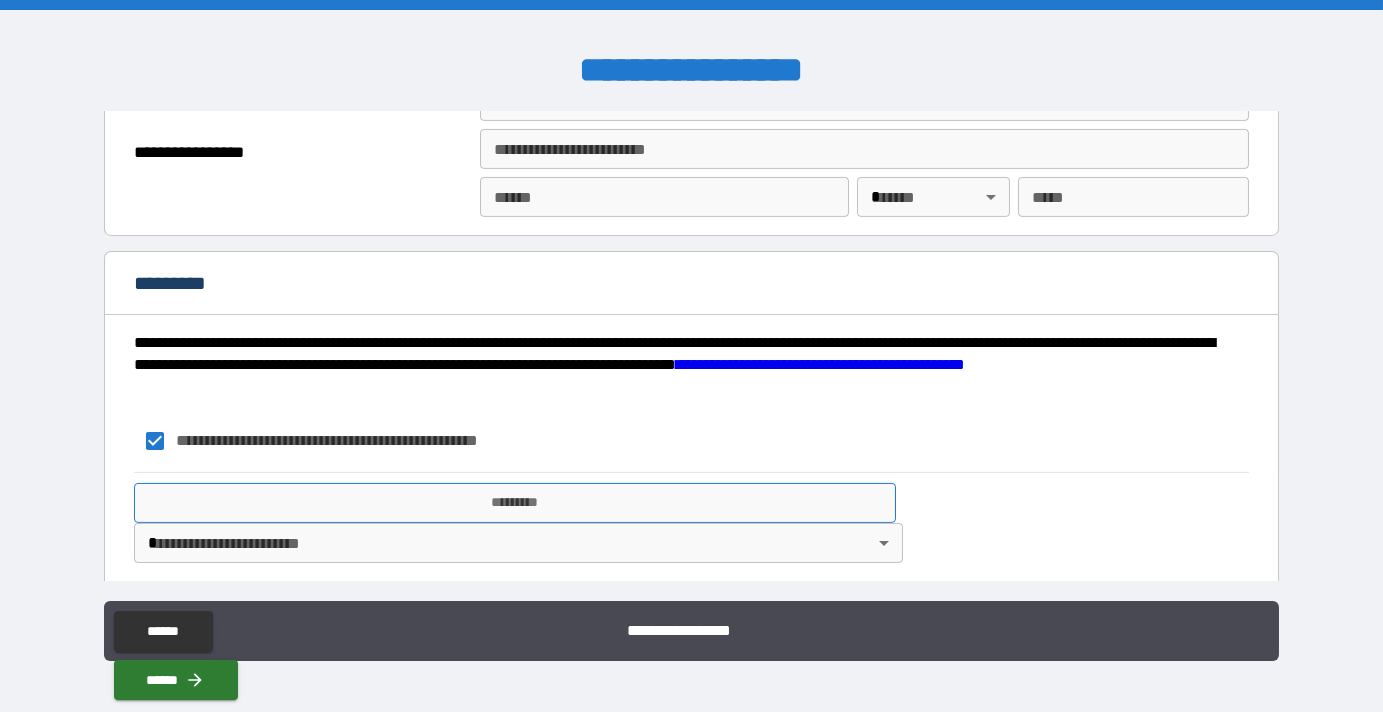 click on "*********" at bounding box center [515, 503] 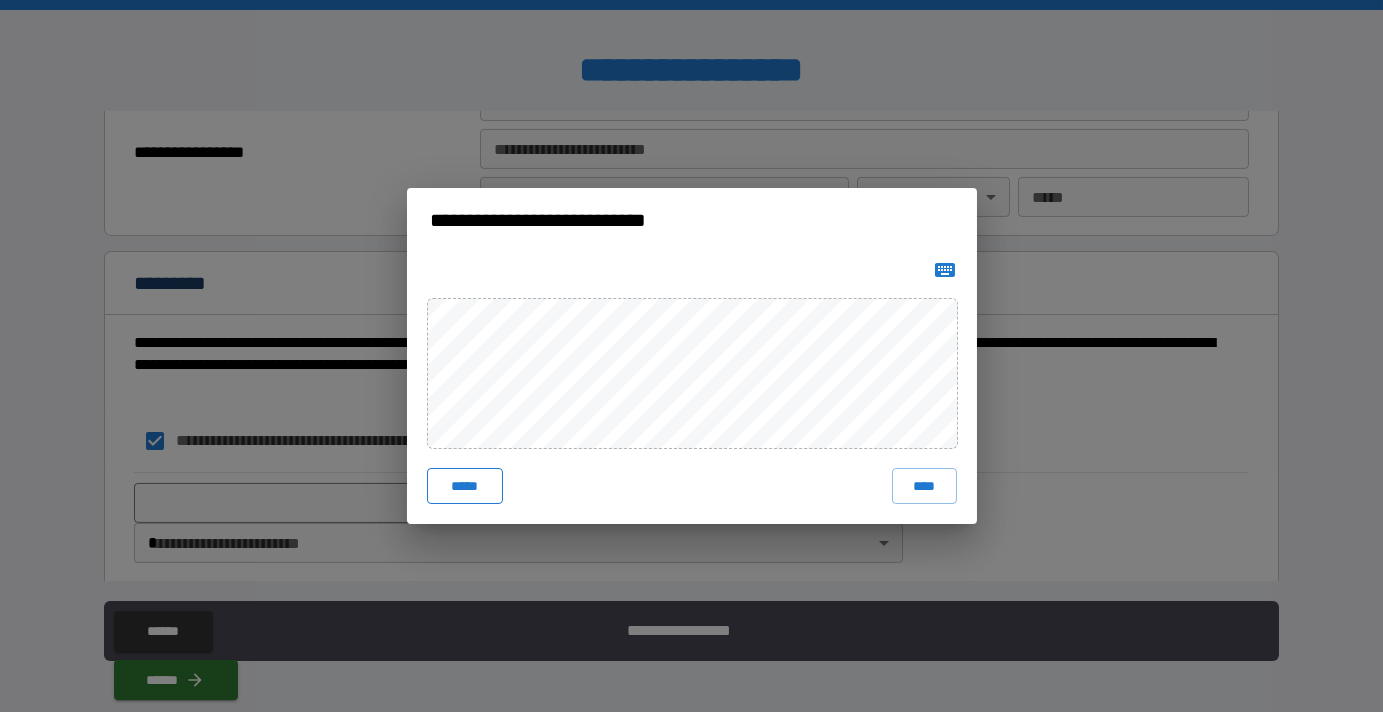 click on "*****" at bounding box center [465, 486] 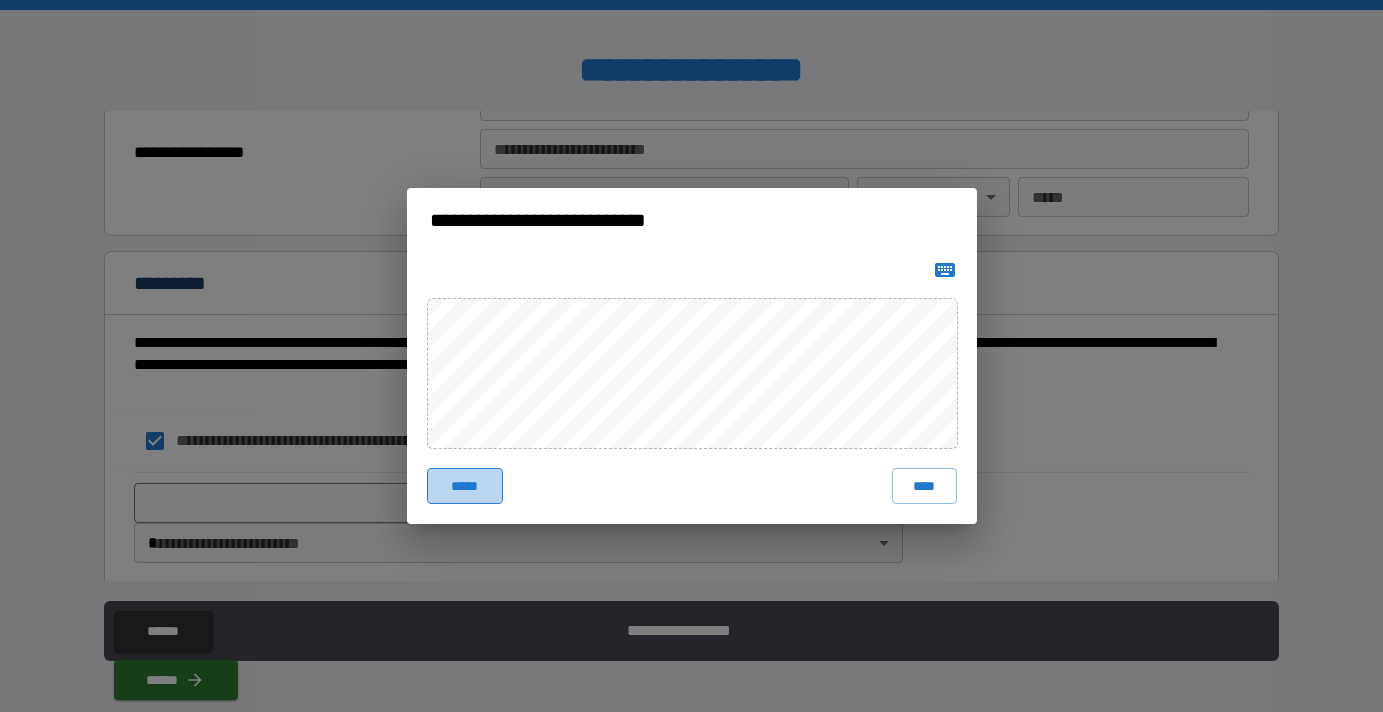 click on "*****" at bounding box center (465, 486) 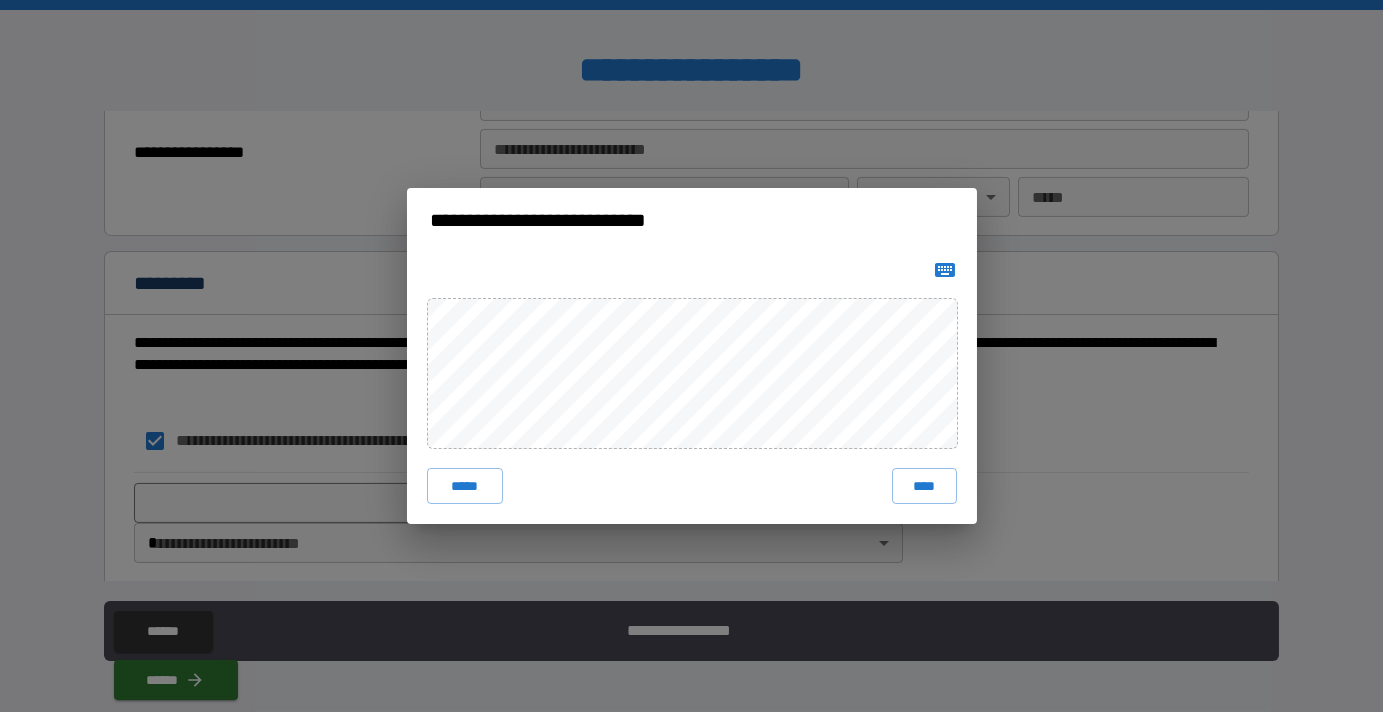 click on "****" at bounding box center (924, 486) 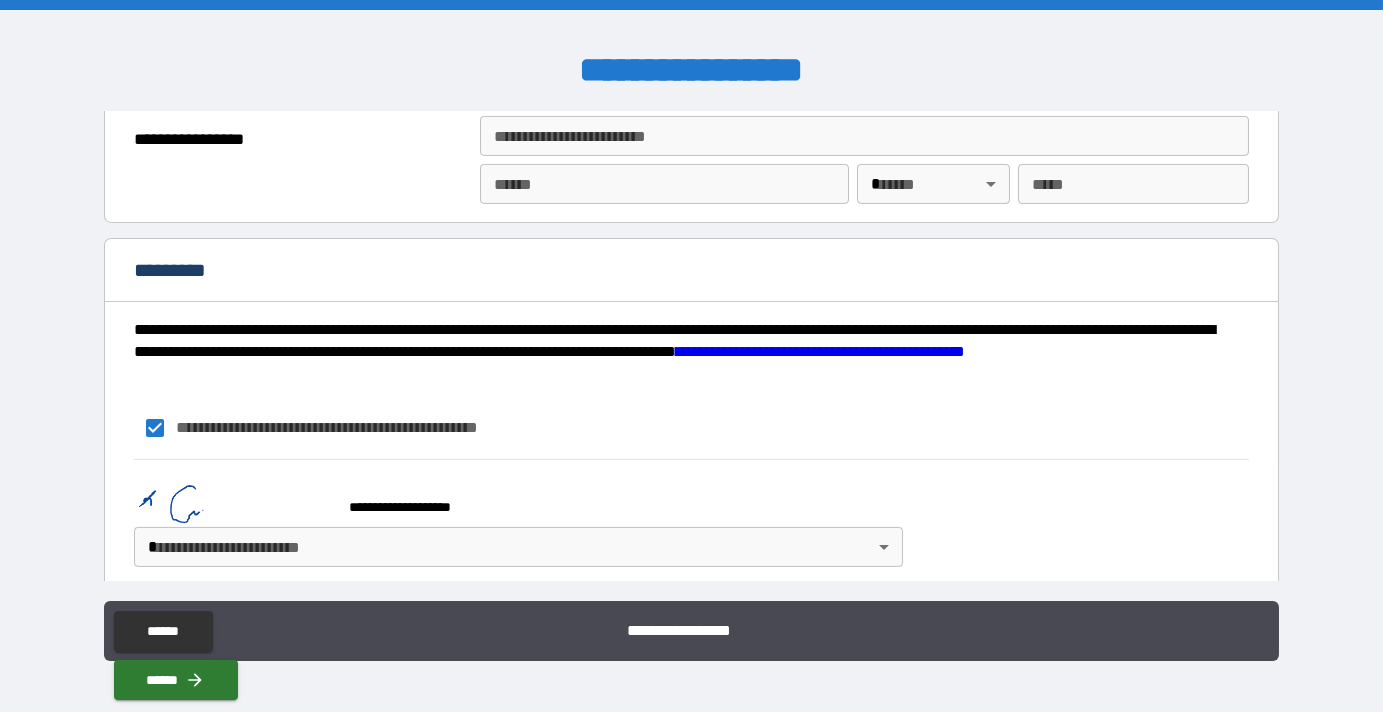 scroll, scrollTop: 2355, scrollLeft: 0, axis: vertical 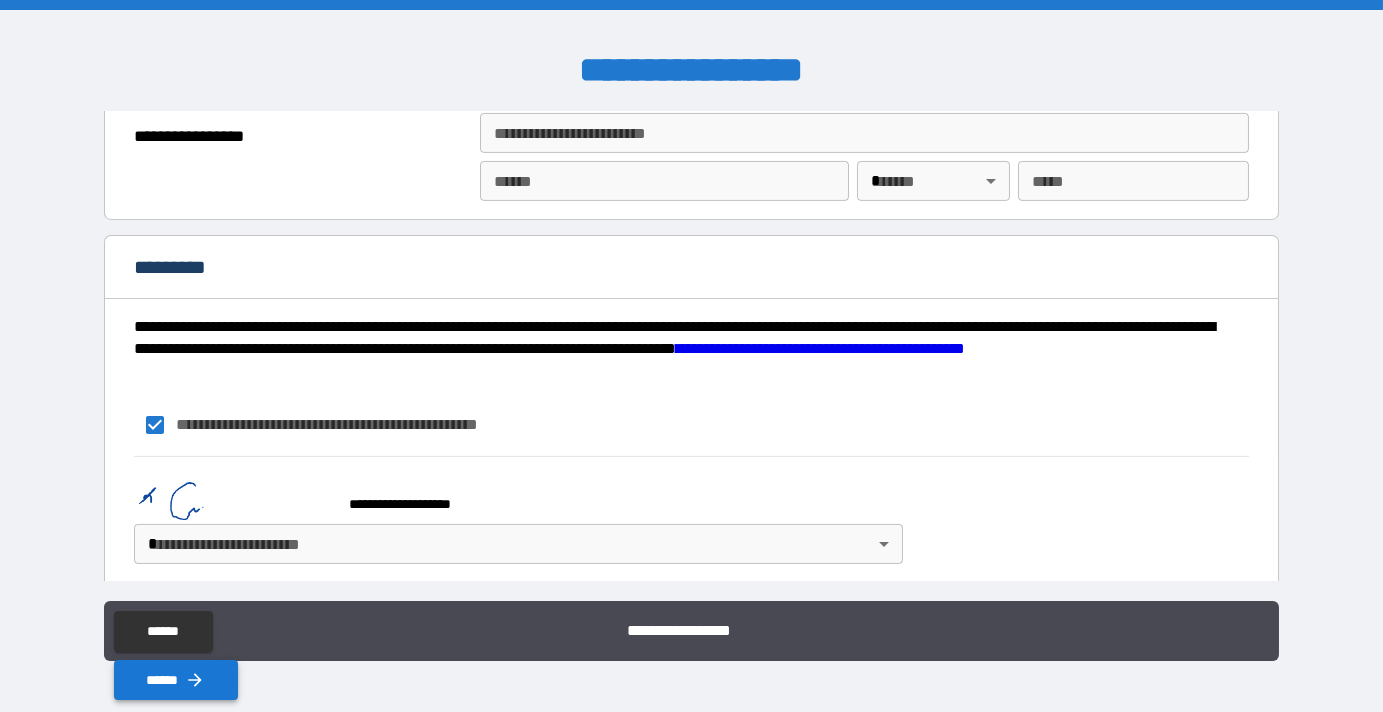 click on "******" at bounding box center [176, 680] 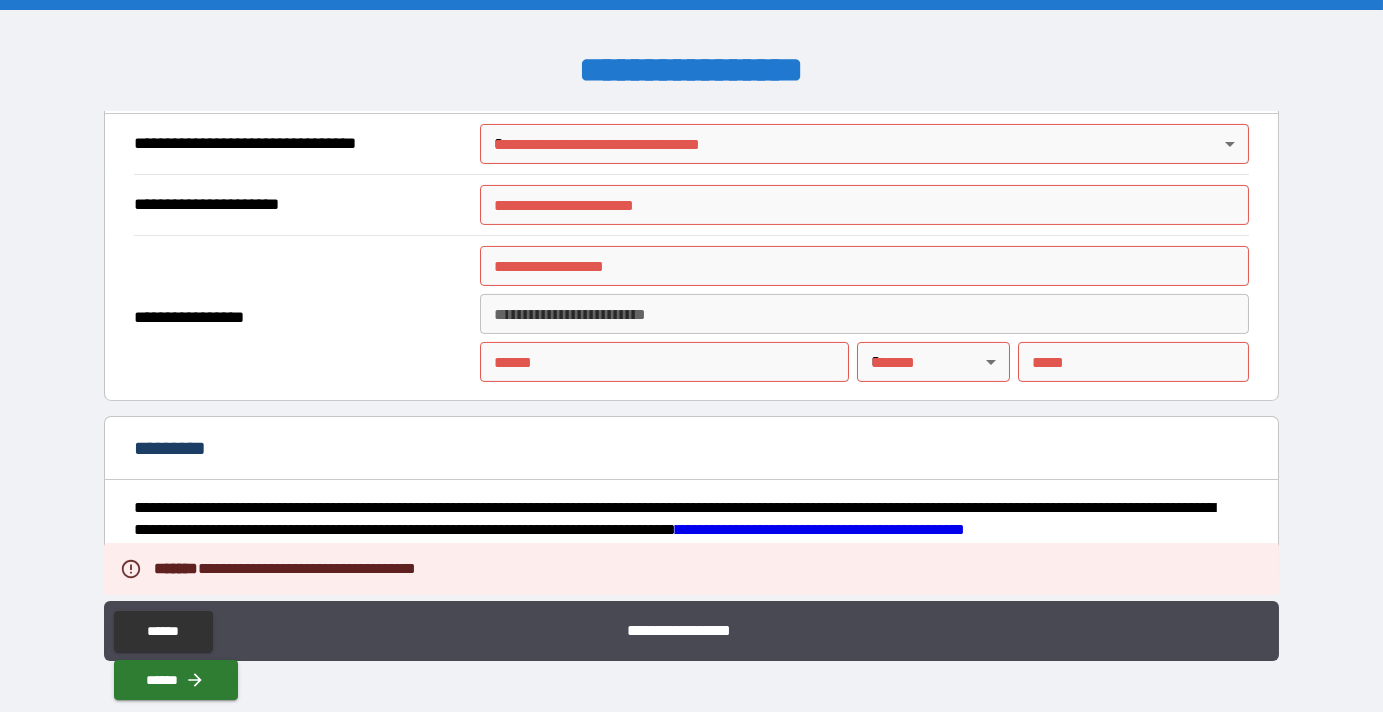 scroll, scrollTop: 2173, scrollLeft: 0, axis: vertical 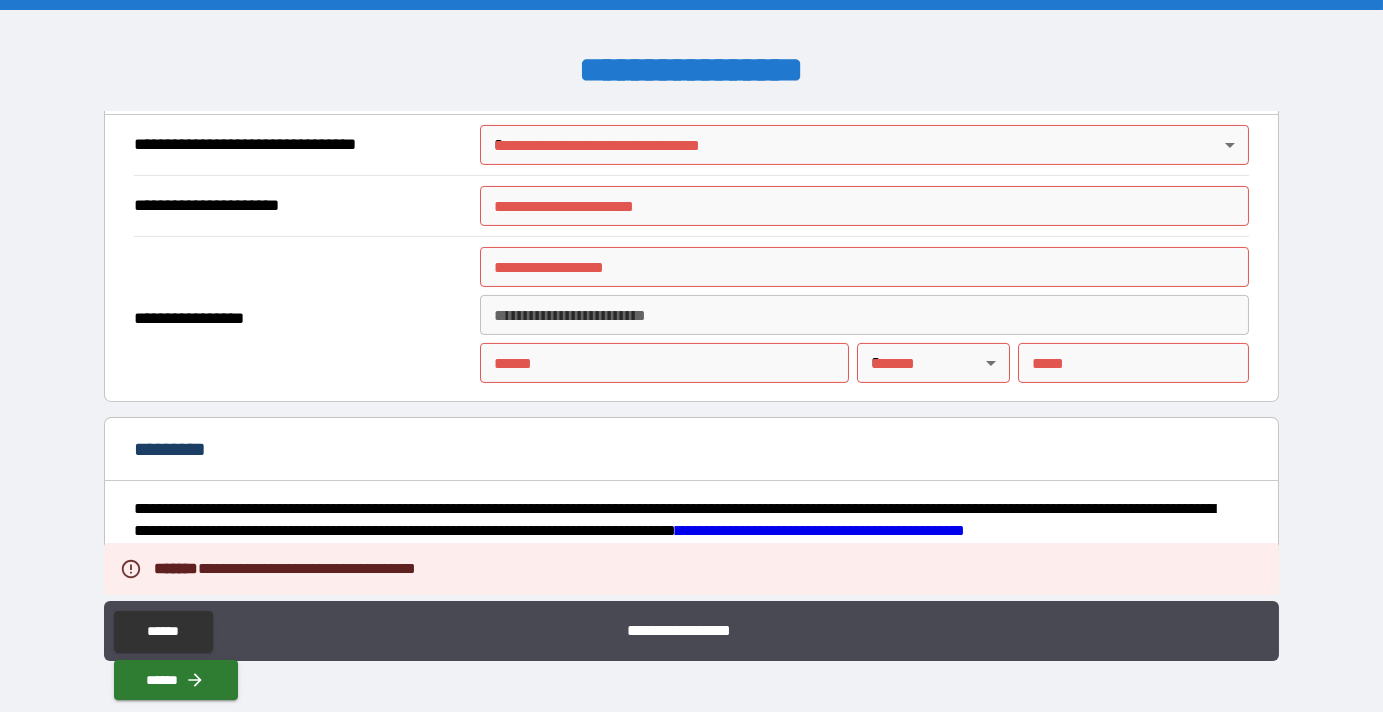 click on "****   *" at bounding box center (664, 363) 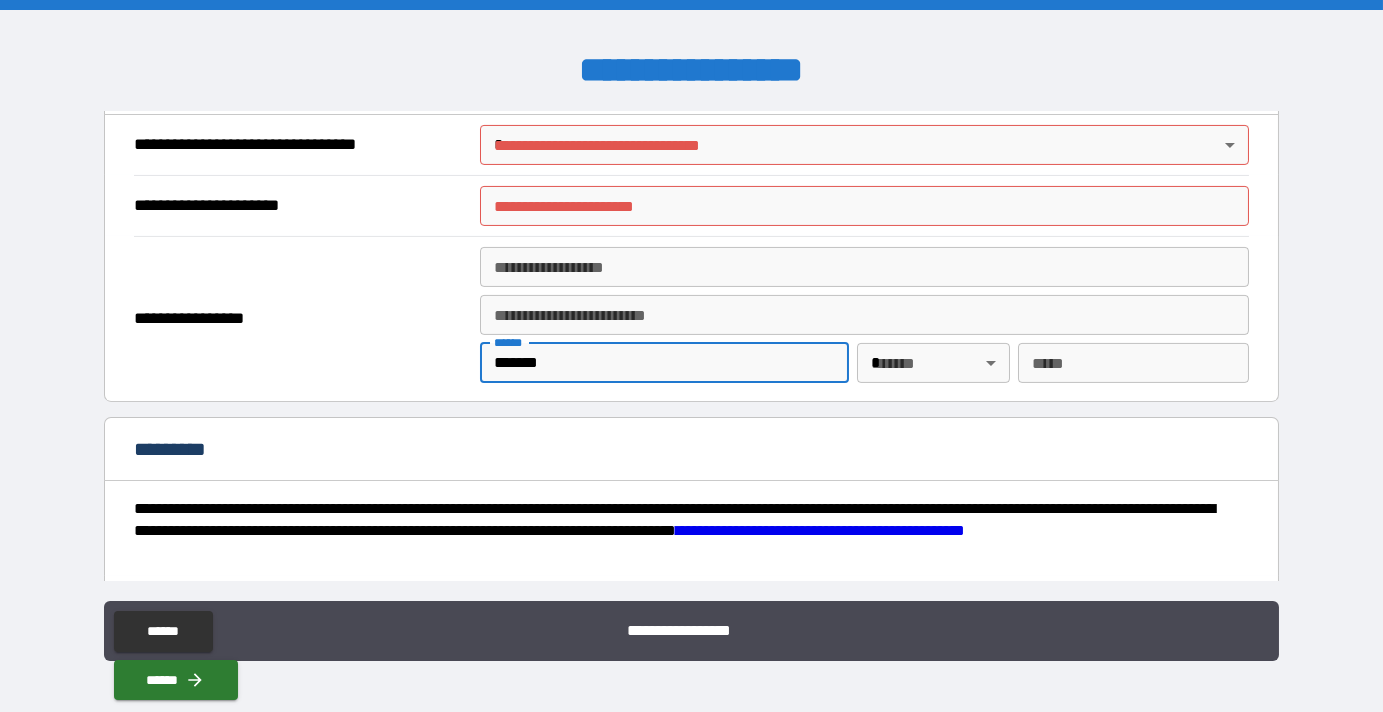 type on "*******" 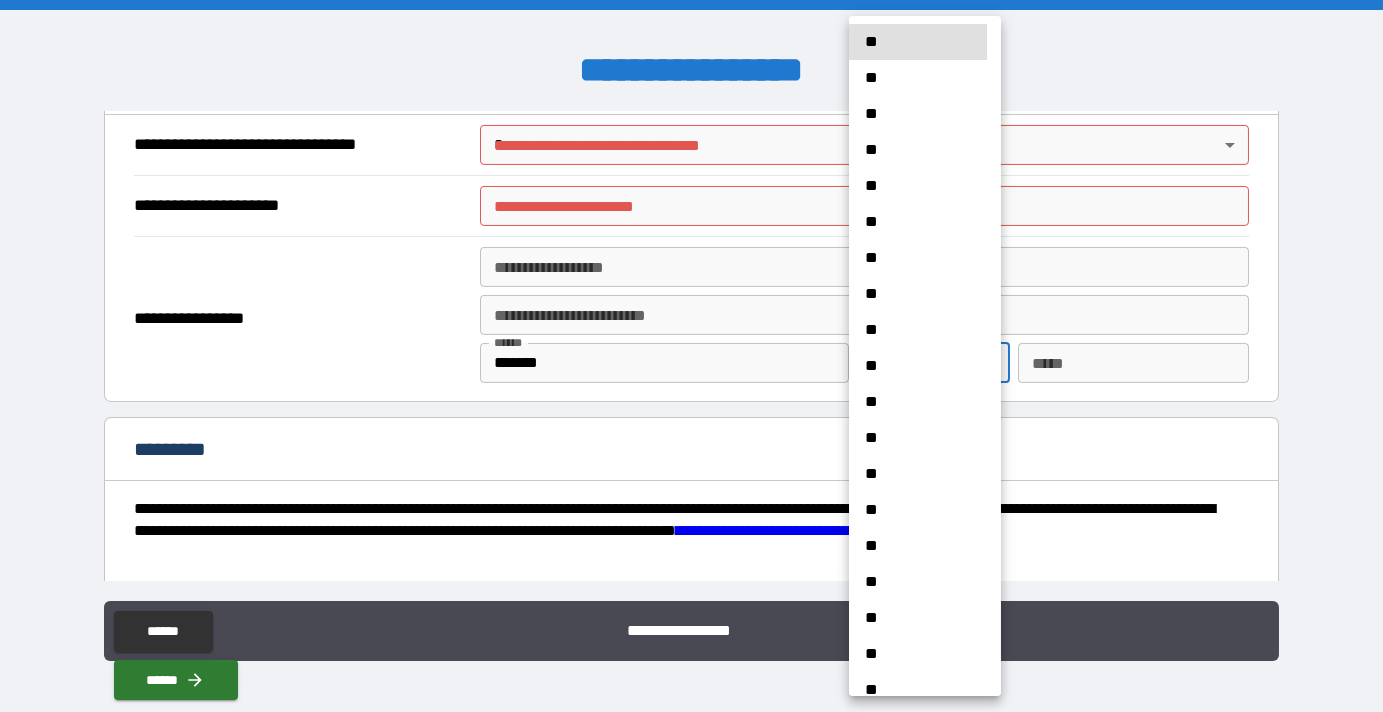 click on "**" at bounding box center (918, 438) 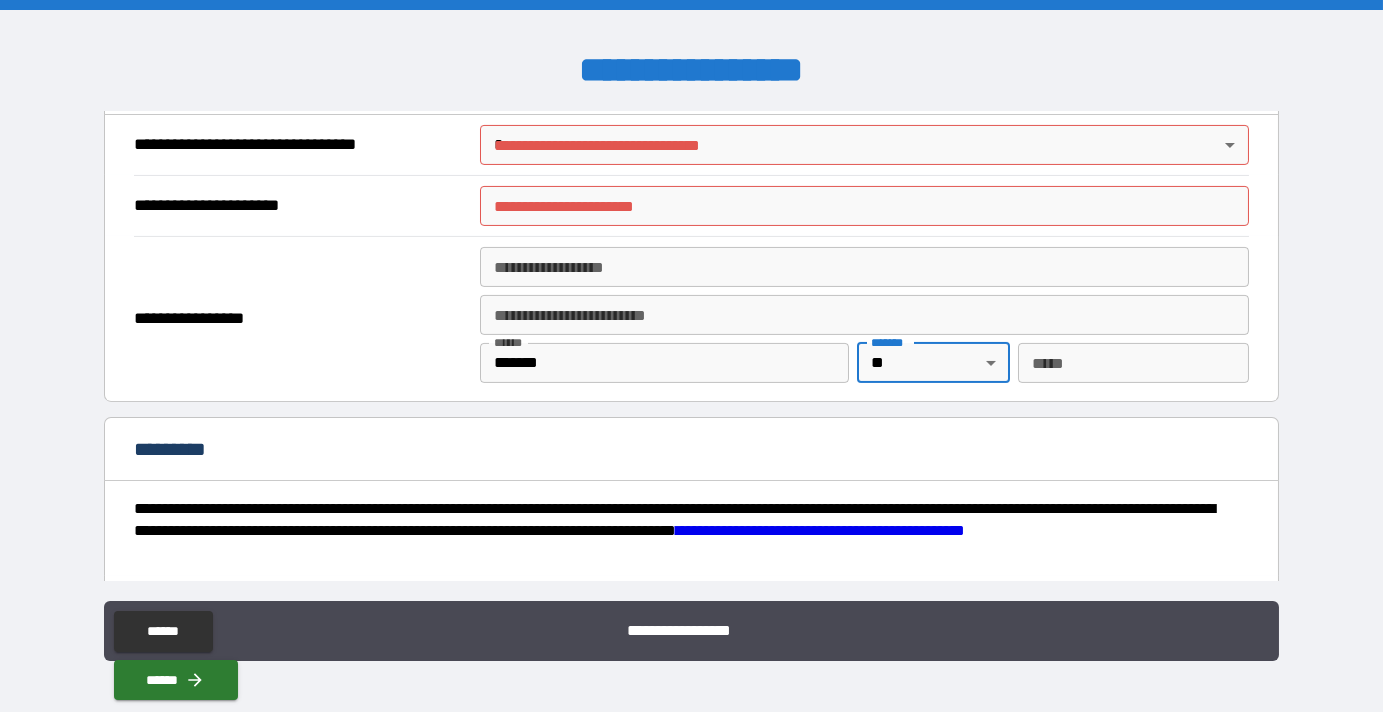 click on "***   *" at bounding box center (1133, 363) 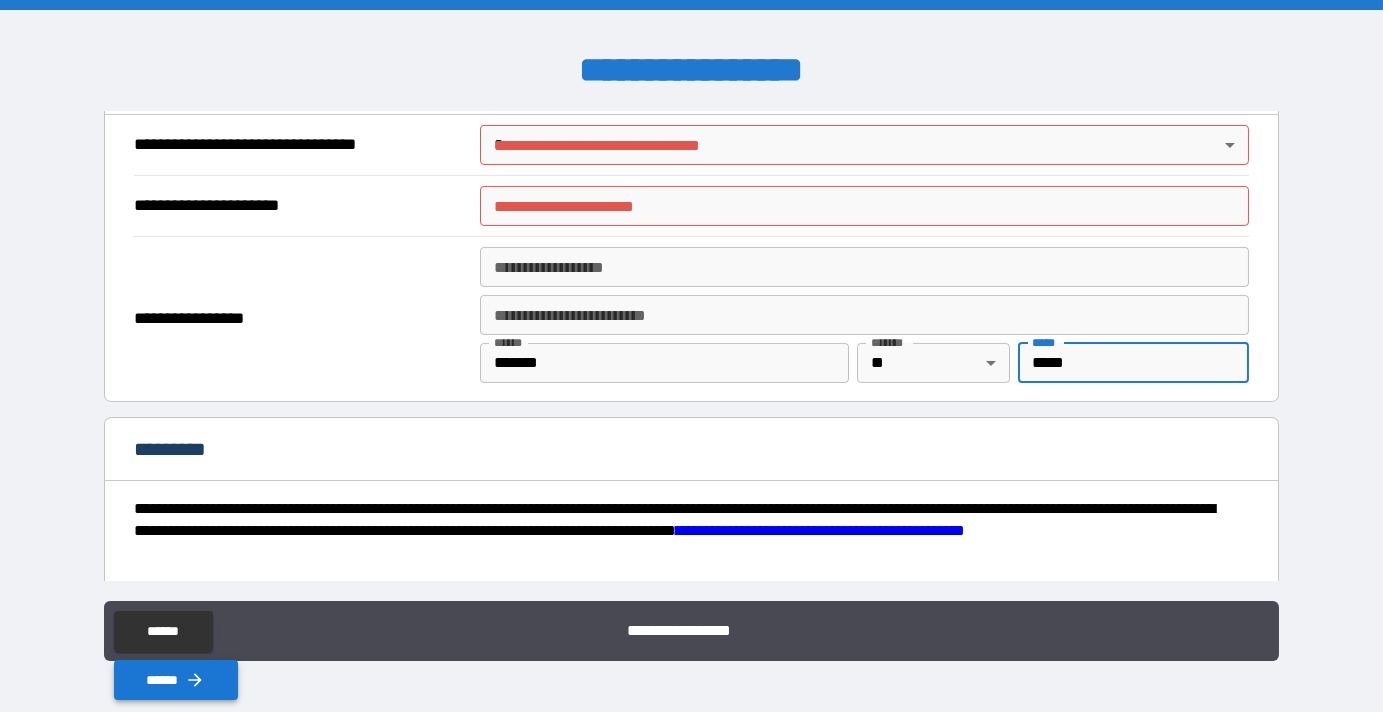 type on "*****" 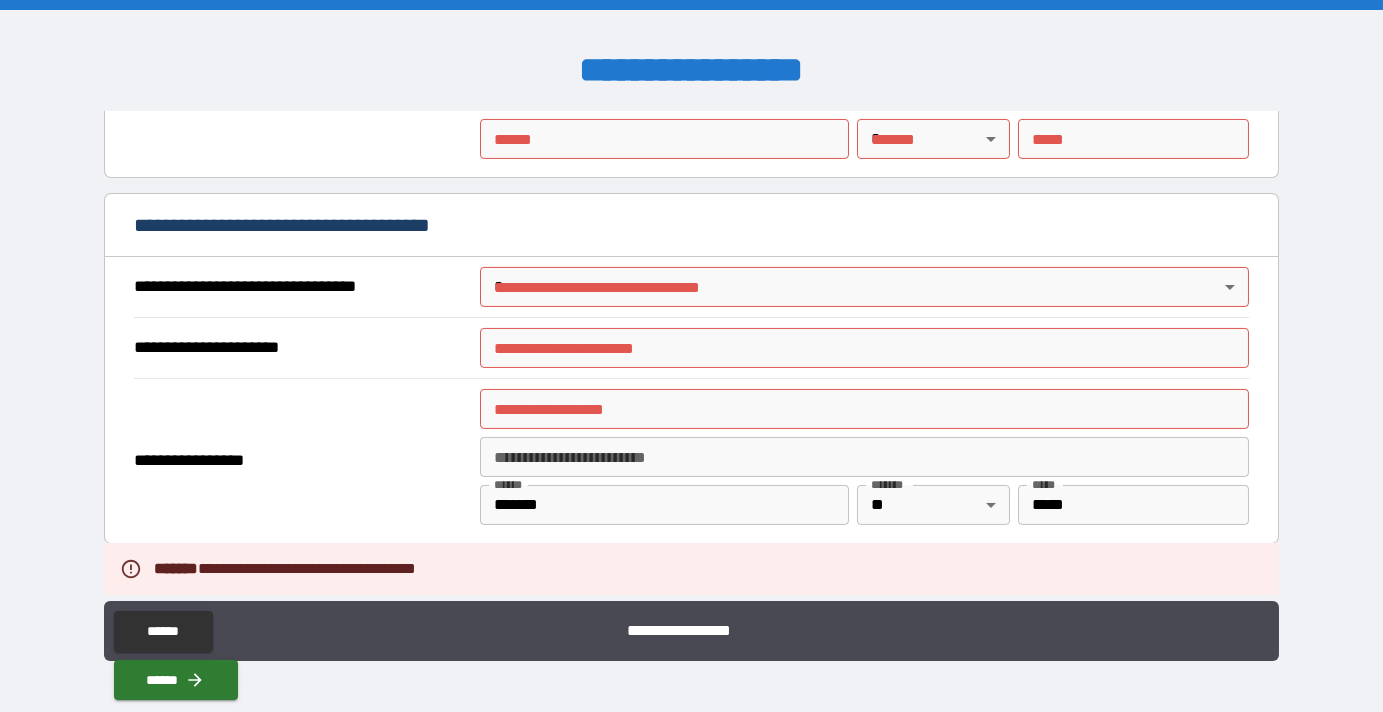 scroll, scrollTop: 1992, scrollLeft: 0, axis: vertical 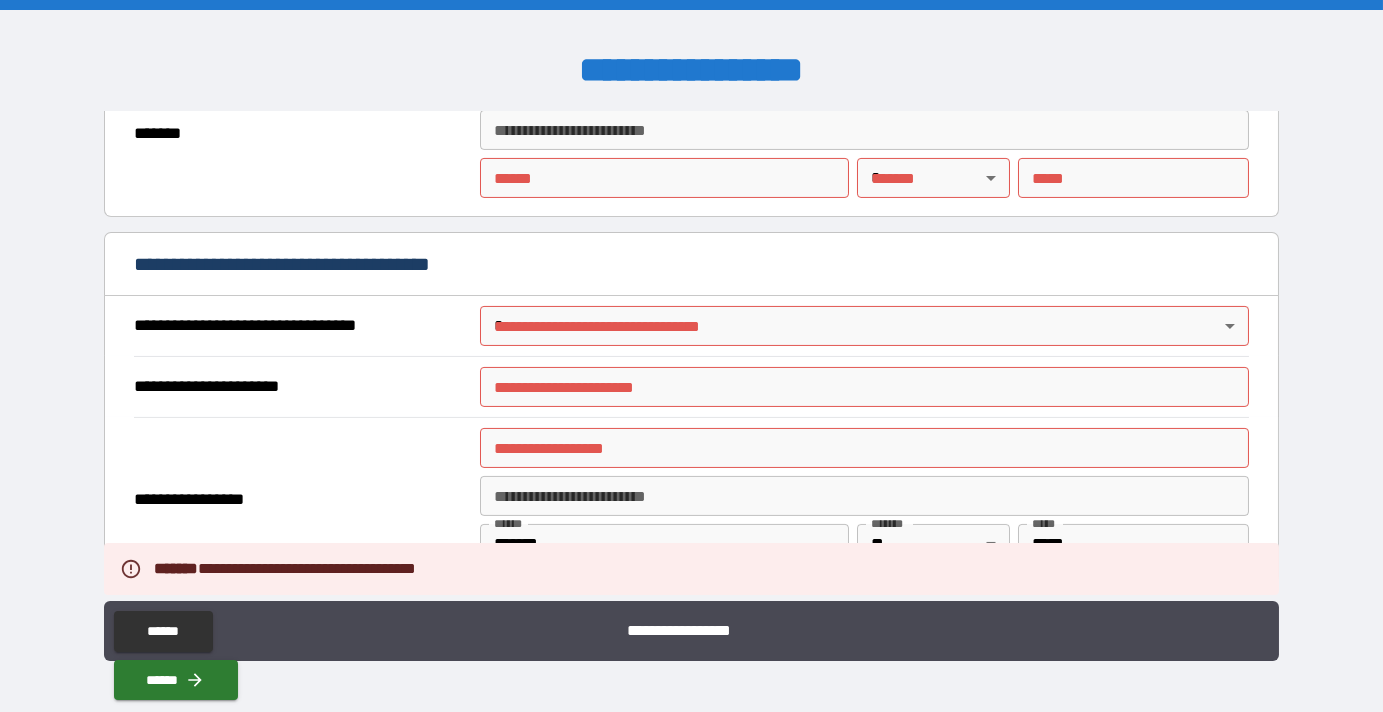 click on "**********" at bounding box center [691, 356] 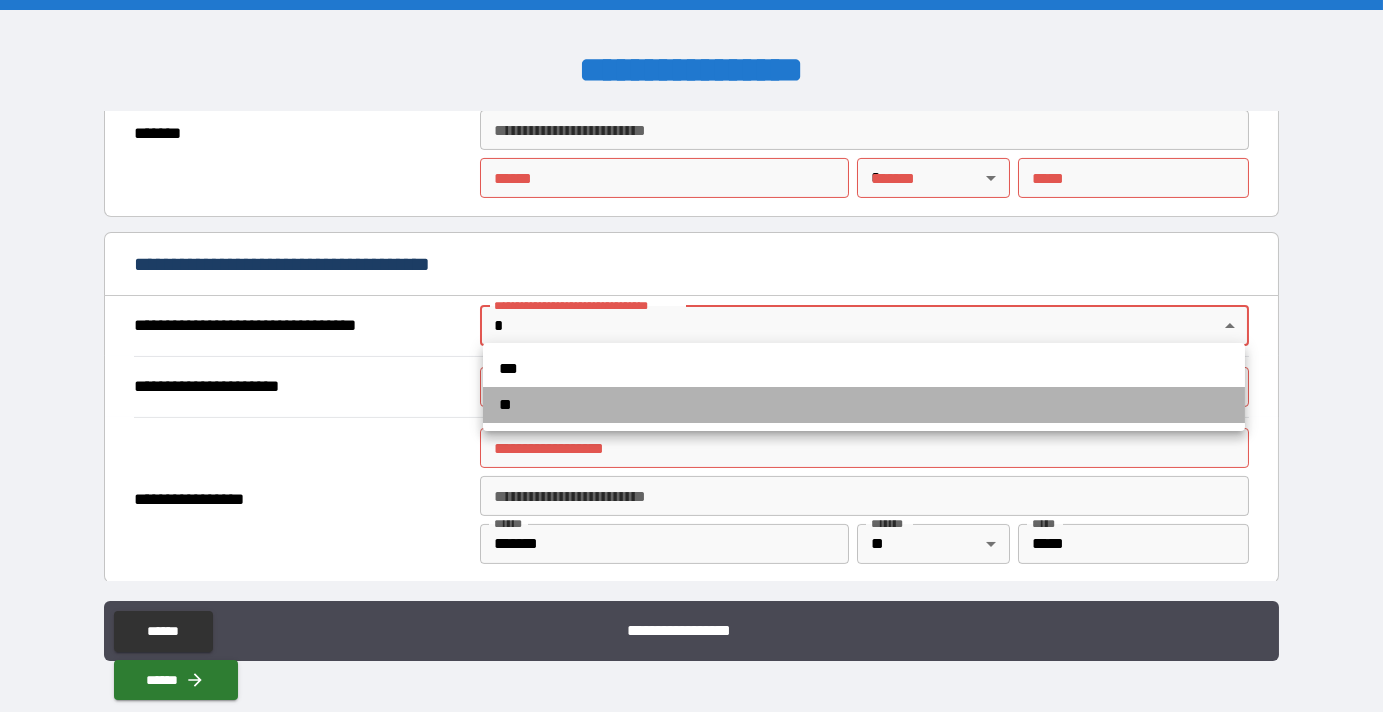 click on "**" at bounding box center [864, 405] 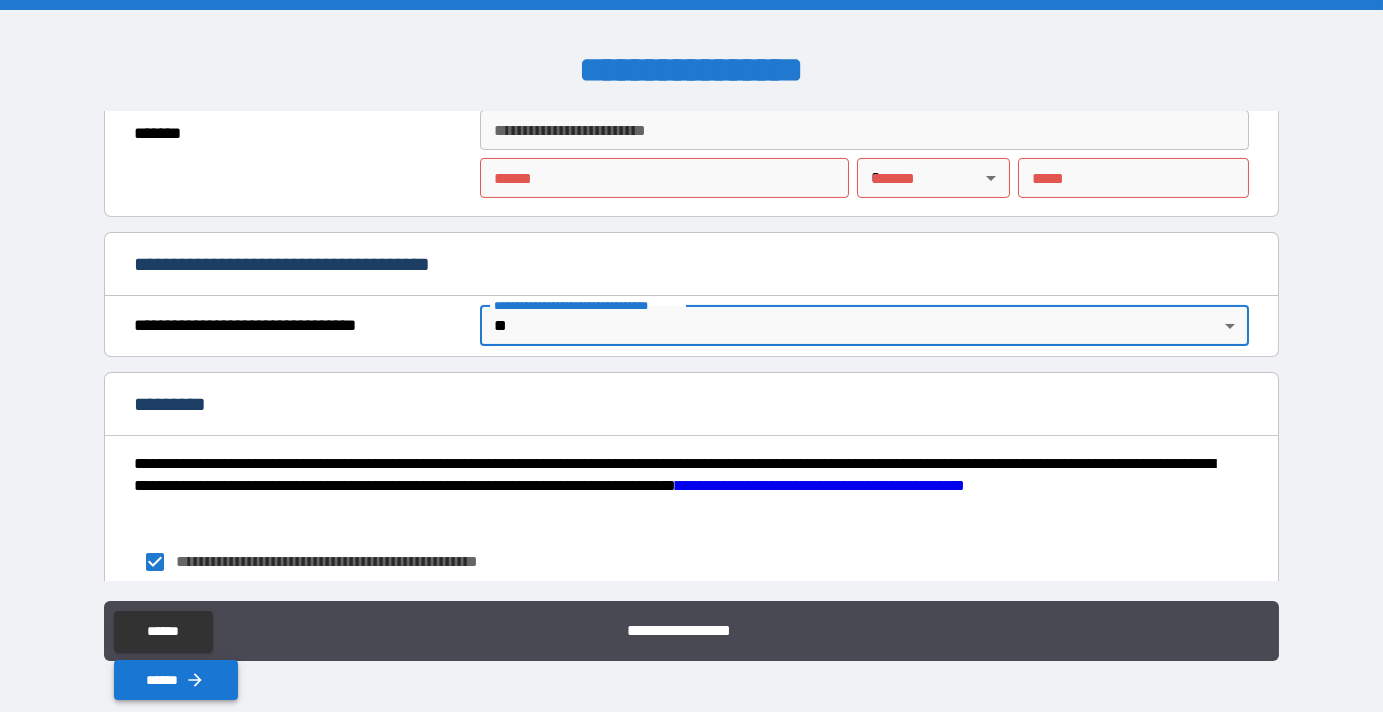 click on "******" at bounding box center (176, 680) 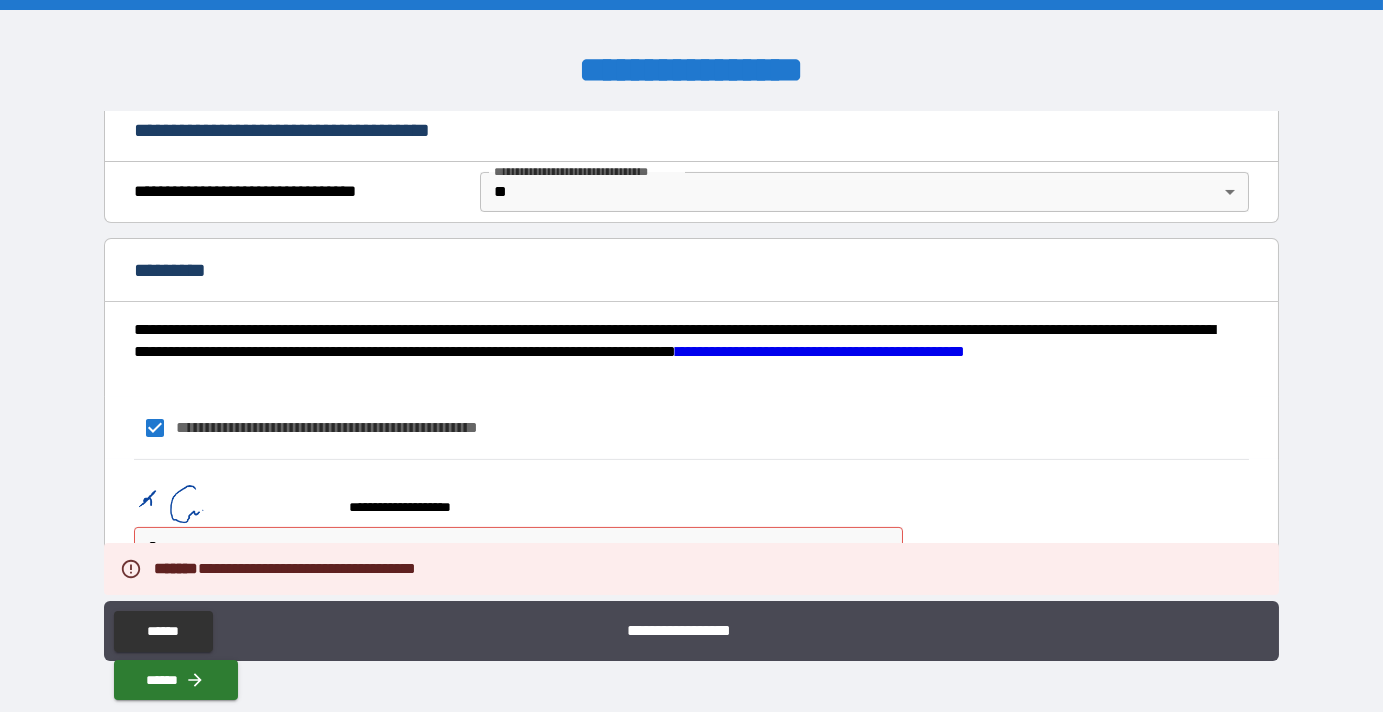 scroll, scrollTop: 2130, scrollLeft: 0, axis: vertical 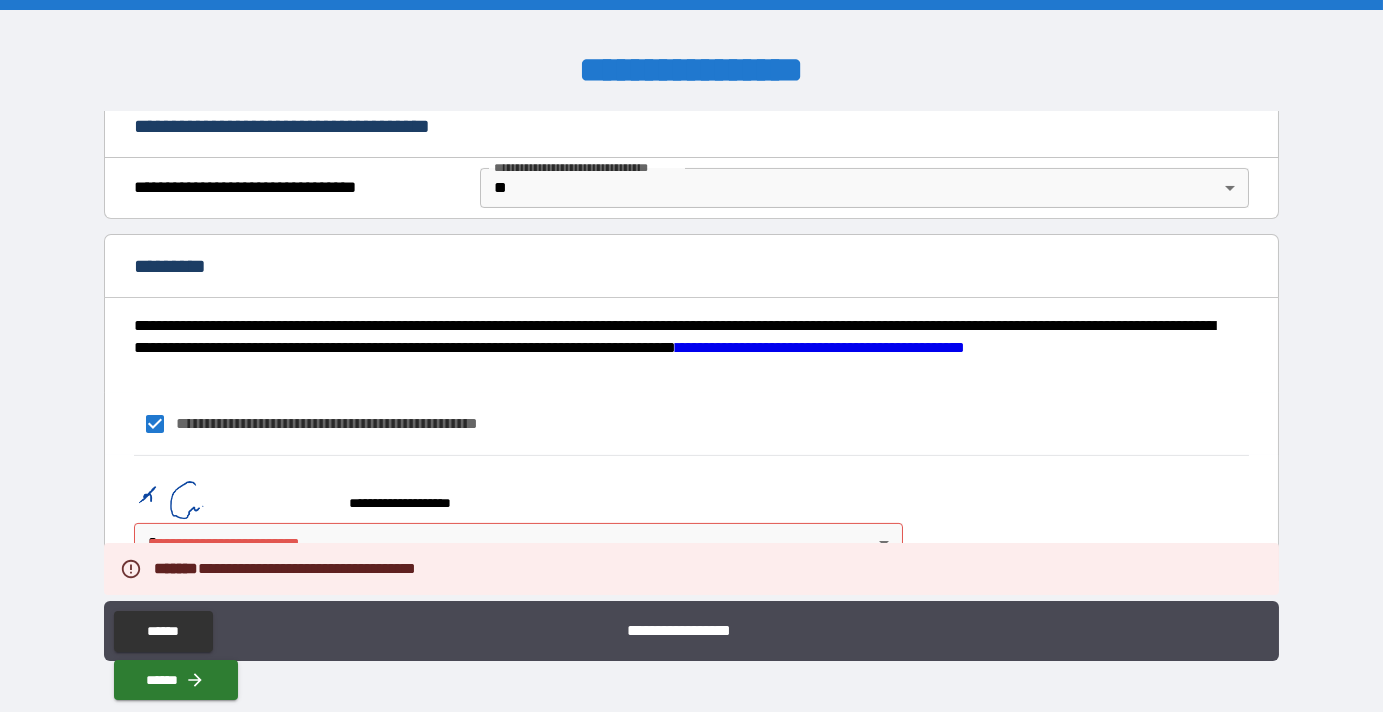 click on "**********" at bounding box center (691, 356) 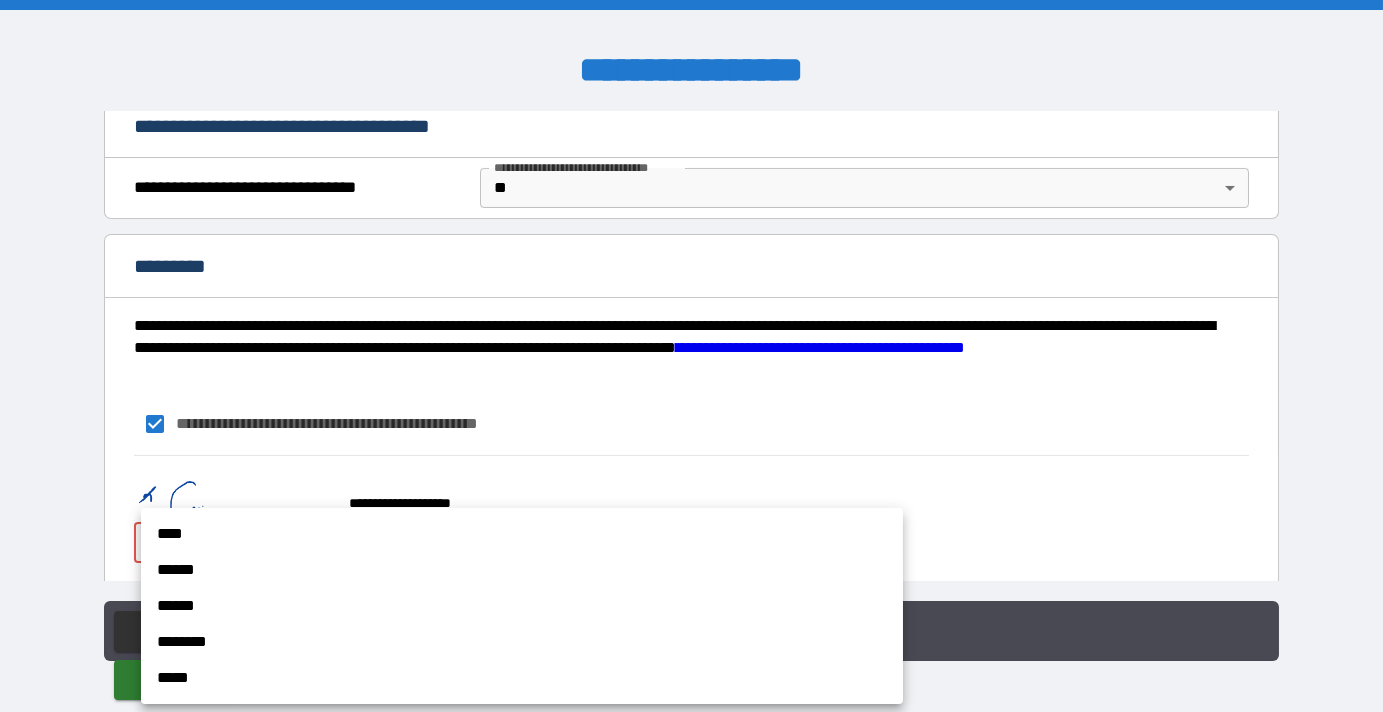 click on "****" at bounding box center [522, 534] 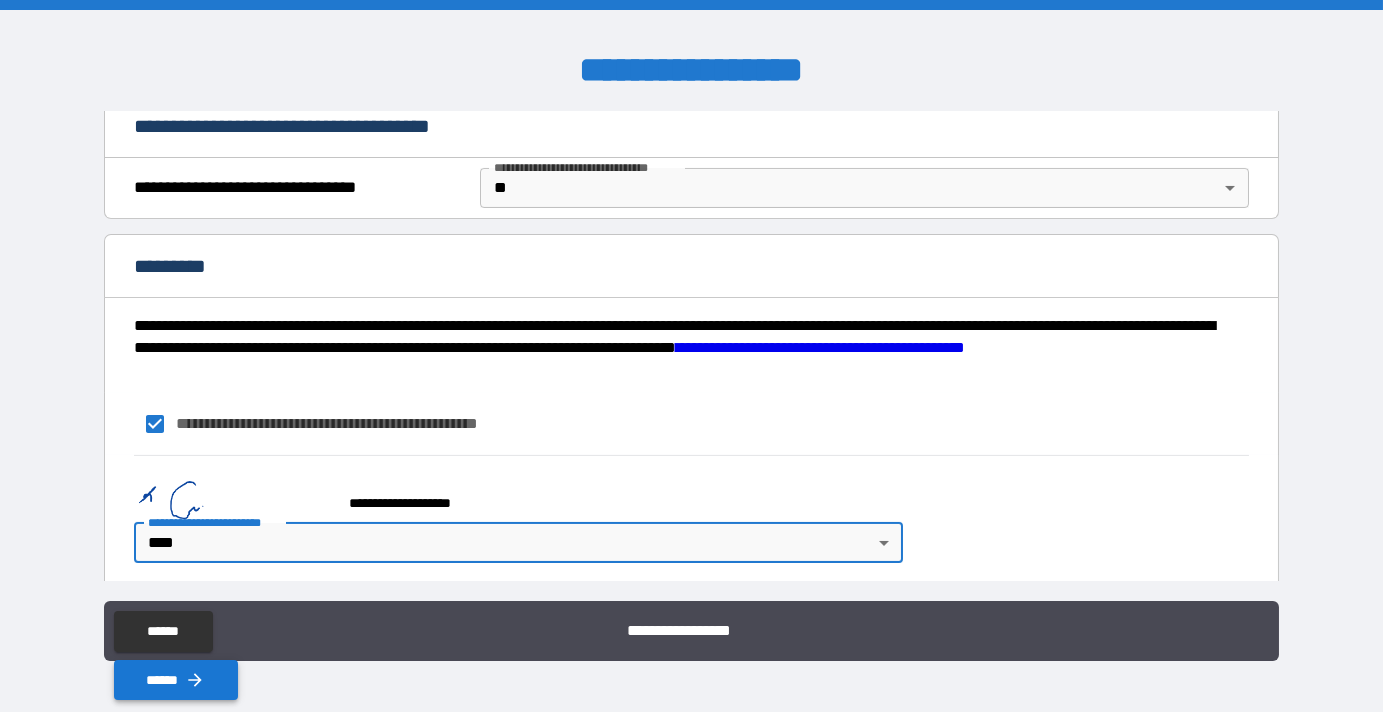 click on "******" at bounding box center (176, 680) 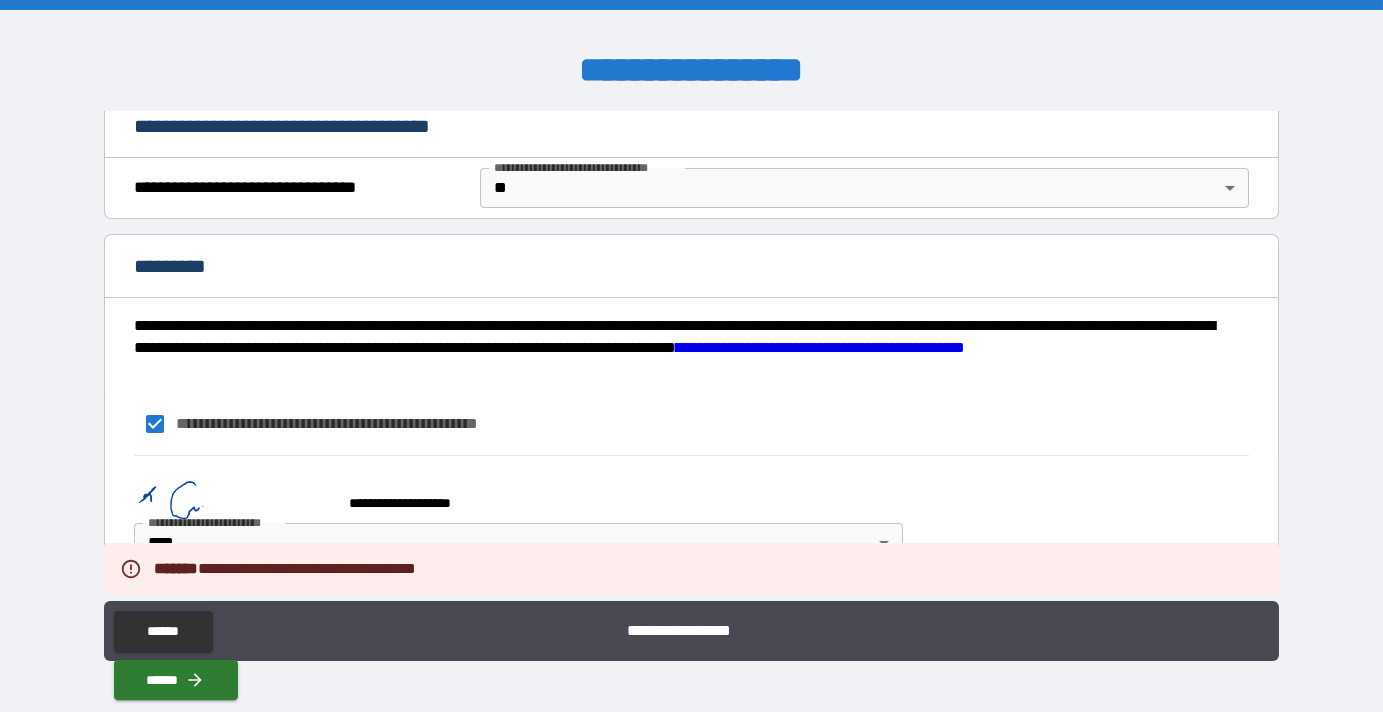 click on "**********" at bounding box center (515, 494) 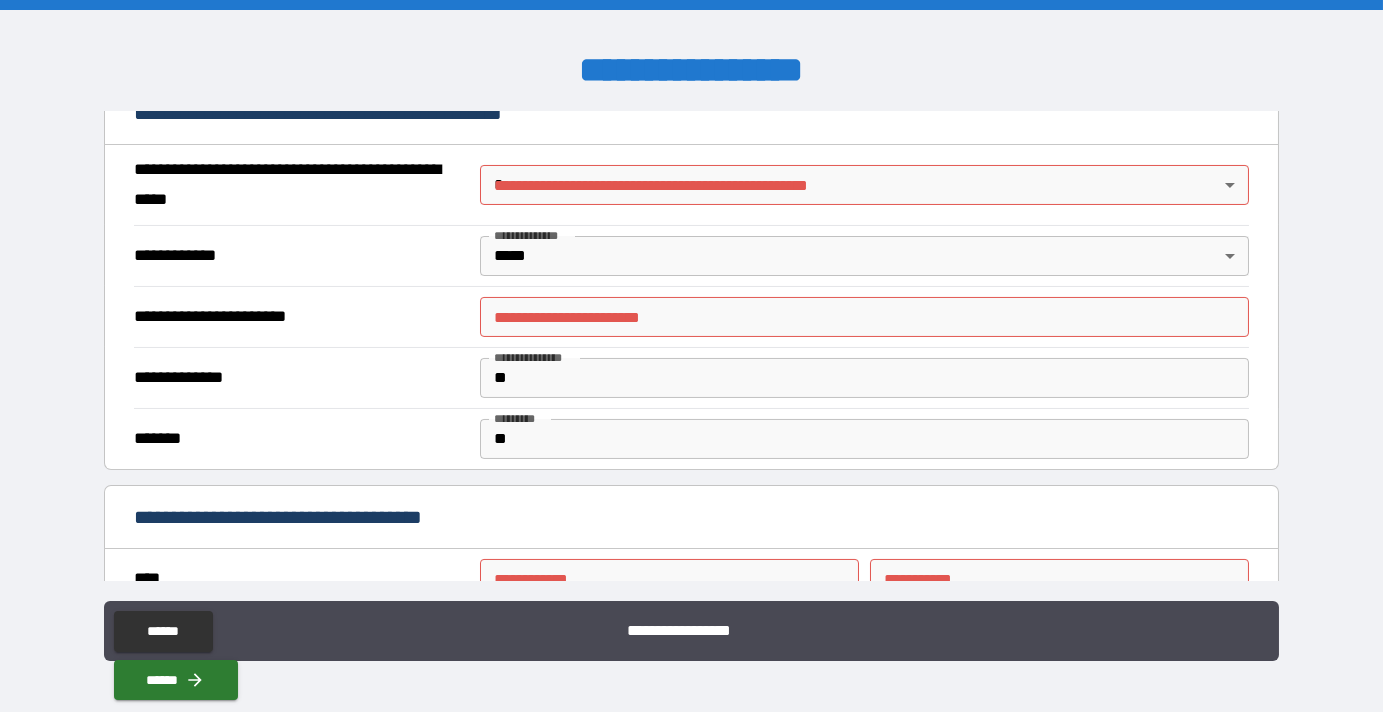scroll, scrollTop: 1130, scrollLeft: 0, axis: vertical 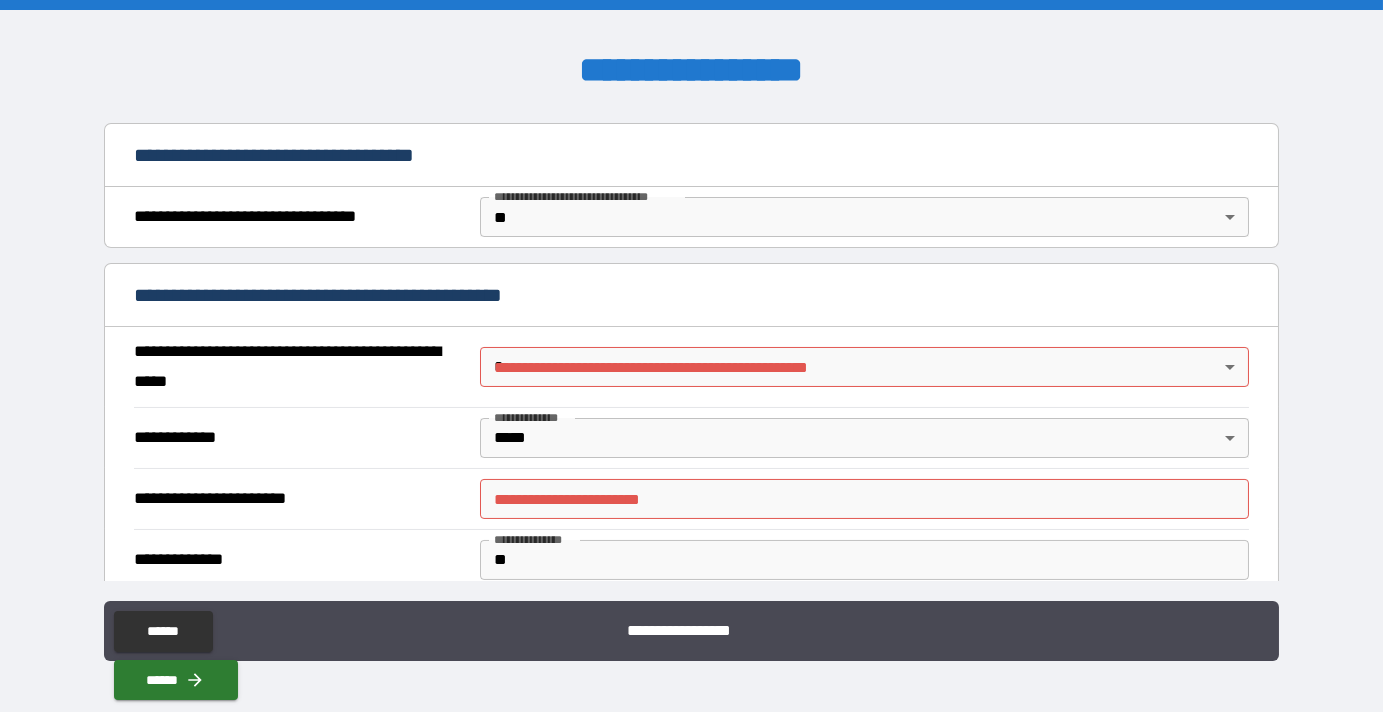 click on "**********" at bounding box center [691, 356] 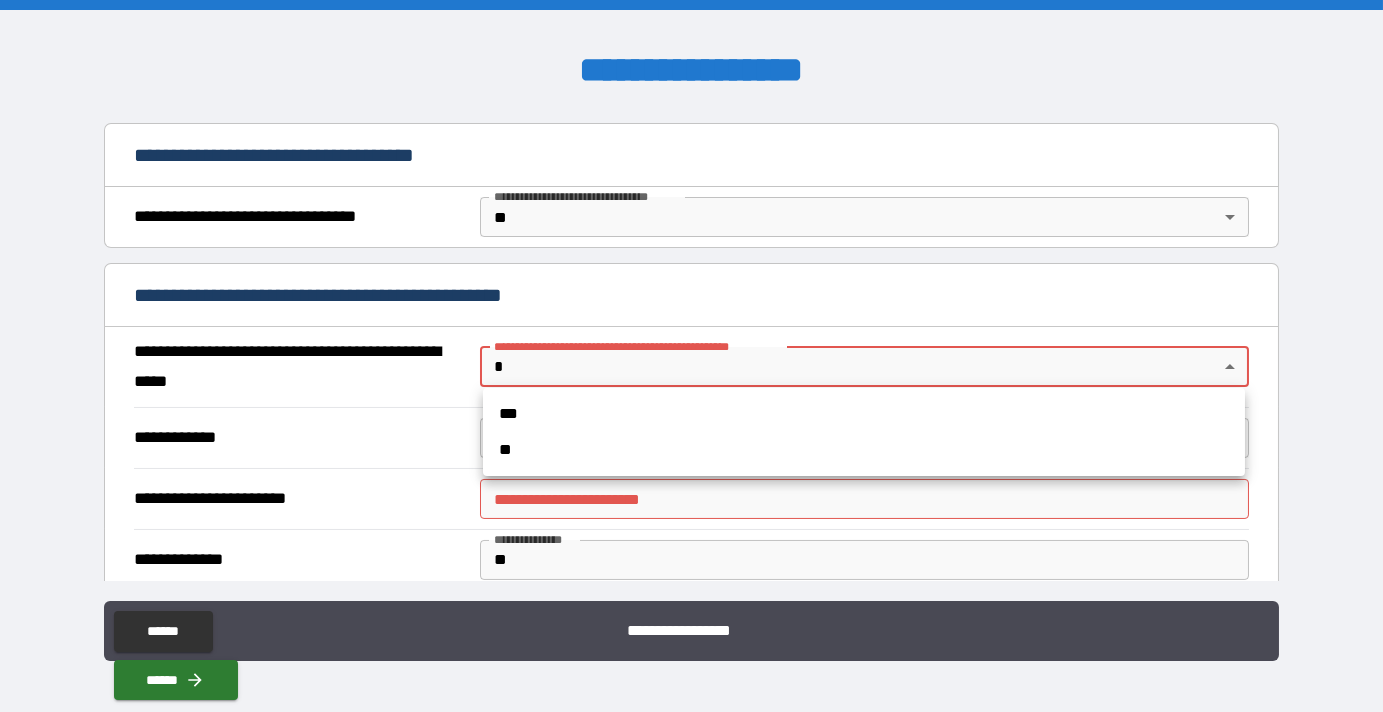 click on "**" at bounding box center [864, 450] 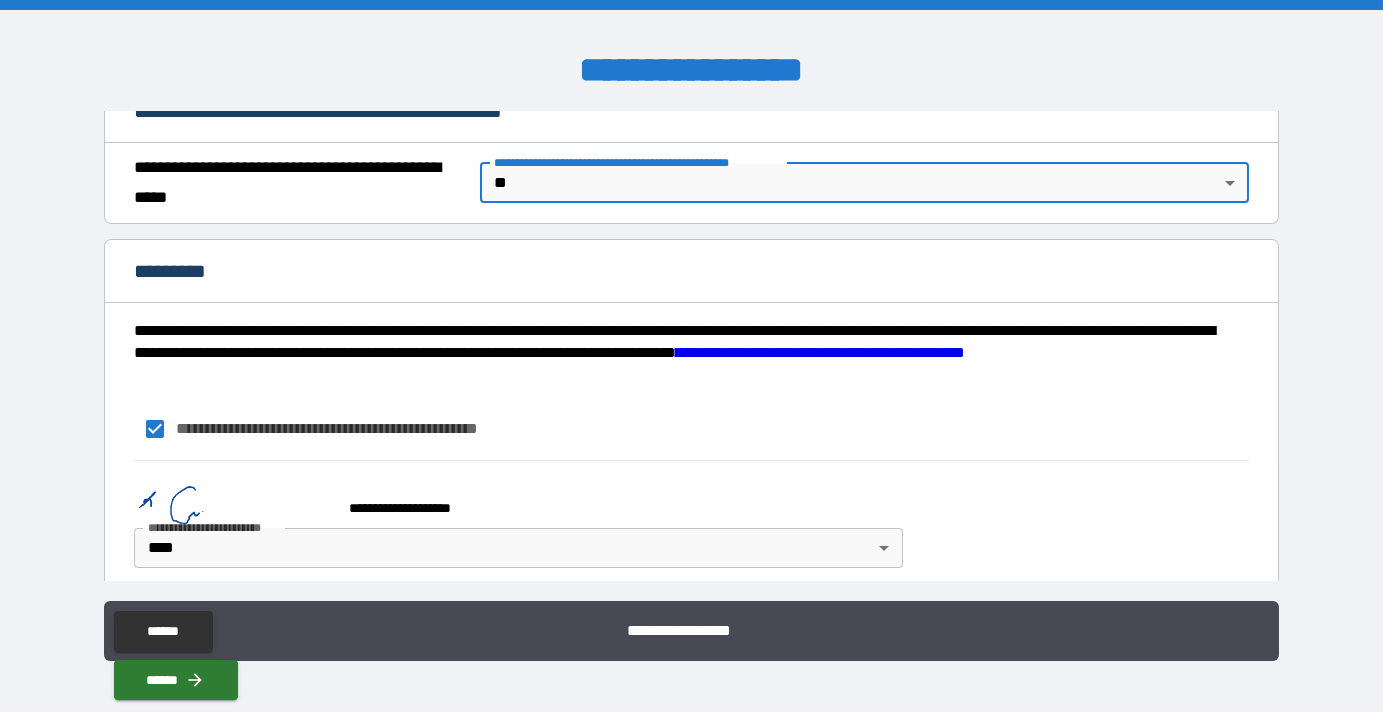scroll, scrollTop: 1323, scrollLeft: 0, axis: vertical 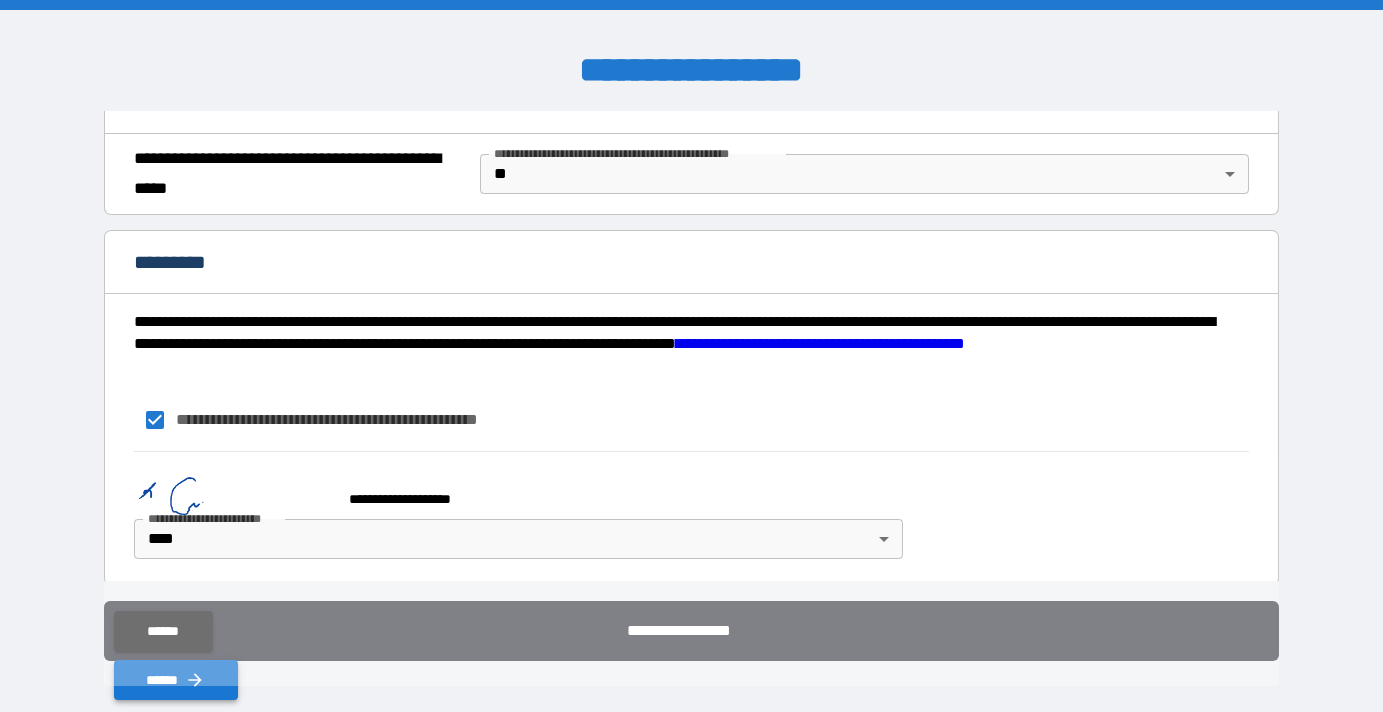 click on "******" at bounding box center (176, 680) 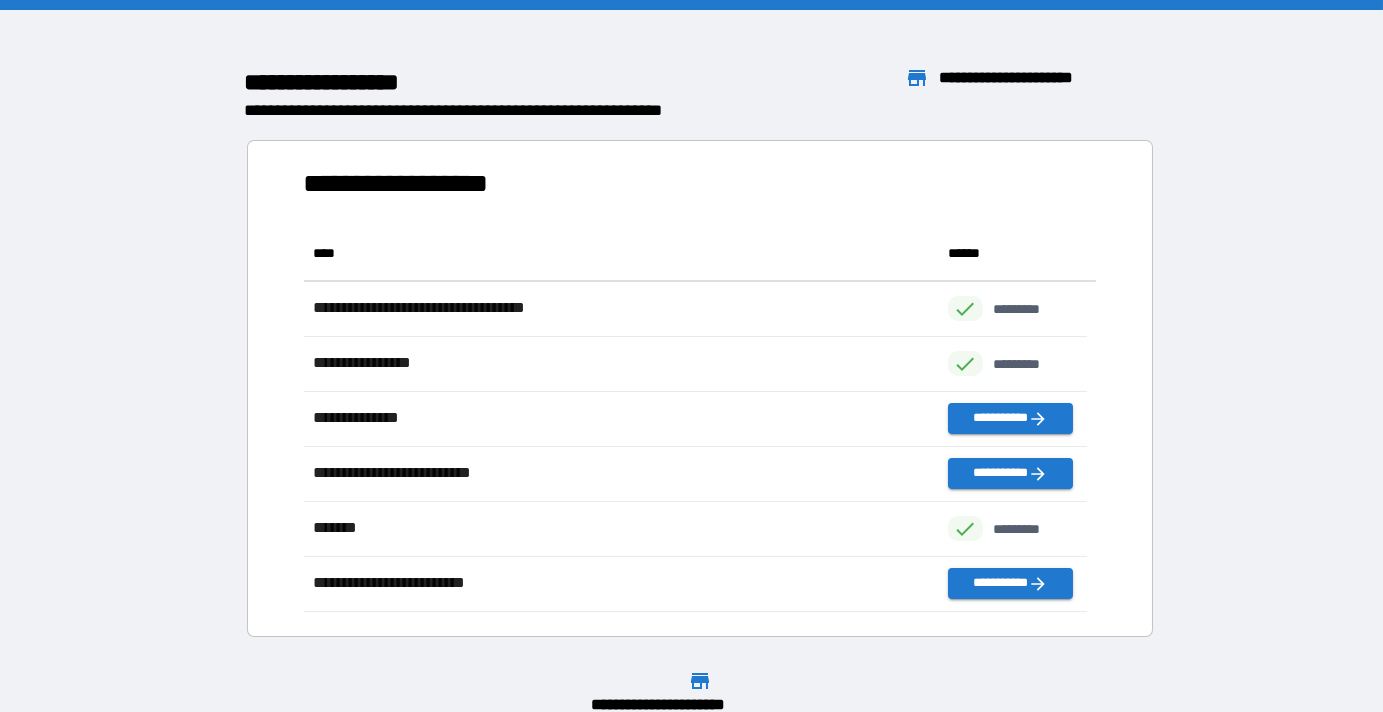 scroll, scrollTop: 372, scrollLeft: 769, axis: both 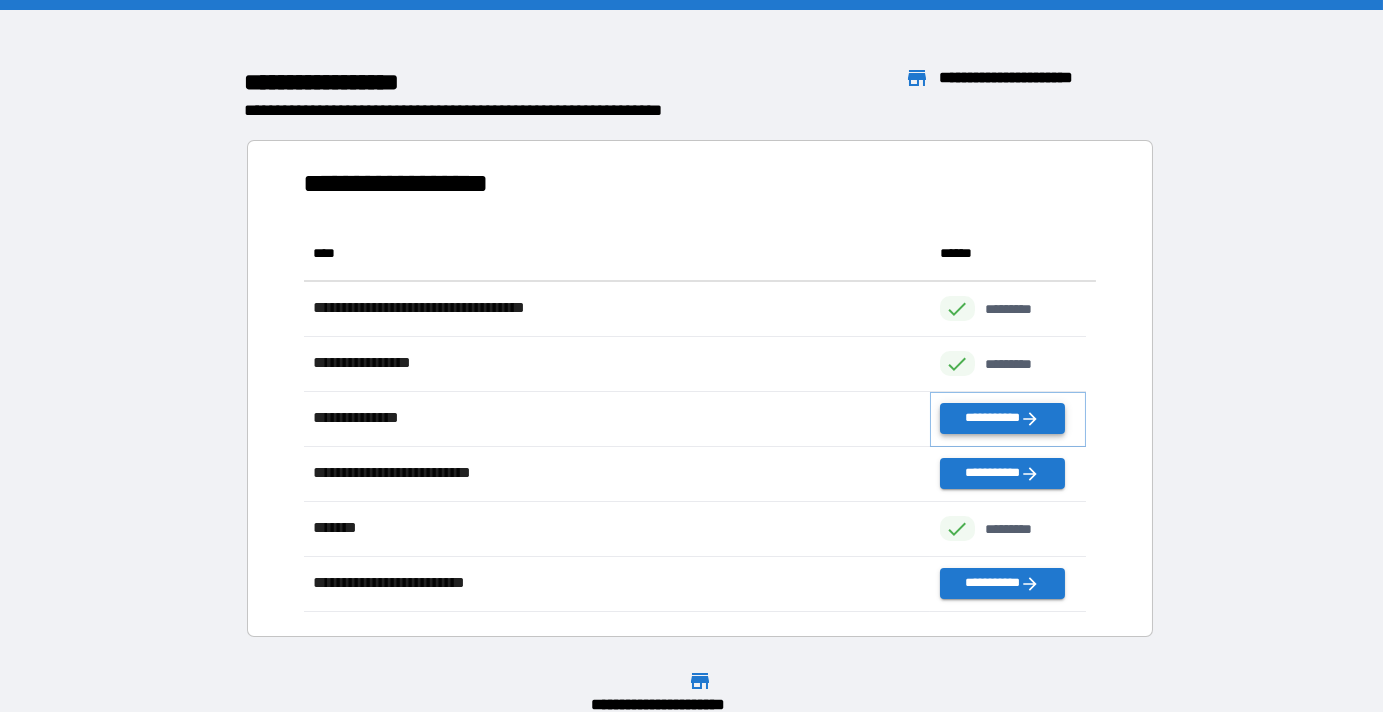 click on "**********" at bounding box center (1002, 418) 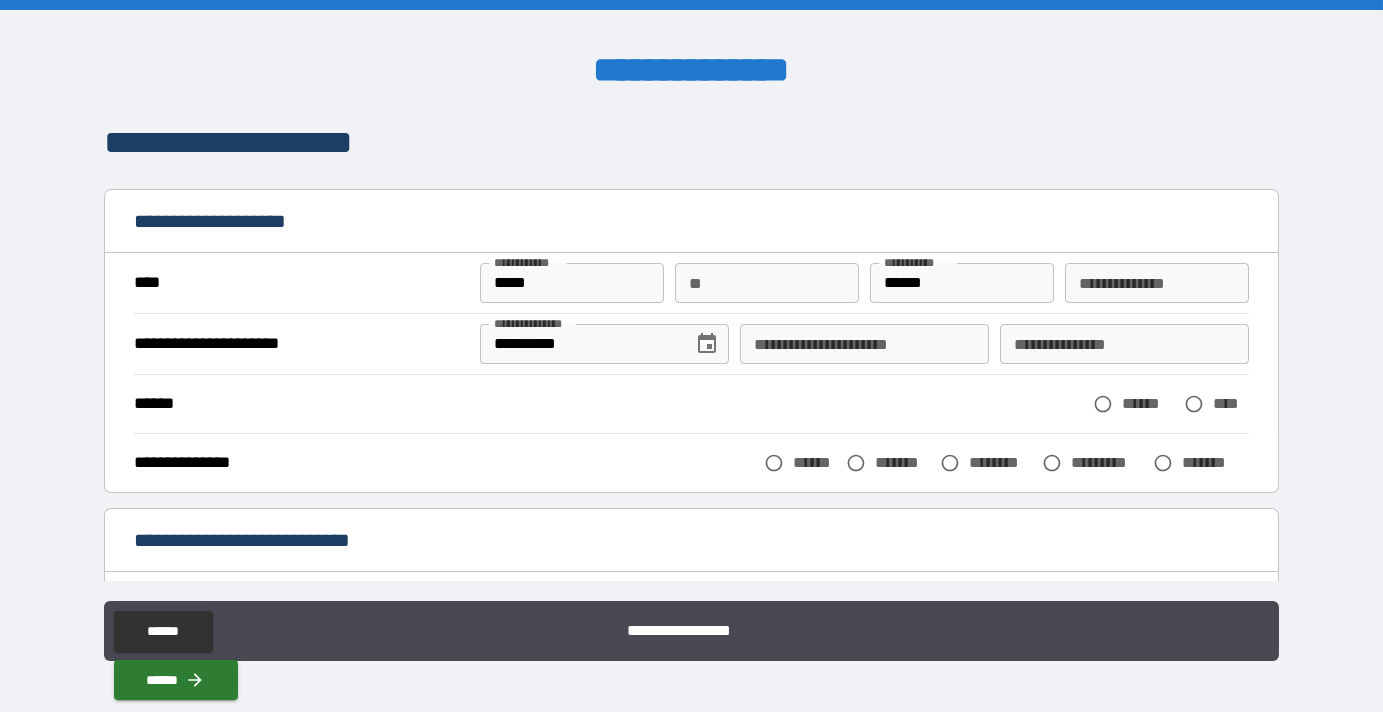 click on "**********" at bounding box center (864, 344) 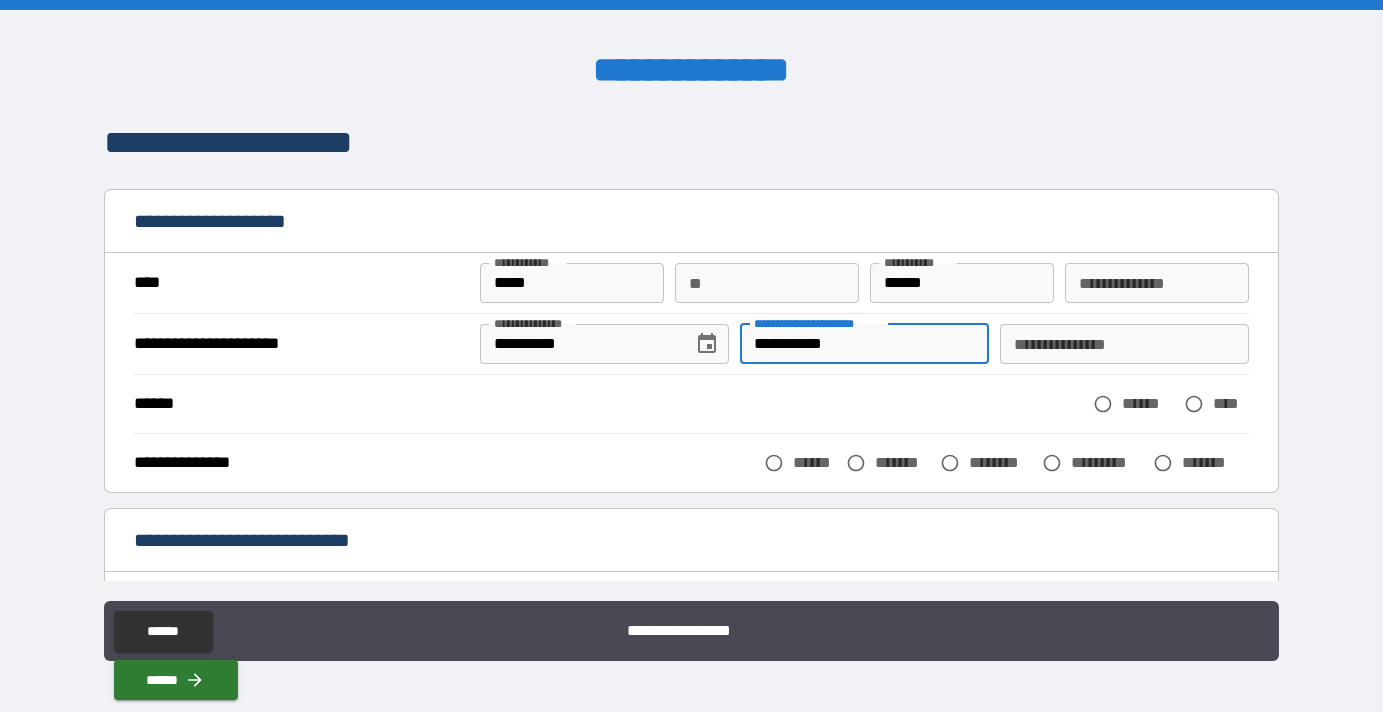 type on "**********" 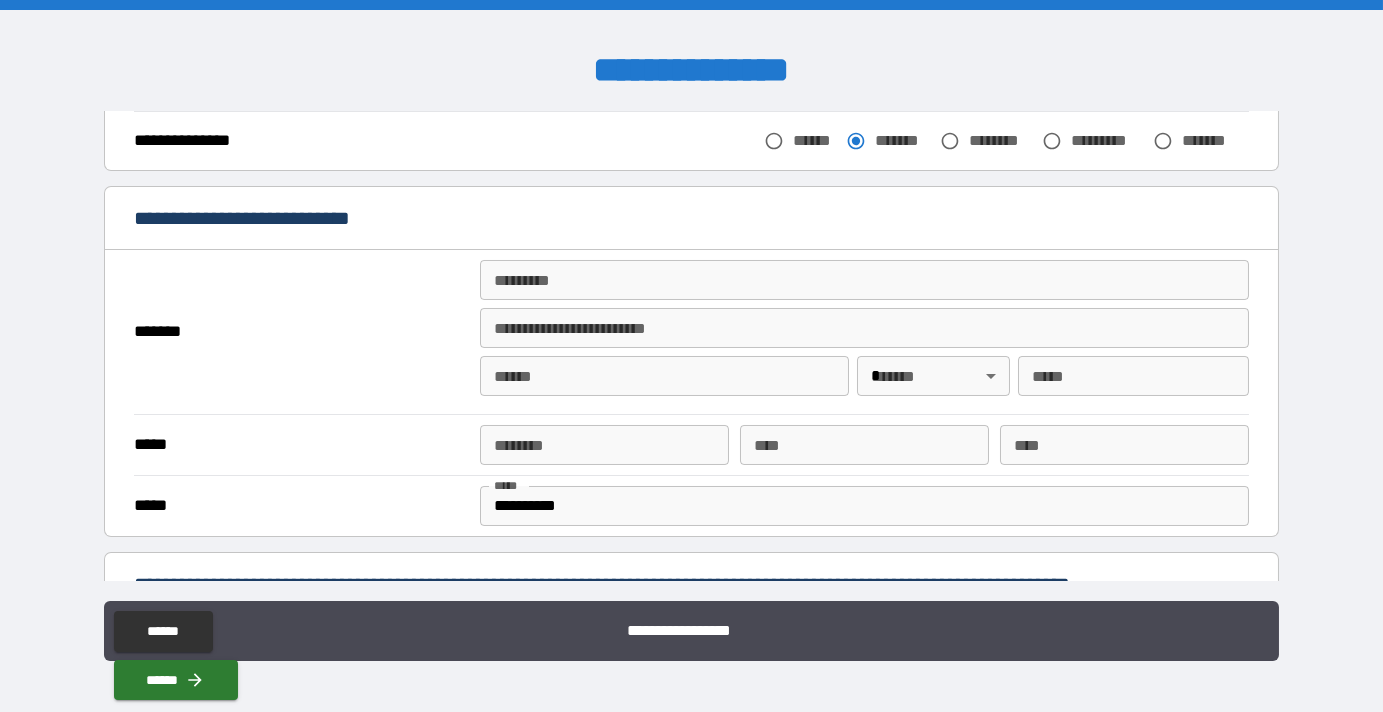 scroll, scrollTop: 363, scrollLeft: 0, axis: vertical 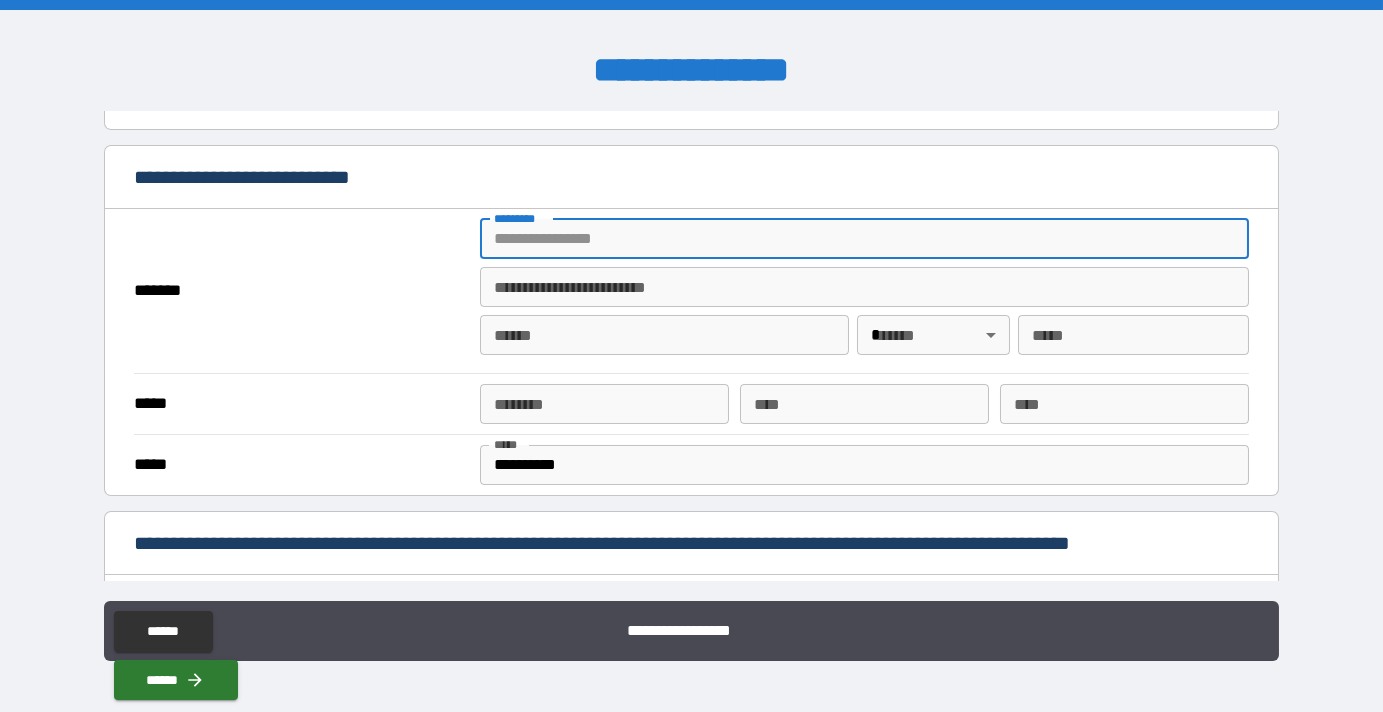 click on "*******   *" at bounding box center [864, 239] 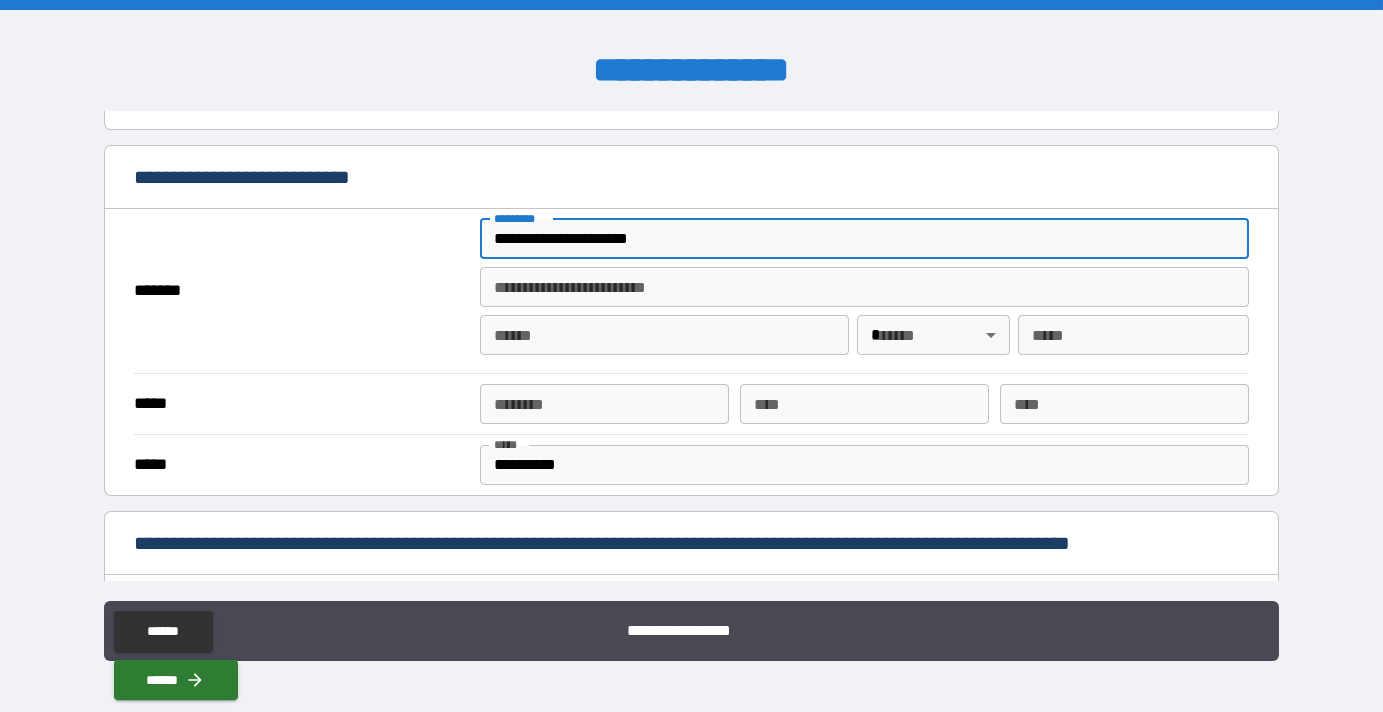 type on "*" 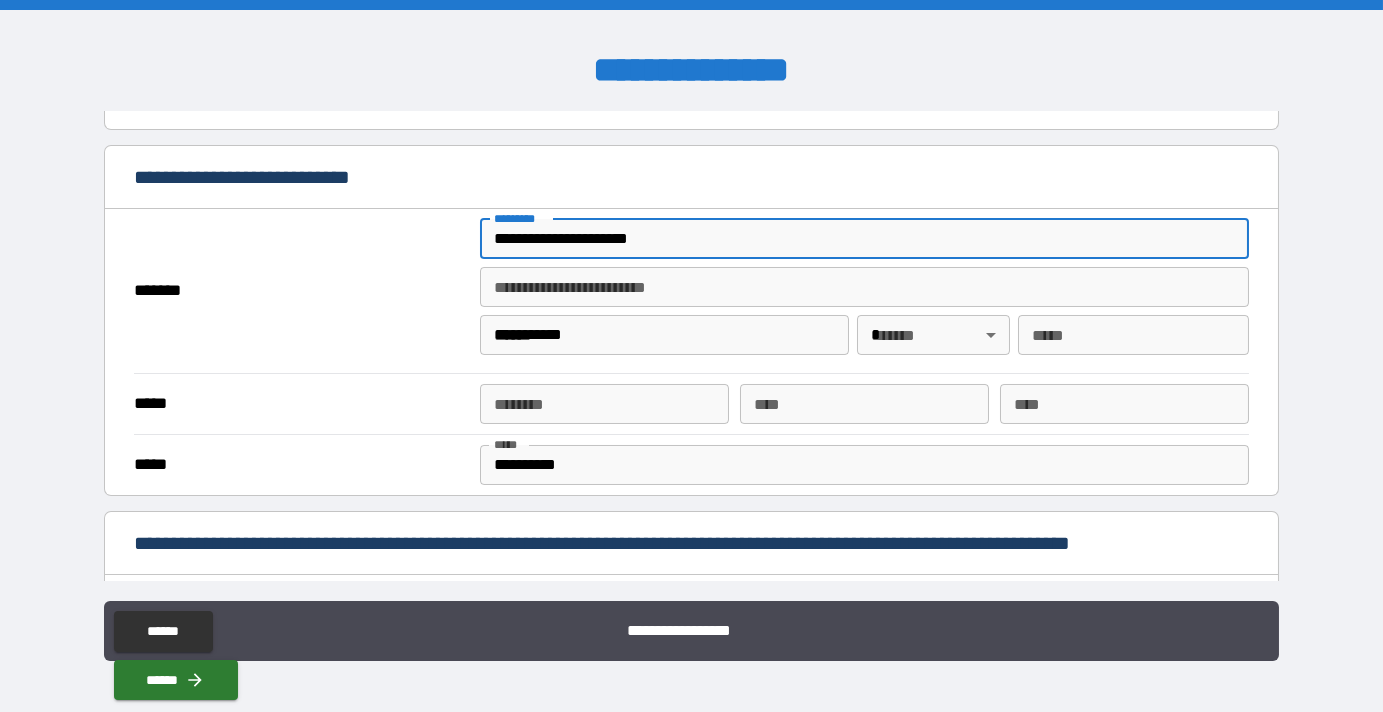 type 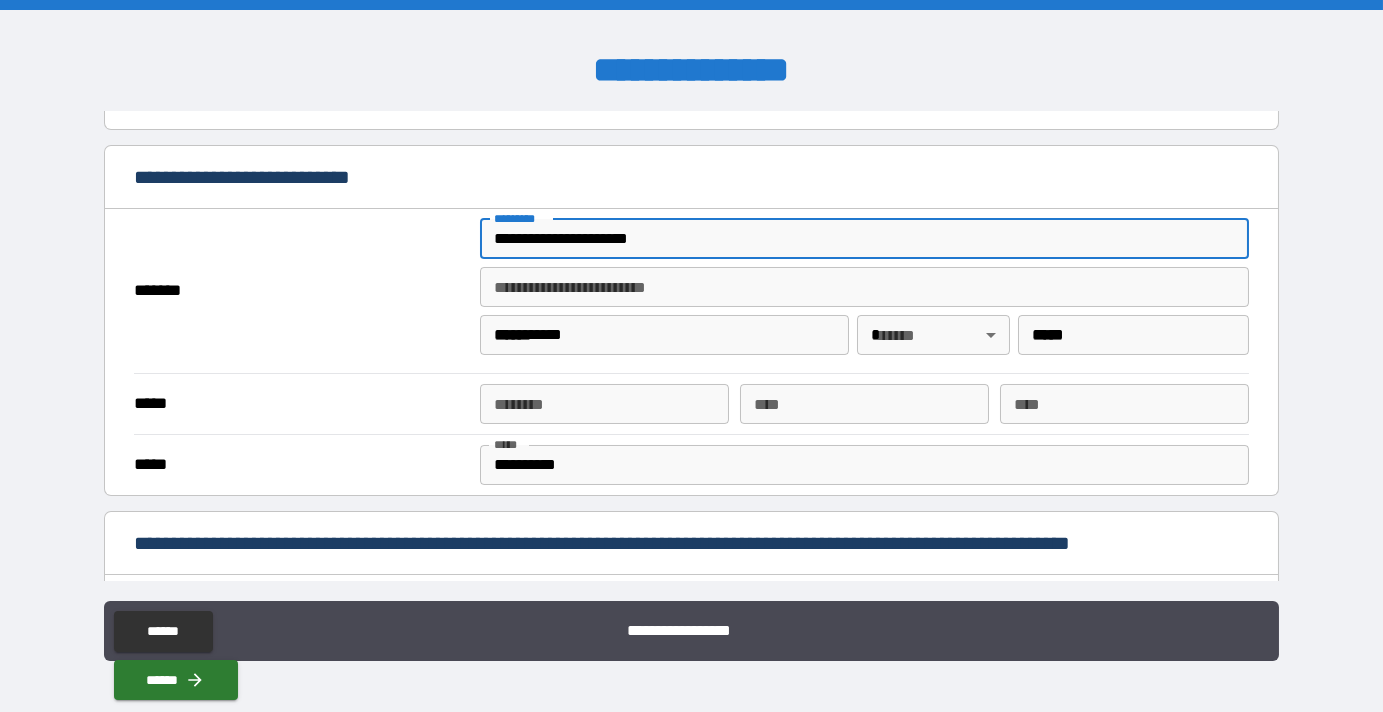 type on "**********" 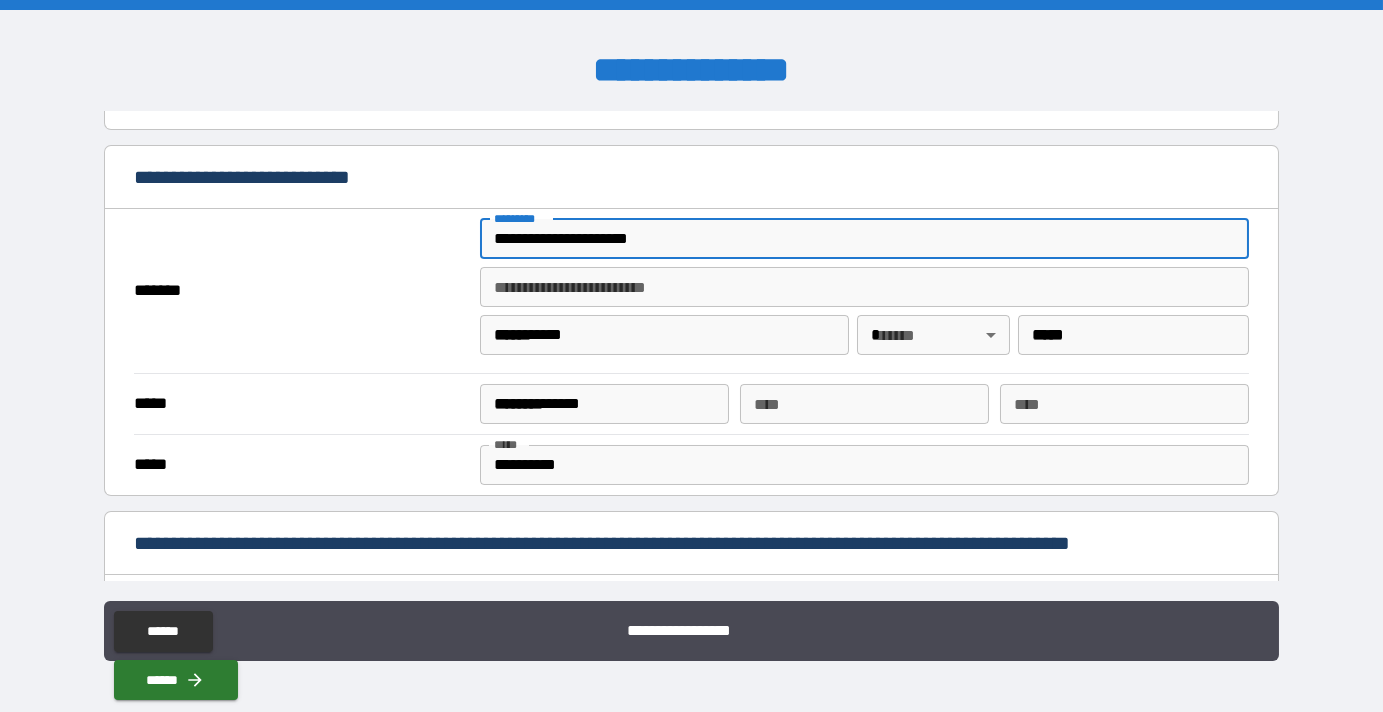 type 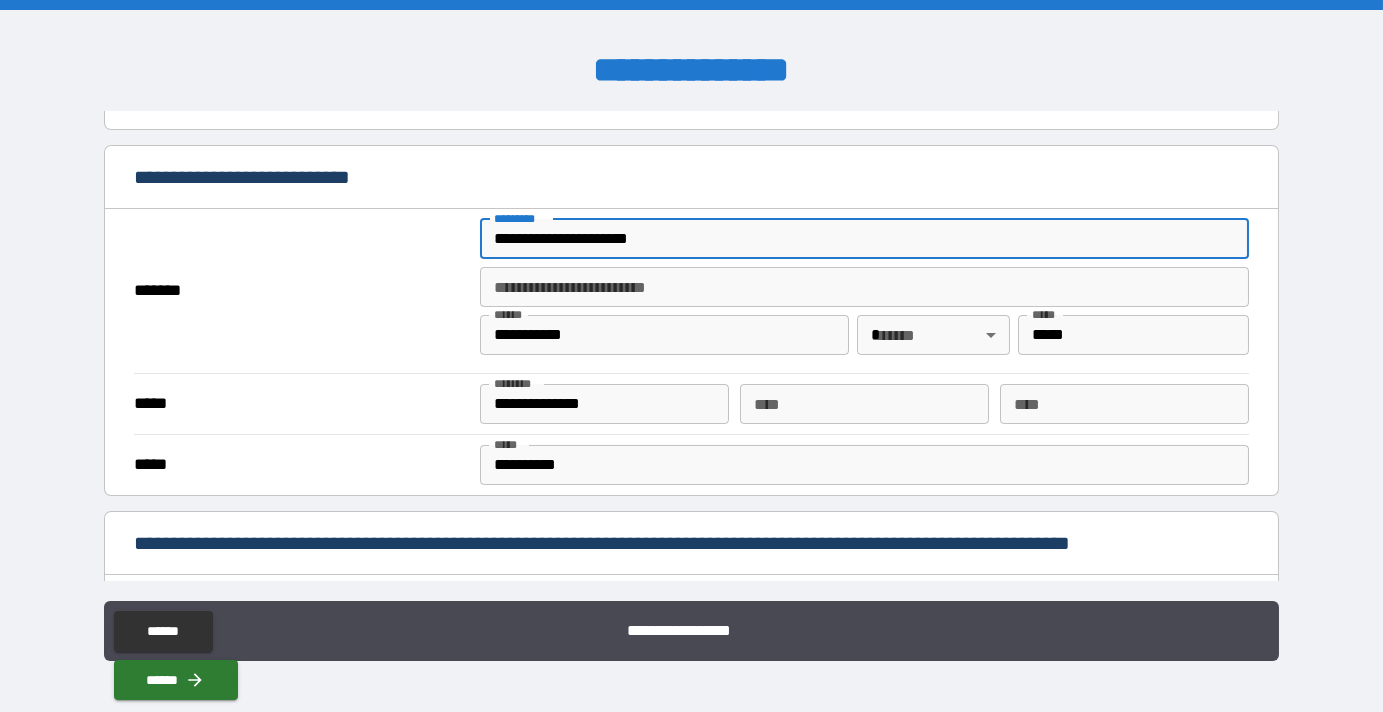 click on "**********" at bounding box center (604, 404) 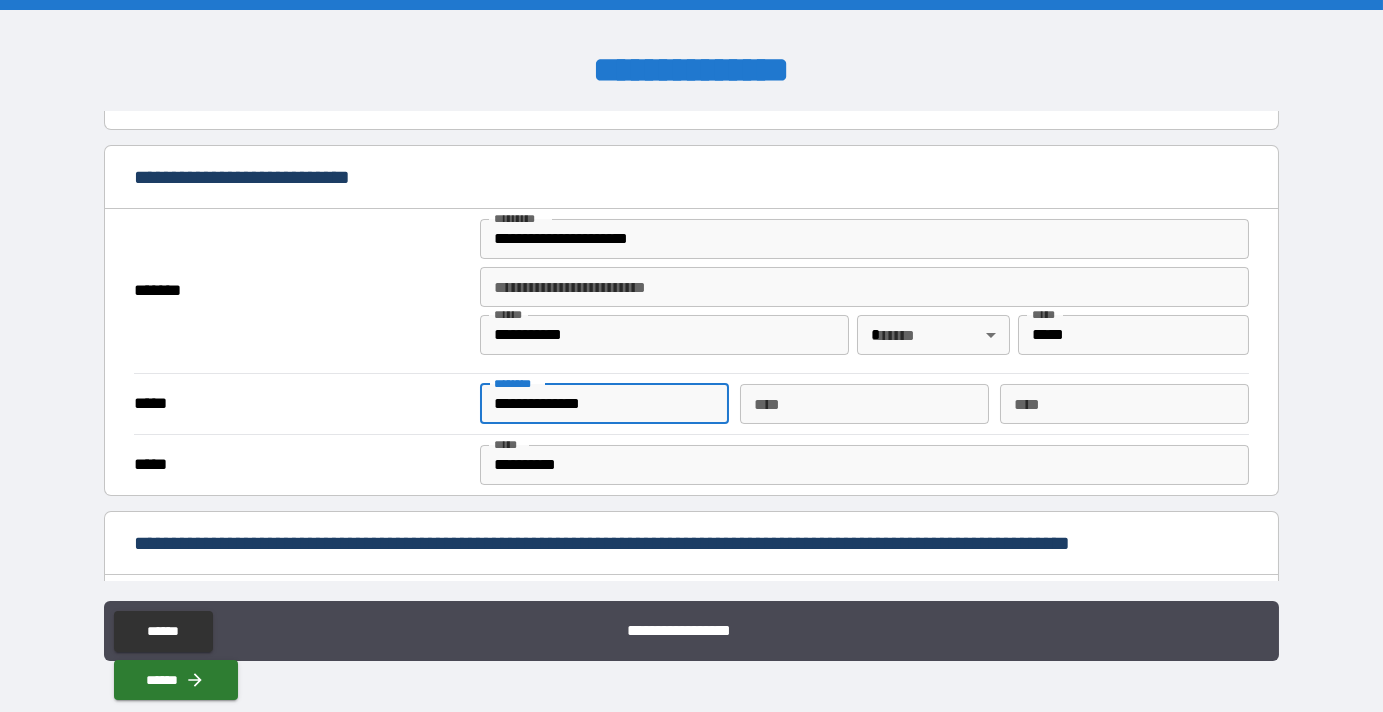 type on "**********" 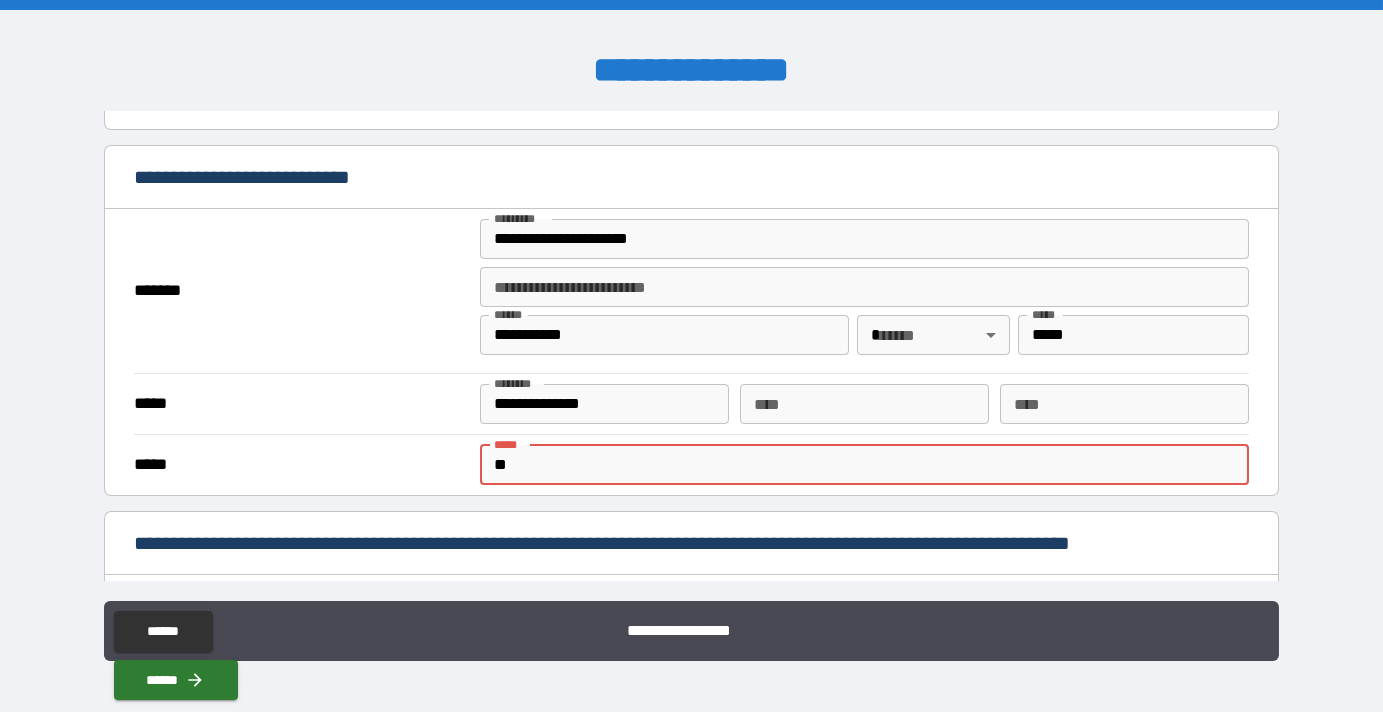 type on "*" 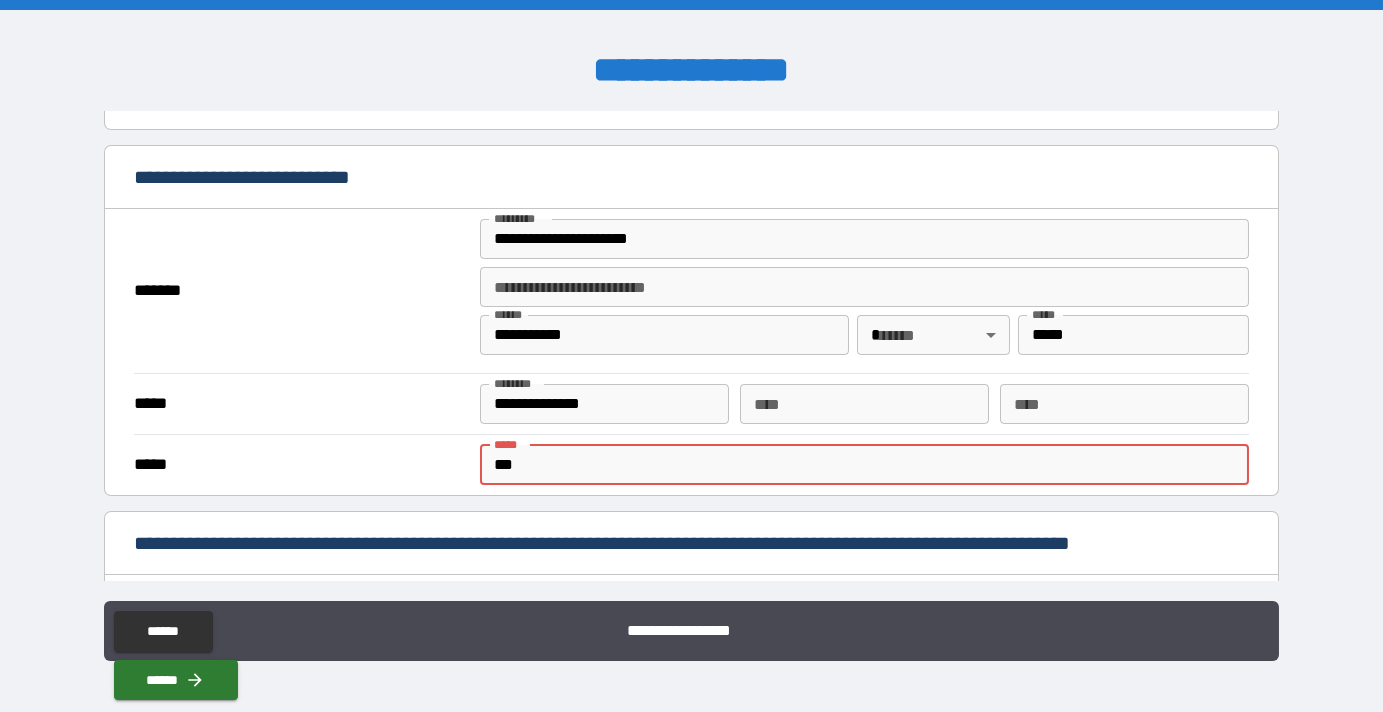 type on "**********" 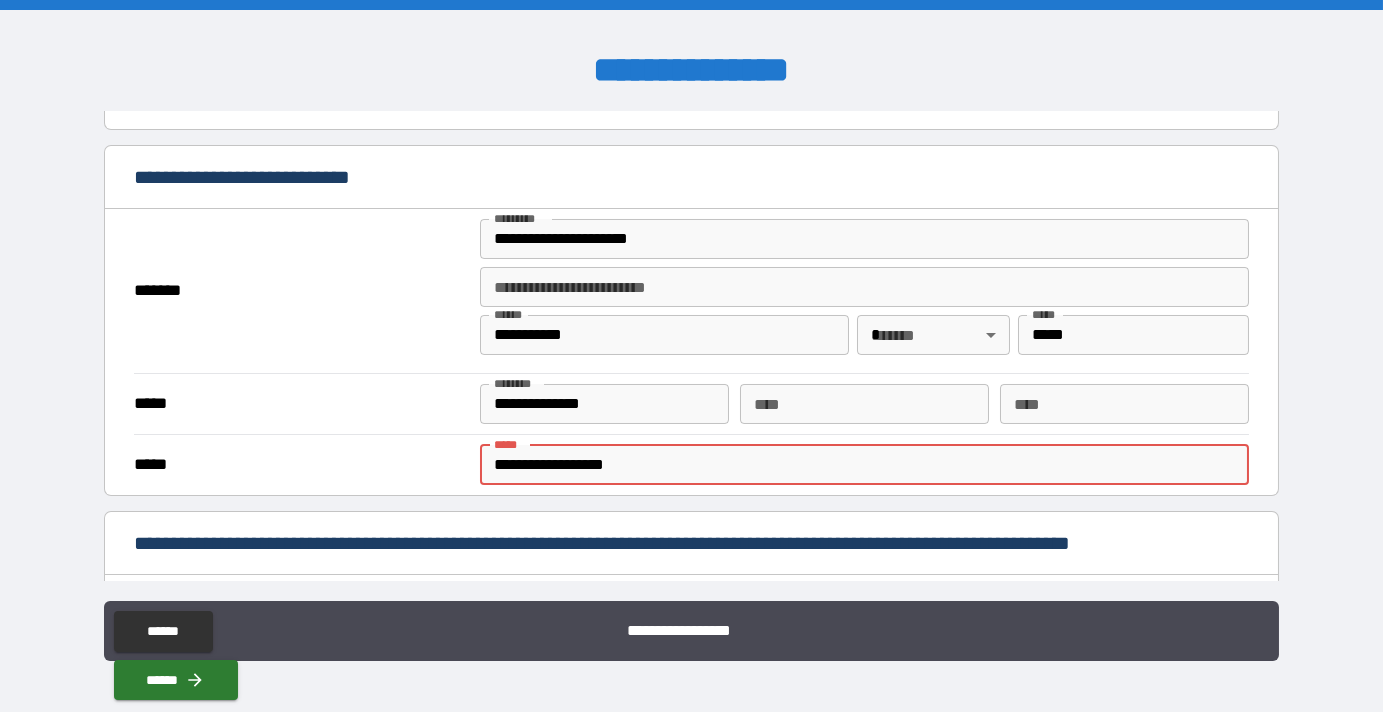 type on "******" 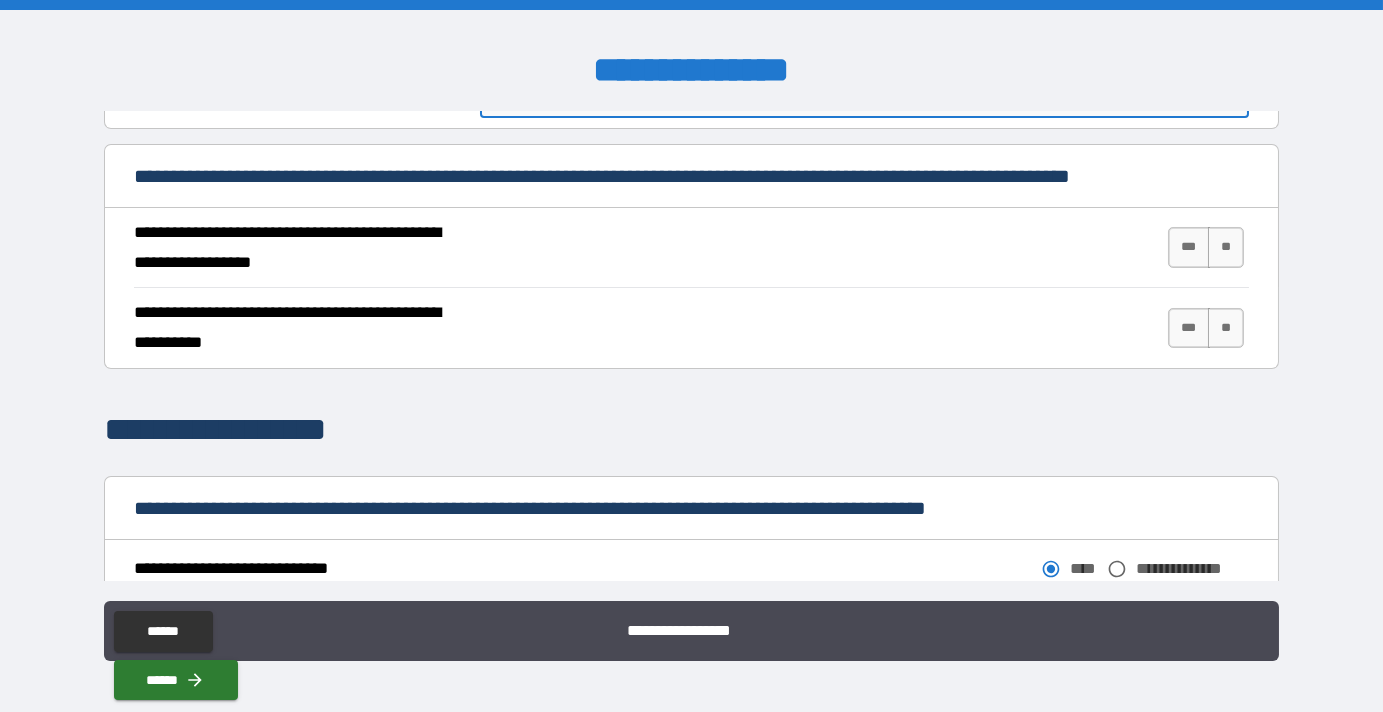 scroll, scrollTop: 727, scrollLeft: 0, axis: vertical 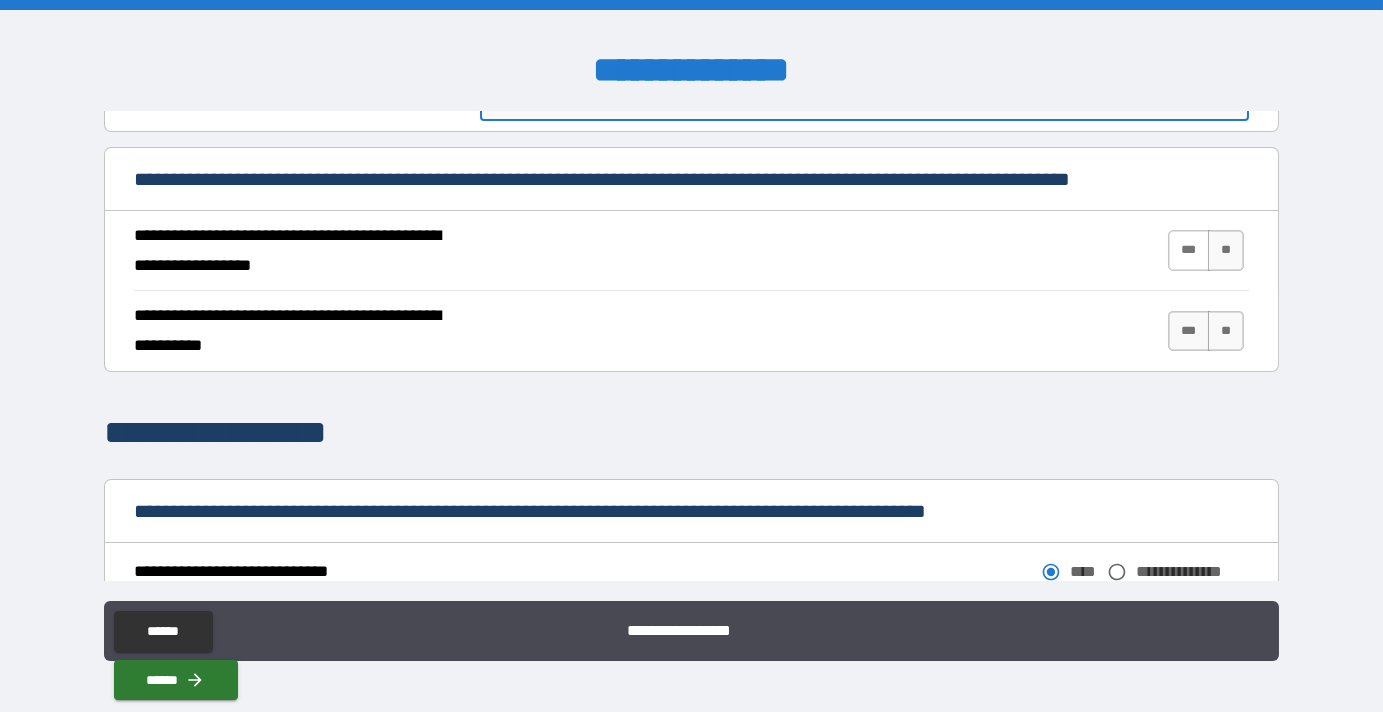 click on "***" at bounding box center (1189, 250) 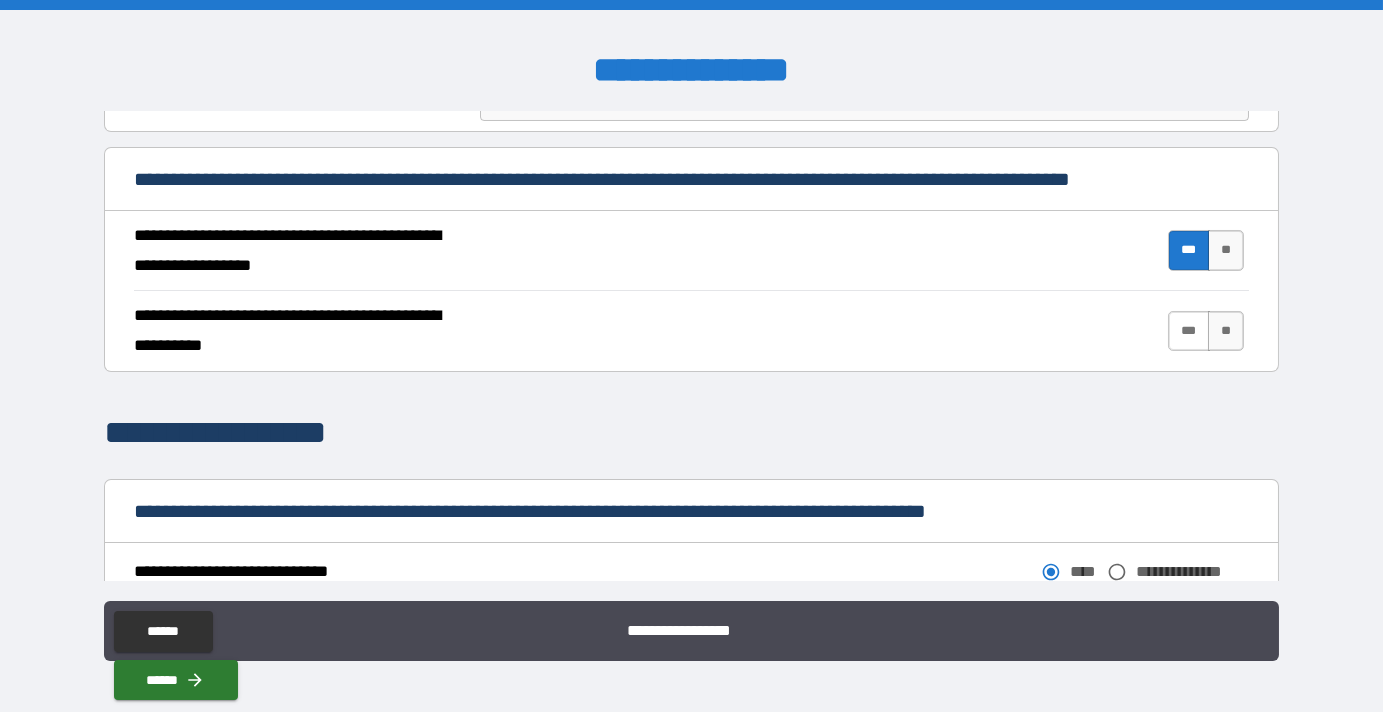 click on "***" at bounding box center [1189, 331] 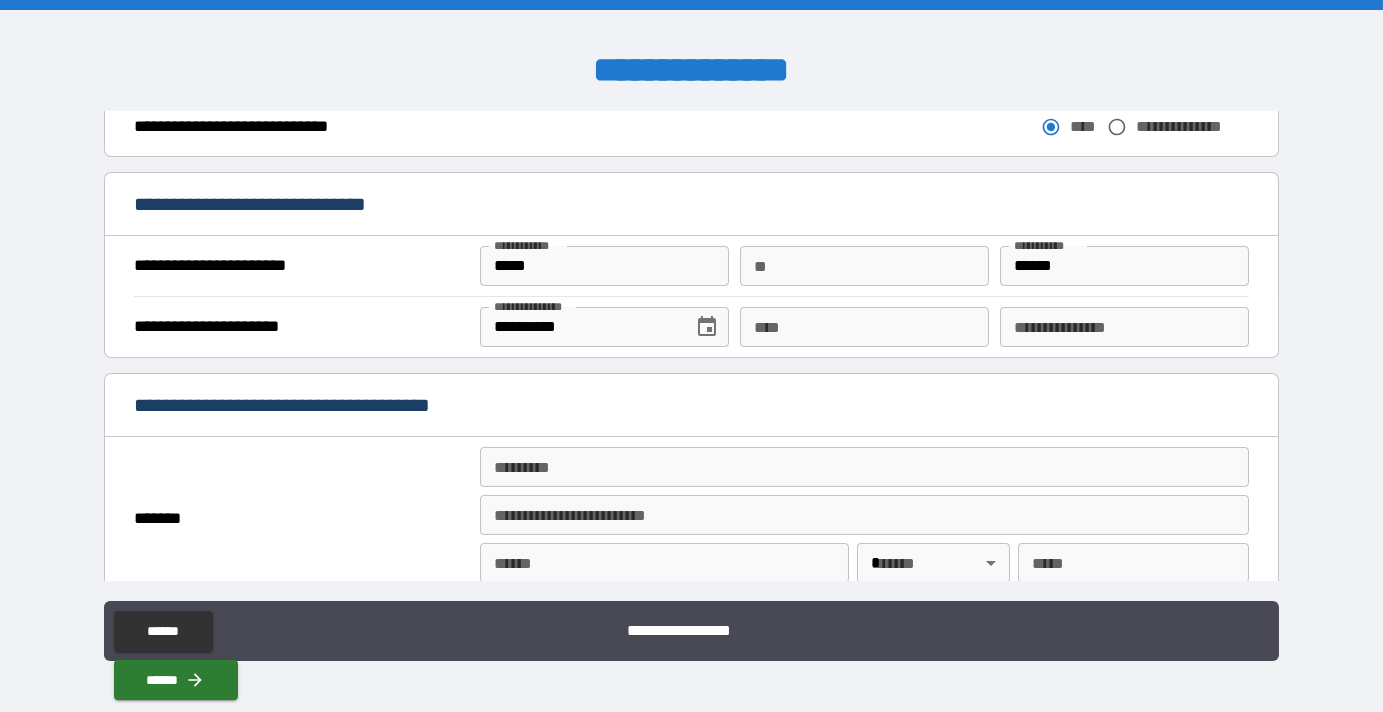 scroll, scrollTop: 1181, scrollLeft: 0, axis: vertical 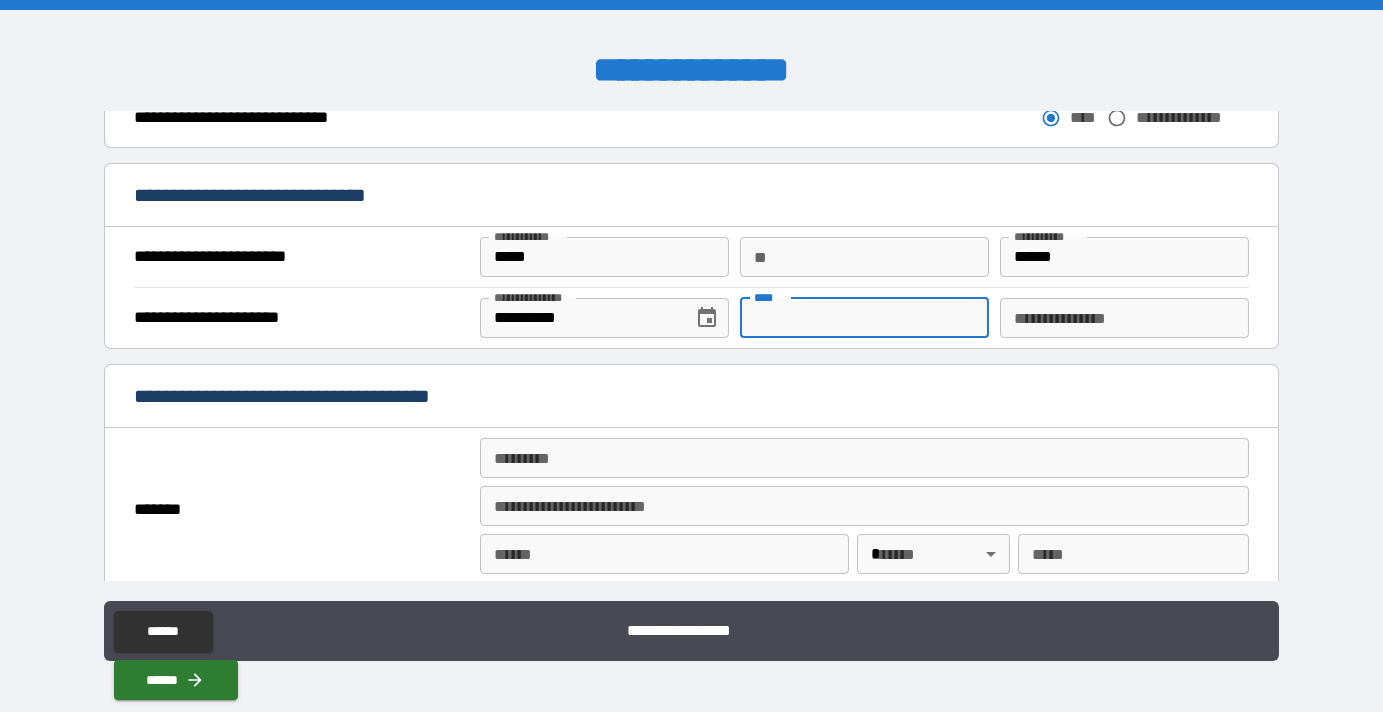 click on "****" at bounding box center (864, 318) 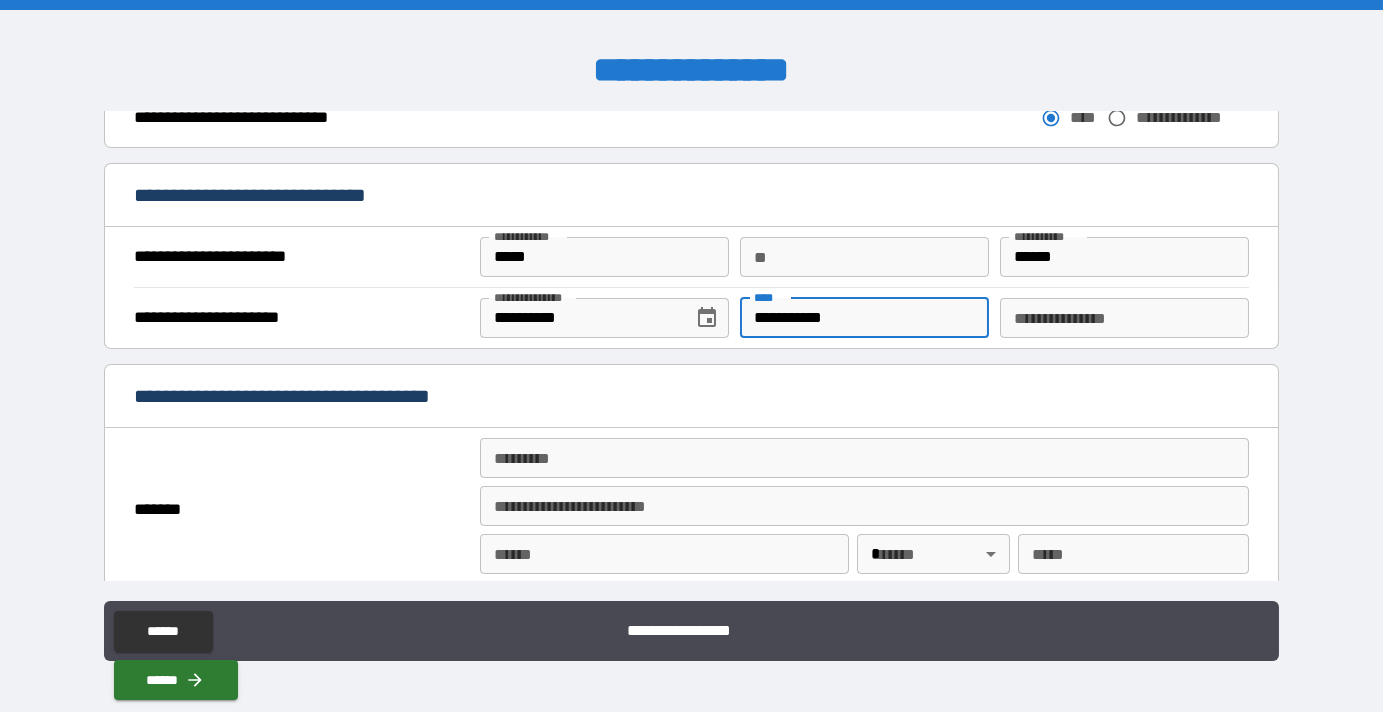 type on "**********" 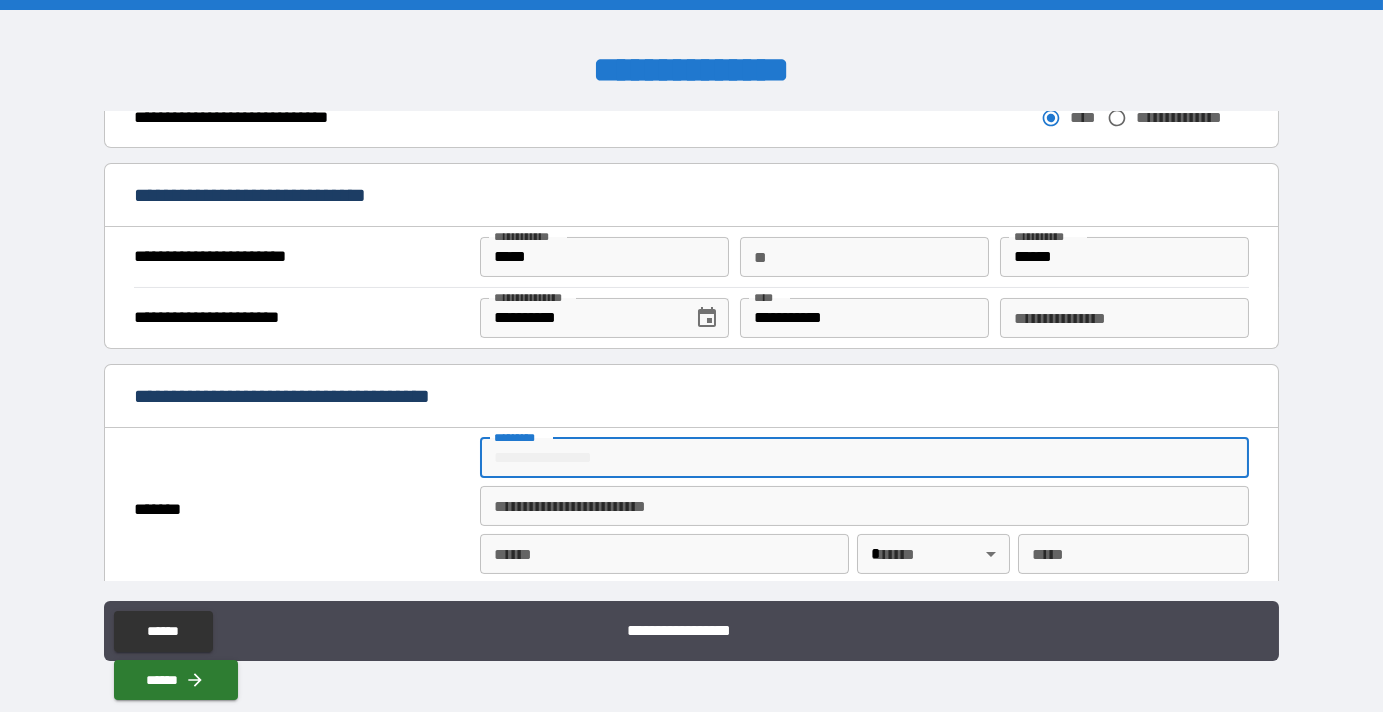type on "**********" 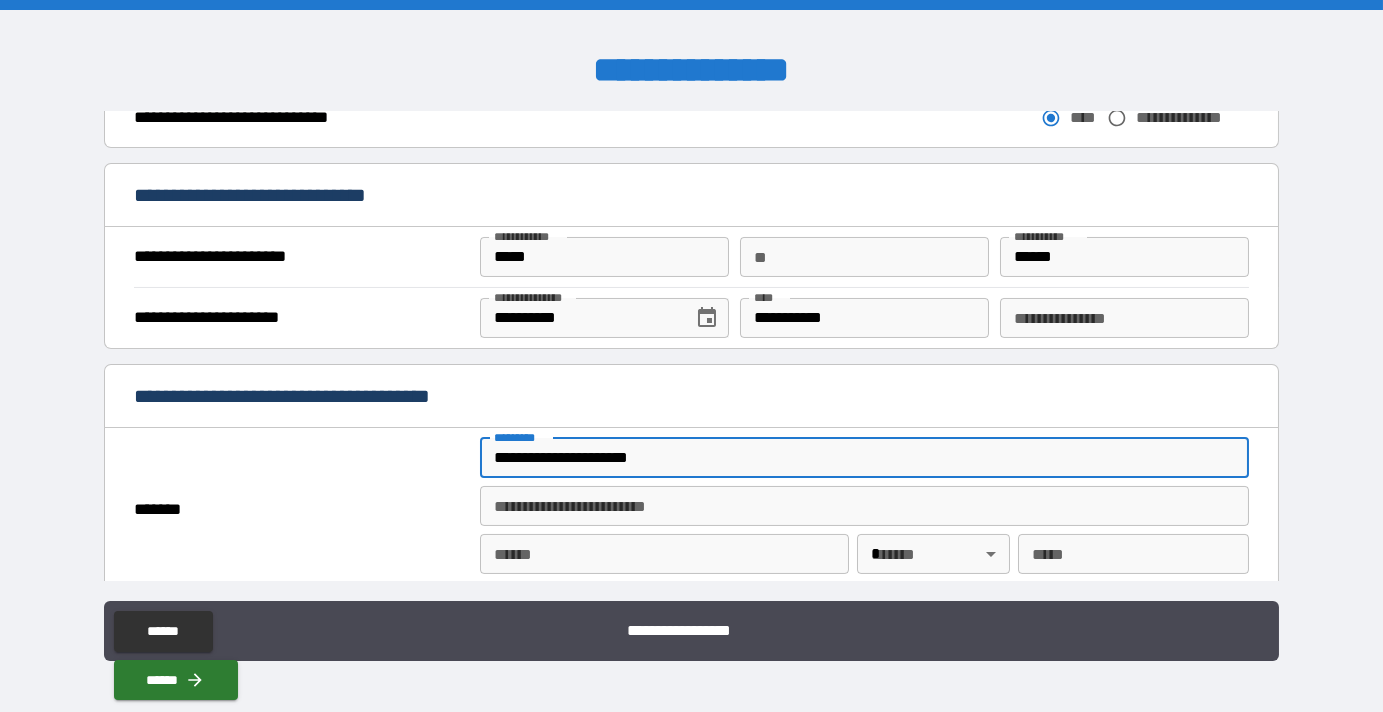 type on "*" 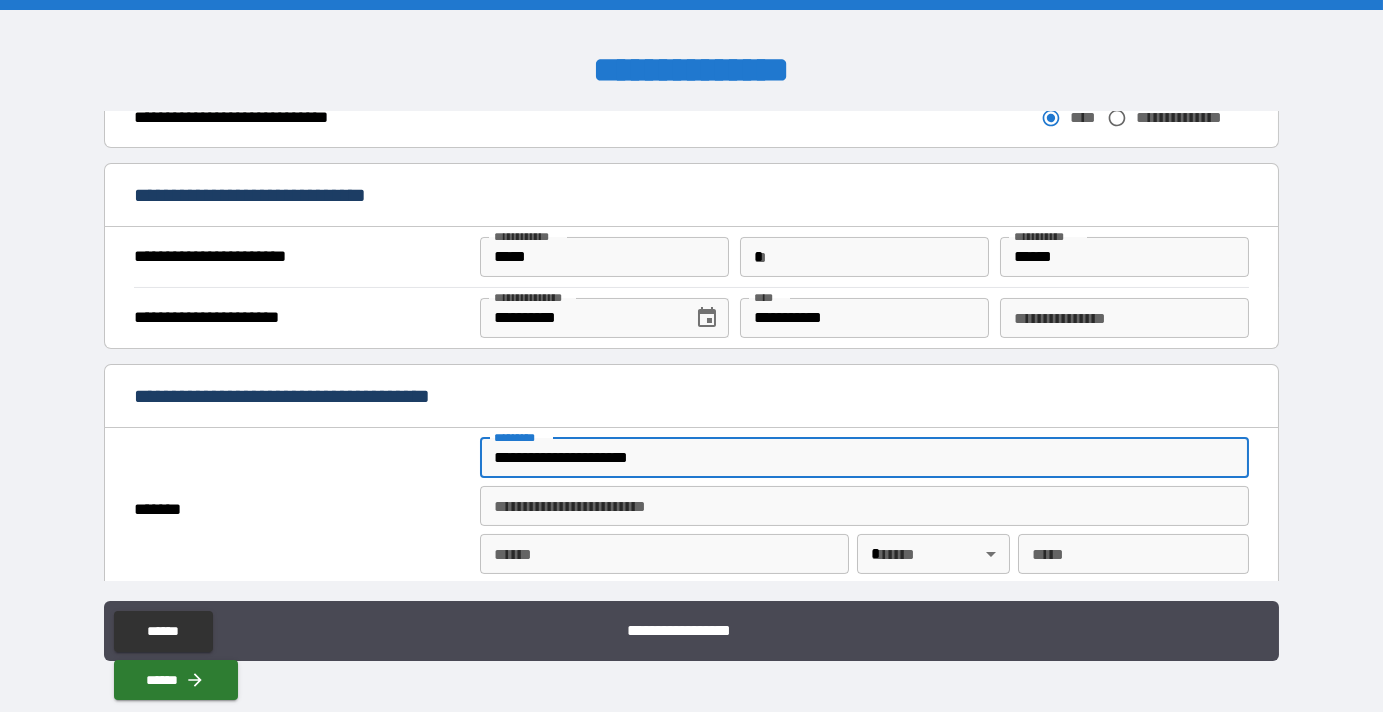 type on "******" 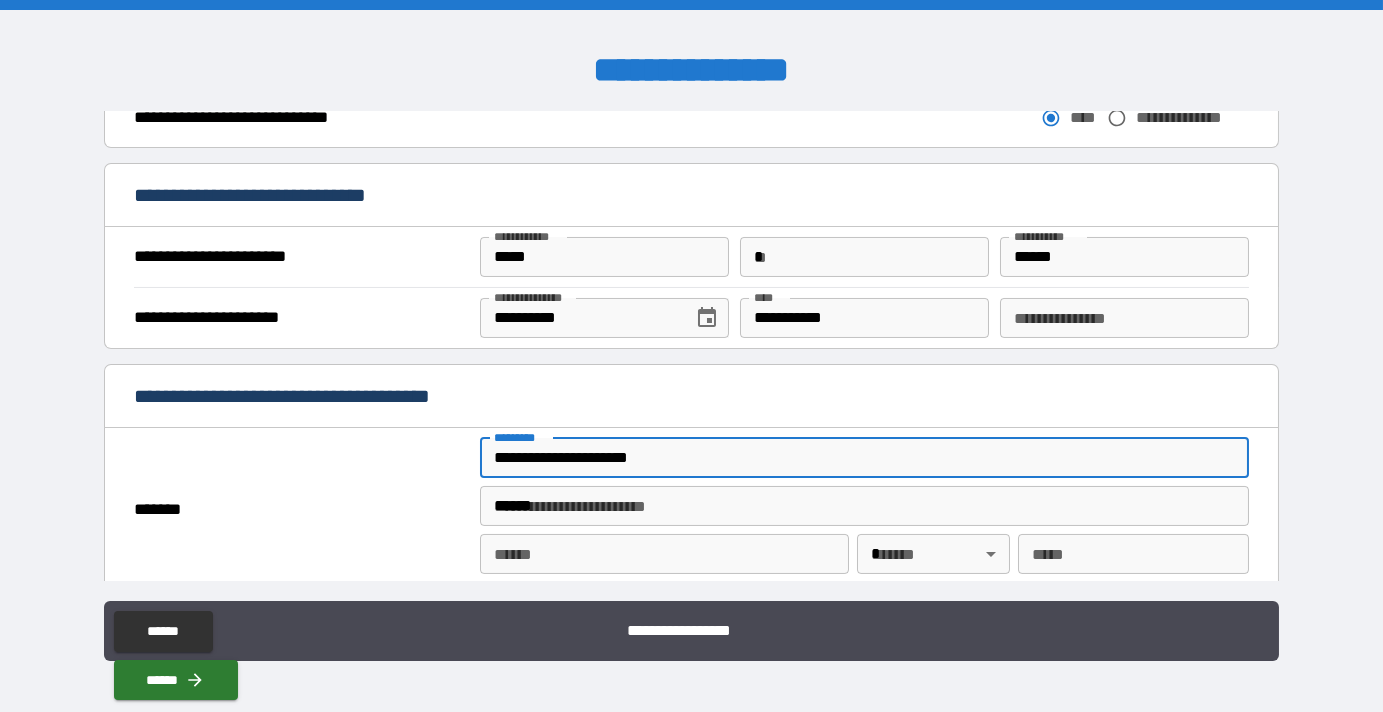 type on "**********" 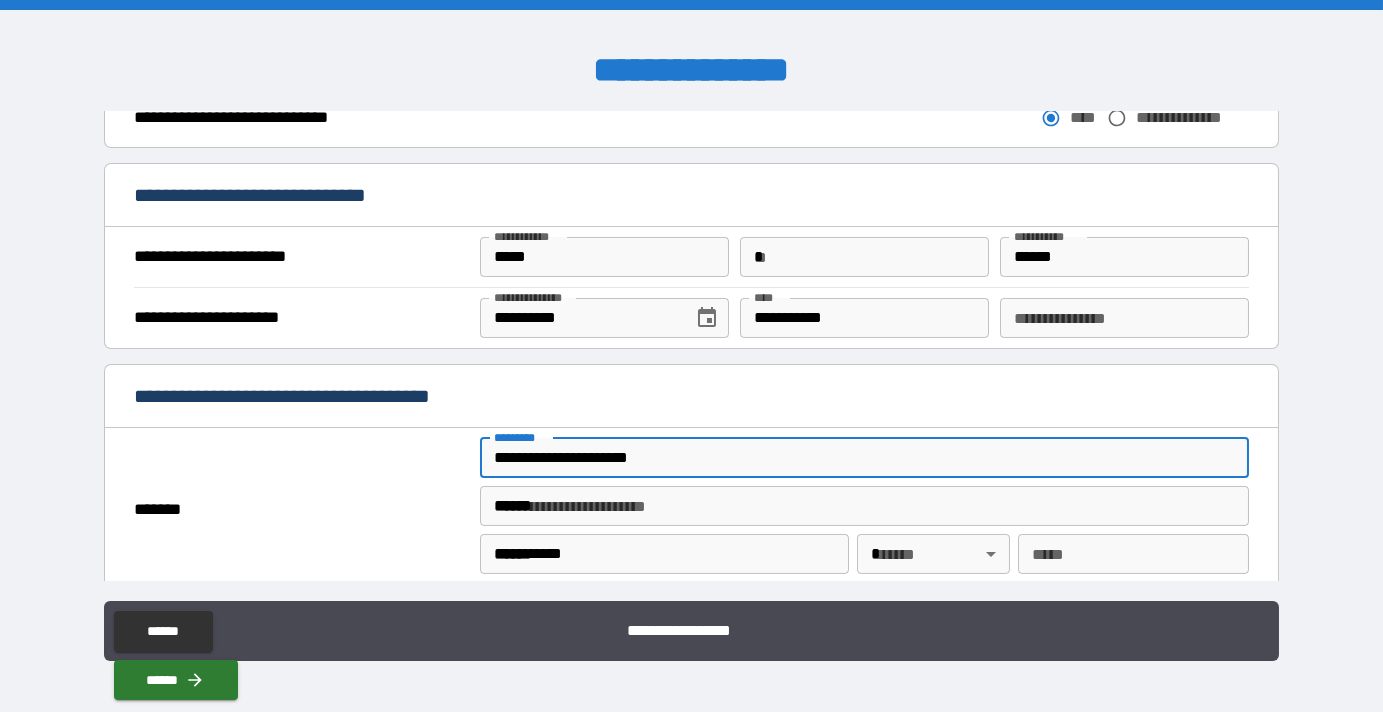 type on "**" 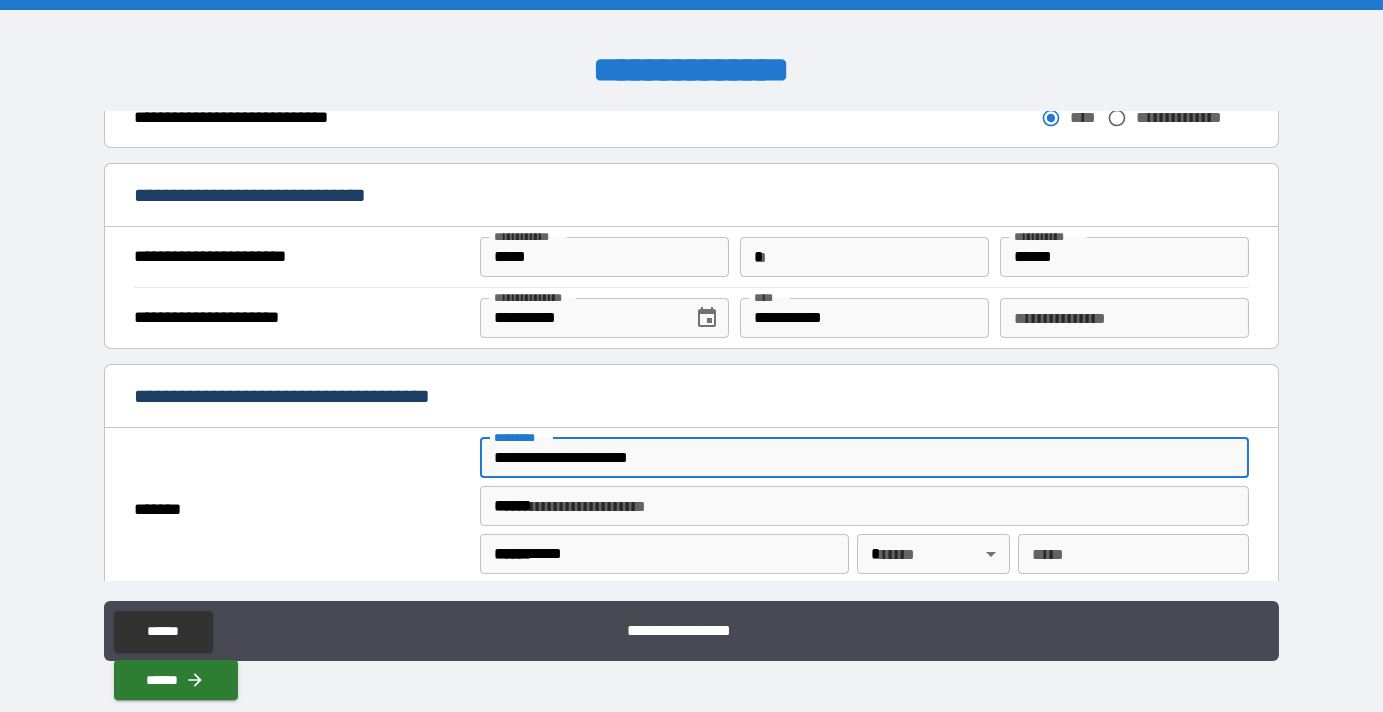 type on "*****" 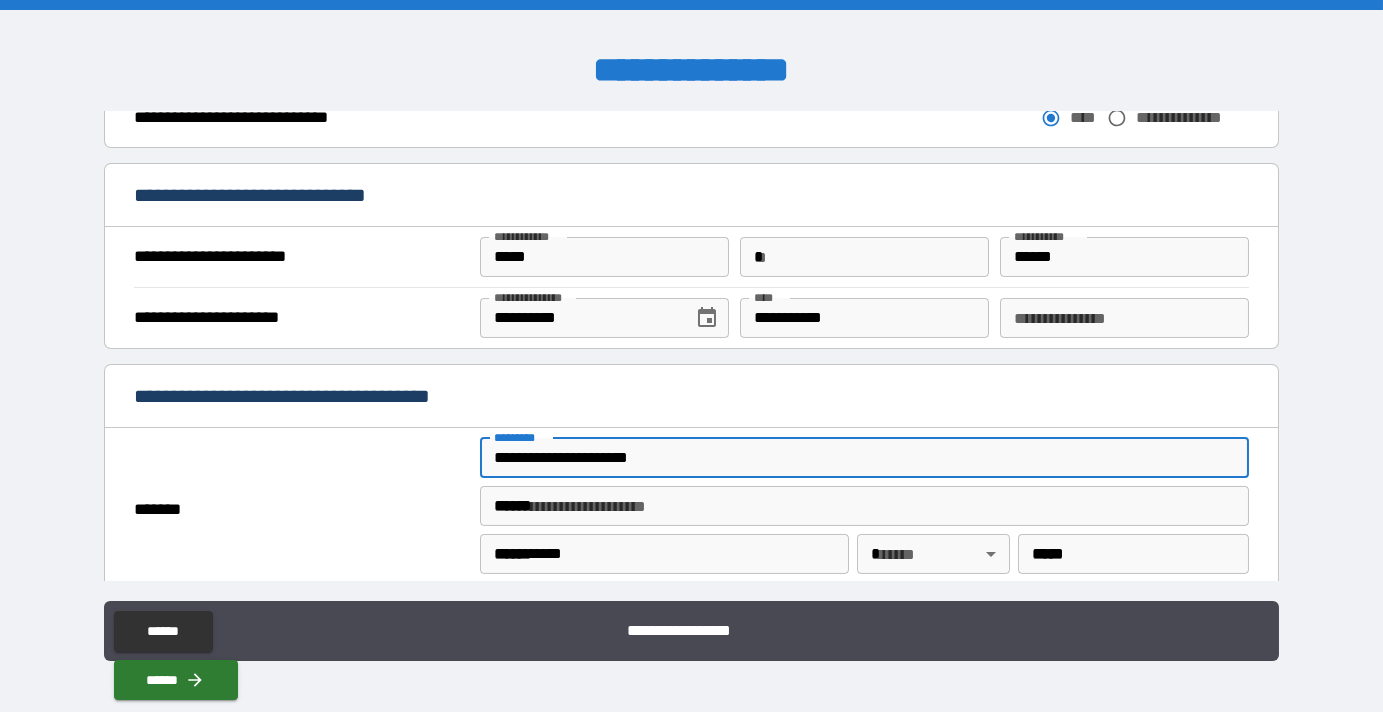 type on "**********" 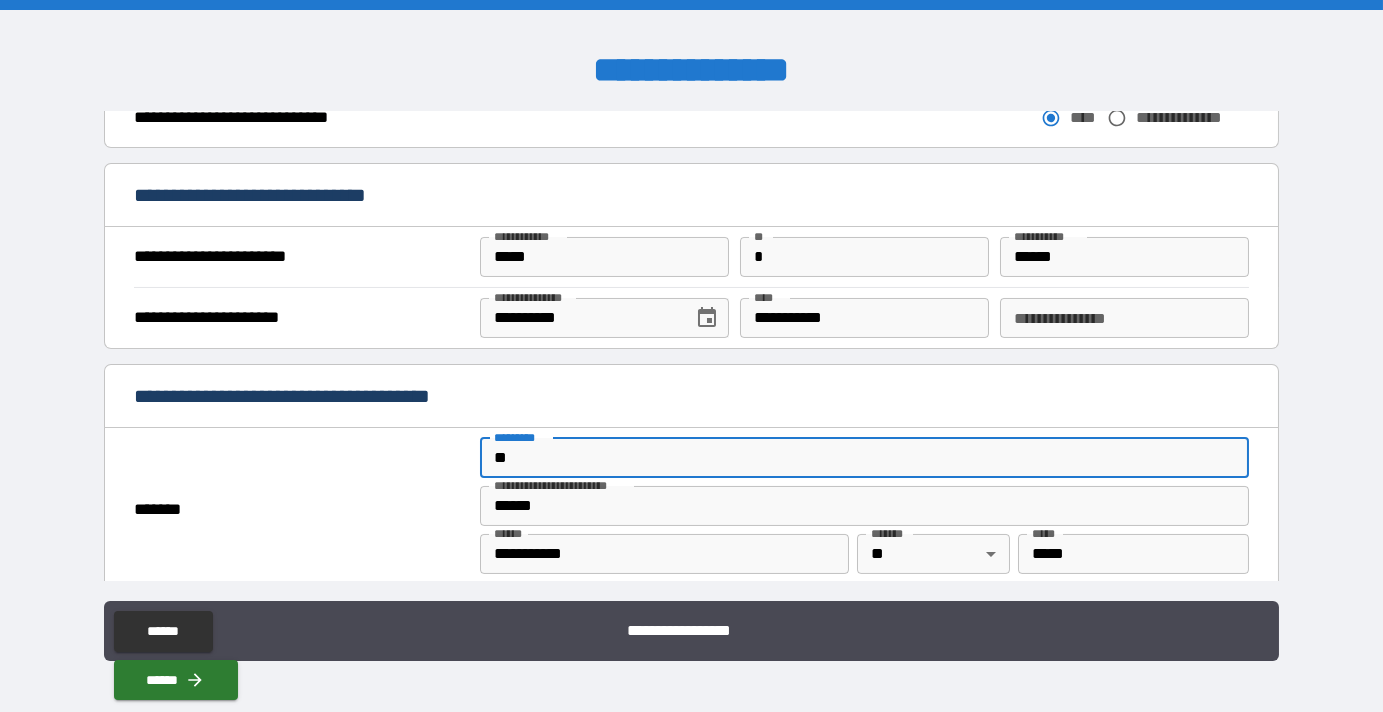 type on "*" 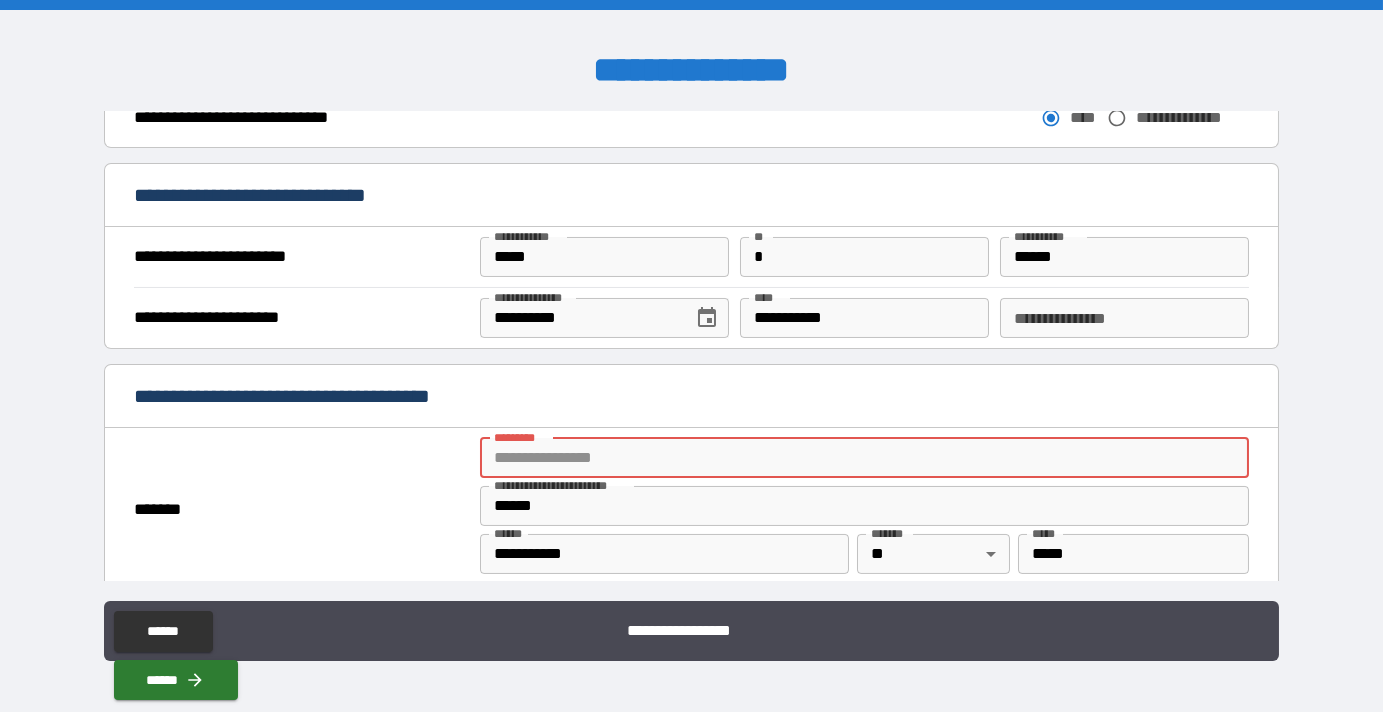 type 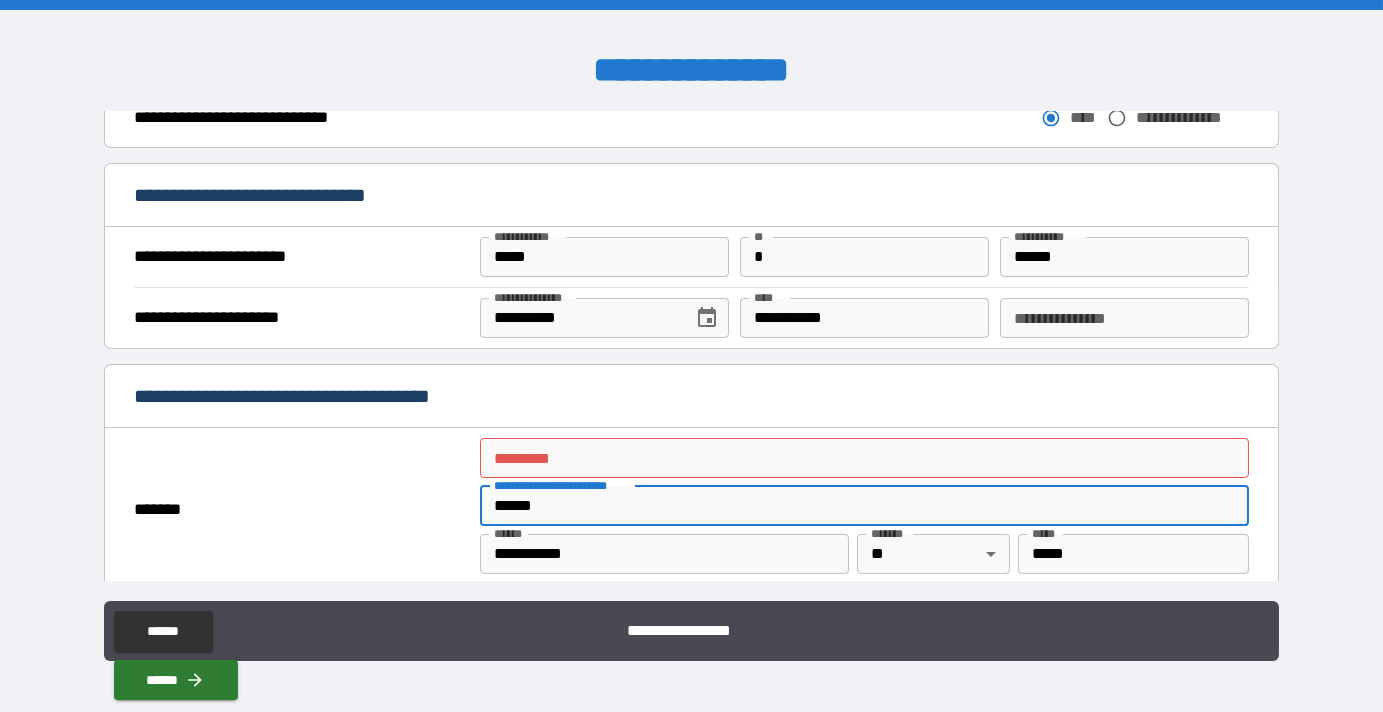click on "******" at bounding box center [864, 506] 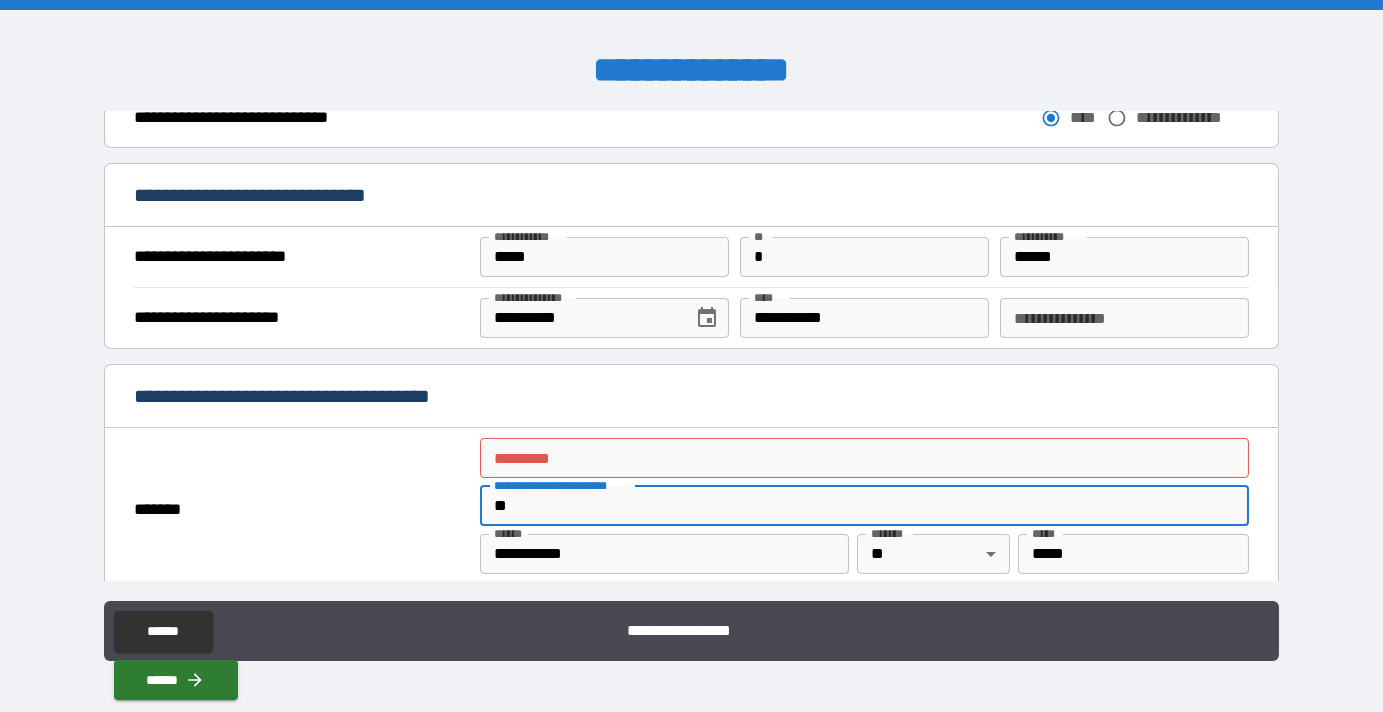 type on "*" 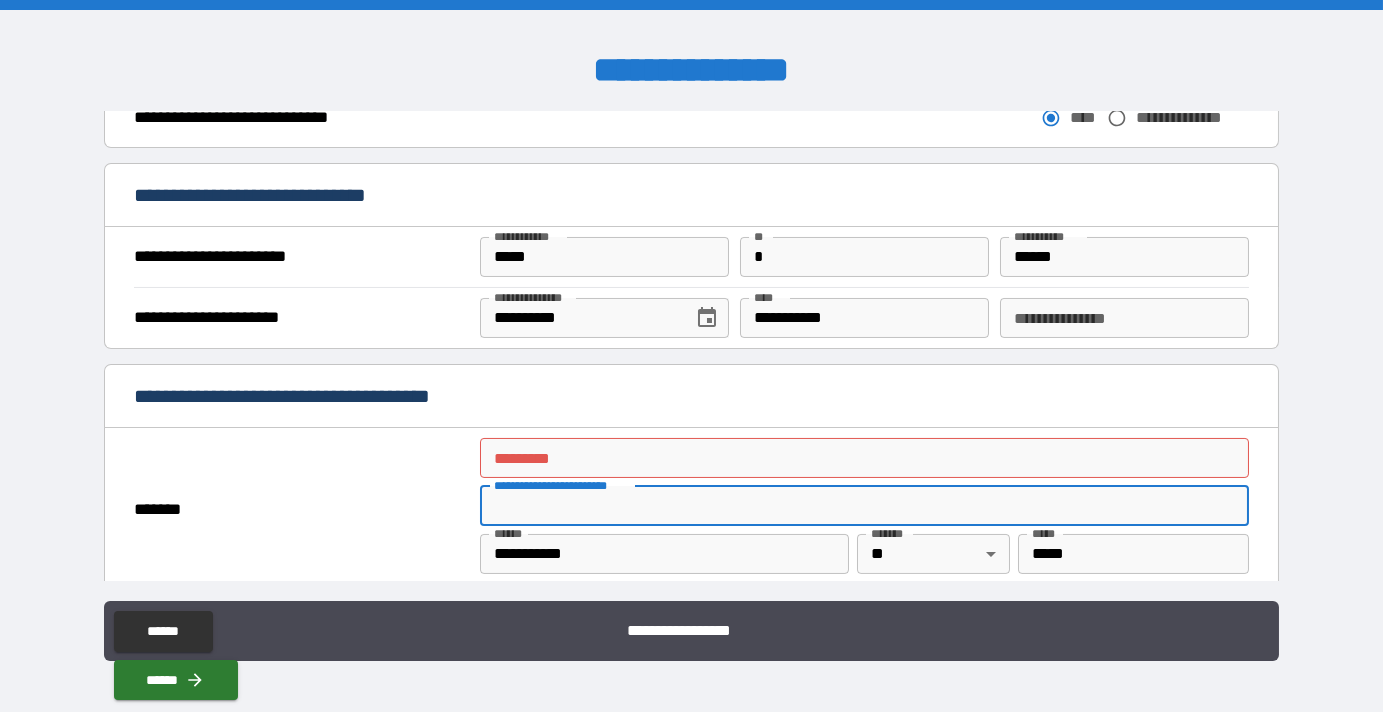 type 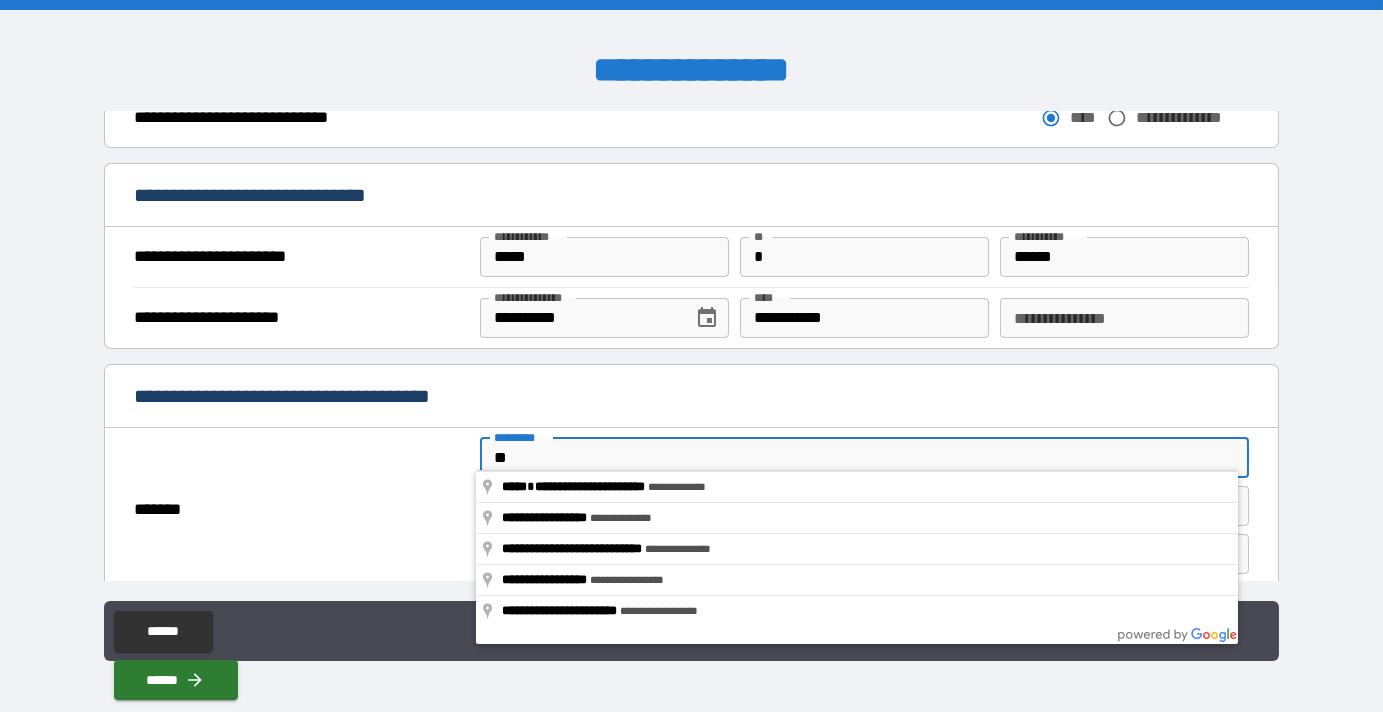 type on "*" 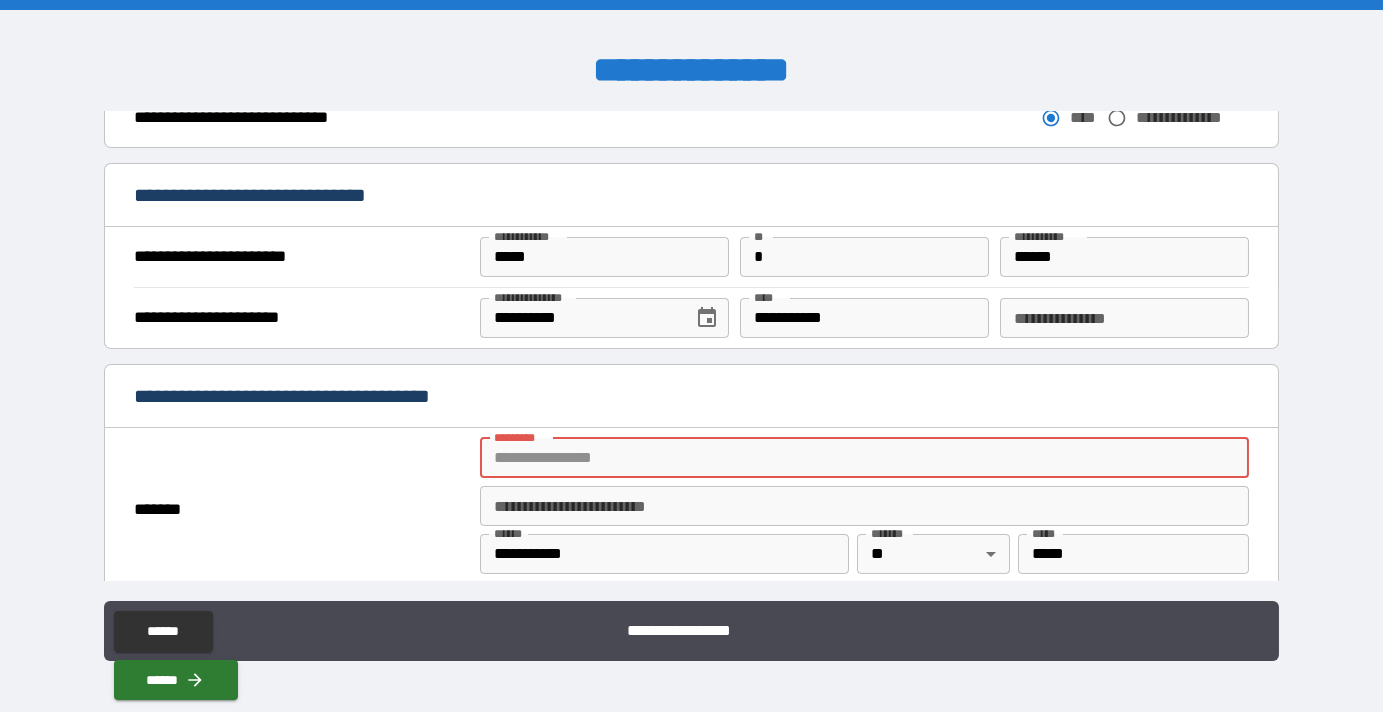 click on "*******   *" at bounding box center [864, 458] 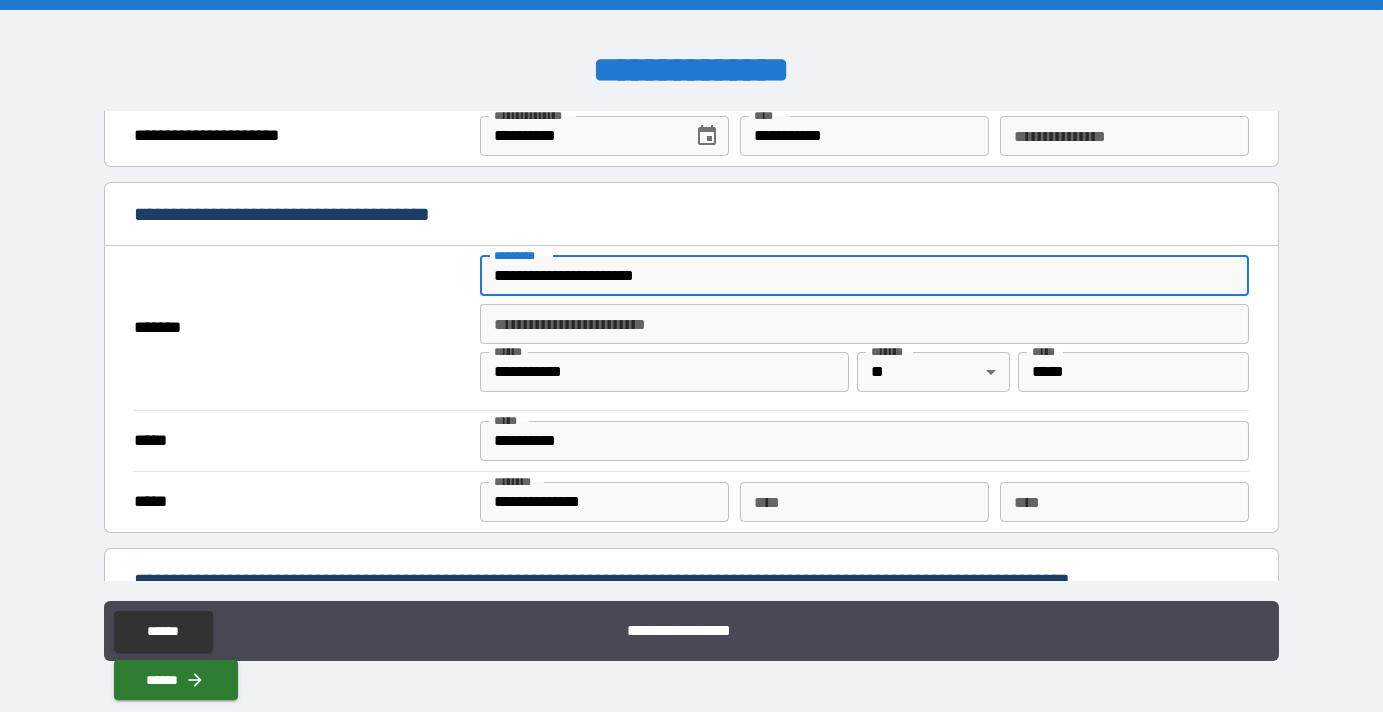 scroll, scrollTop: 1454, scrollLeft: 0, axis: vertical 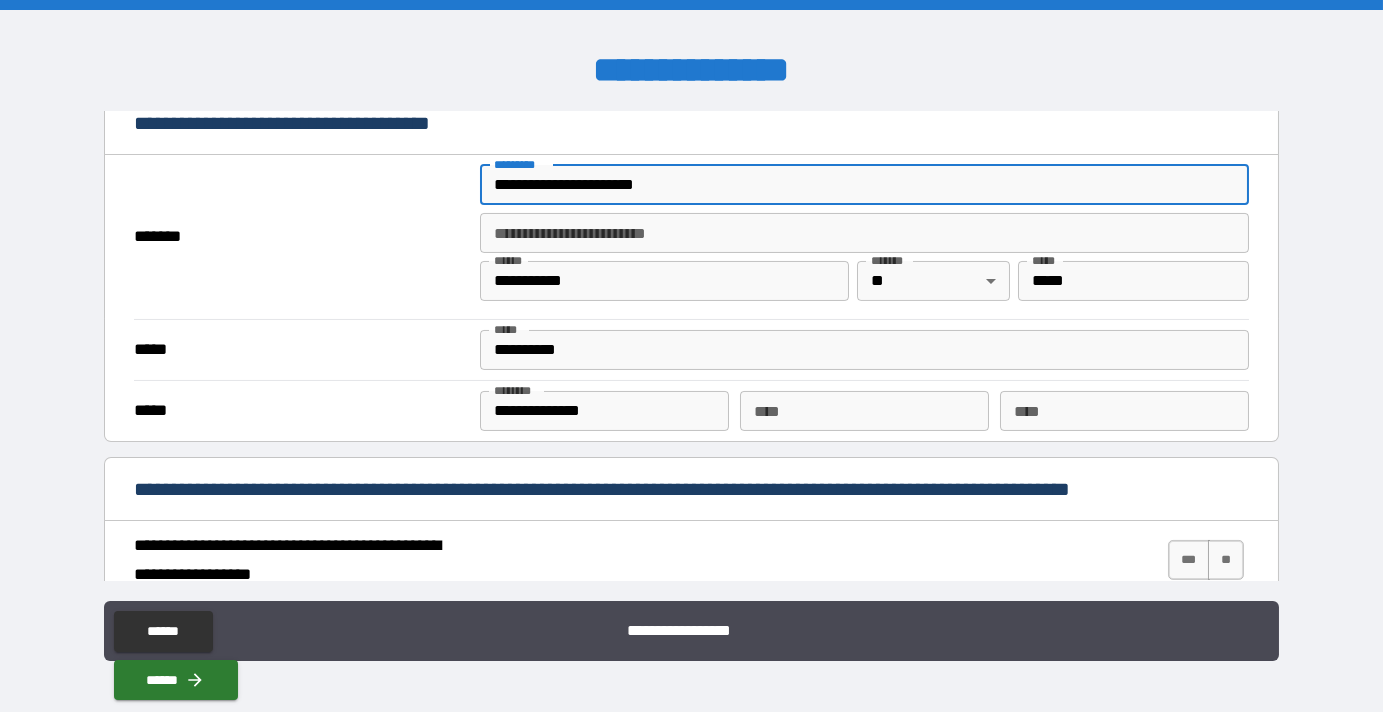 click on "**********" at bounding box center [604, 411] 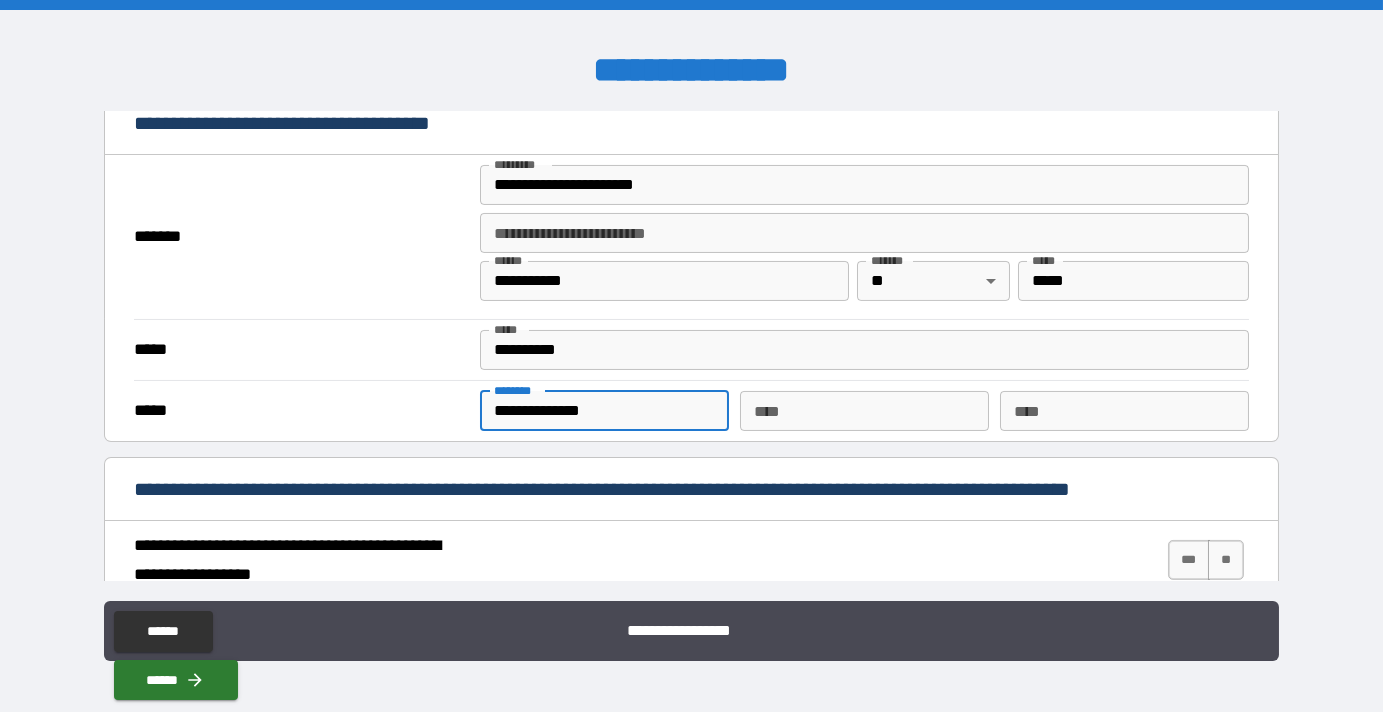 click on "**********" at bounding box center [604, 411] 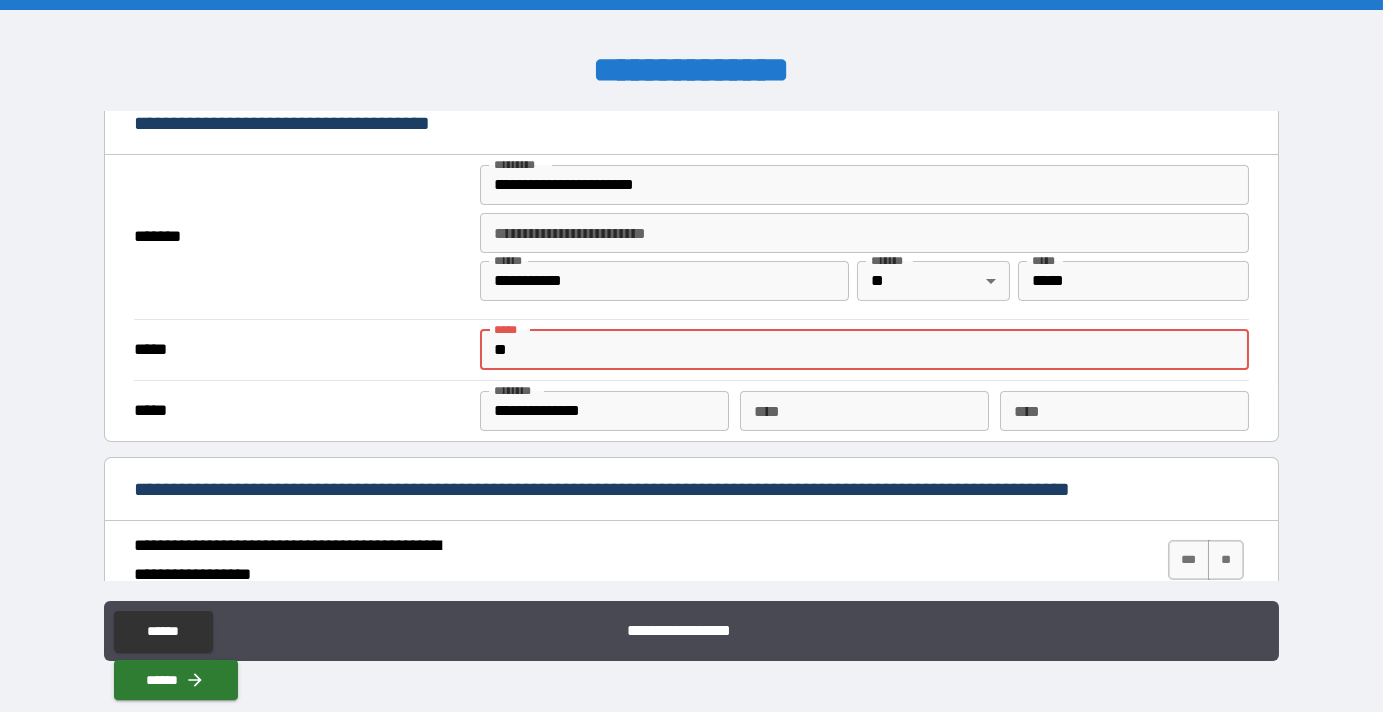 type on "*" 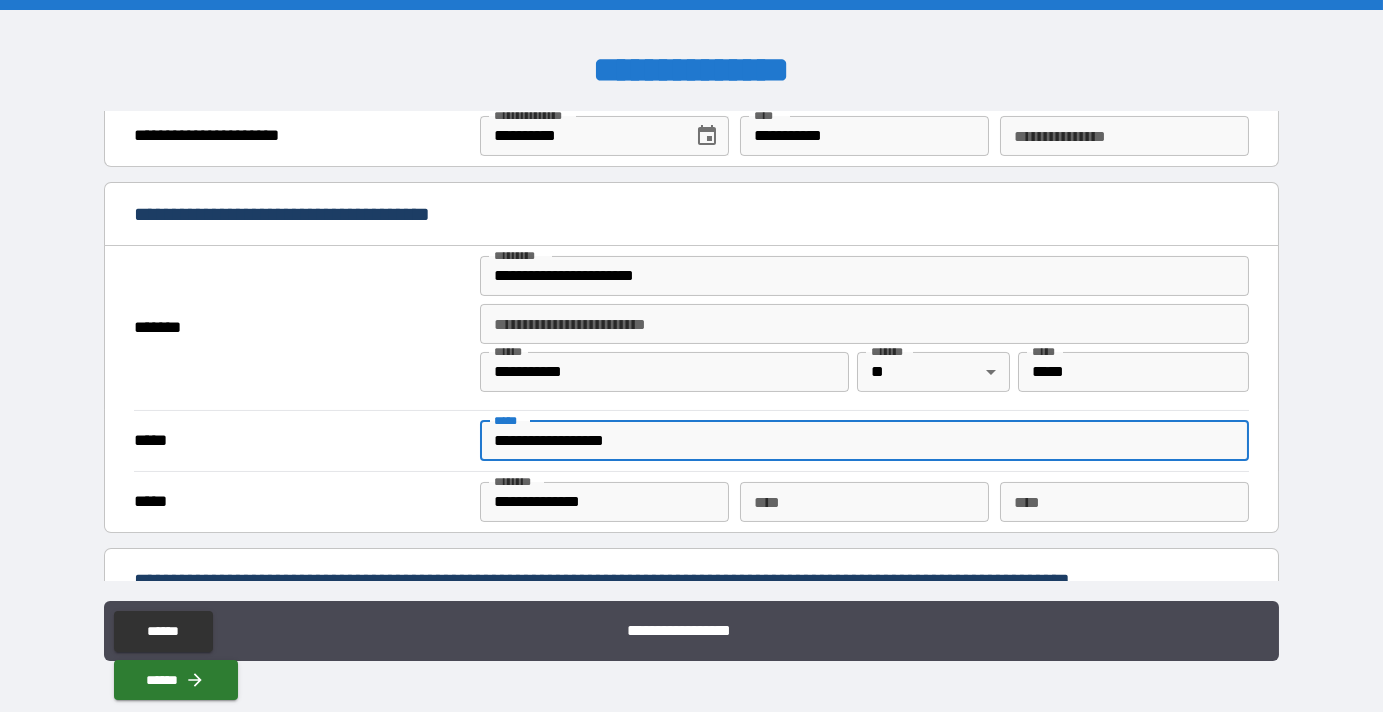 scroll, scrollTop: 1636, scrollLeft: 0, axis: vertical 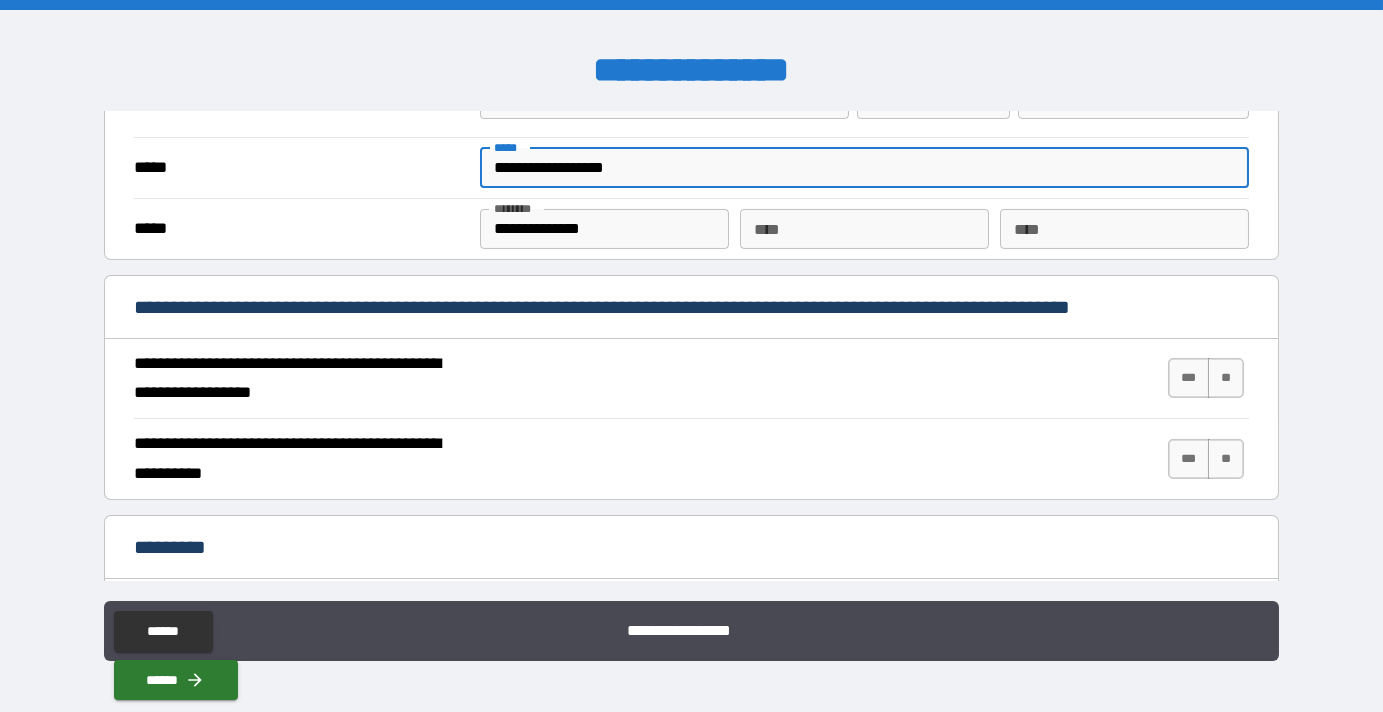 type on "**********" 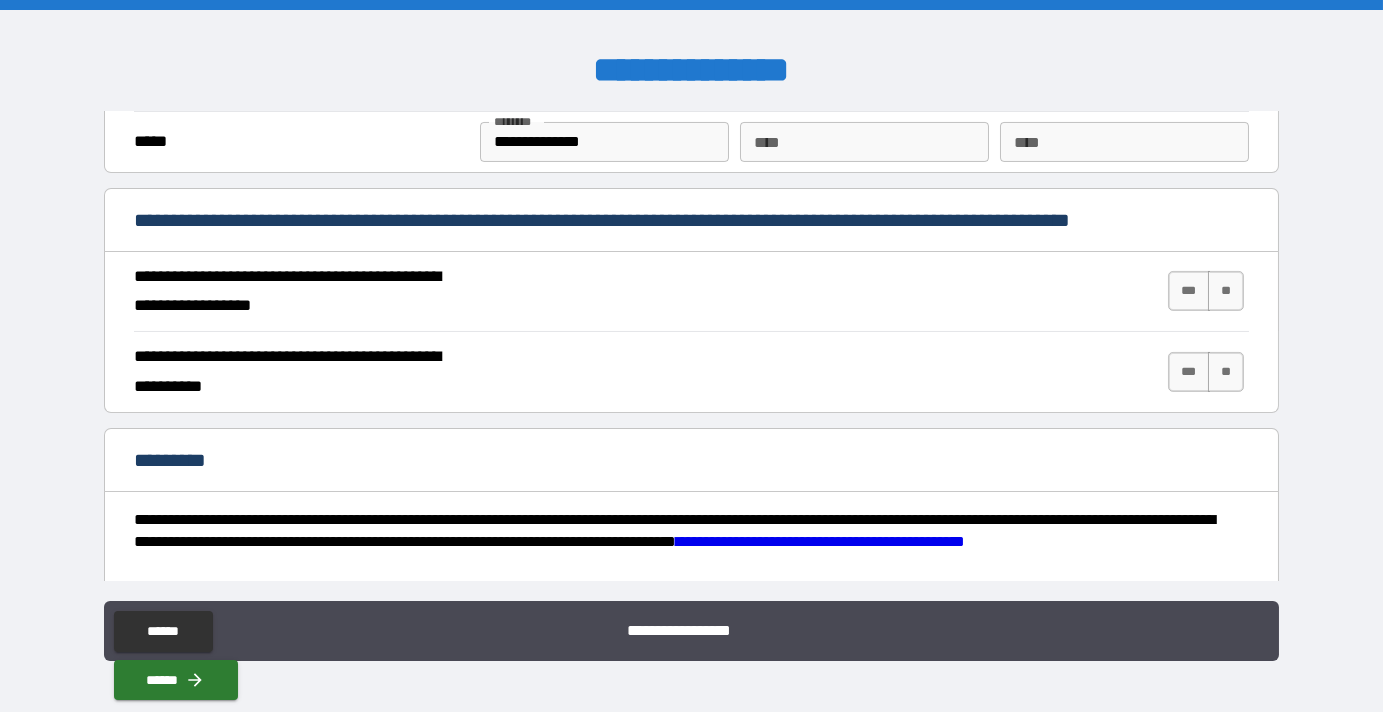 scroll, scrollTop: 1727, scrollLeft: 0, axis: vertical 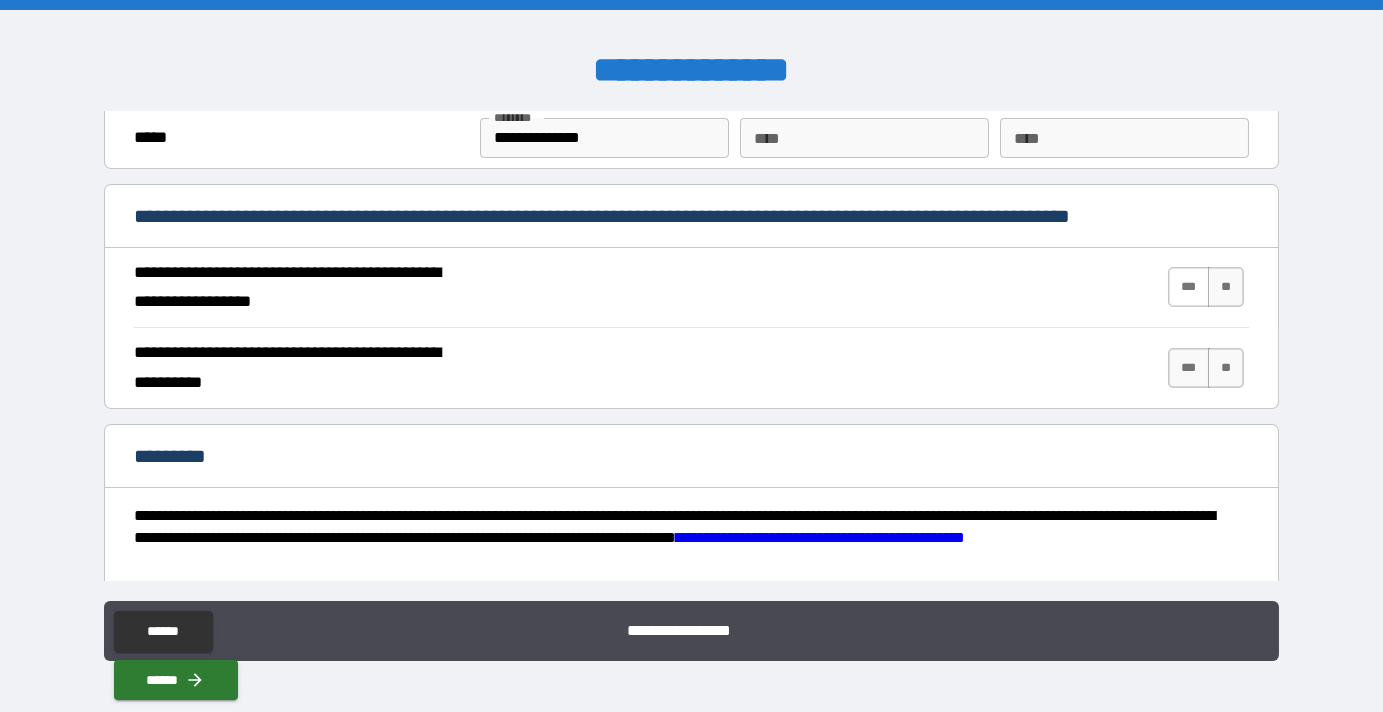 click on "***" at bounding box center [1189, 287] 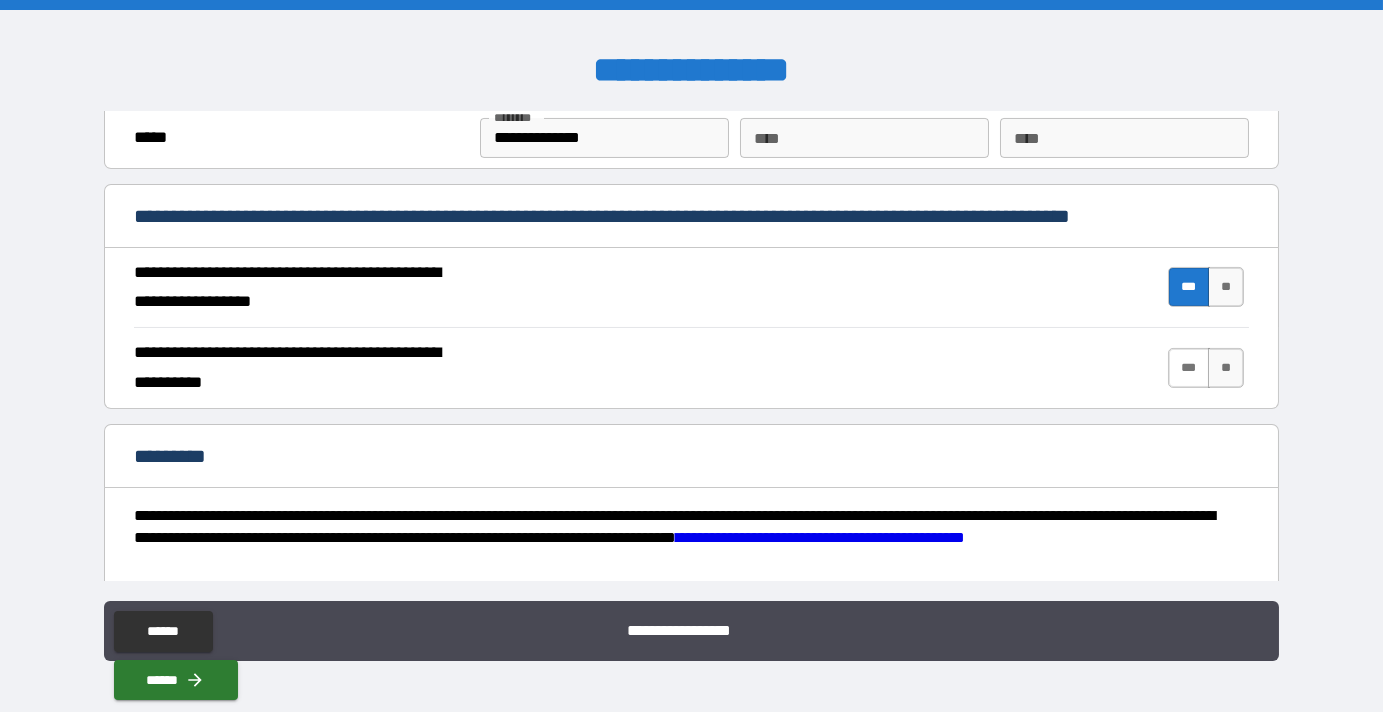 click on "***" at bounding box center [1189, 368] 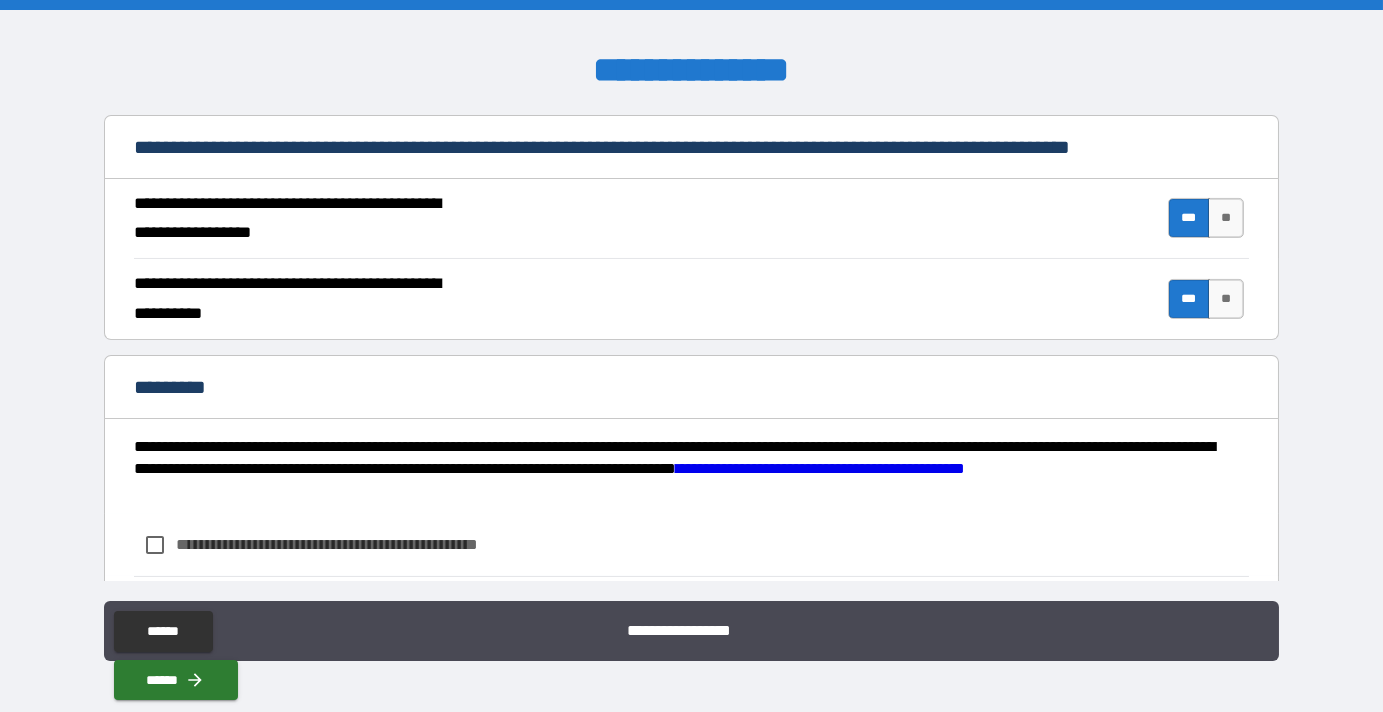 scroll, scrollTop: 1902, scrollLeft: 0, axis: vertical 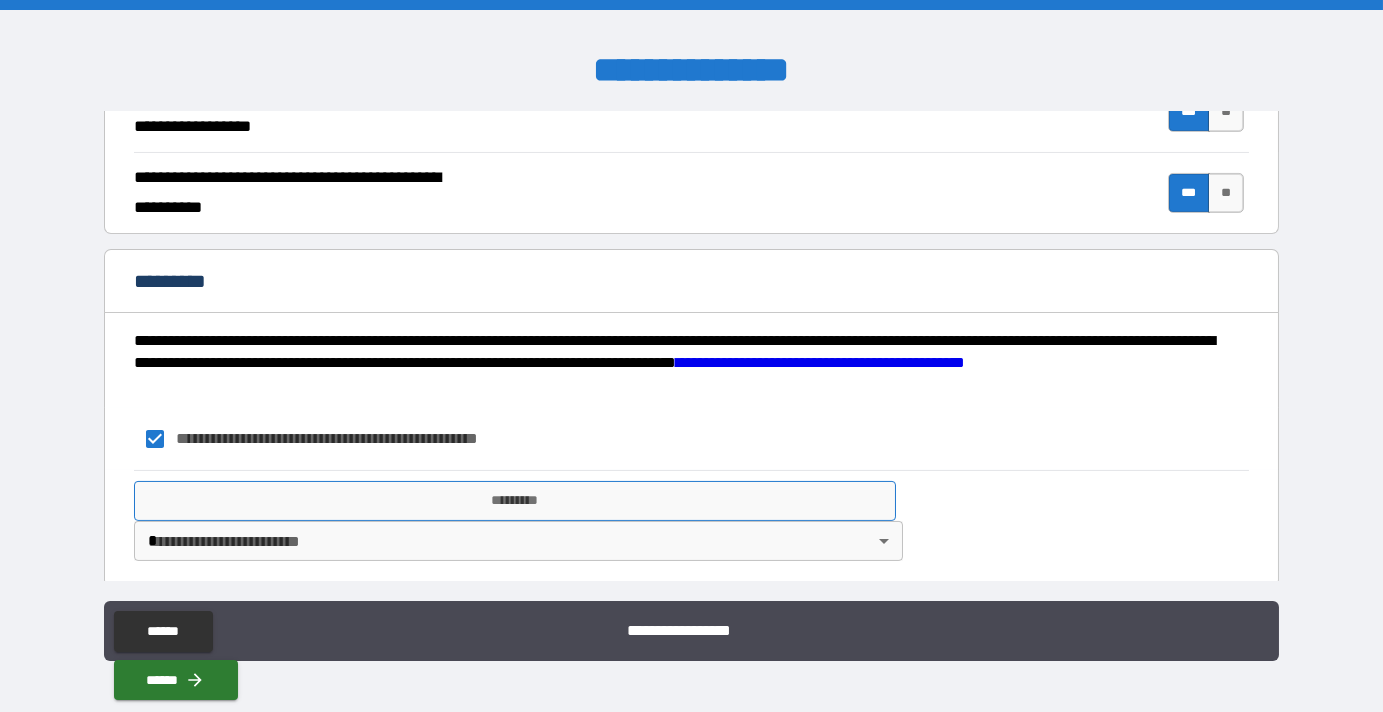 click on "*********" at bounding box center [515, 501] 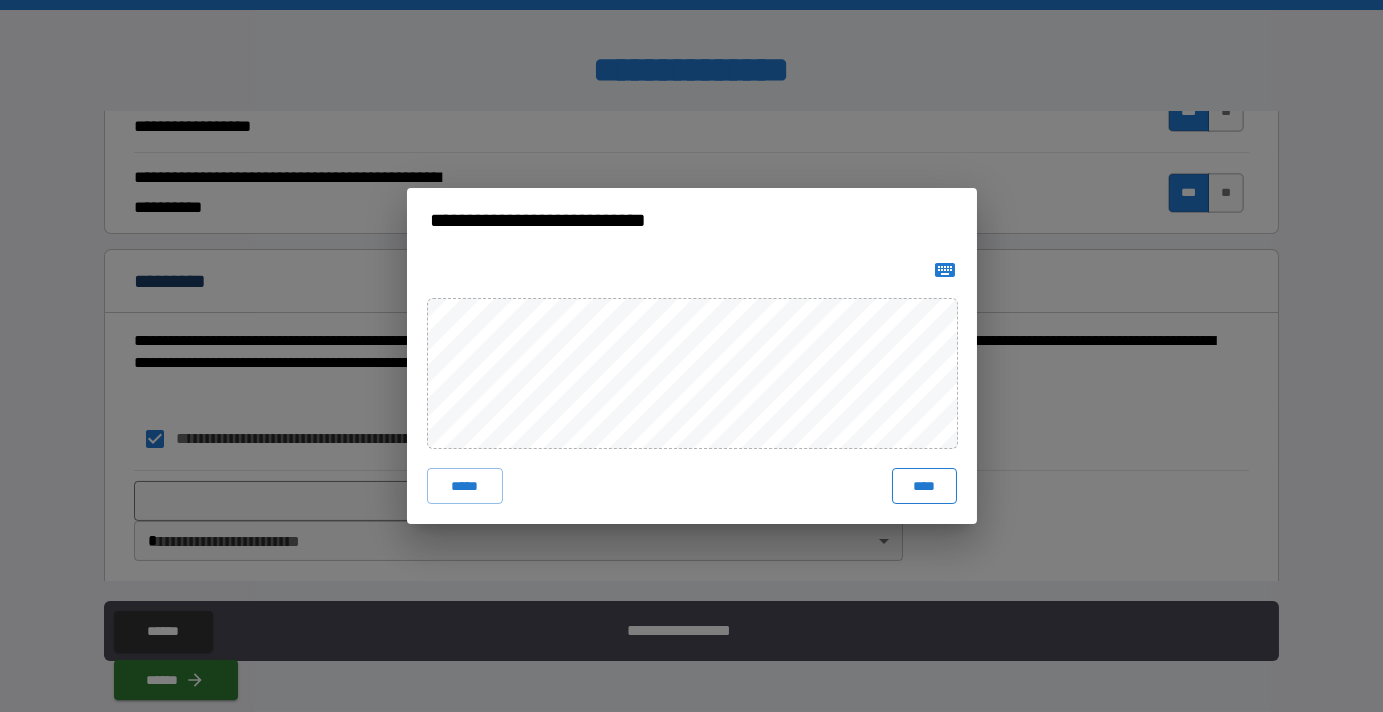 click on "****" at bounding box center [924, 486] 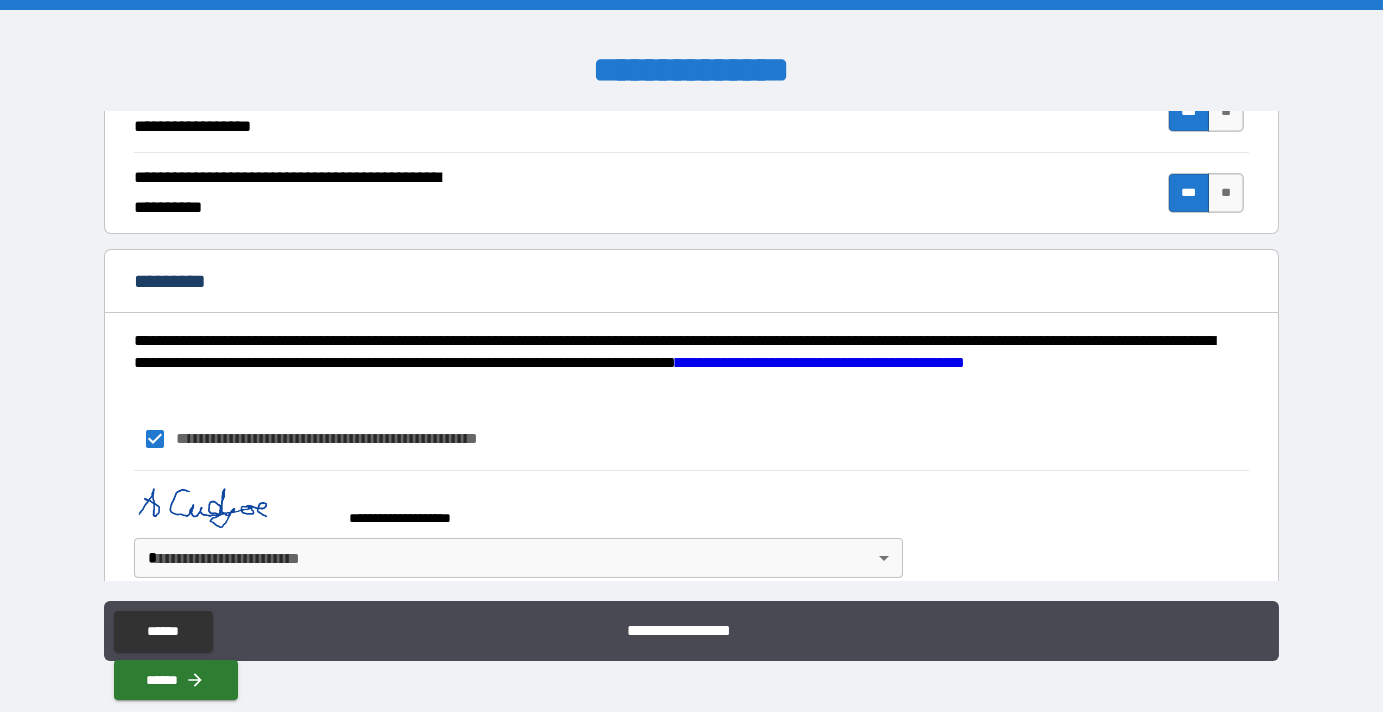 scroll, scrollTop: 1918, scrollLeft: 0, axis: vertical 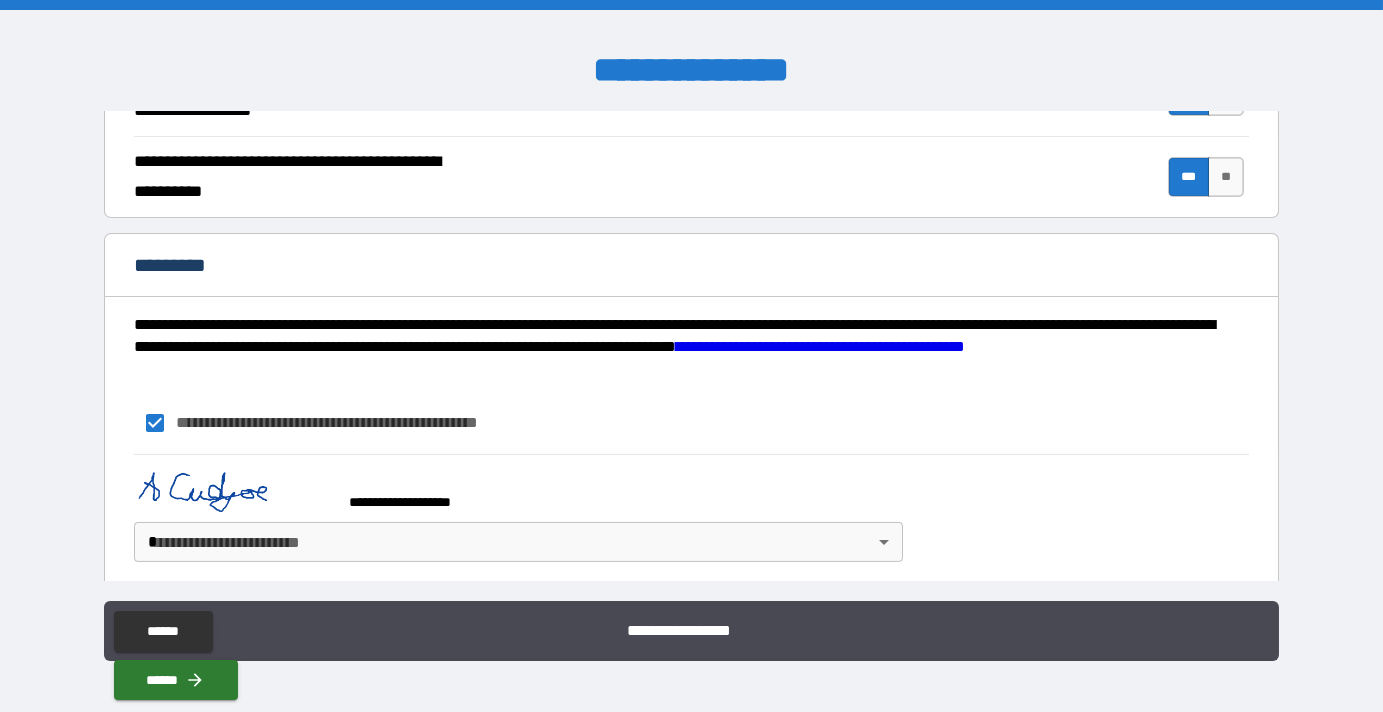 click on "**********" at bounding box center [691, 356] 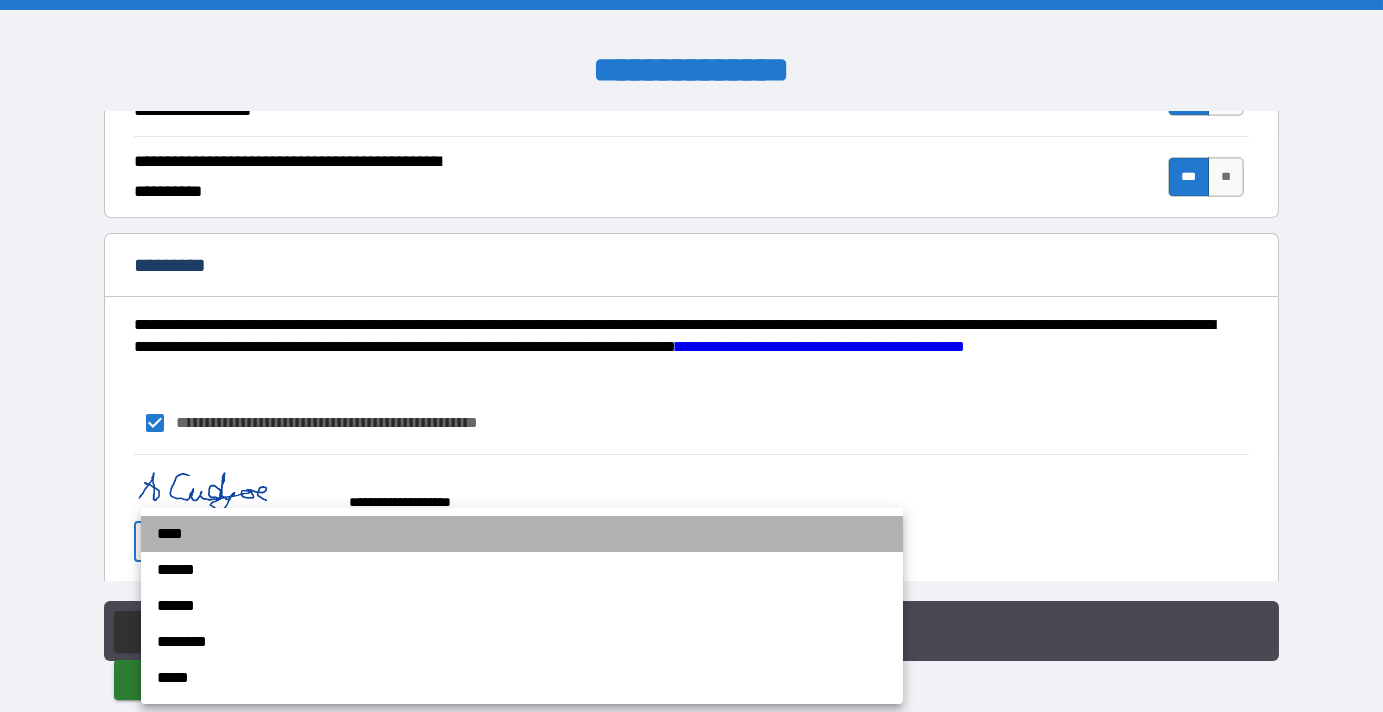 click on "****" at bounding box center (522, 534) 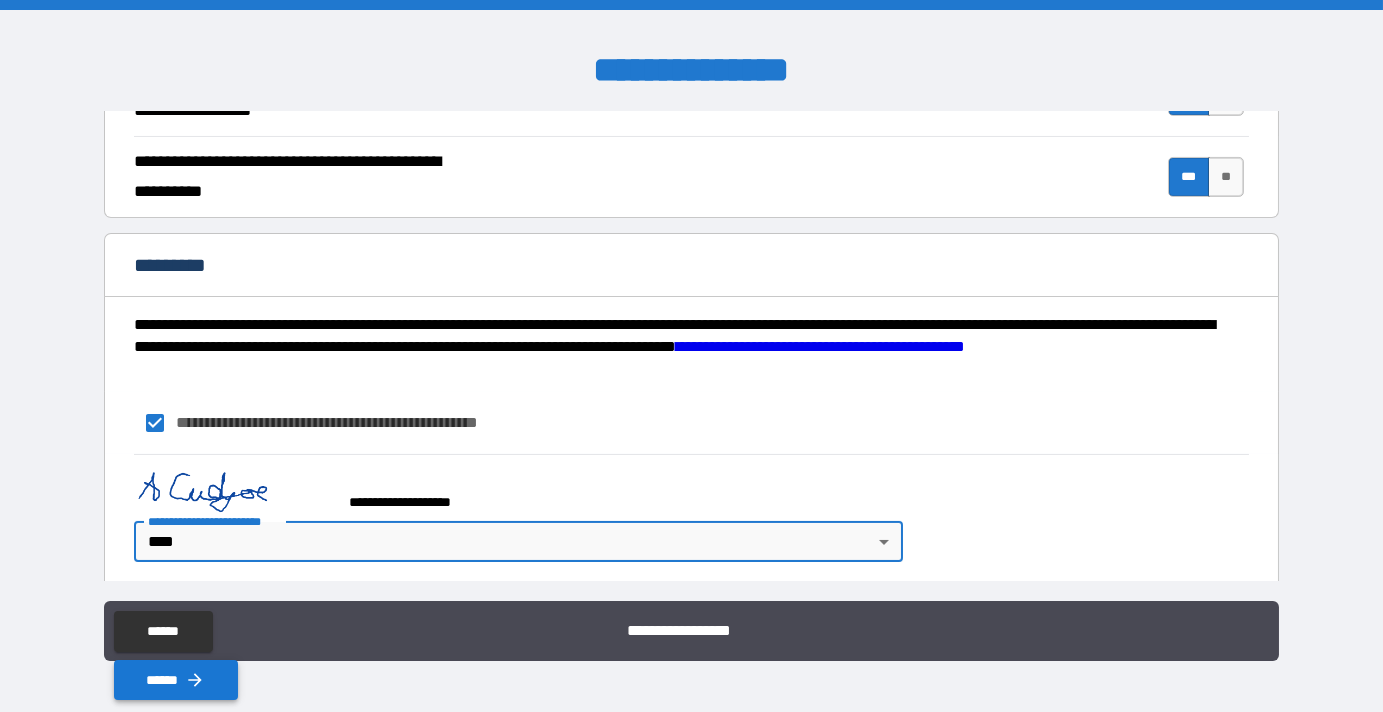 click on "******" at bounding box center [176, 680] 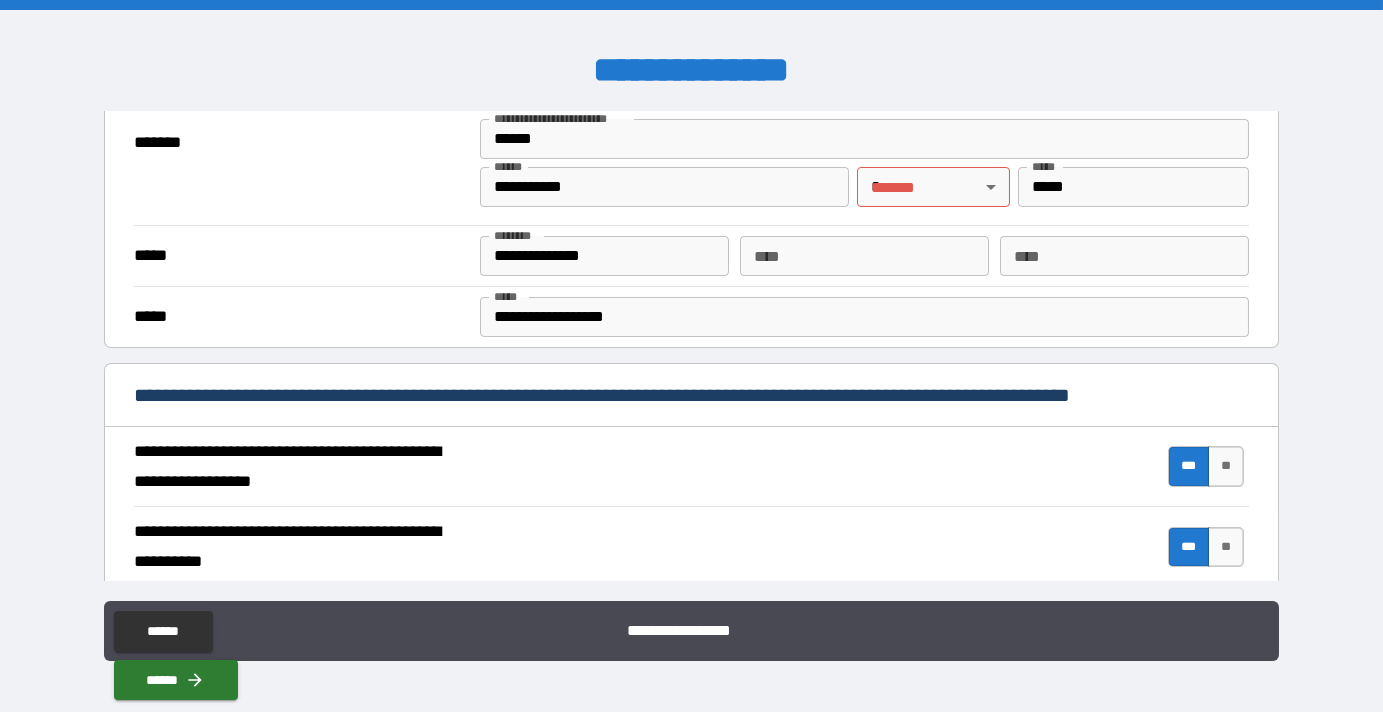 scroll, scrollTop: 545, scrollLeft: 0, axis: vertical 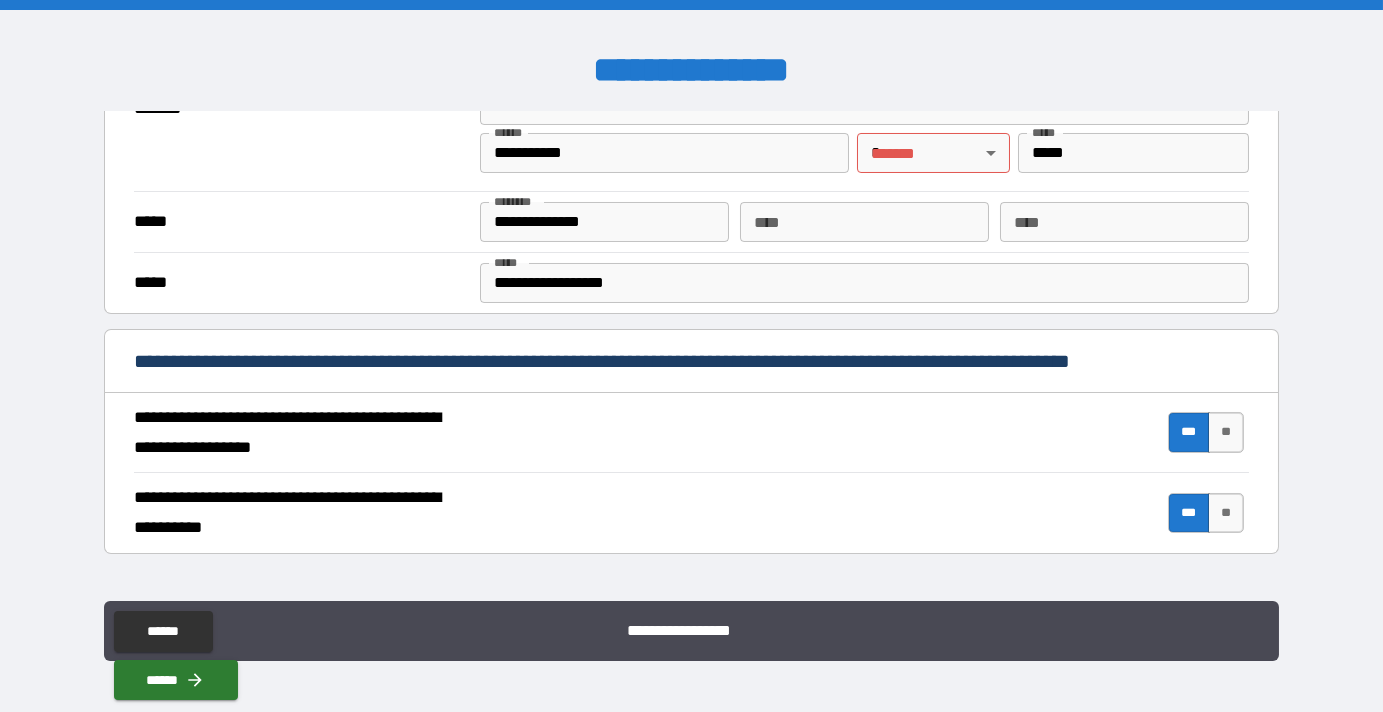 click on "**********" at bounding box center (691, 356) 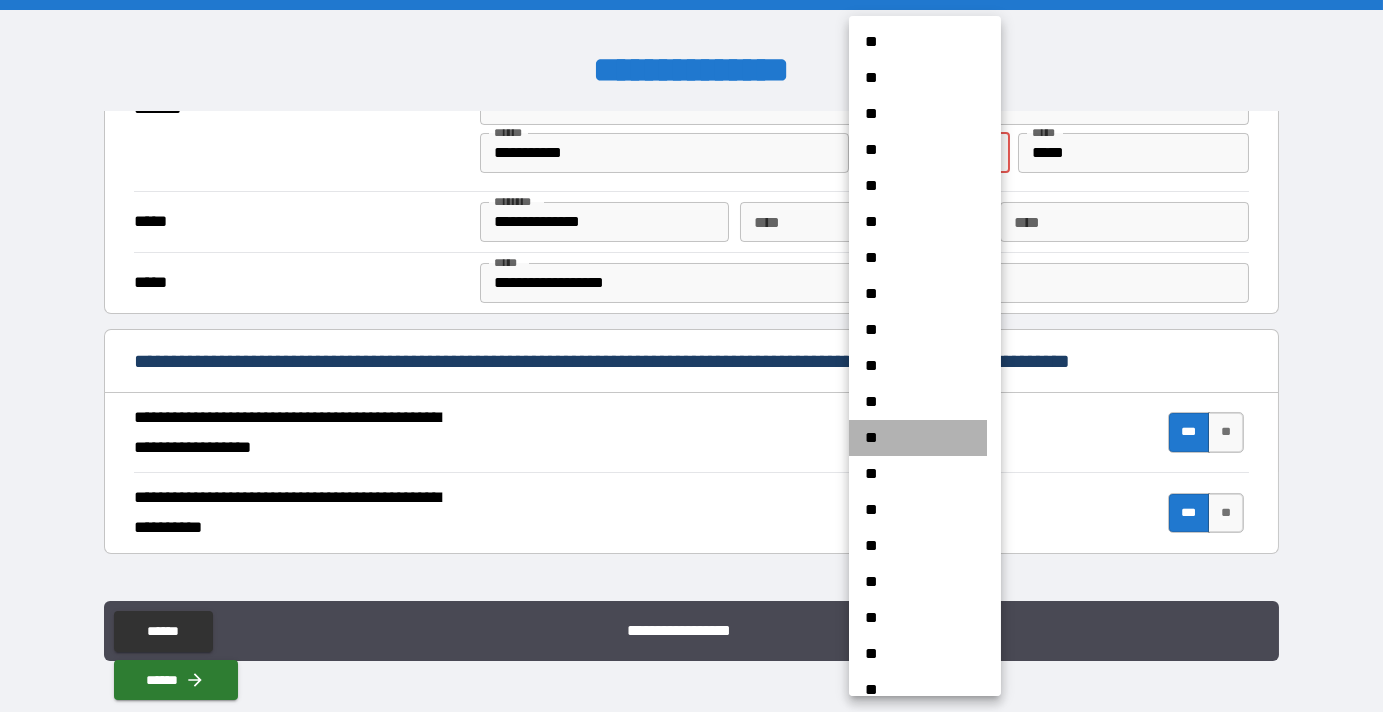 click on "**" at bounding box center [918, 438] 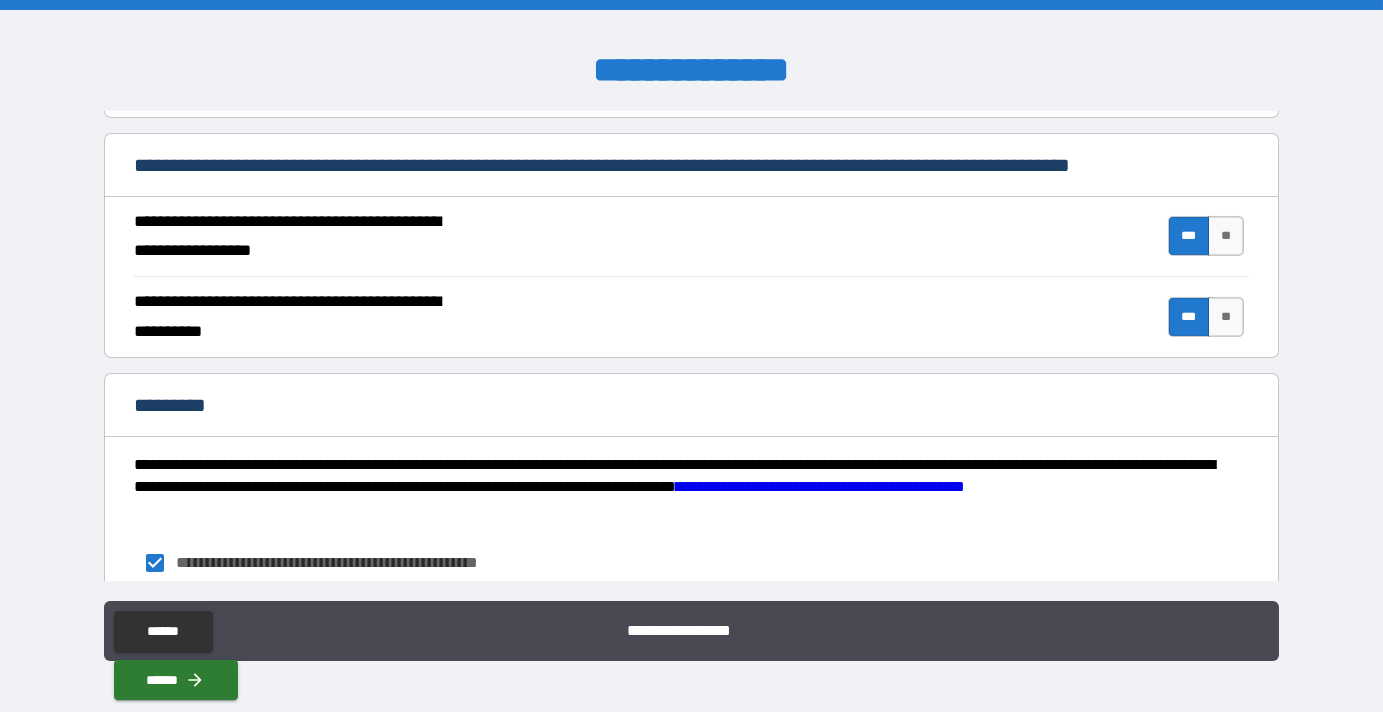 scroll, scrollTop: 1918, scrollLeft: 0, axis: vertical 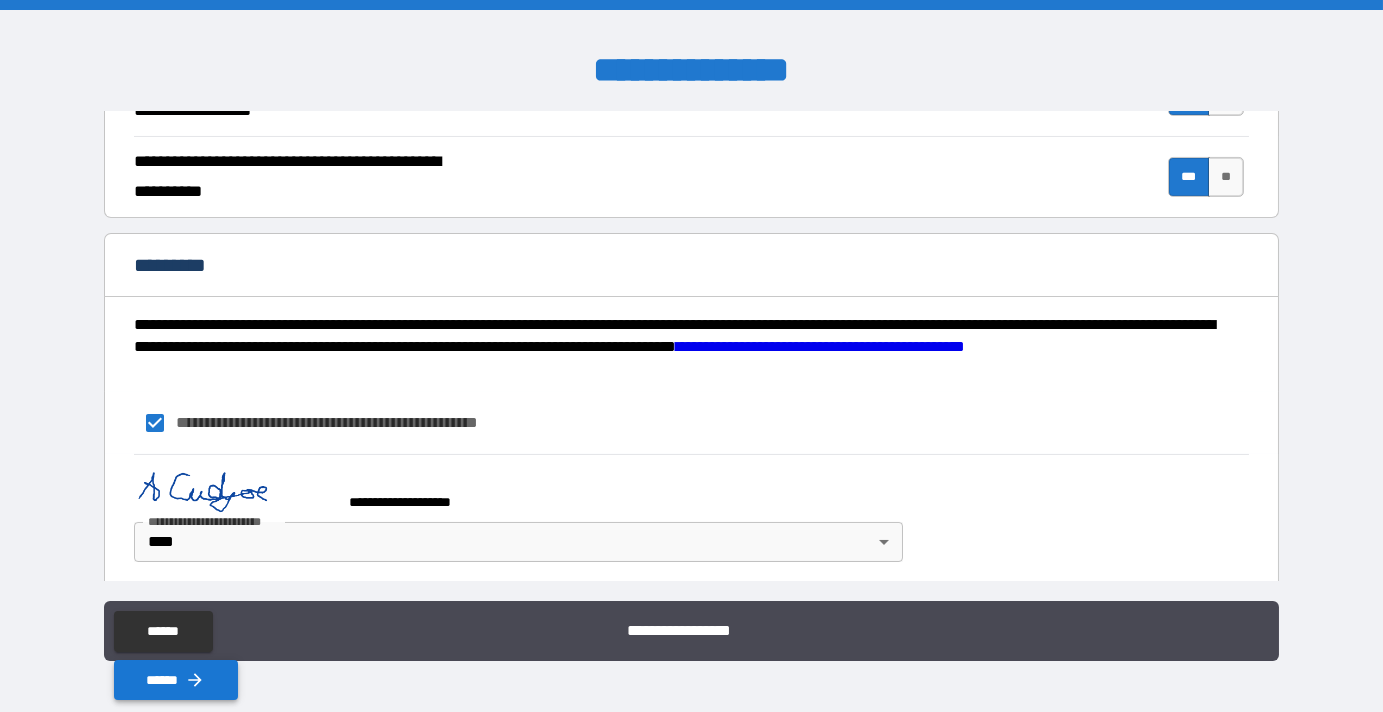 click on "******" at bounding box center (176, 680) 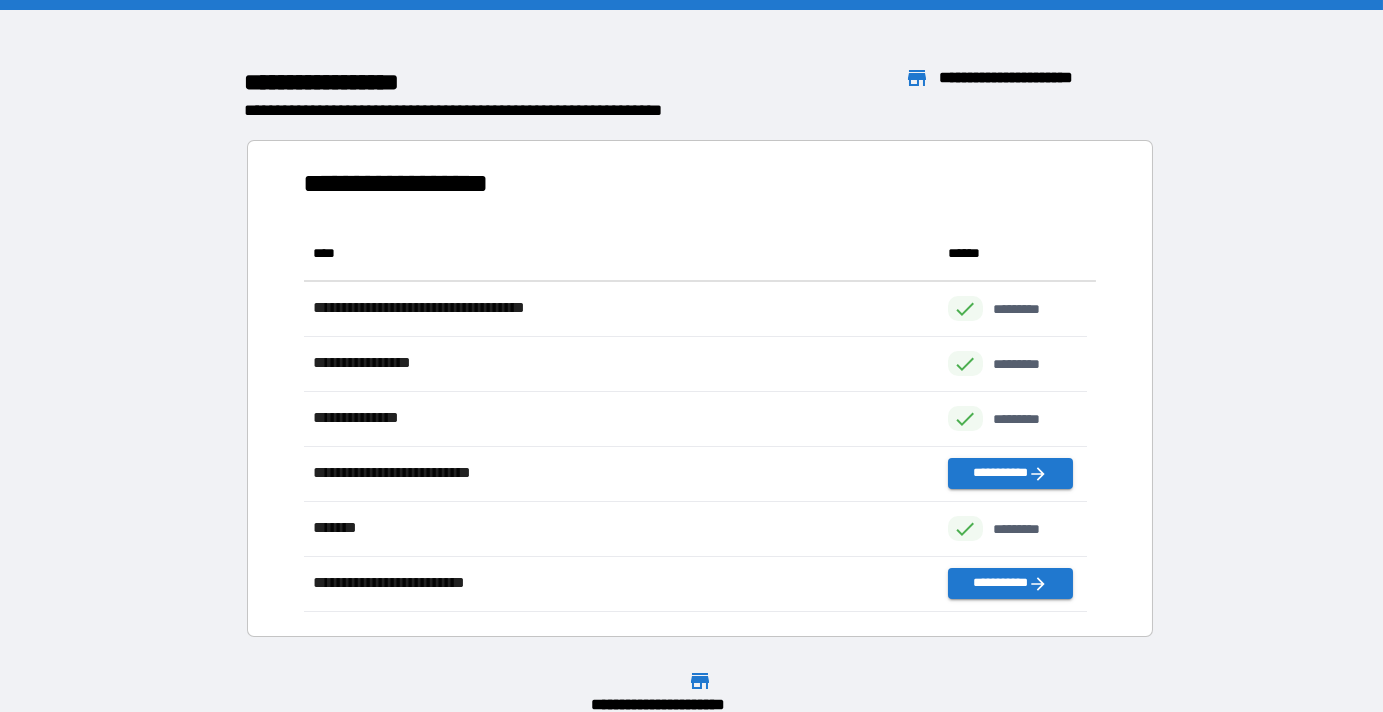 scroll, scrollTop: 372, scrollLeft: 769, axis: both 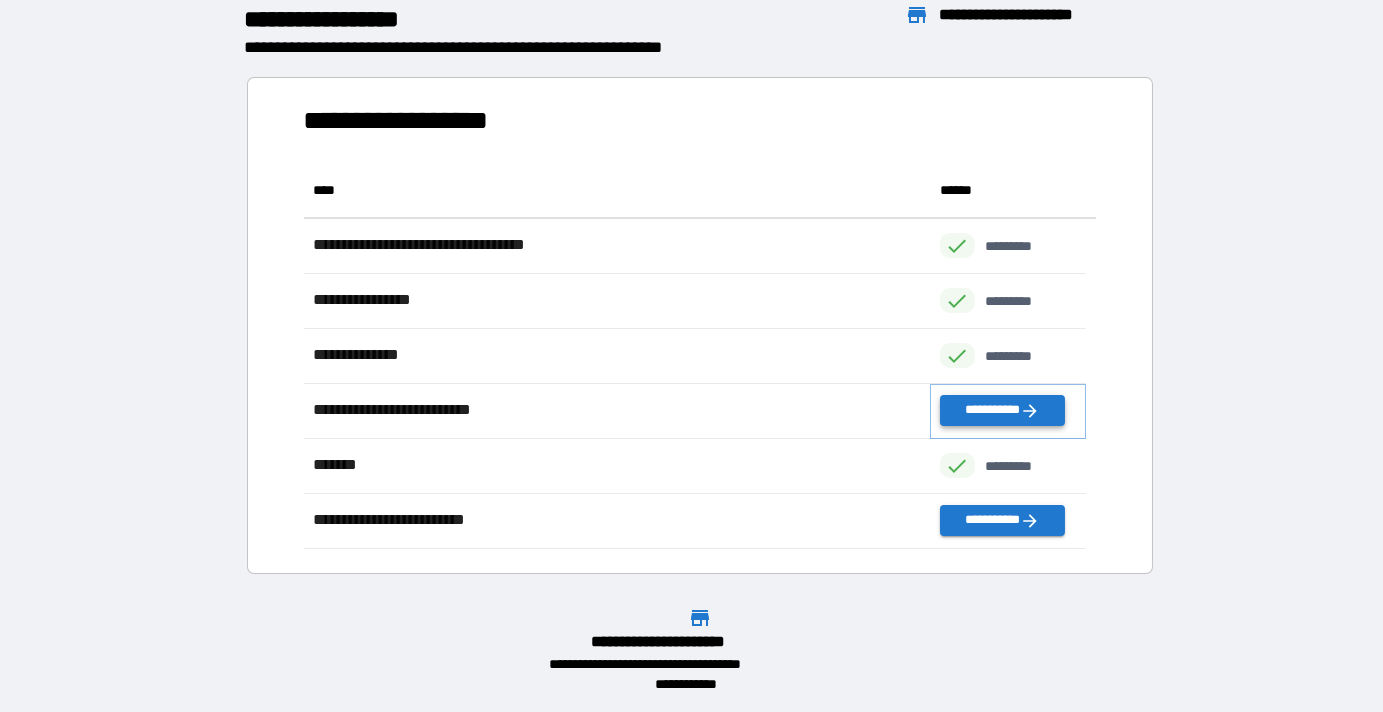 click on "**********" at bounding box center (1002, 410) 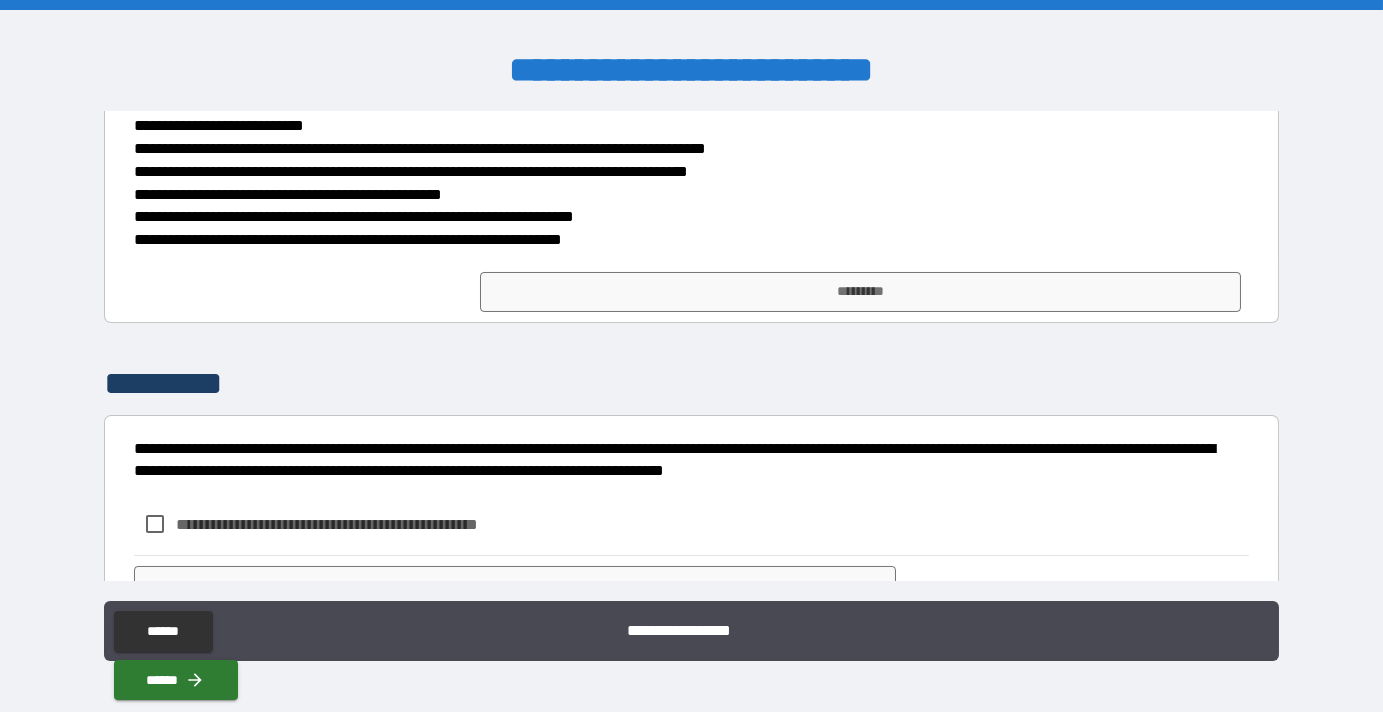 scroll, scrollTop: 636, scrollLeft: 0, axis: vertical 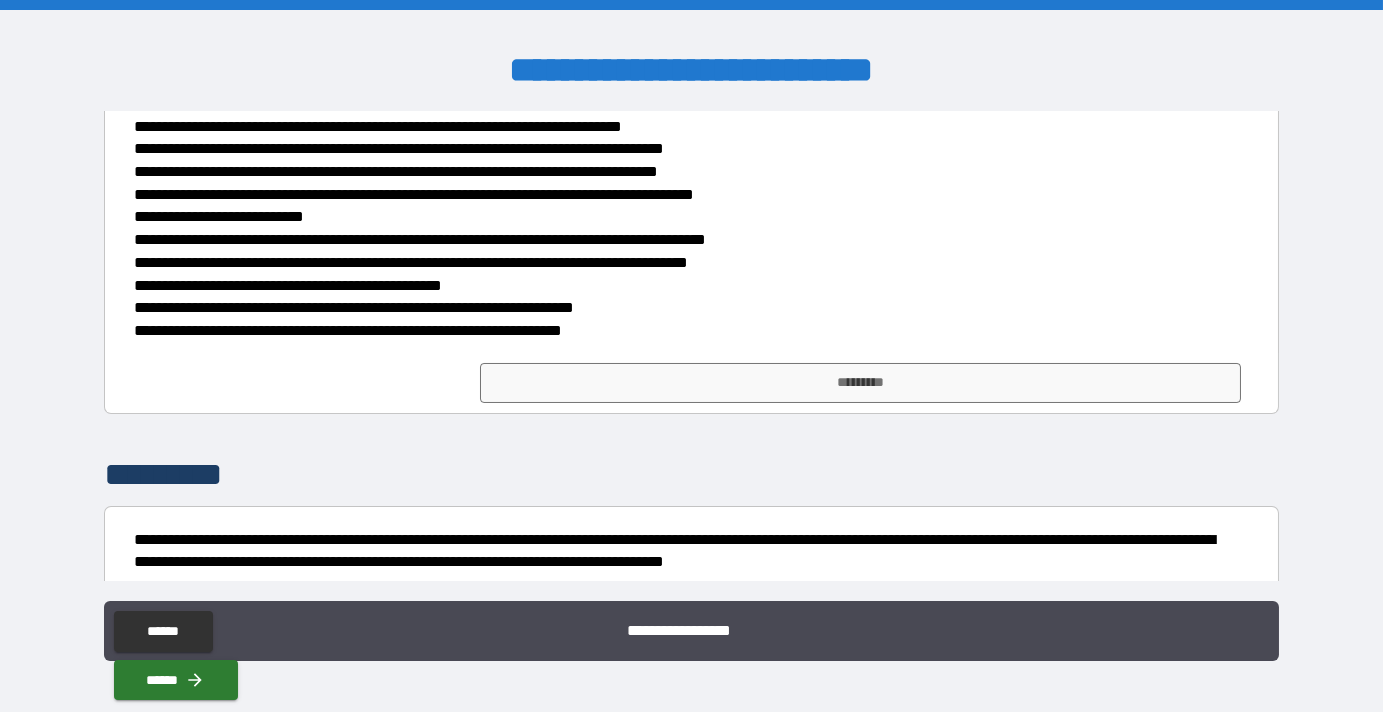 click on "**********" at bounding box center [686, 331] 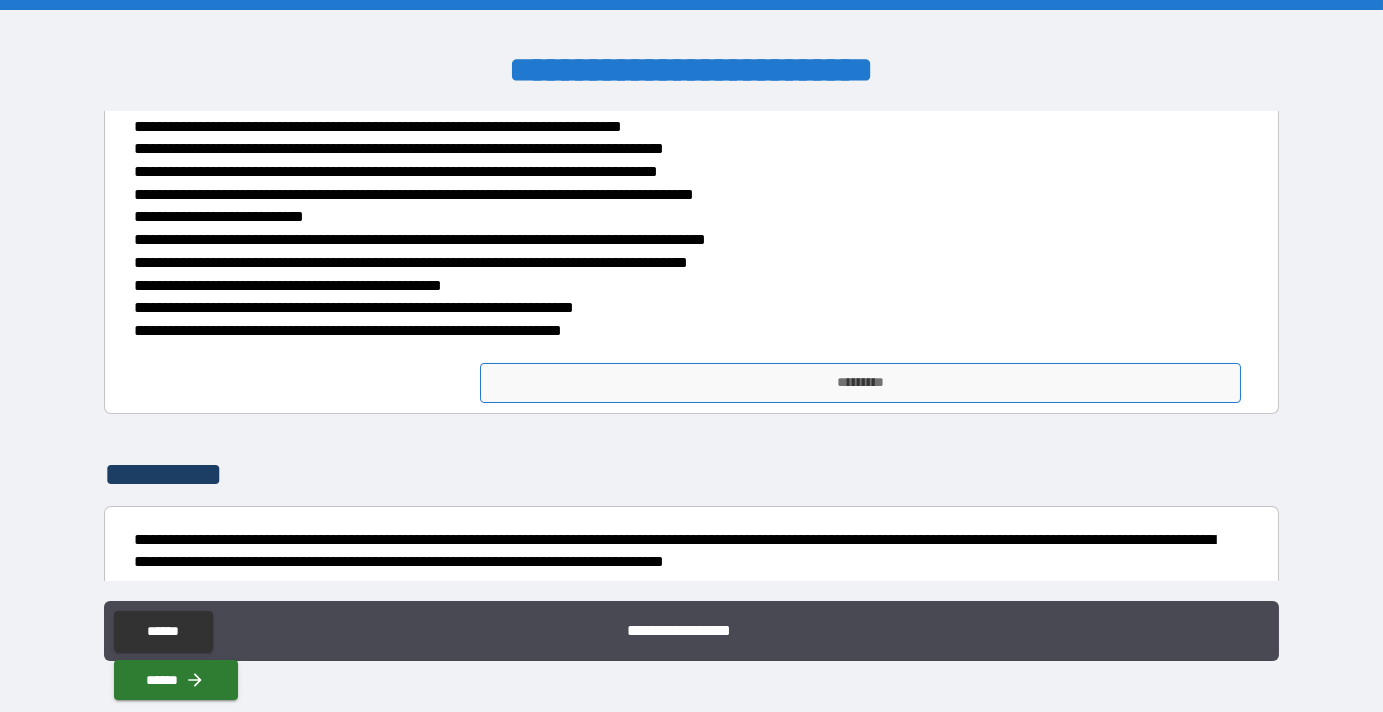 click on "*********" at bounding box center (861, 383) 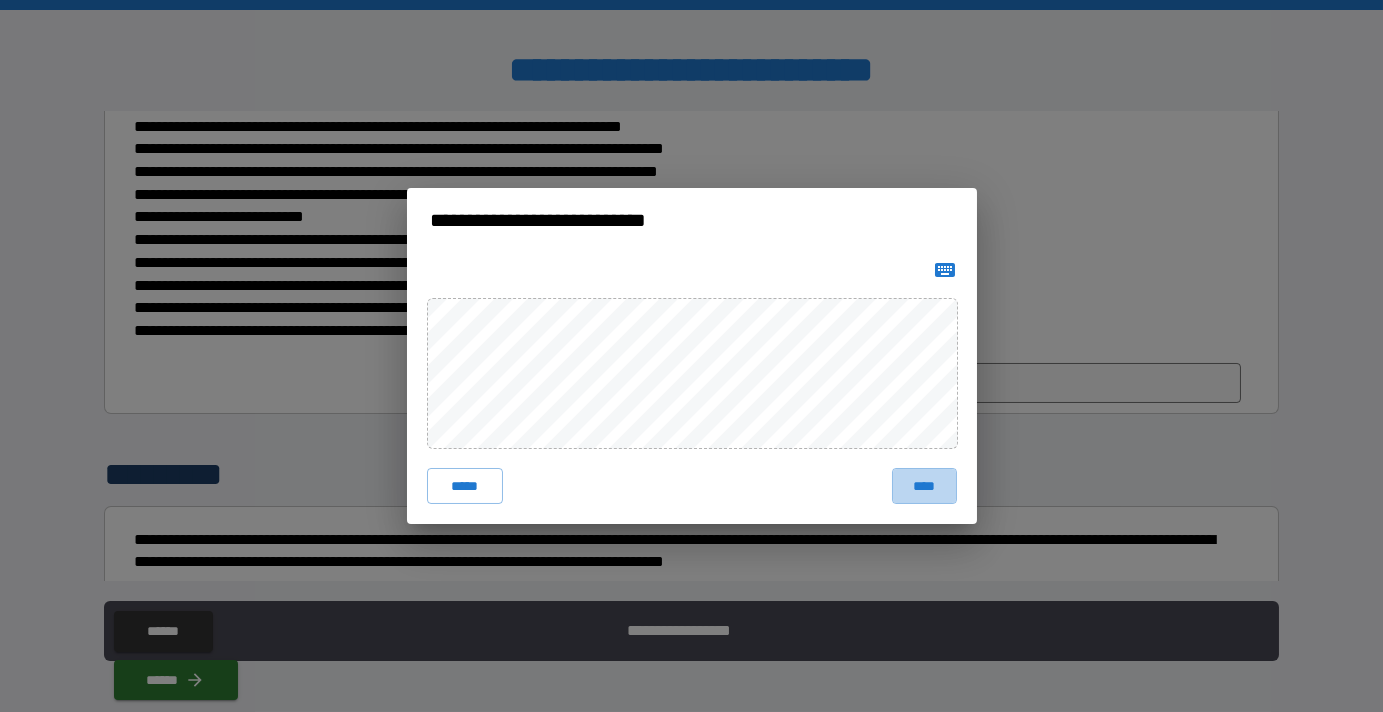 click on "****" at bounding box center (924, 486) 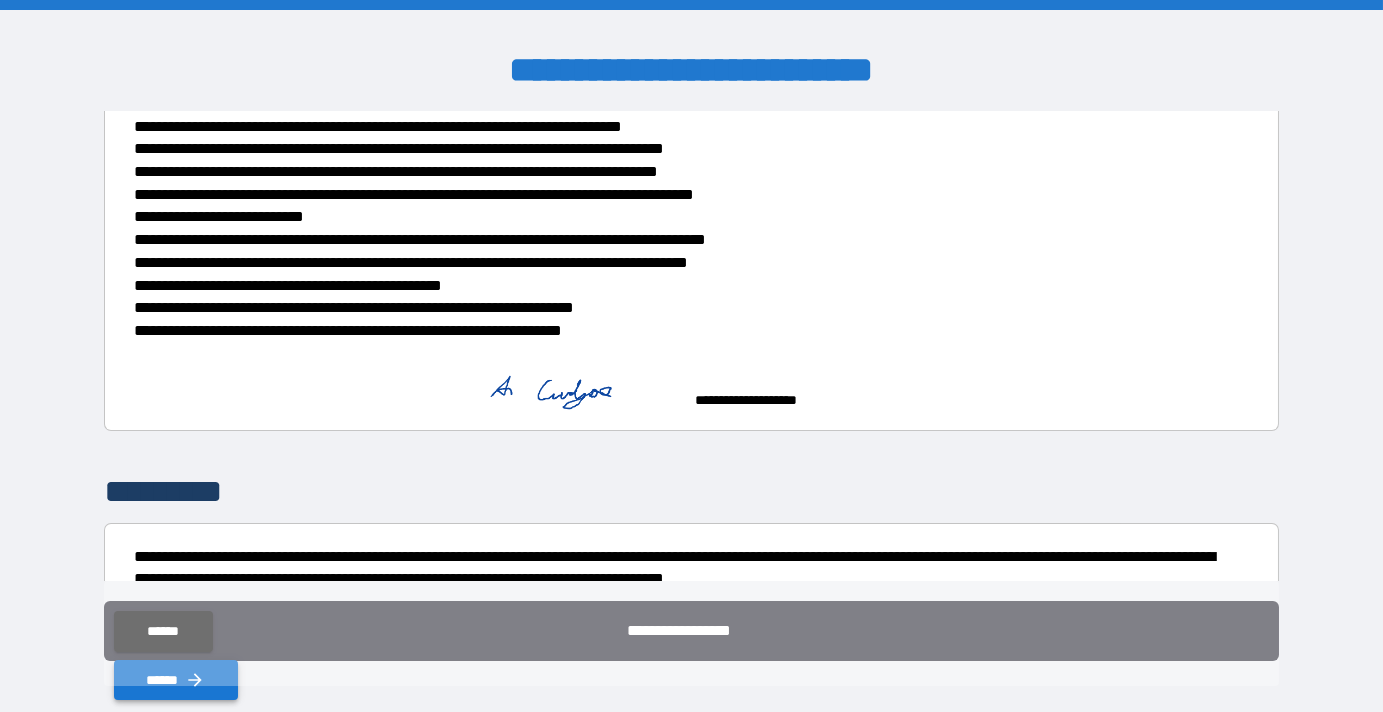 click on "******" at bounding box center [176, 680] 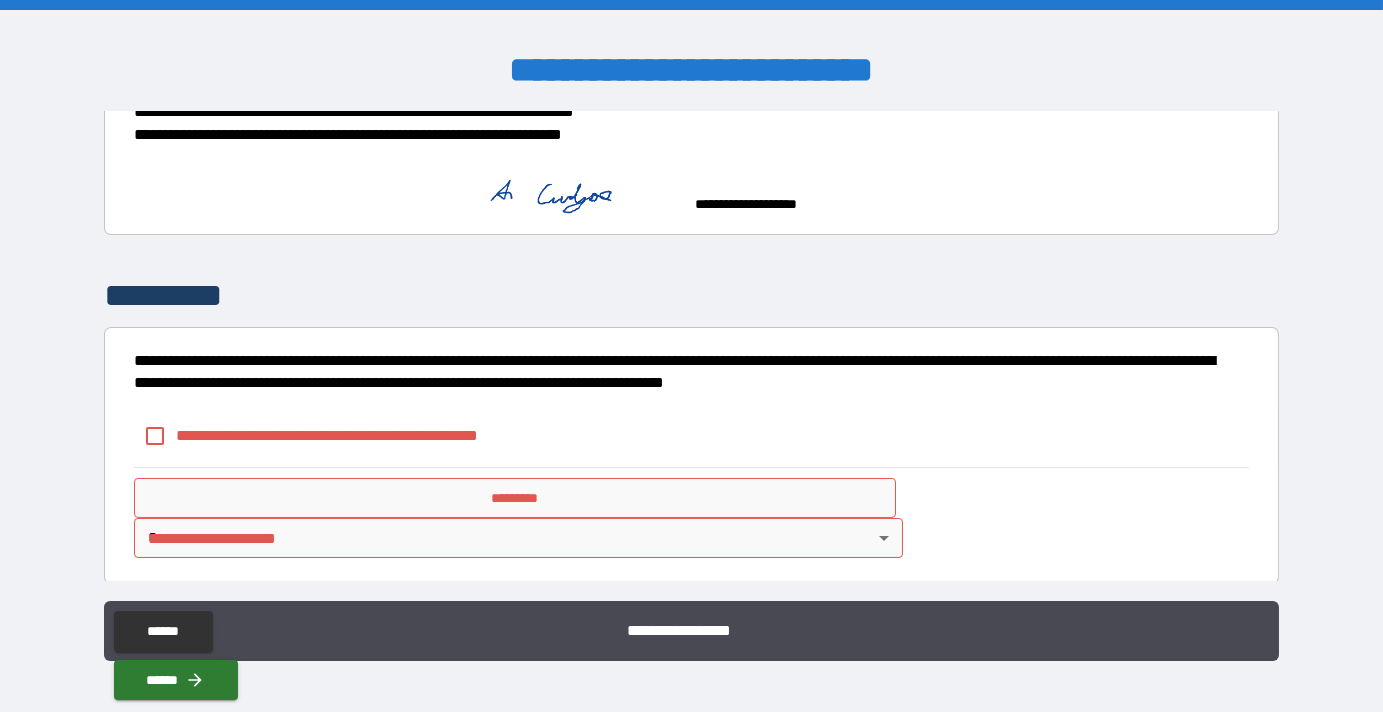 scroll, scrollTop: 837, scrollLeft: 0, axis: vertical 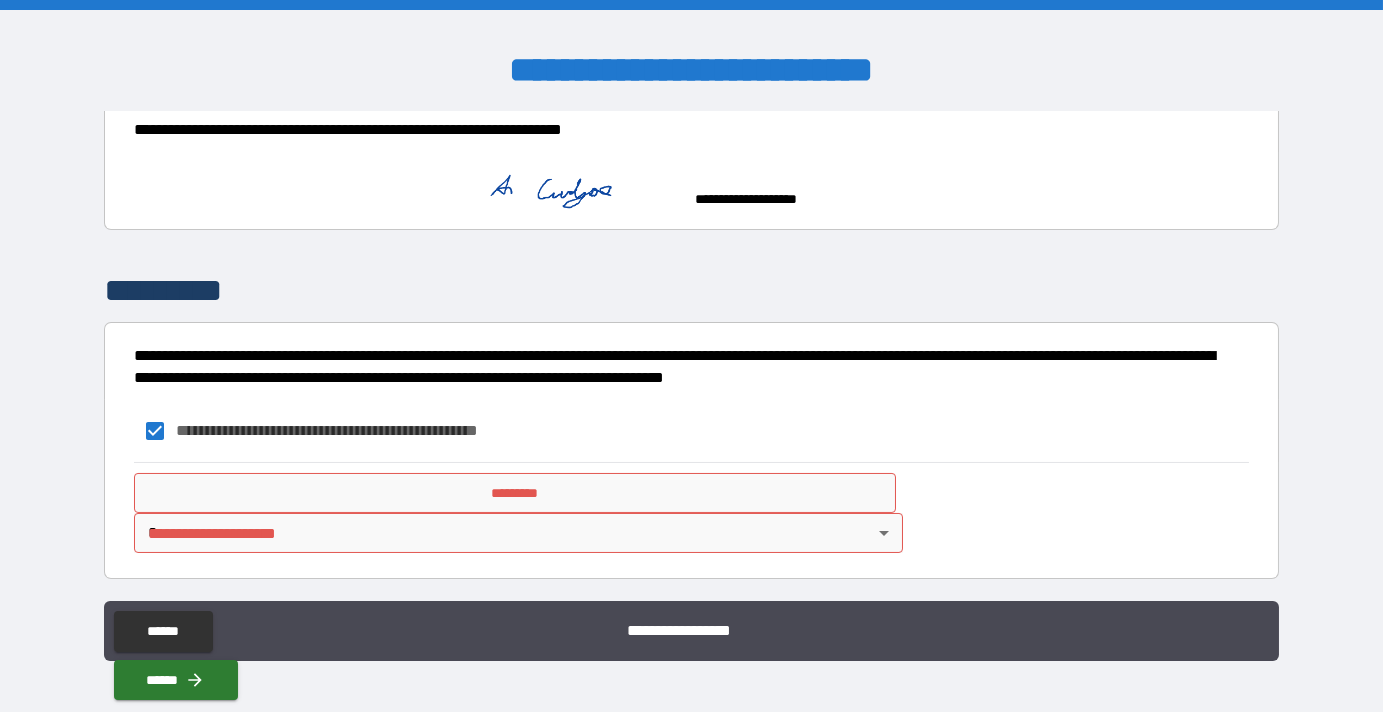 click on "*********" at bounding box center [515, 493] 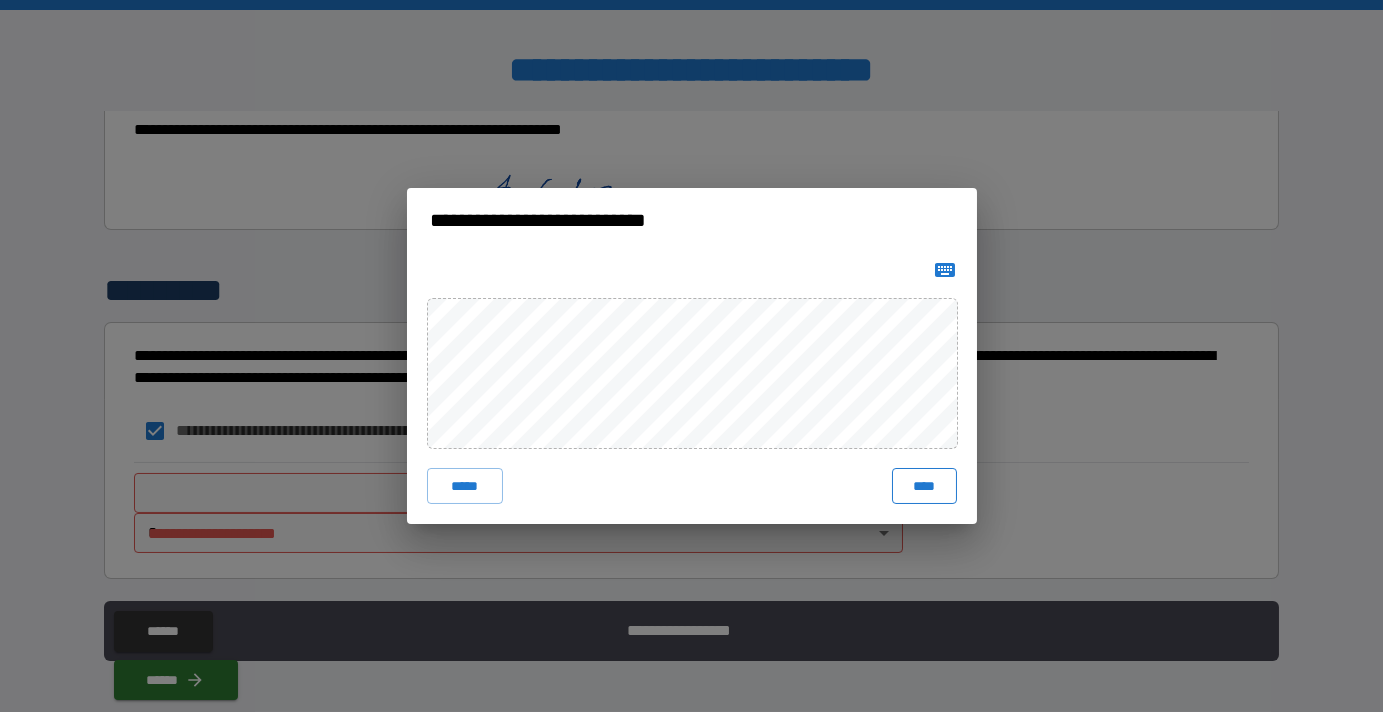 click on "****" at bounding box center [924, 486] 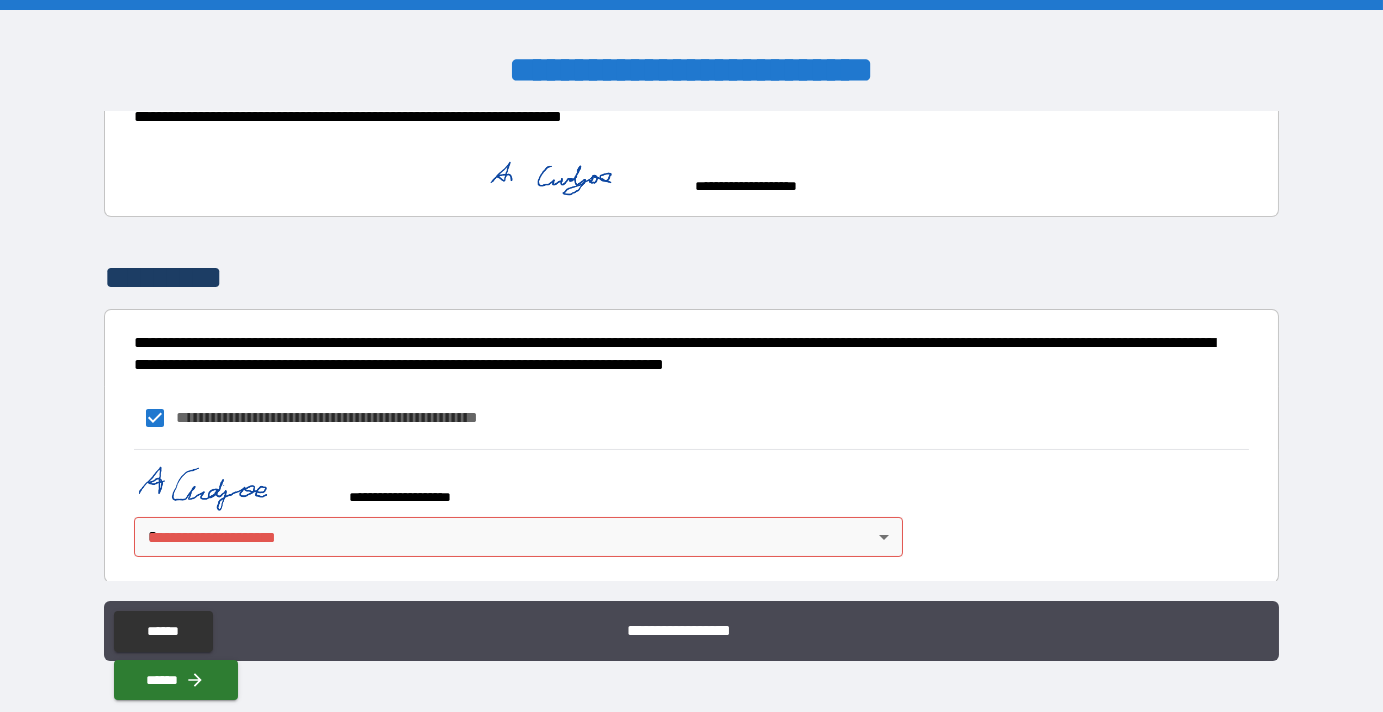 scroll, scrollTop: 854, scrollLeft: 0, axis: vertical 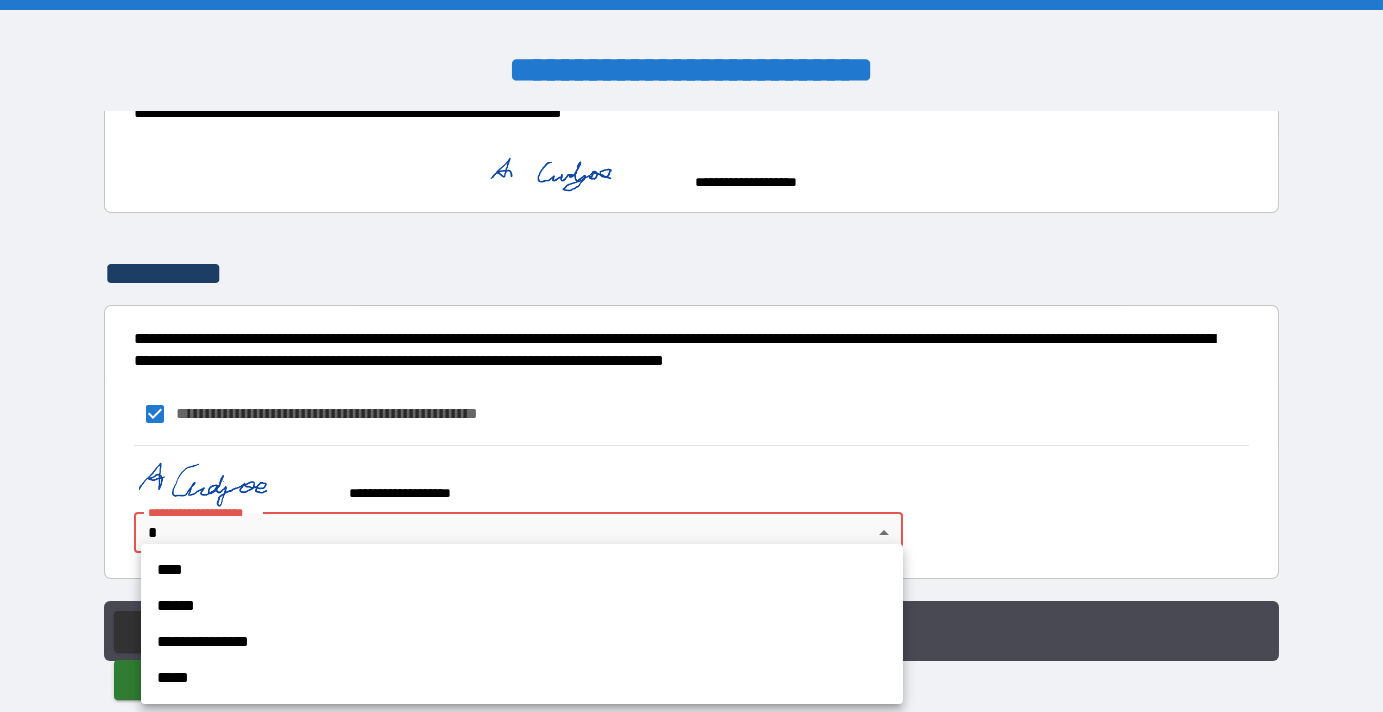 click on "**********" at bounding box center (691, 356) 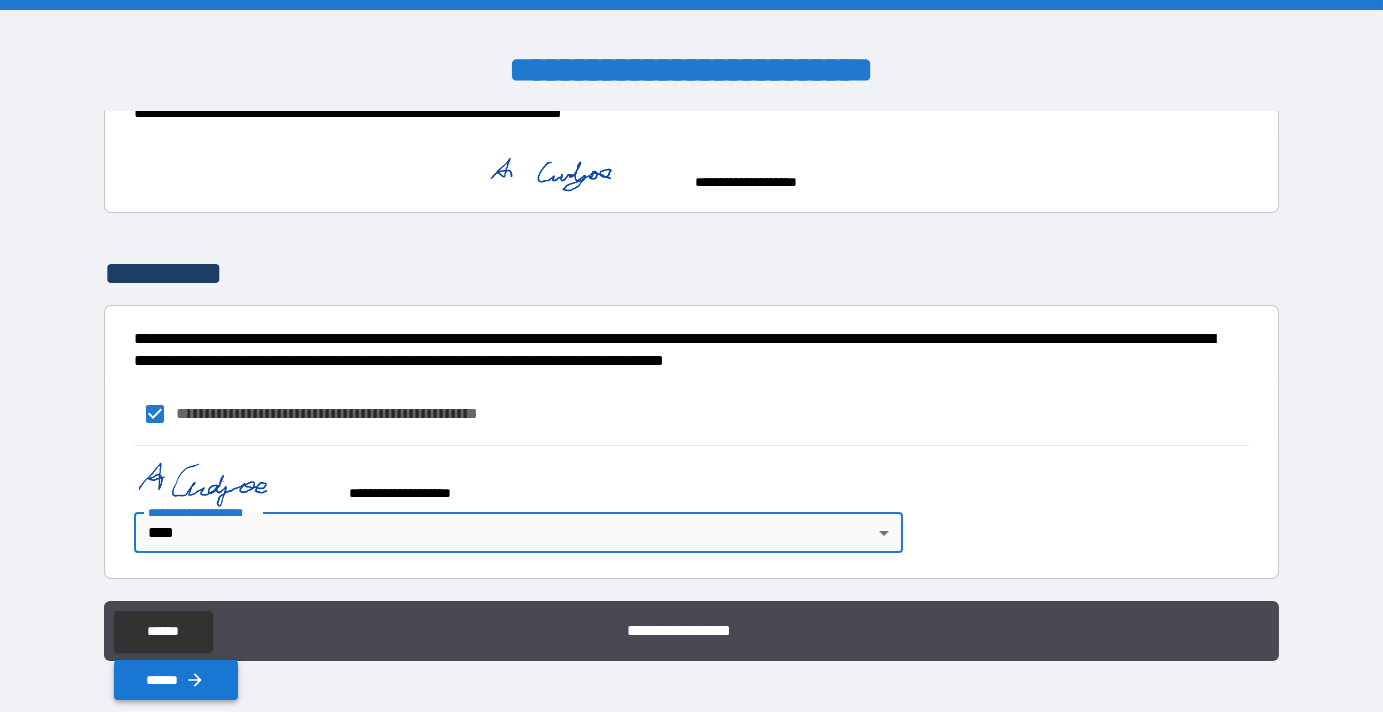 click on "******" at bounding box center (176, 680) 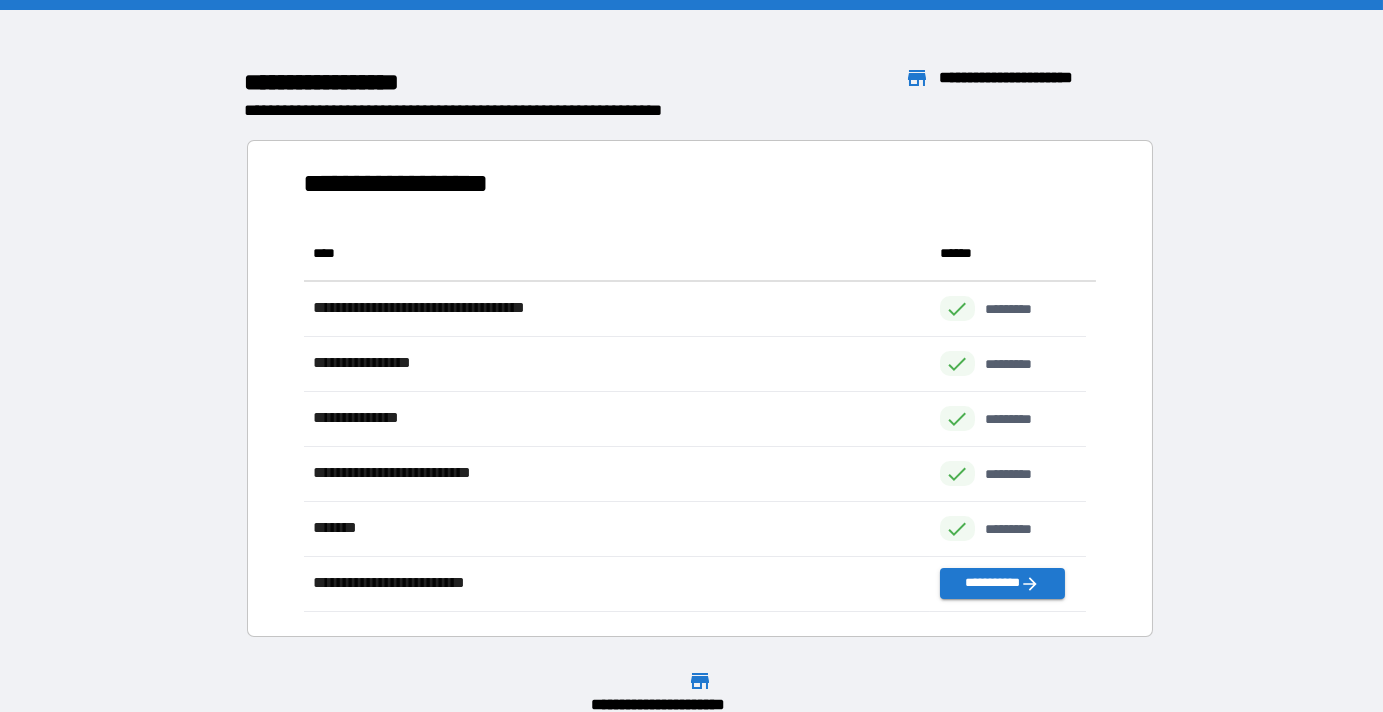 scroll, scrollTop: 15, scrollLeft: 14, axis: both 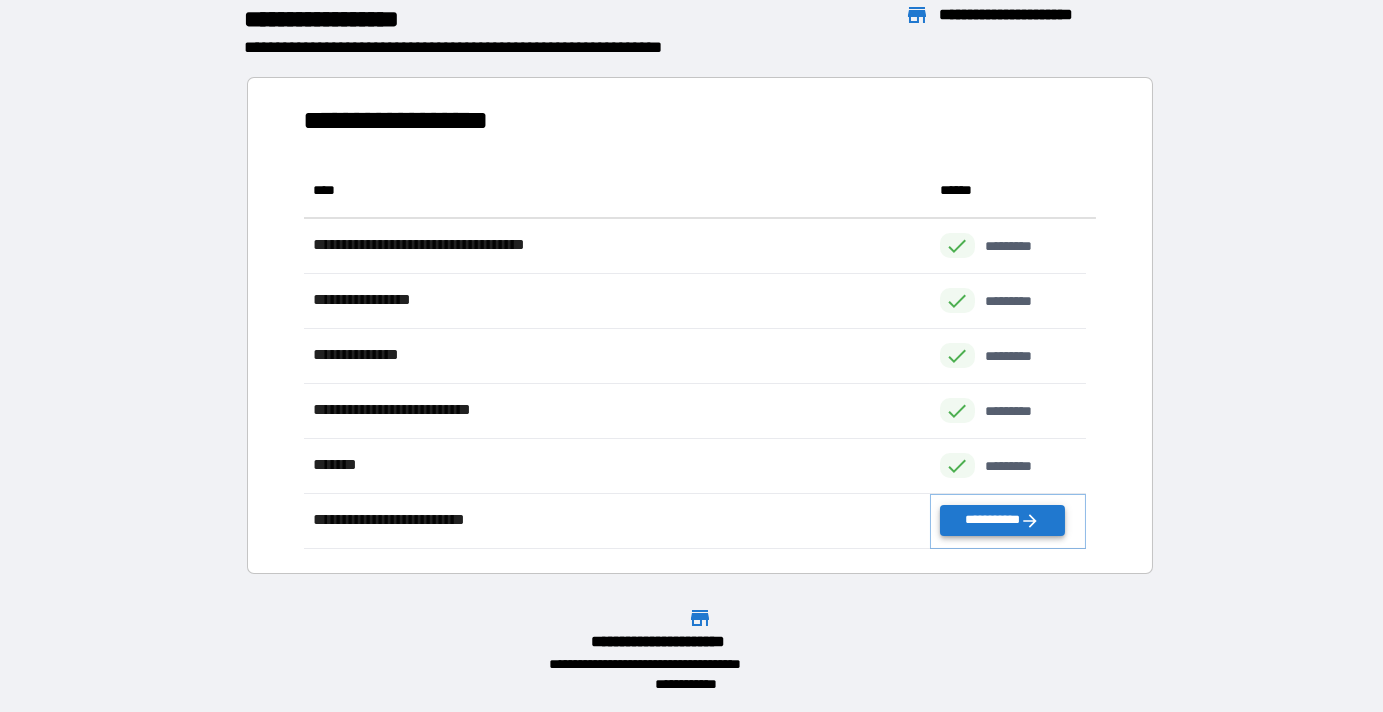 click on "**********" at bounding box center [1002, 520] 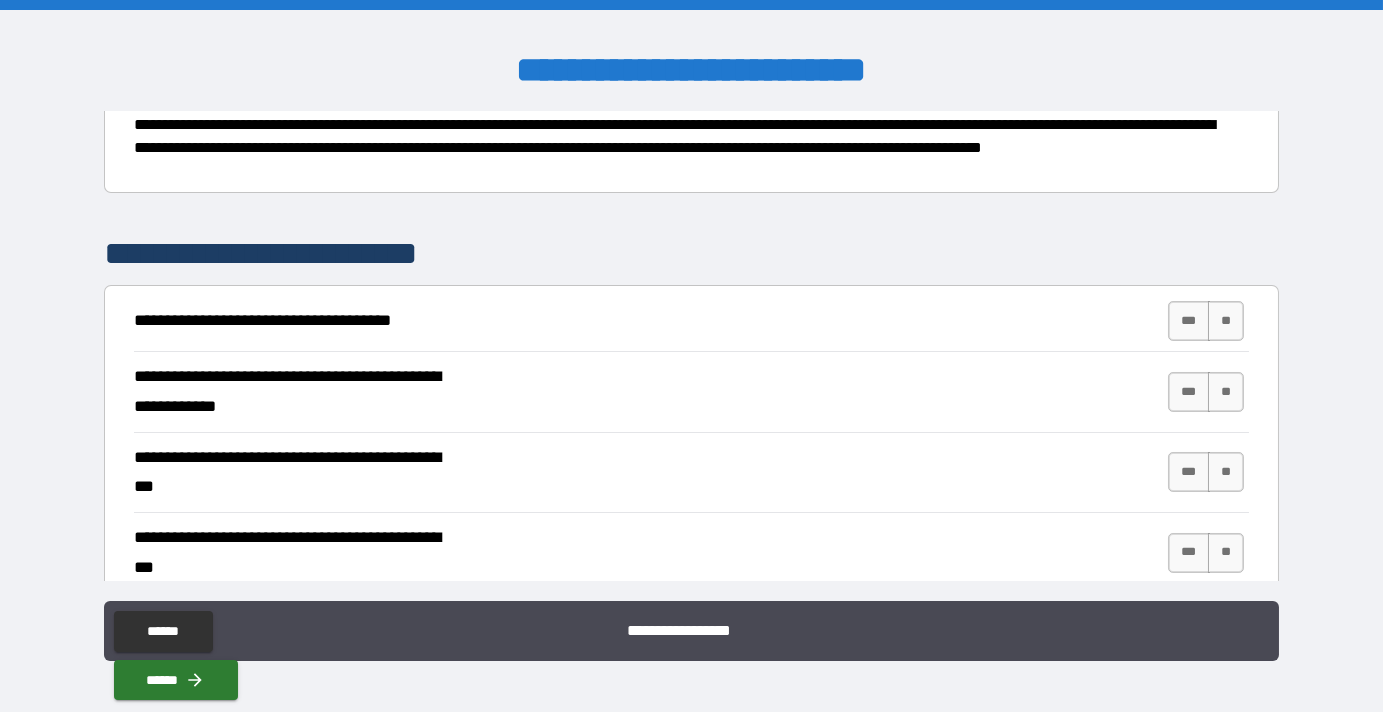 scroll, scrollTop: 272, scrollLeft: 0, axis: vertical 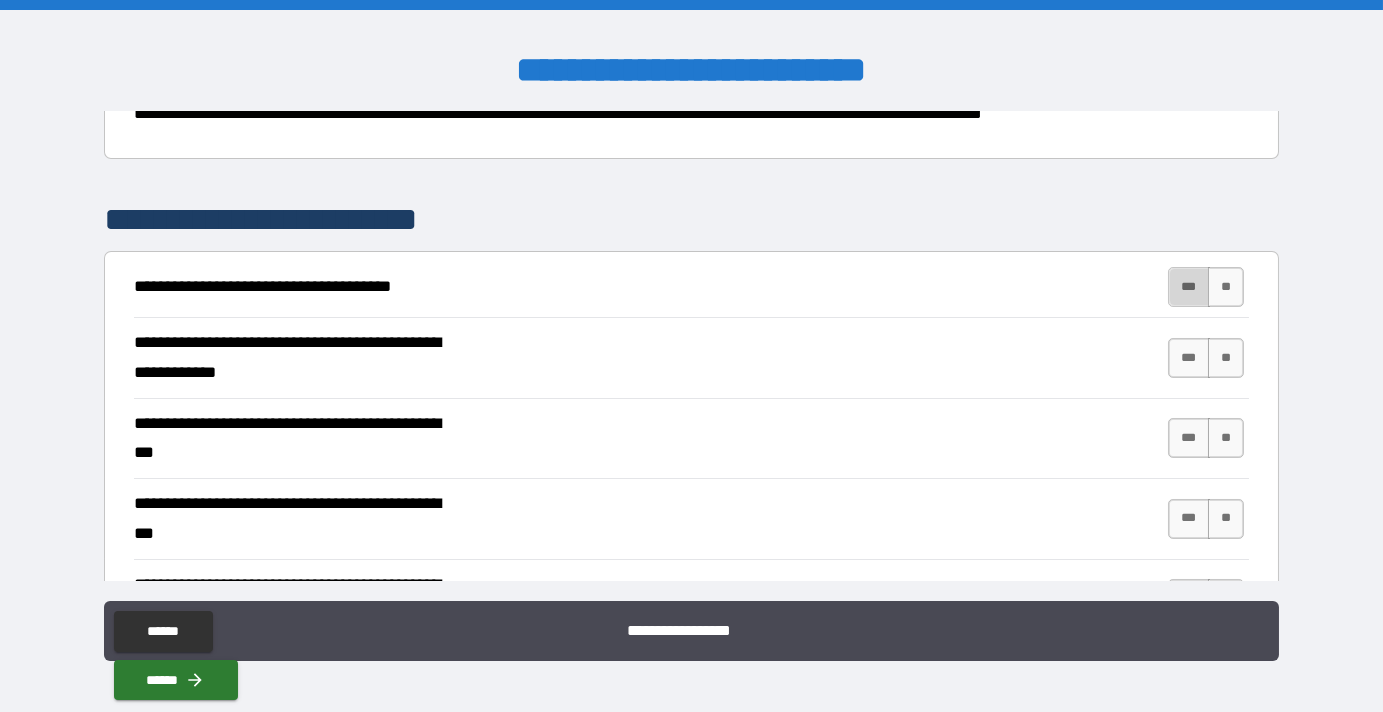 click on "***" at bounding box center [1189, 287] 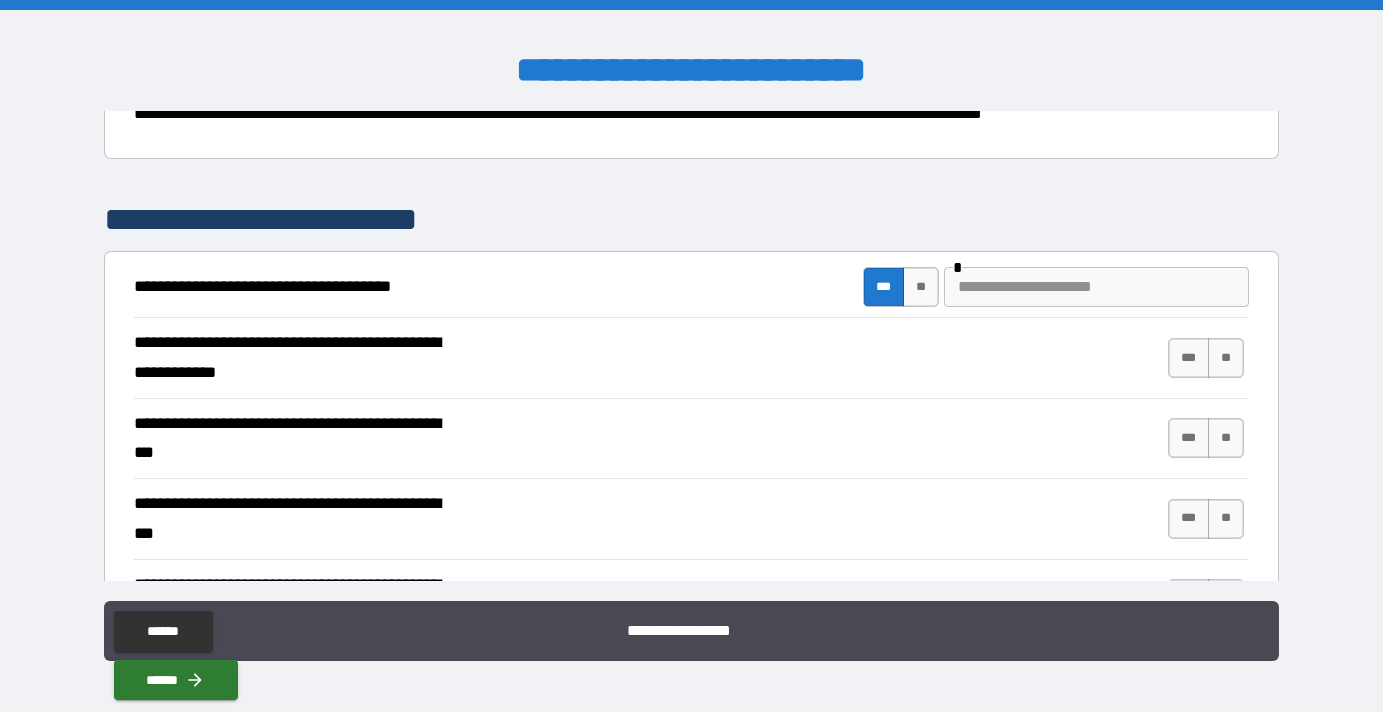 click at bounding box center (1096, 287) 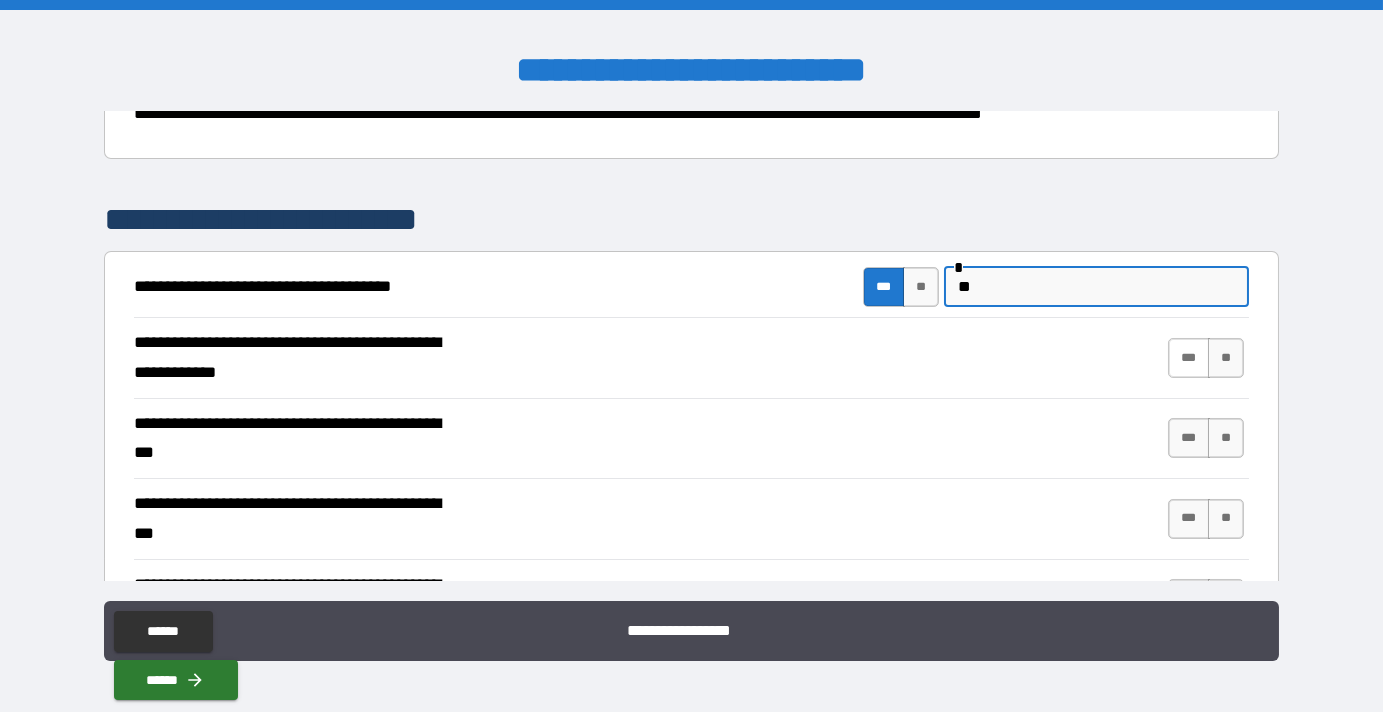 type on "**" 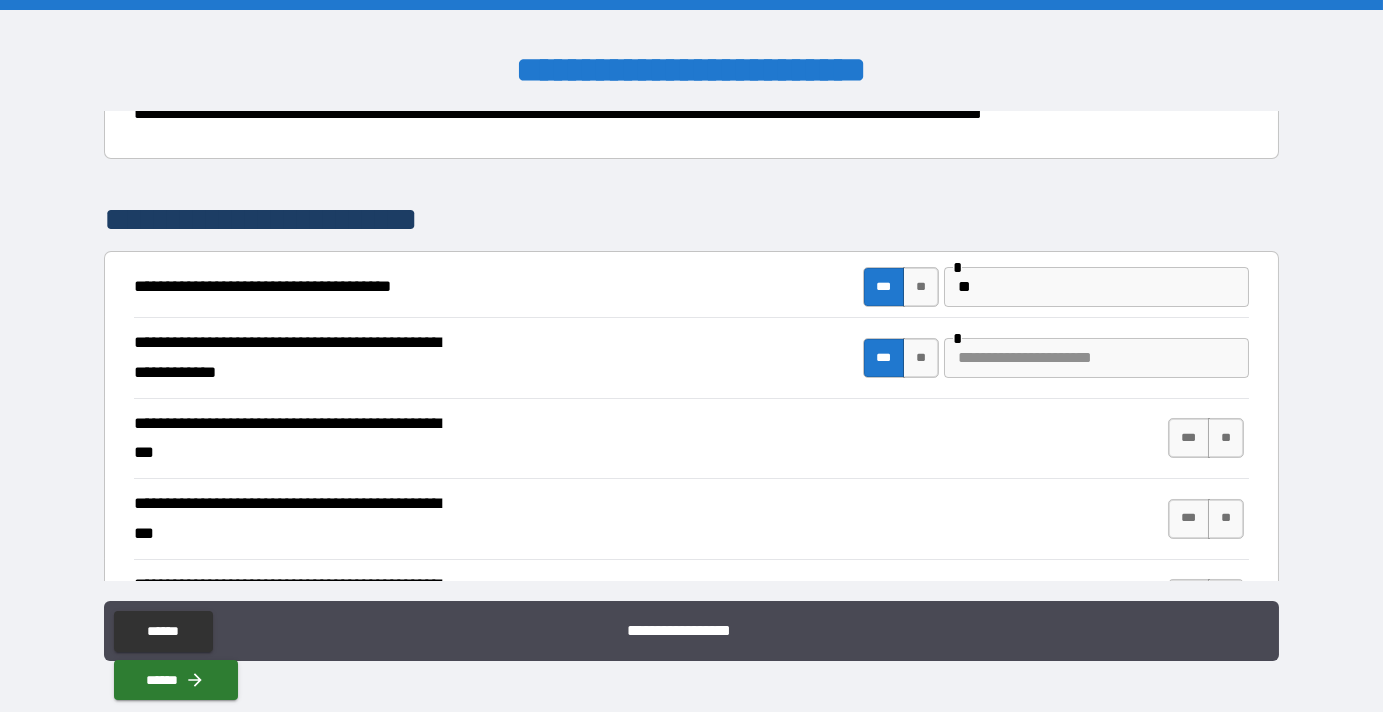 click at bounding box center [1096, 358] 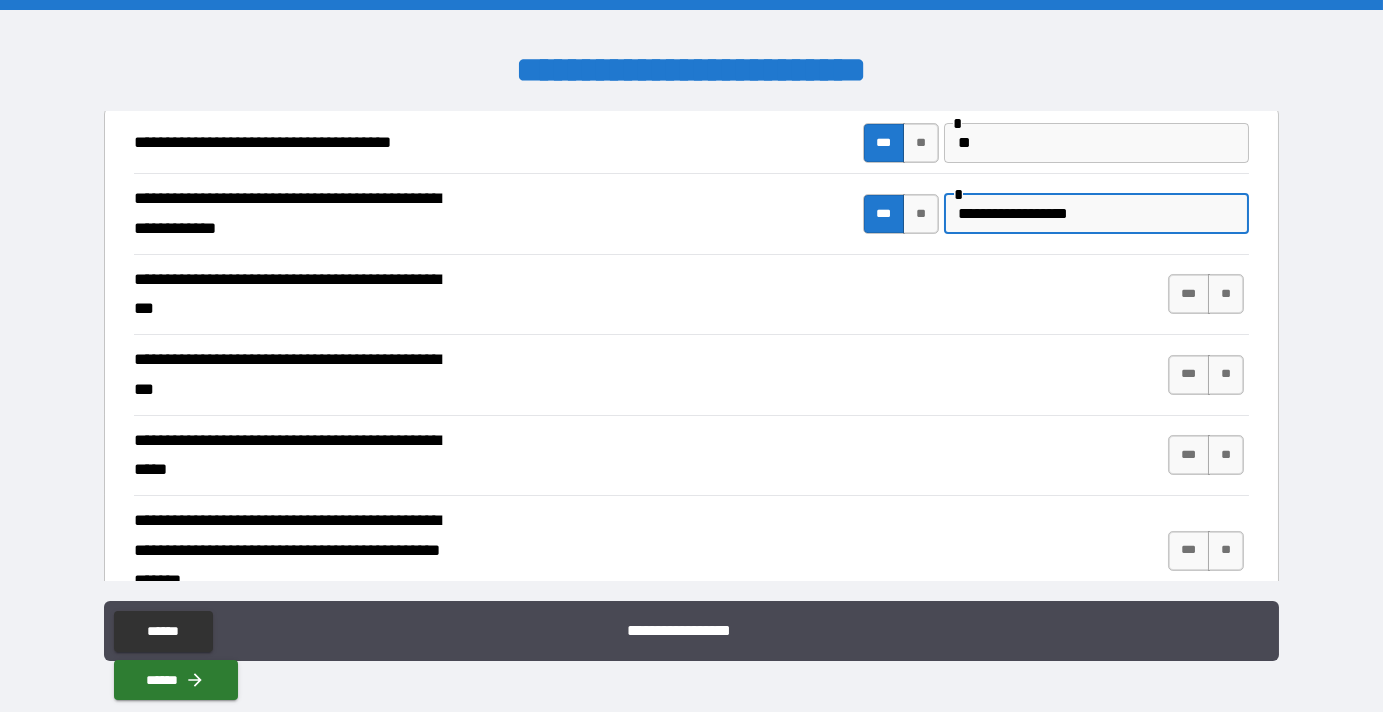 scroll, scrollTop: 454, scrollLeft: 0, axis: vertical 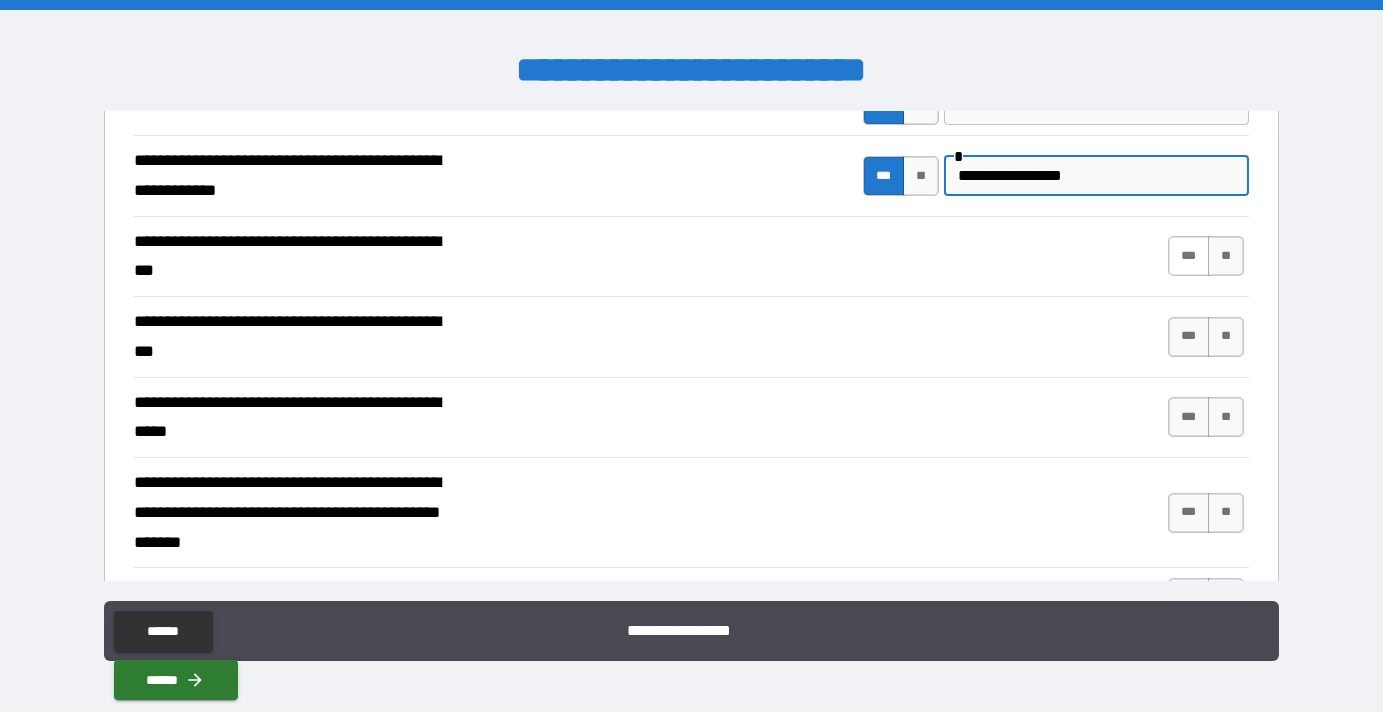 type on "**********" 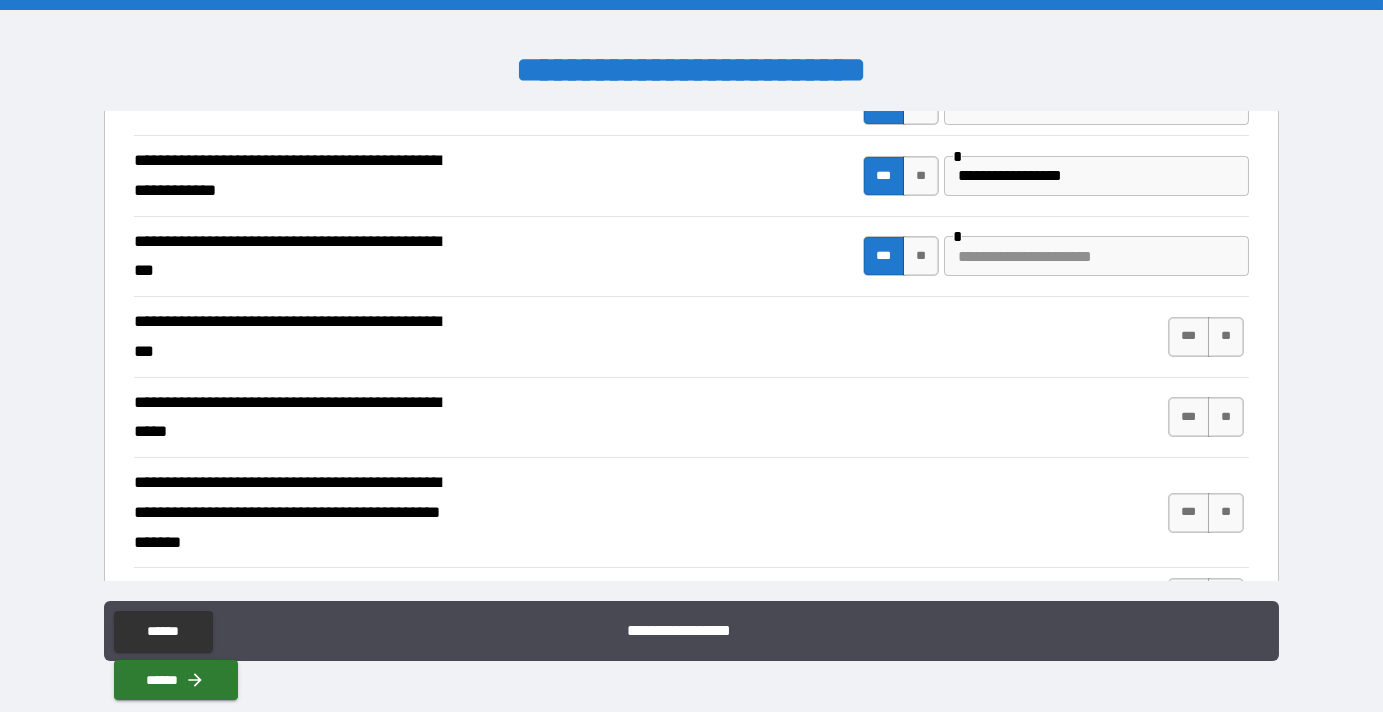 click at bounding box center (1096, 256) 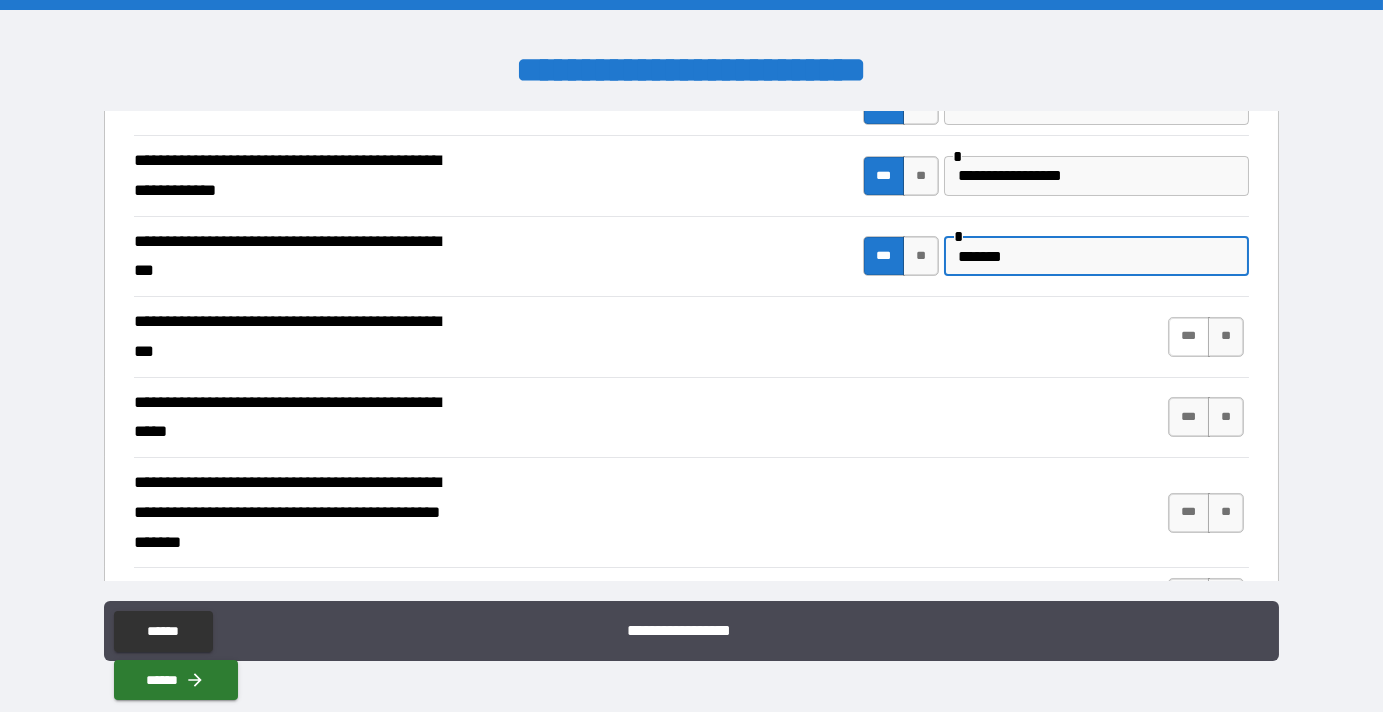 type on "*******" 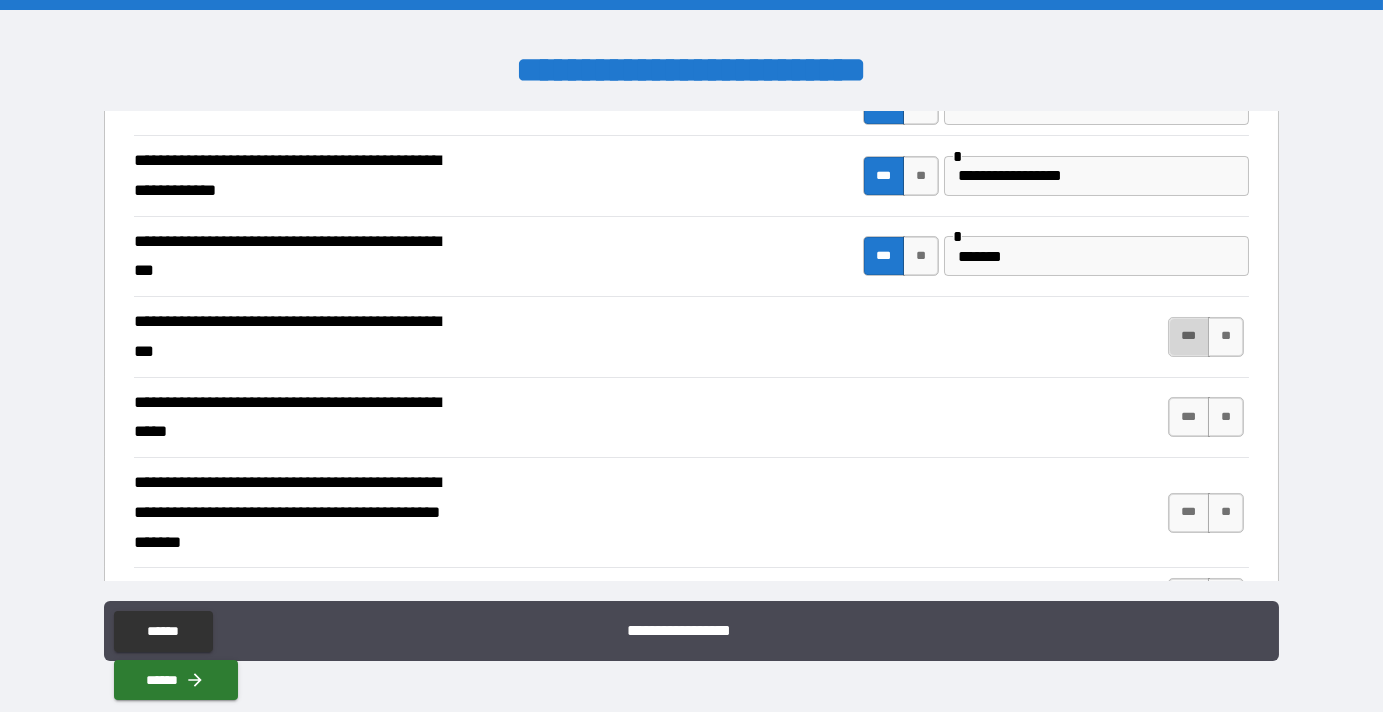 click on "***" at bounding box center (1189, 337) 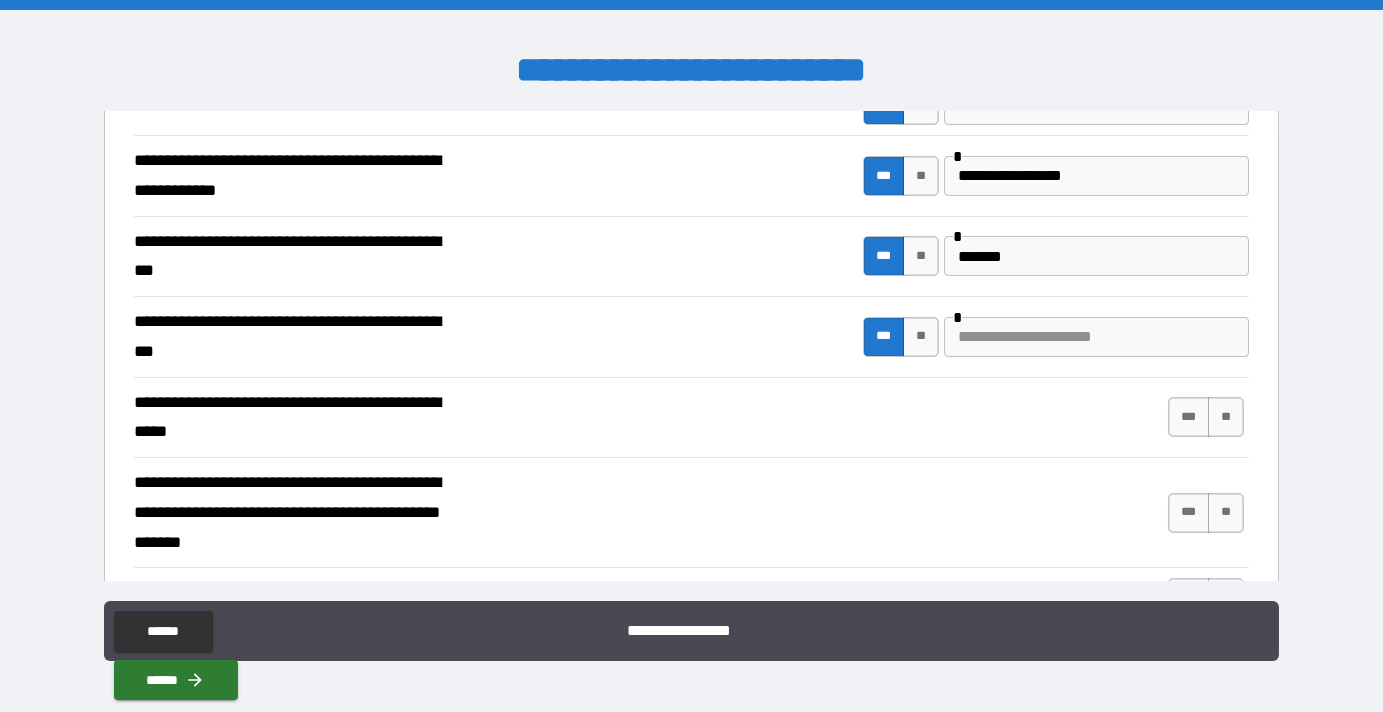 click at bounding box center [1096, 337] 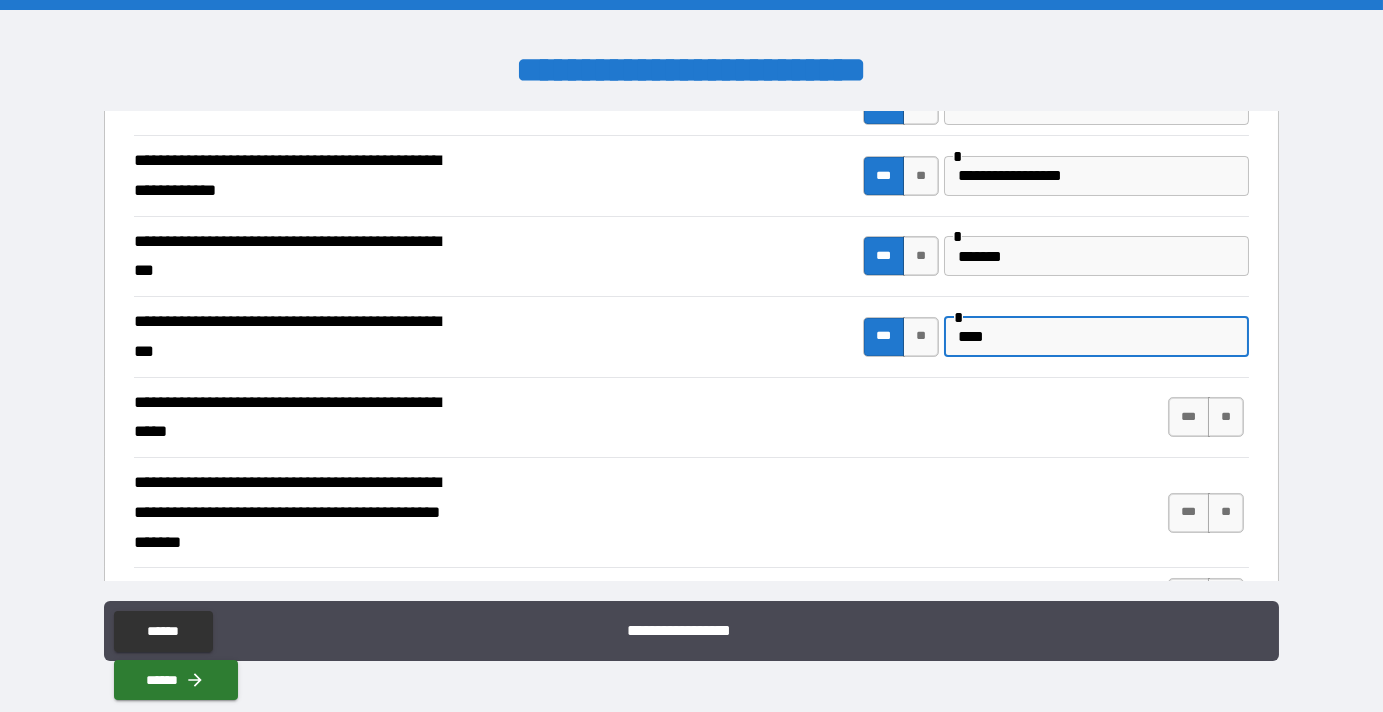 type on "****" 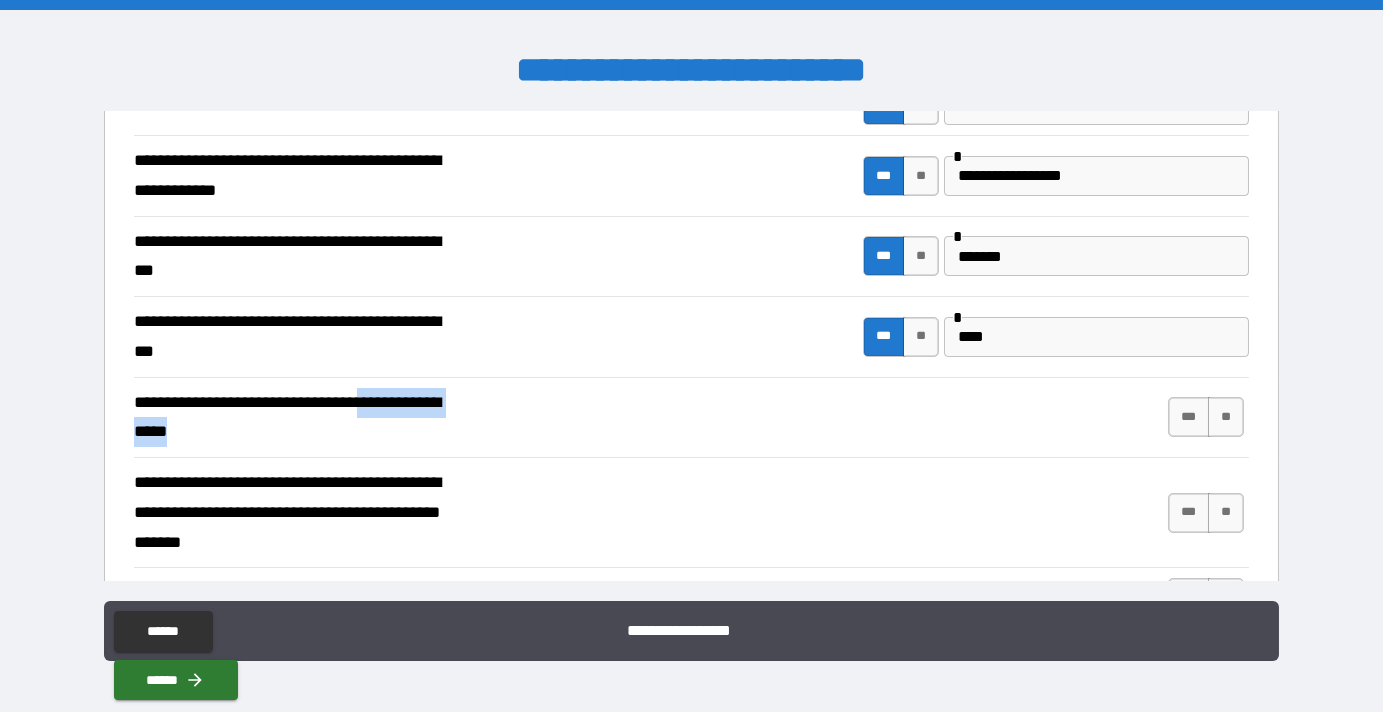 drag, startPoint x: 377, startPoint y: 397, endPoint x: 388, endPoint y: 420, distance: 25.495098 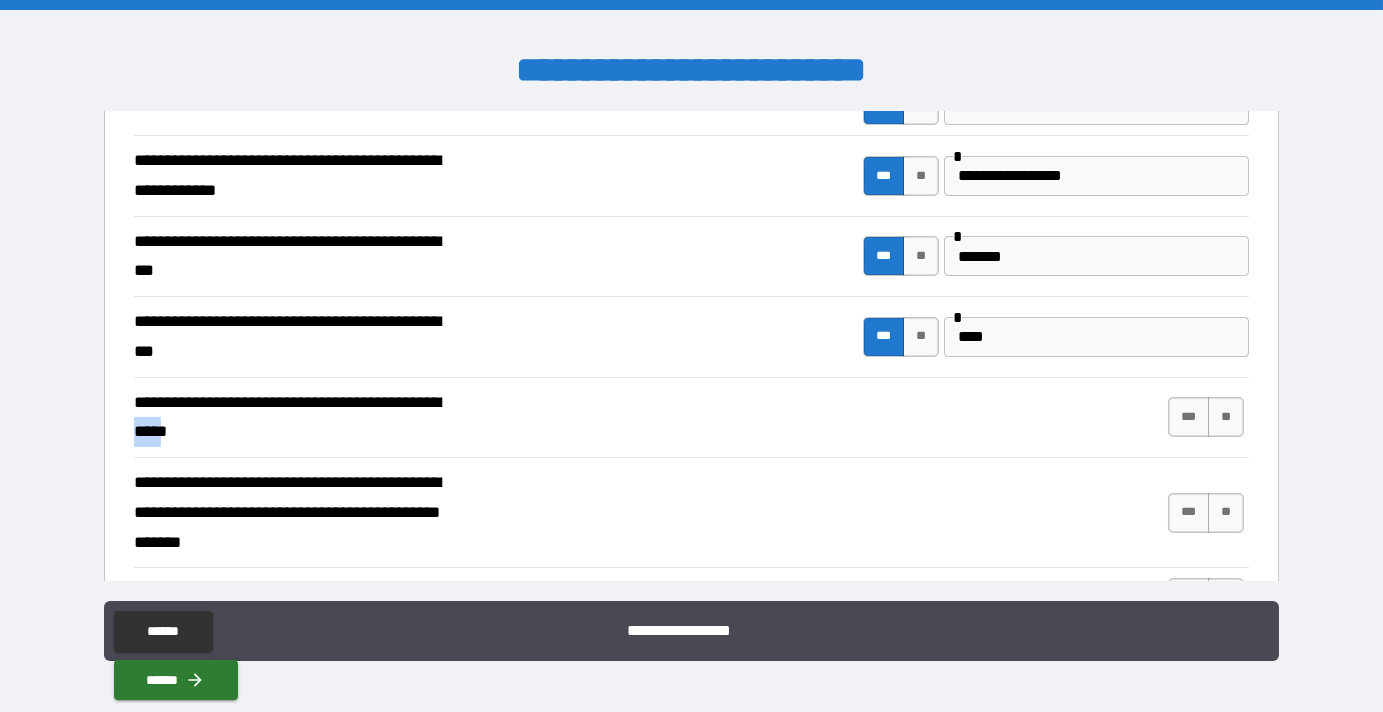 drag, startPoint x: 155, startPoint y: 425, endPoint x: 200, endPoint y: 429, distance: 45.17743 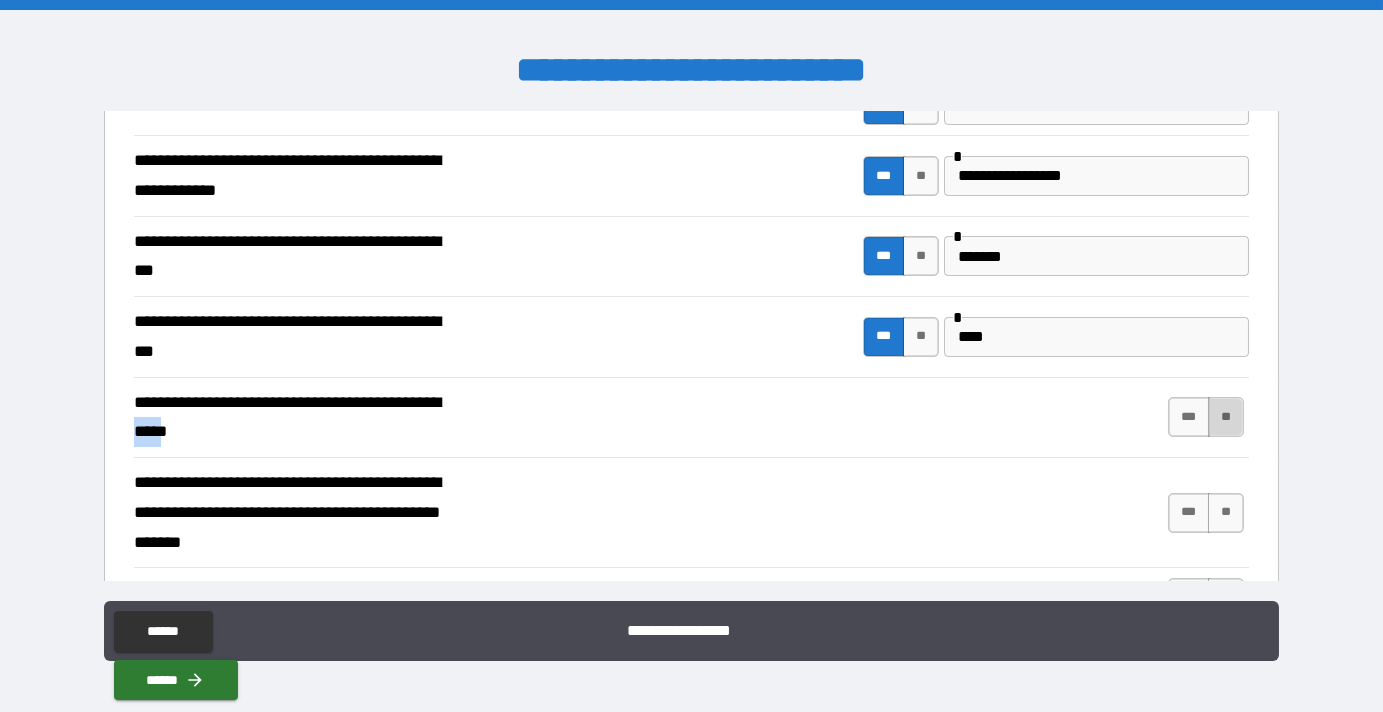 click on "**" at bounding box center [1226, 417] 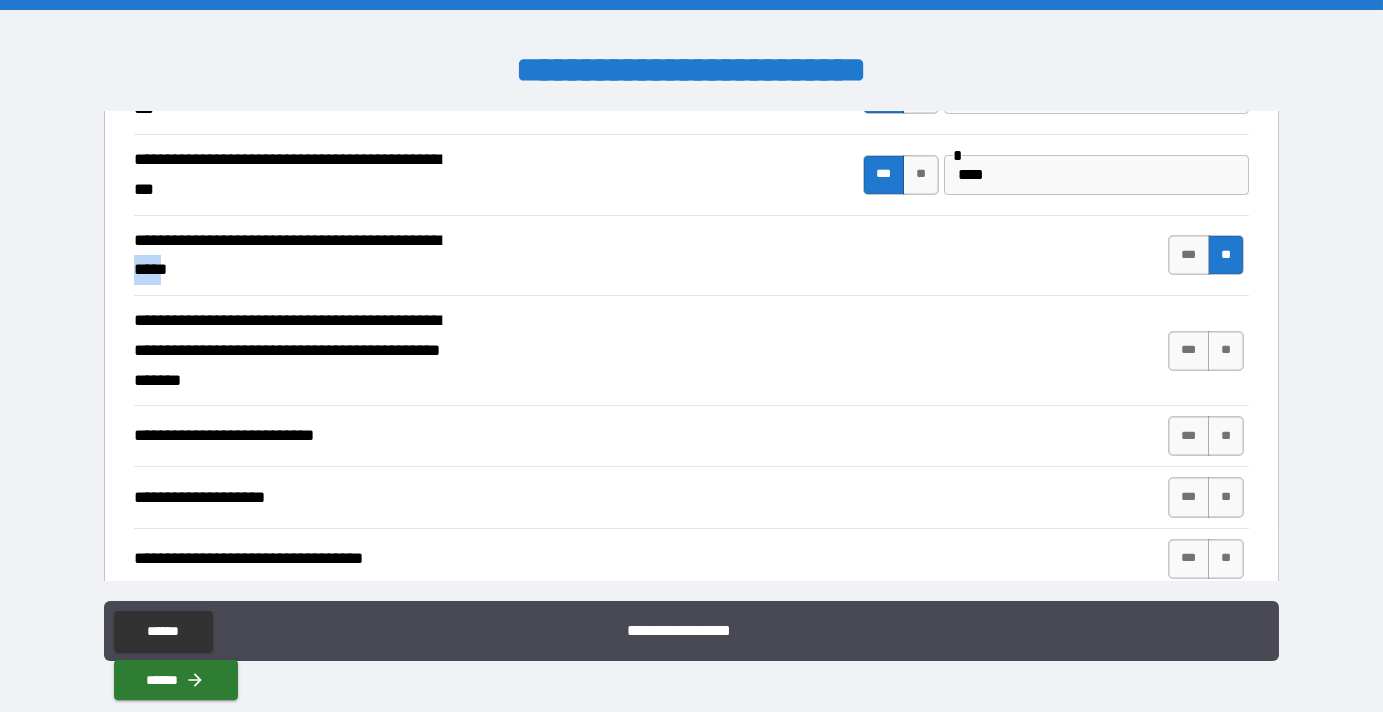 scroll, scrollTop: 636, scrollLeft: 0, axis: vertical 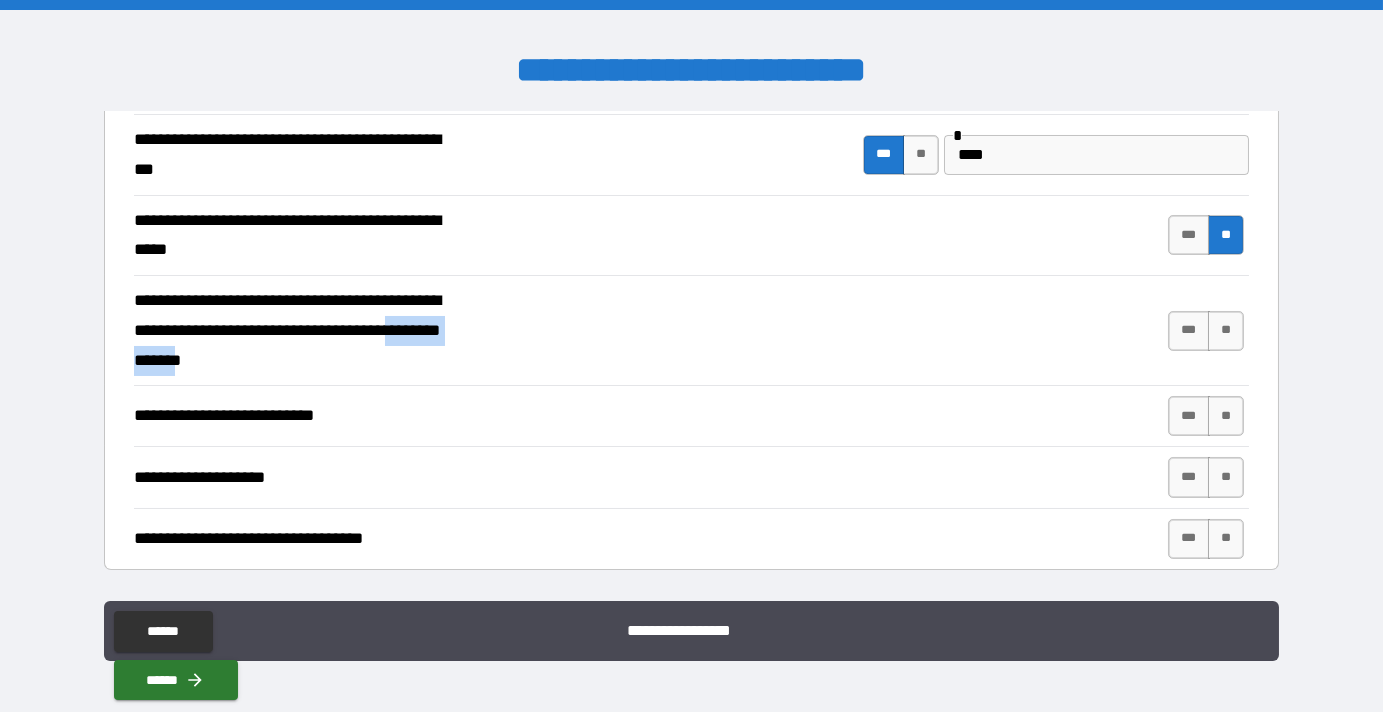 drag, startPoint x: 219, startPoint y: 353, endPoint x: 348, endPoint y: 351, distance: 129.0155 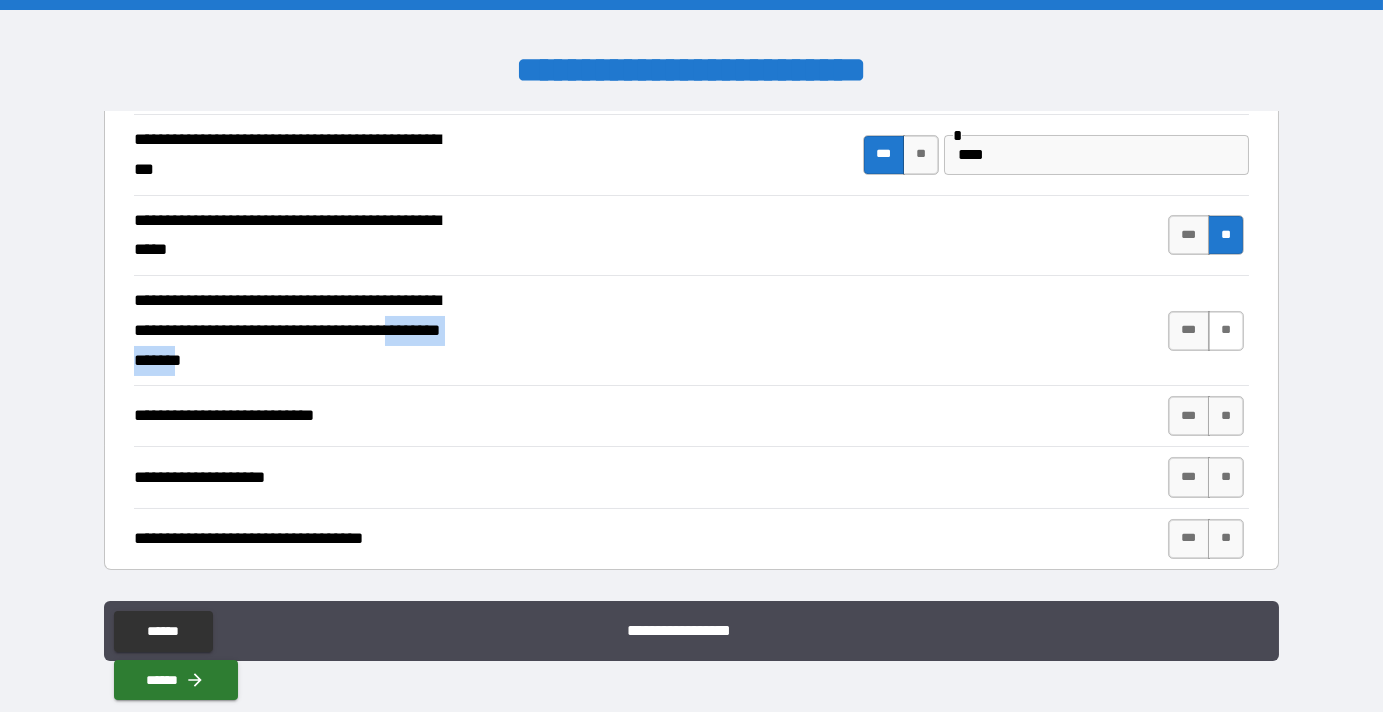 click on "**" at bounding box center [1226, 331] 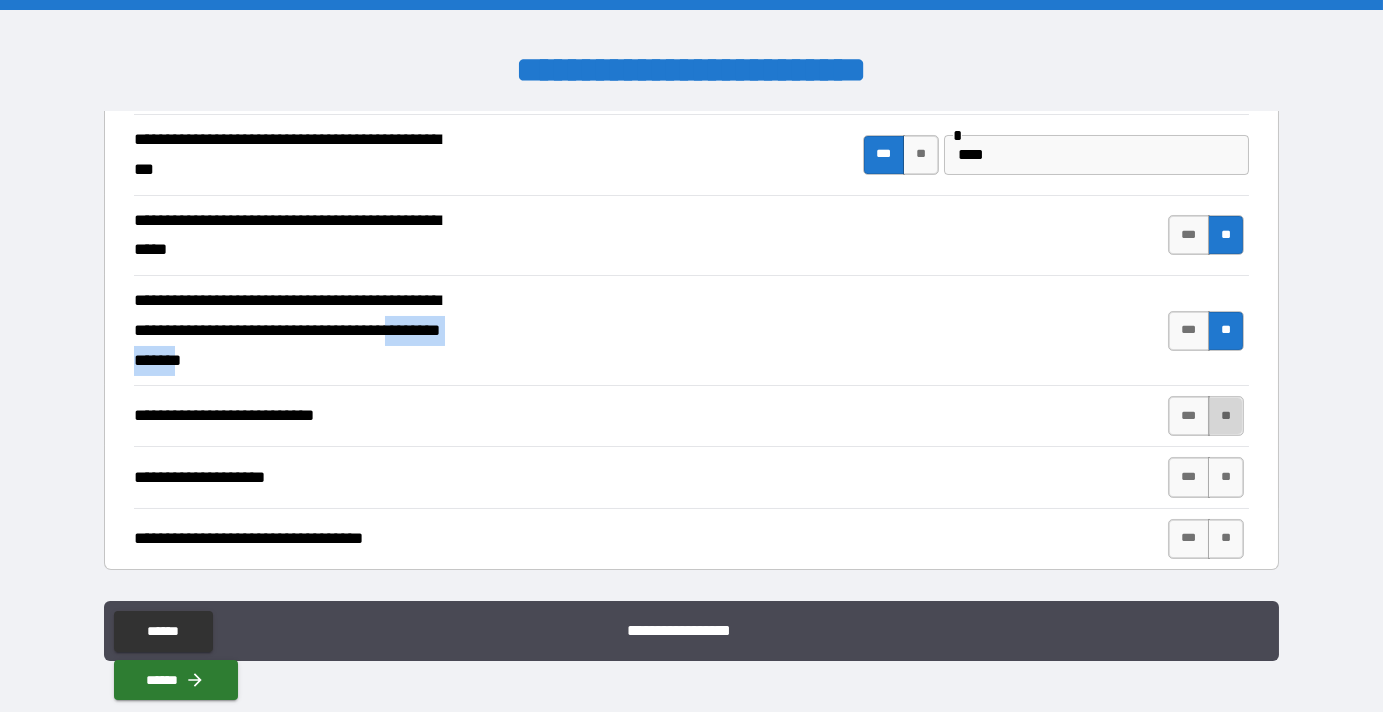click on "**" at bounding box center (1226, 416) 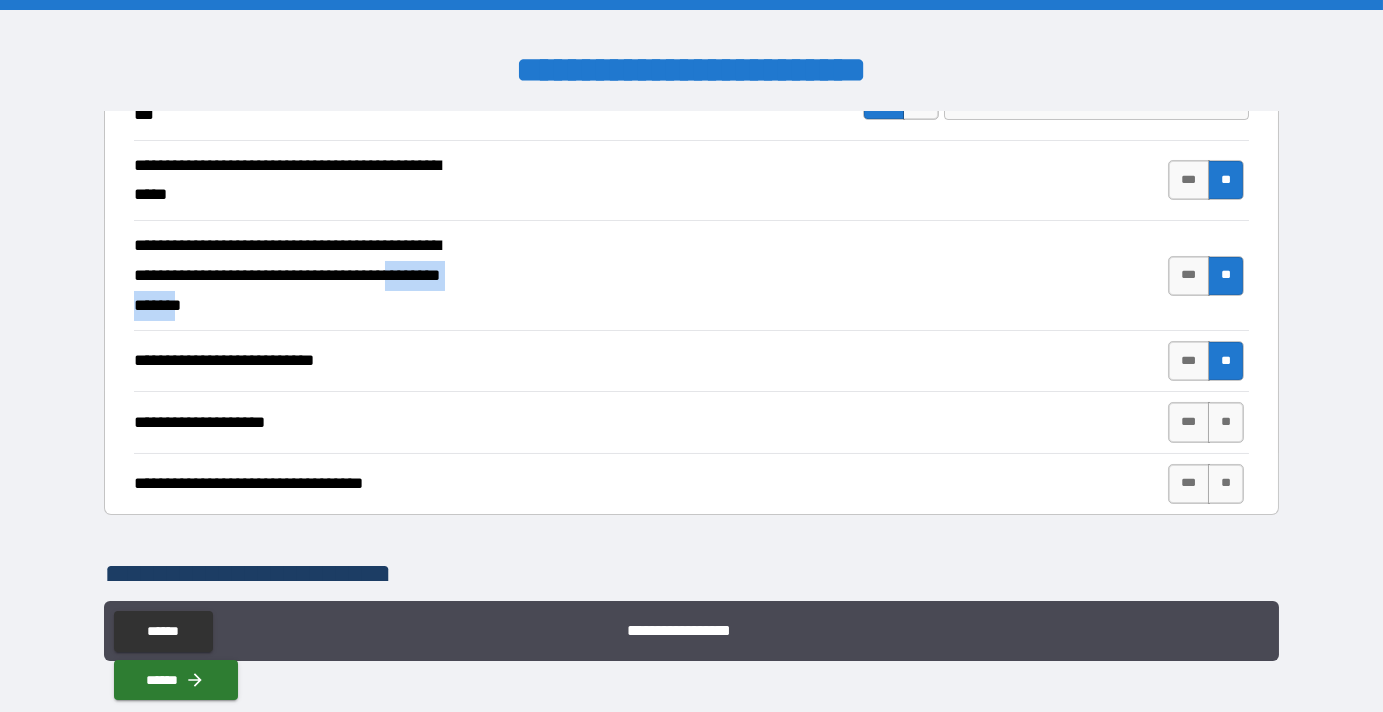 scroll, scrollTop: 818, scrollLeft: 0, axis: vertical 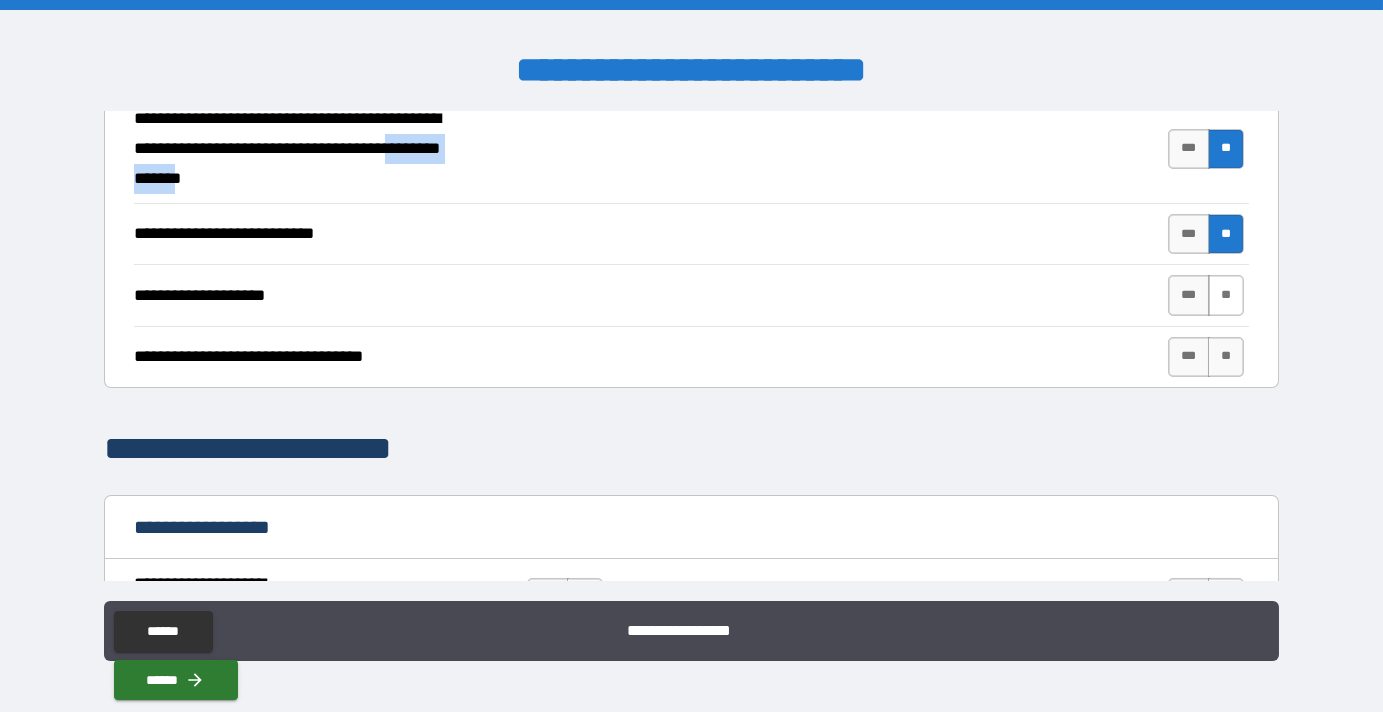 click on "**" at bounding box center [1226, 295] 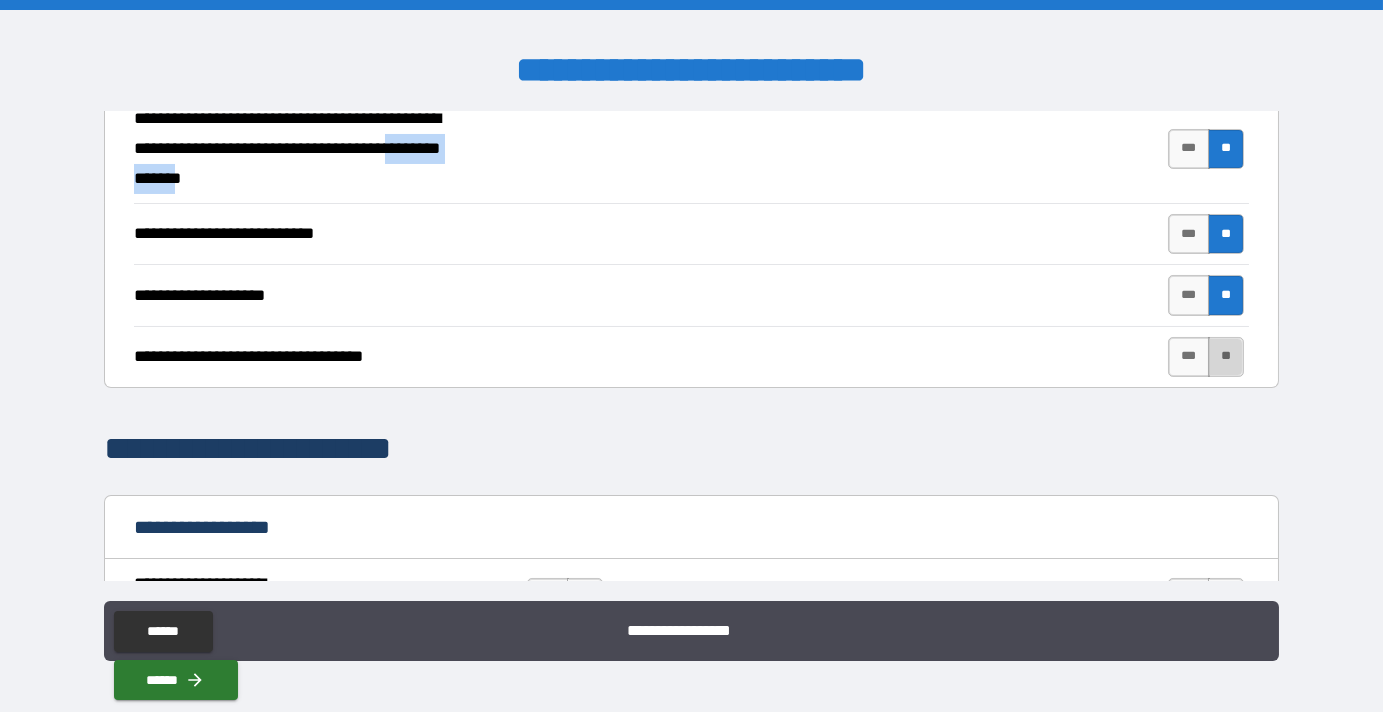click on "**" at bounding box center (1226, 357) 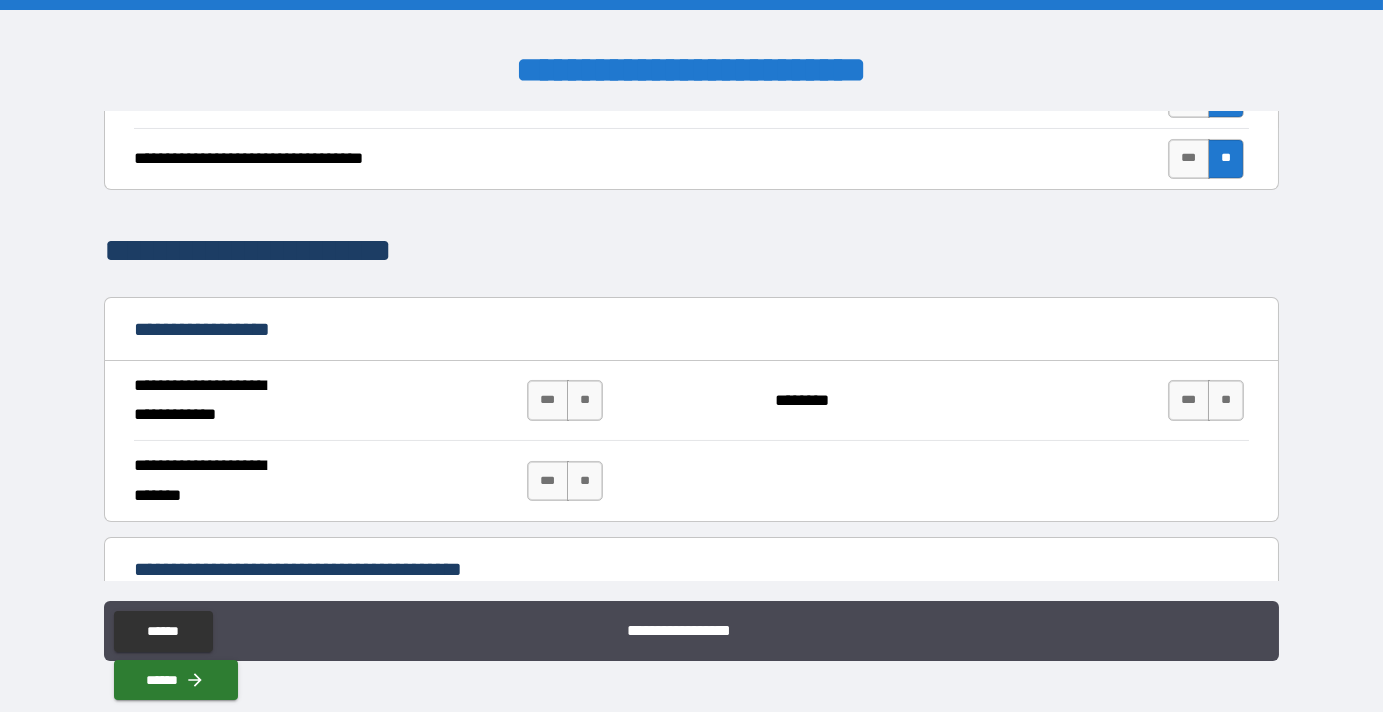 scroll, scrollTop: 1091, scrollLeft: 0, axis: vertical 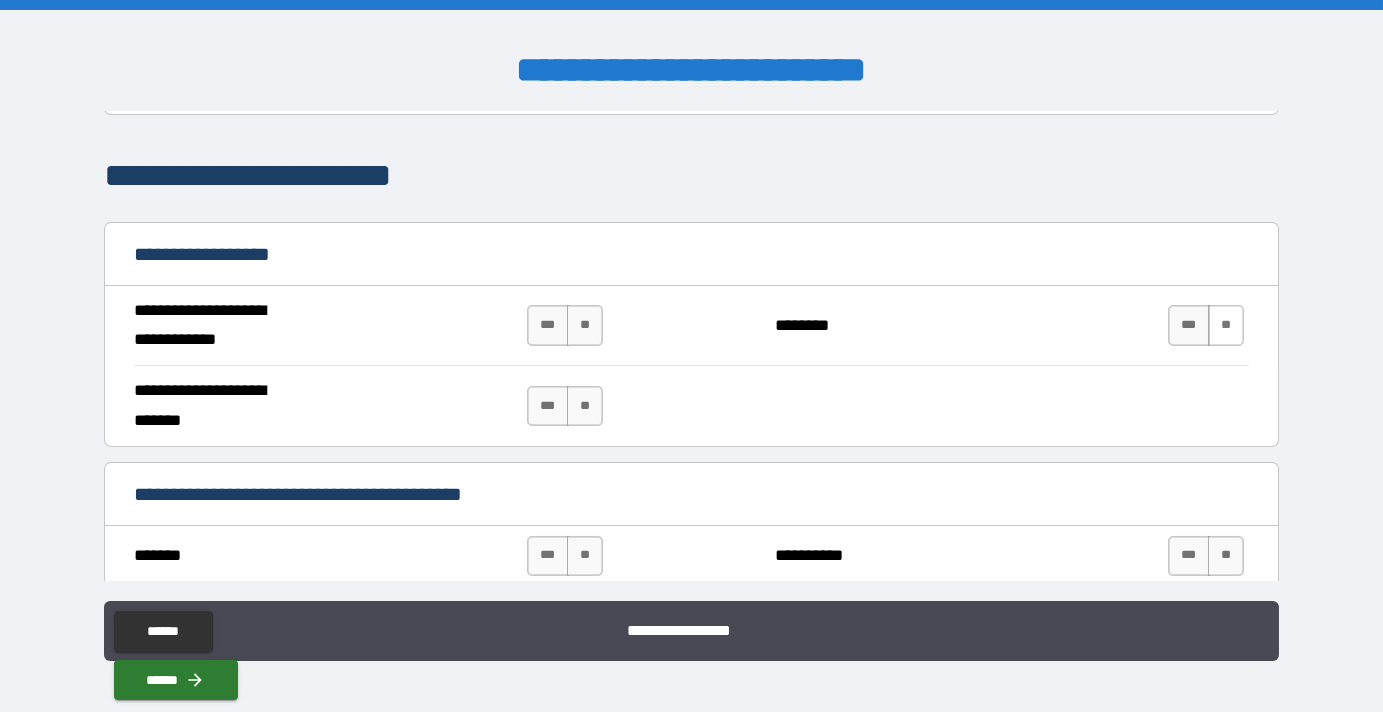 click on "**" at bounding box center (1226, 325) 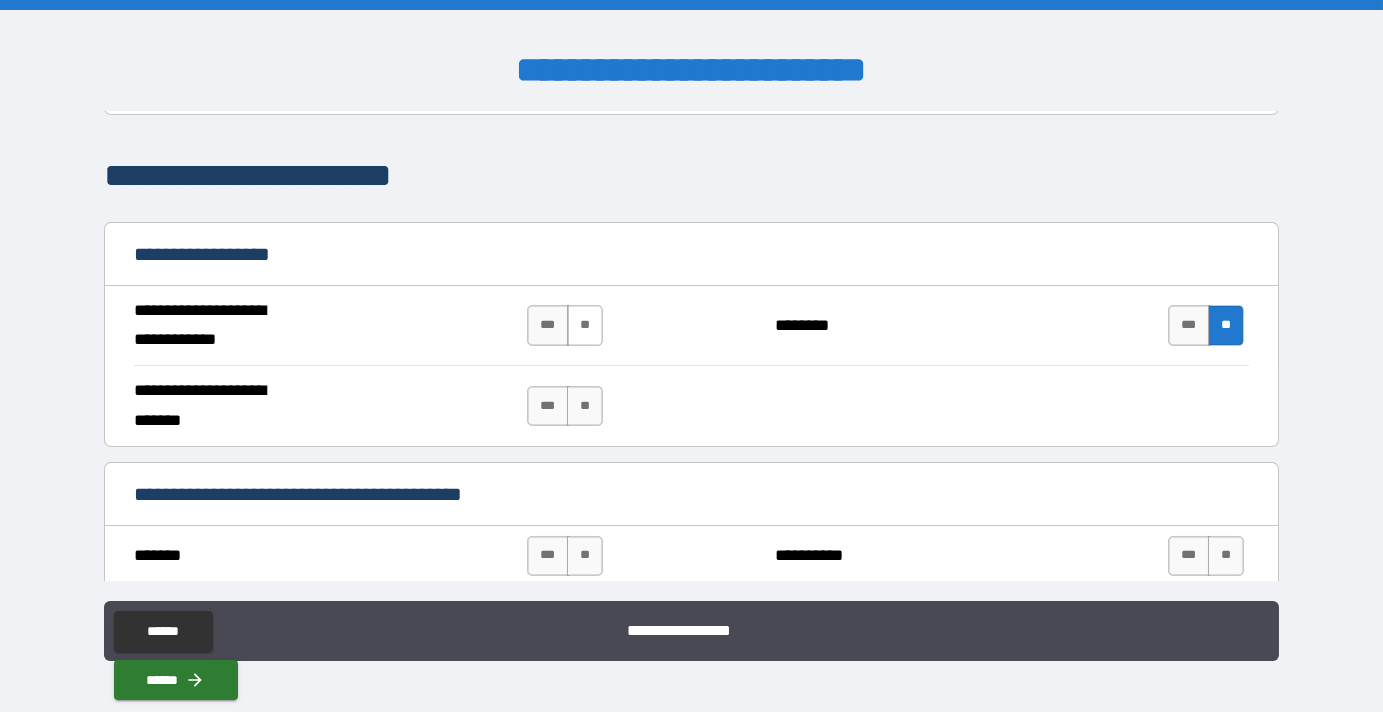 click on "**" at bounding box center [585, 325] 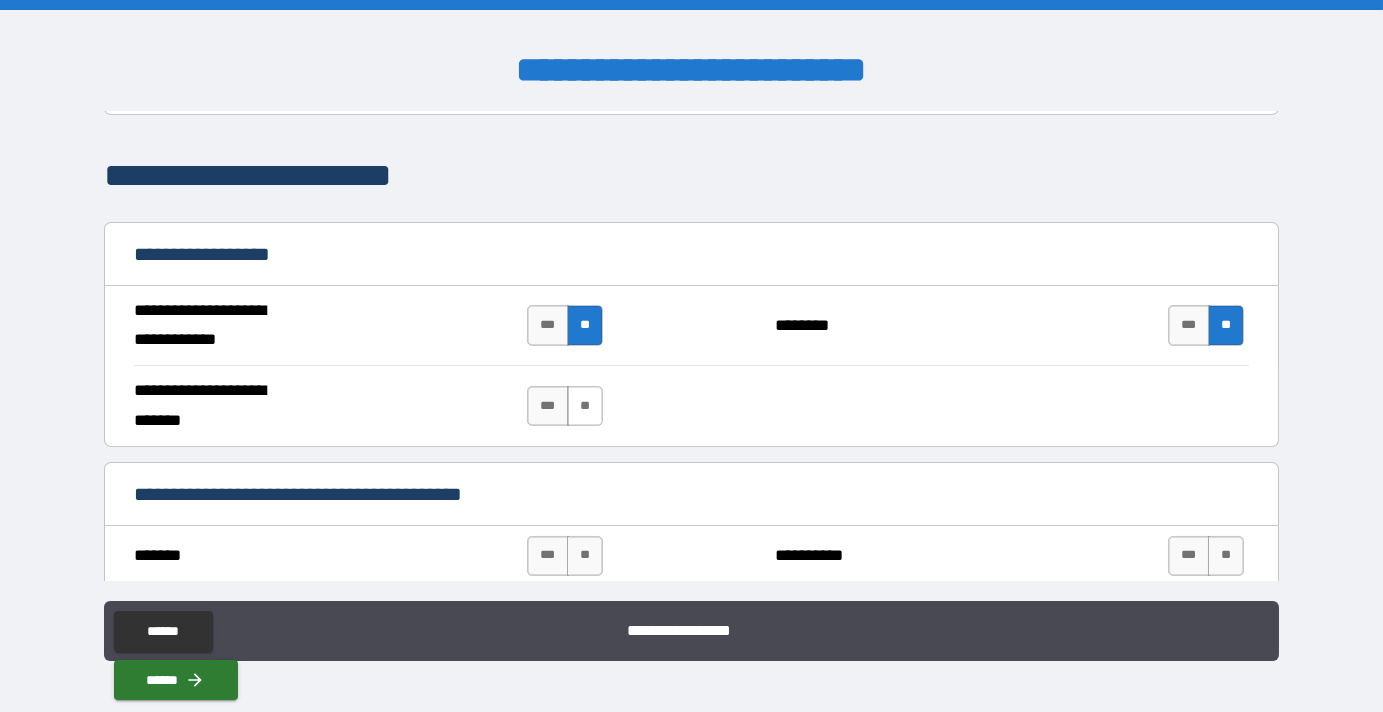 click on "**" at bounding box center (585, 406) 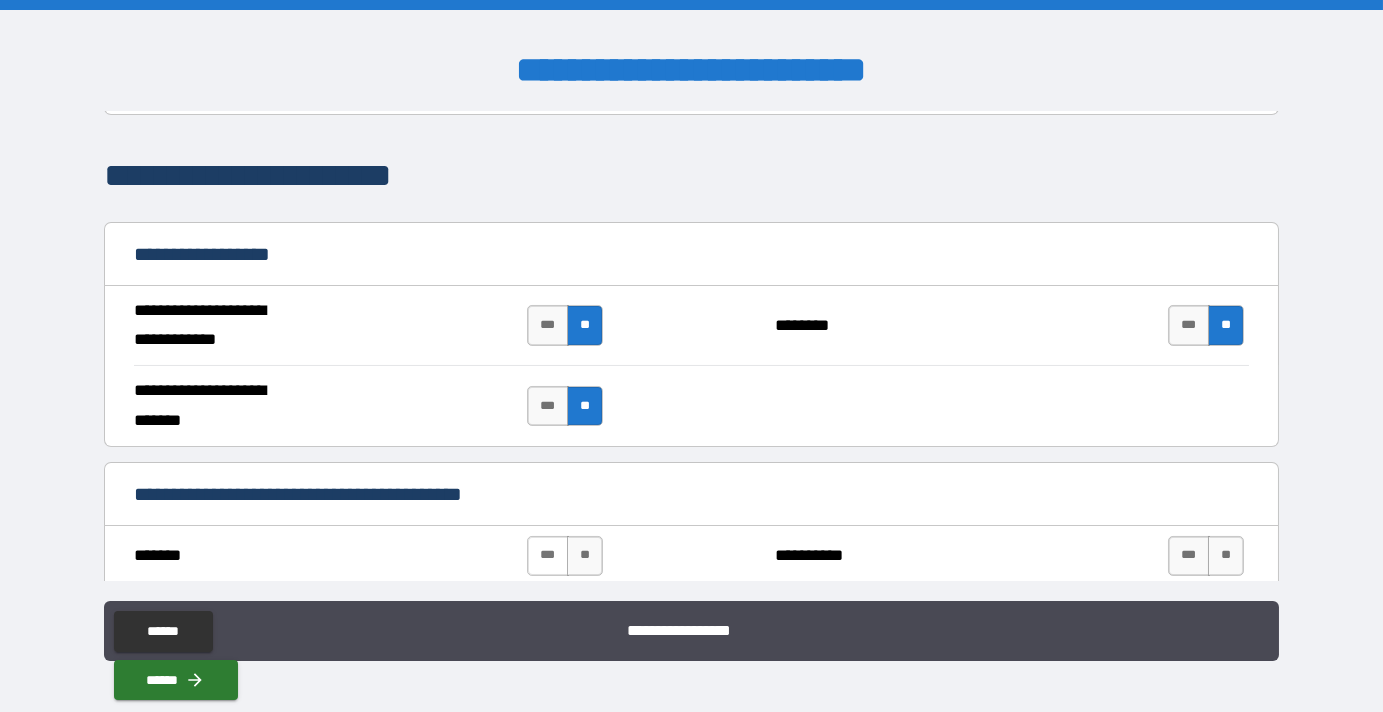 click on "***" at bounding box center (548, 556) 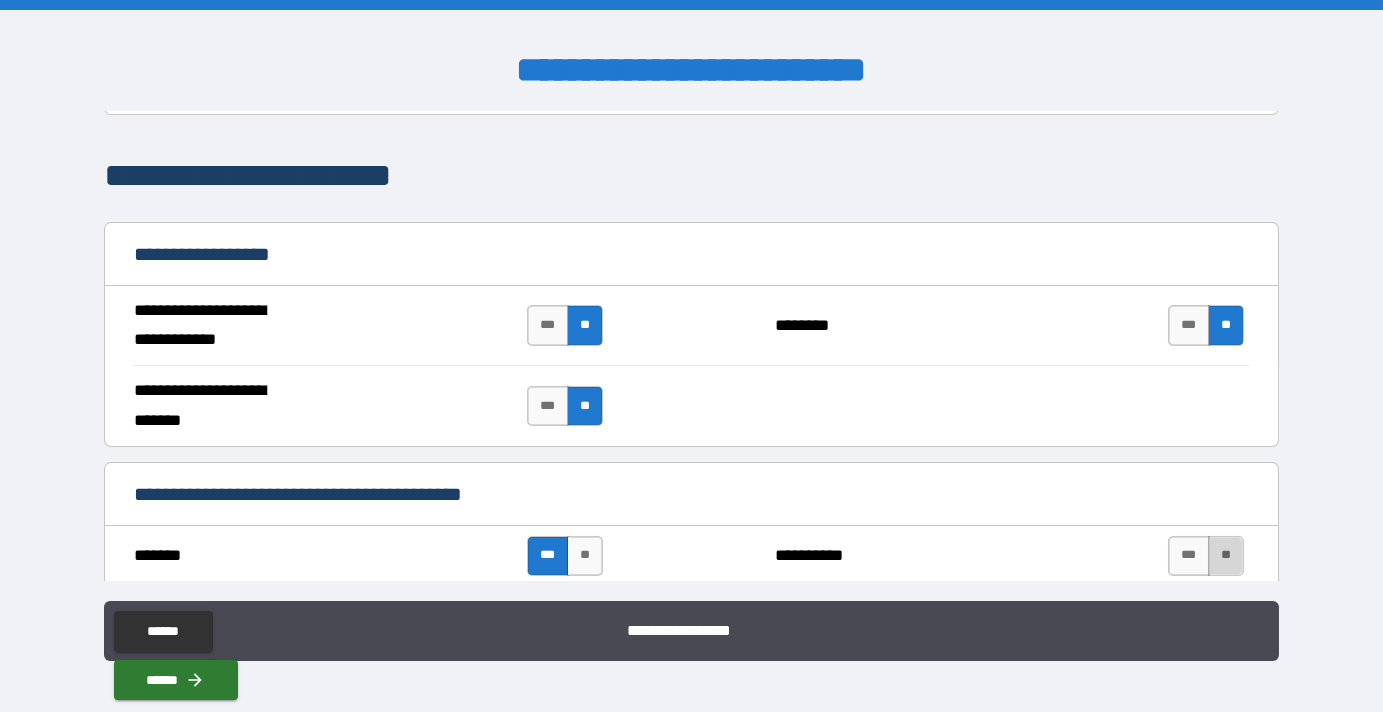 click on "**" at bounding box center (1226, 556) 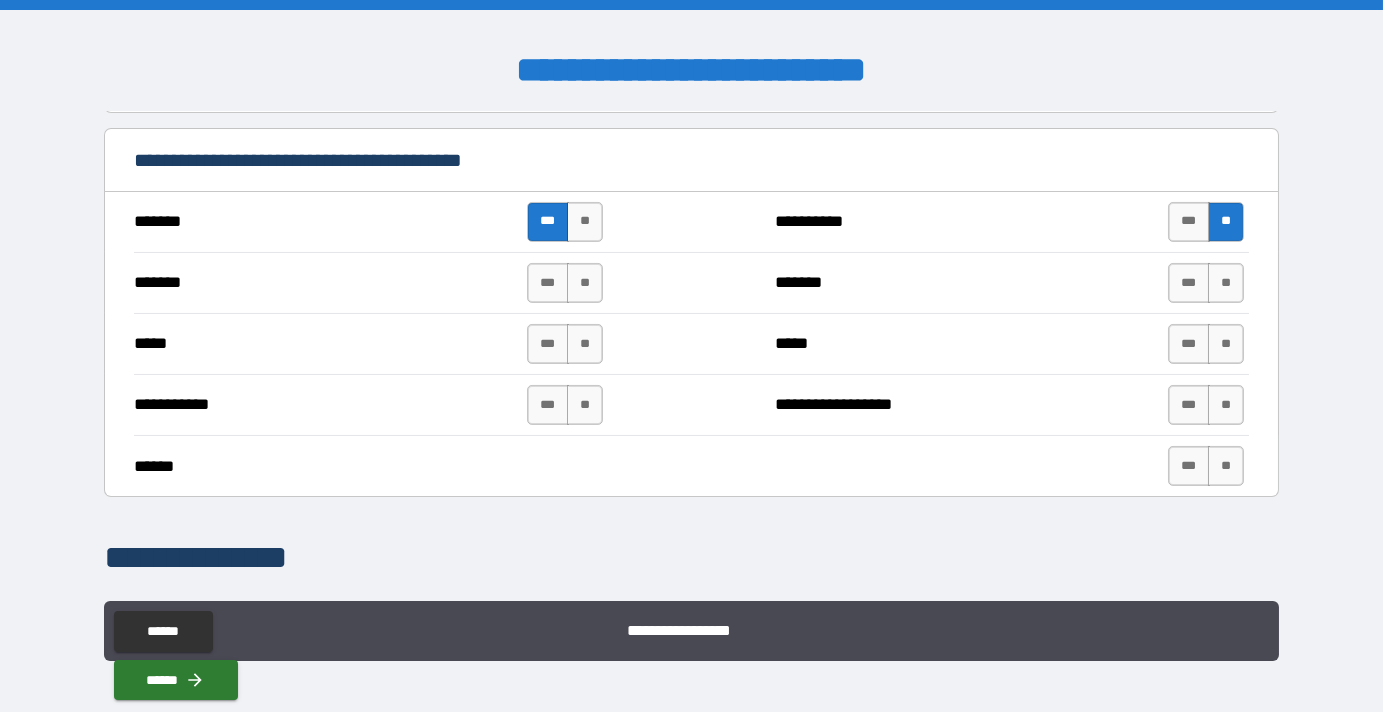 scroll, scrollTop: 1454, scrollLeft: 0, axis: vertical 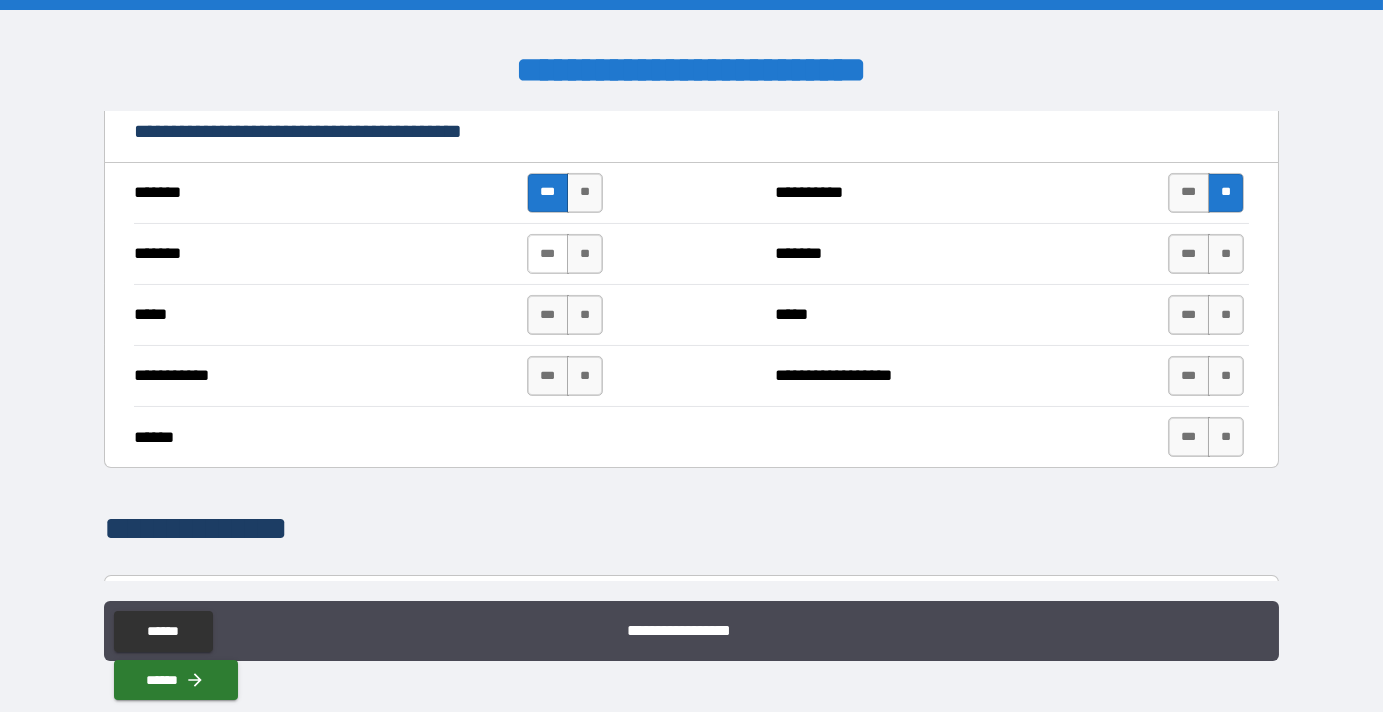 click on "***" at bounding box center (548, 254) 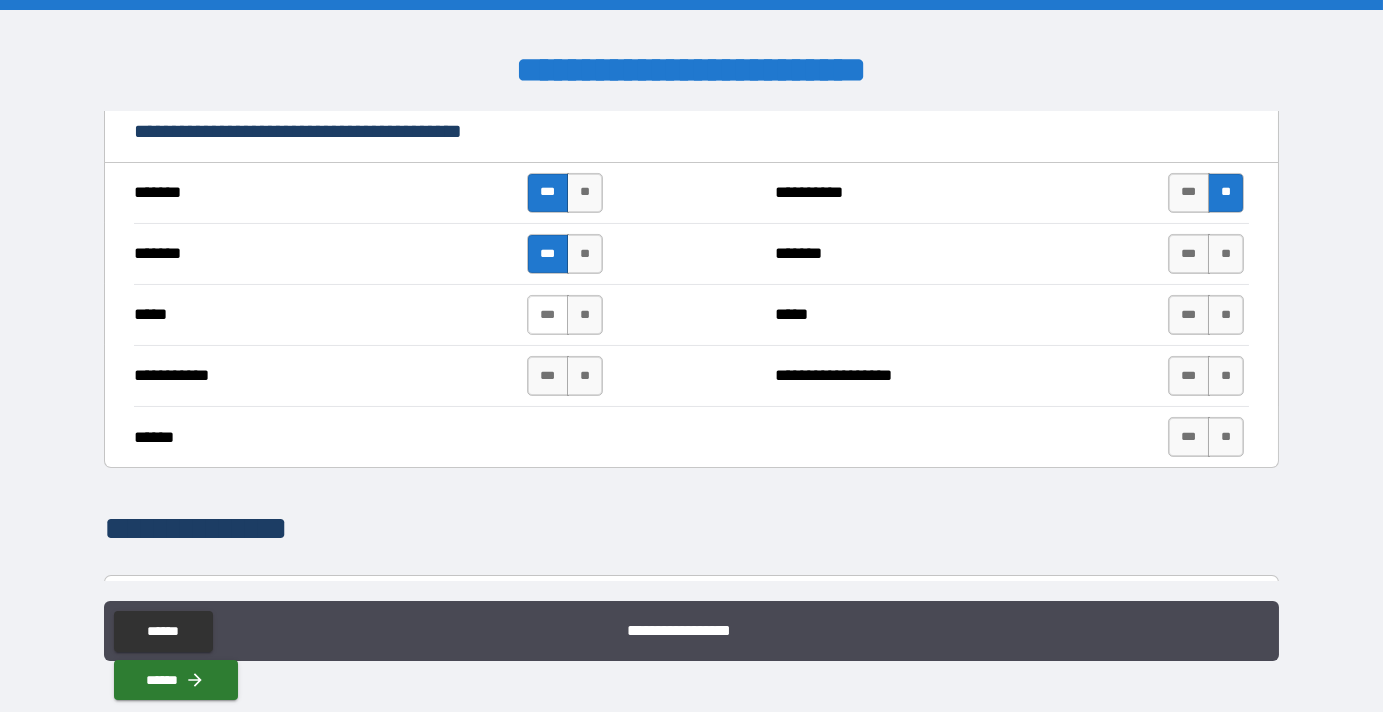 click on "***" at bounding box center (548, 315) 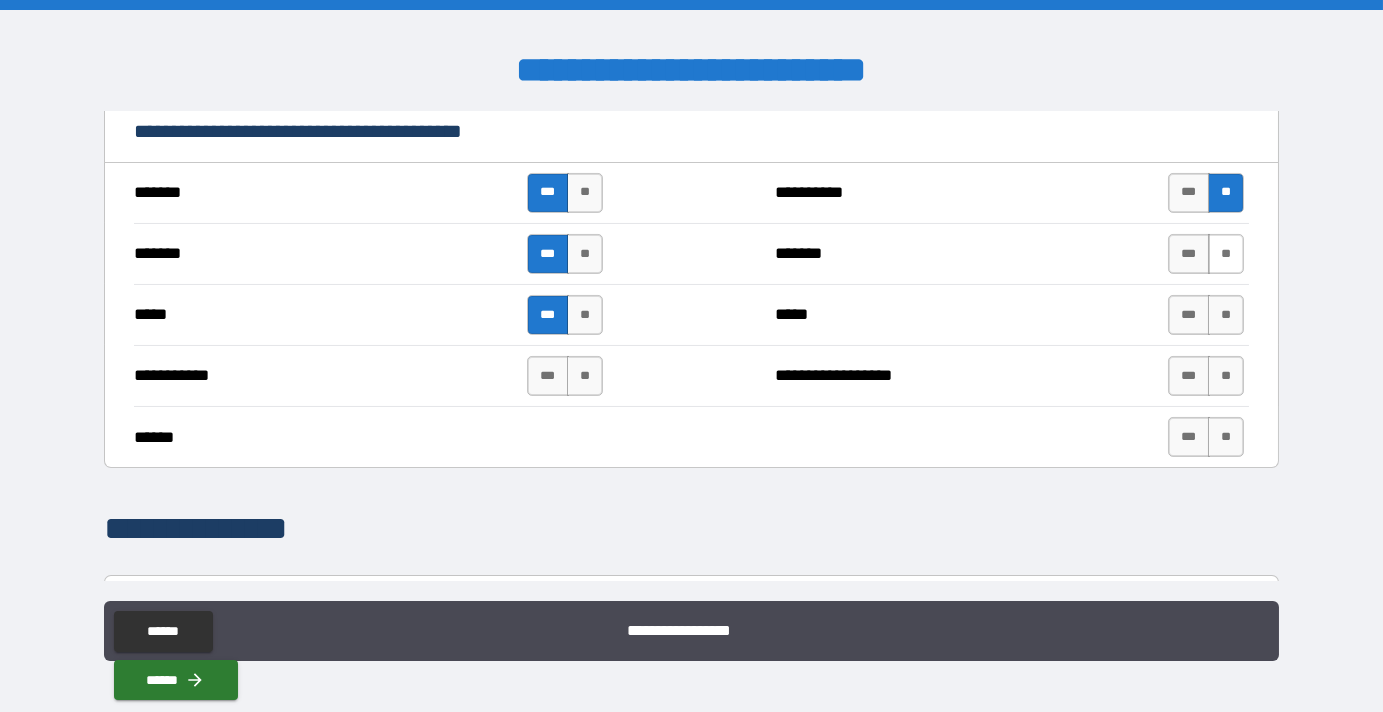 click on "**" at bounding box center (1226, 254) 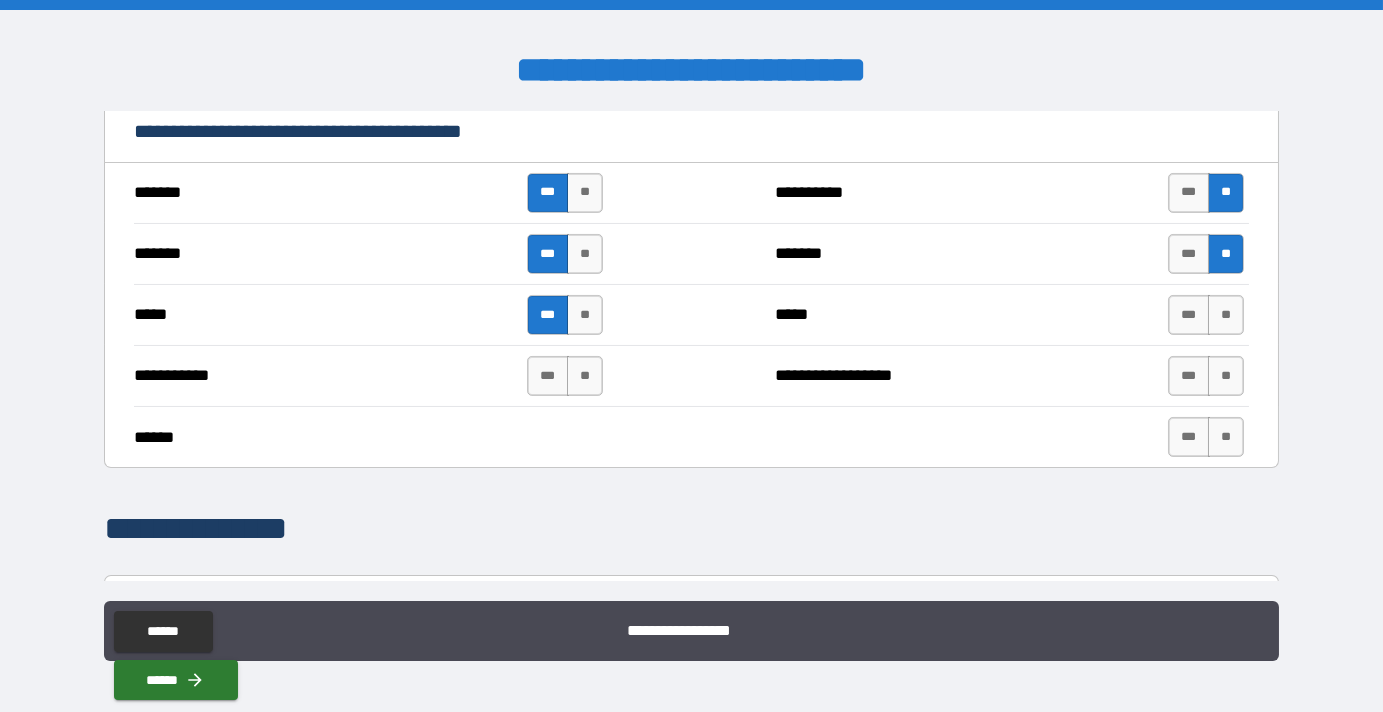 click on "**" at bounding box center [1226, 254] 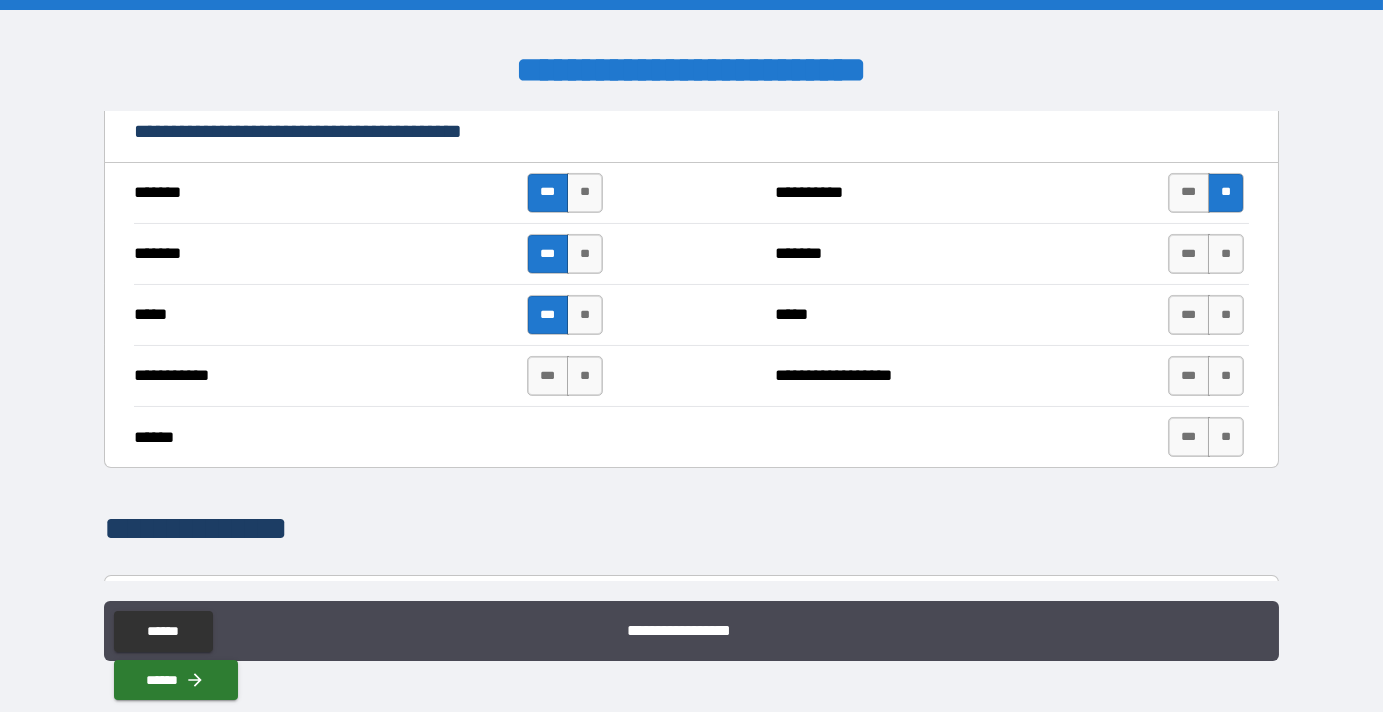 click on "**" at bounding box center (1226, 193) 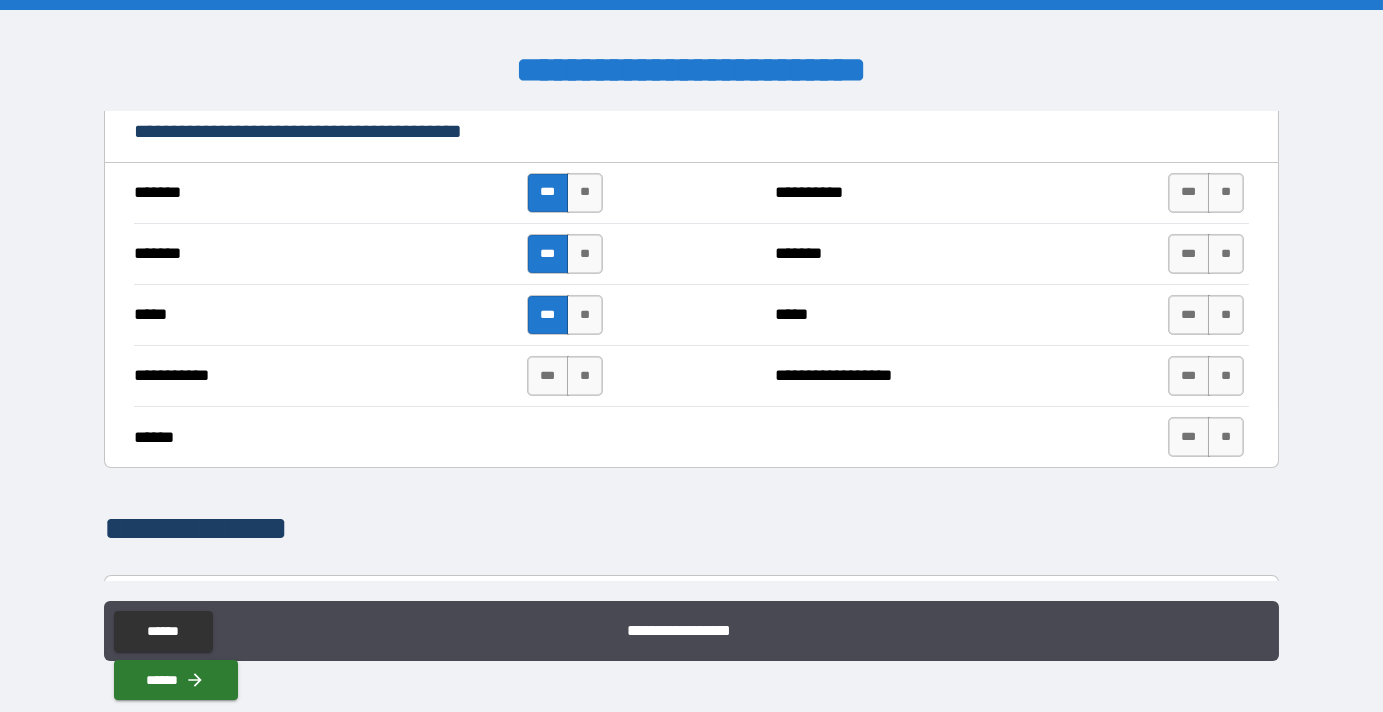 click on "***" at bounding box center [548, 315] 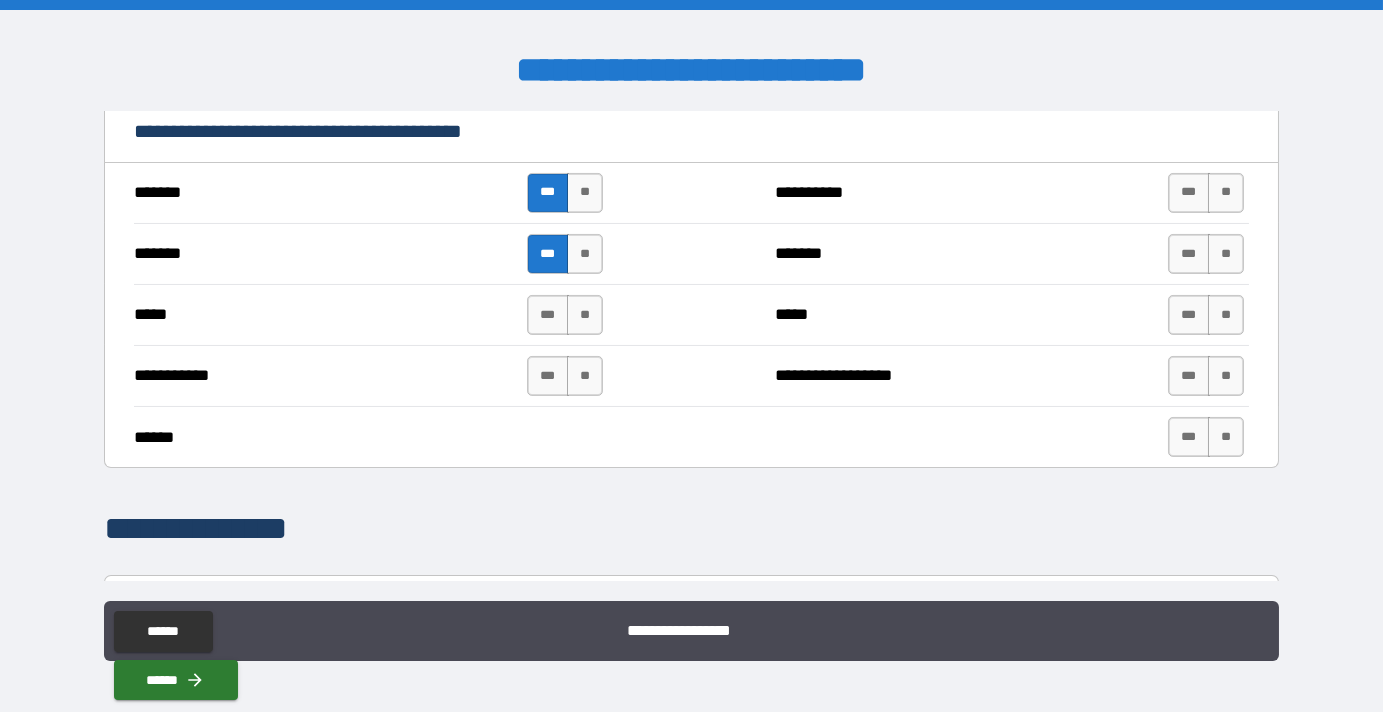 click on "***" at bounding box center [548, 254] 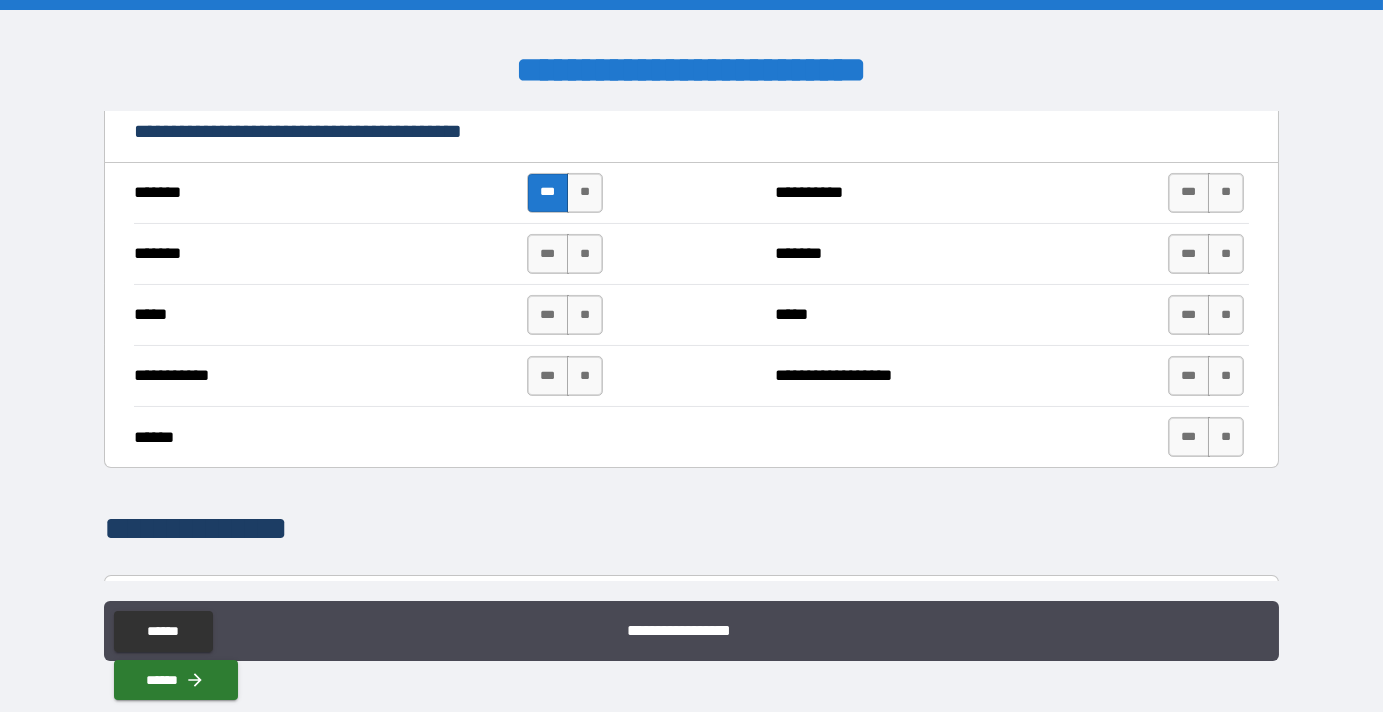 click on "***" at bounding box center (548, 193) 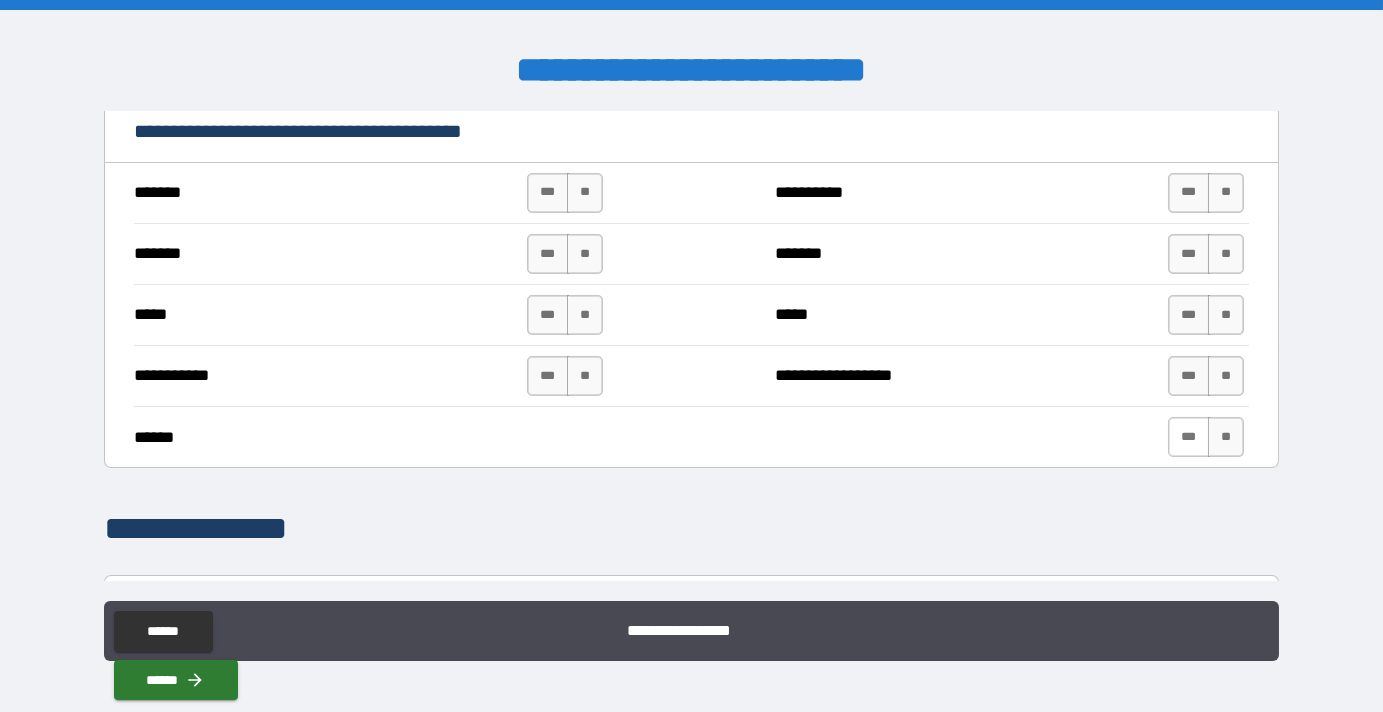 click on "***" at bounding box center (1189, 437) 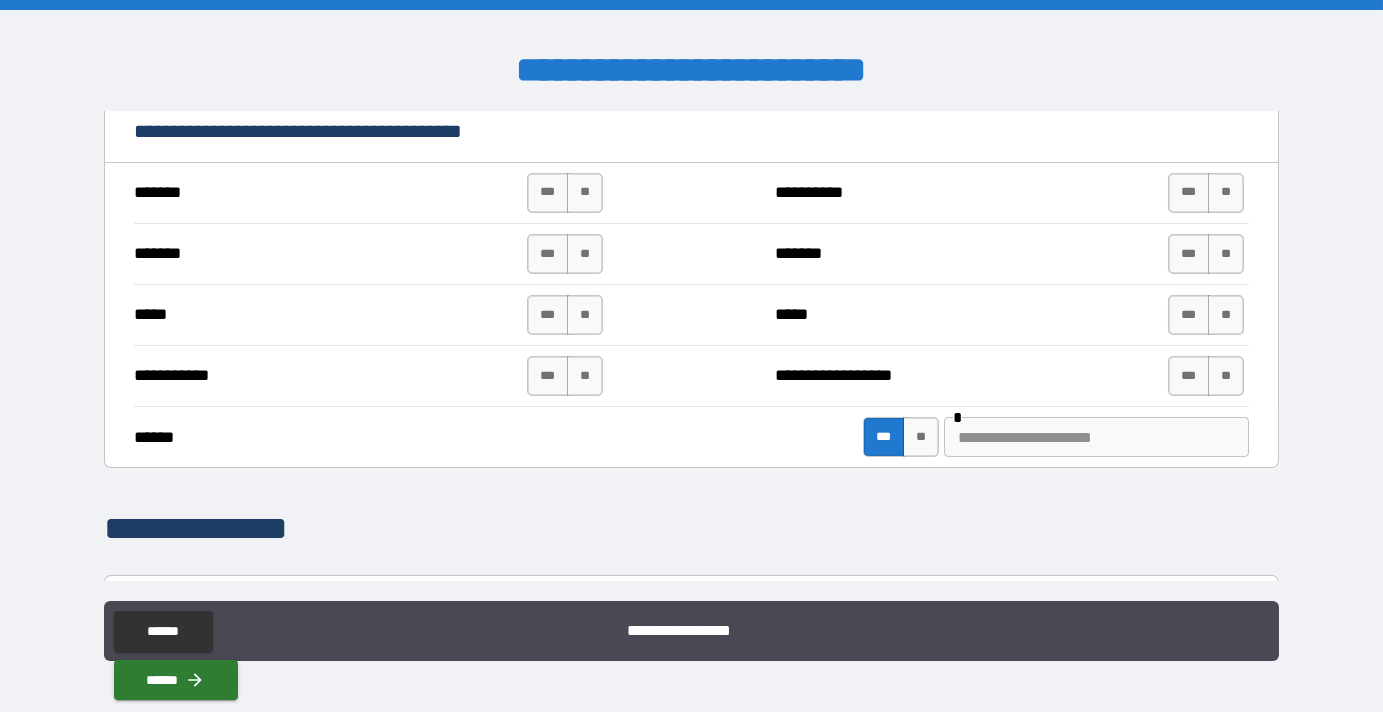 click at bounding box center (1096, 437) 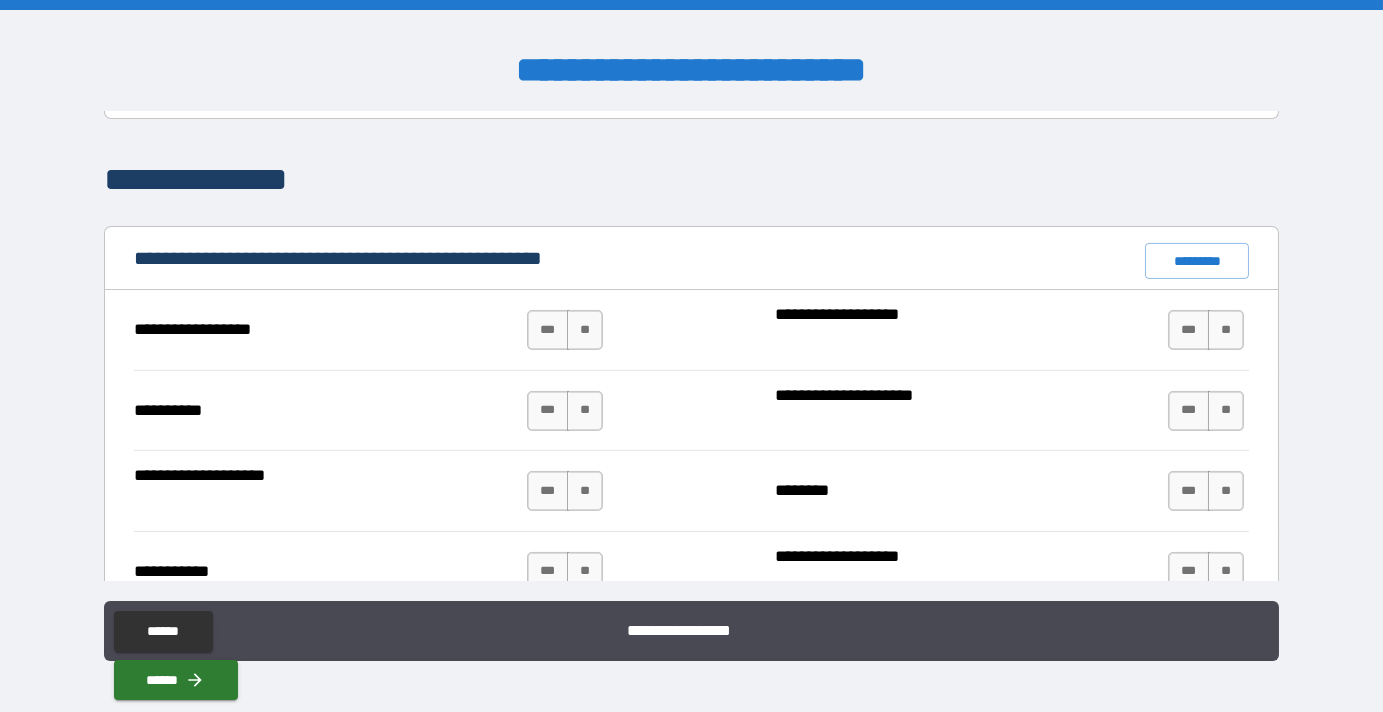 scroll, scrollTop: 1818, scrollLeft: 0, axis: vertical 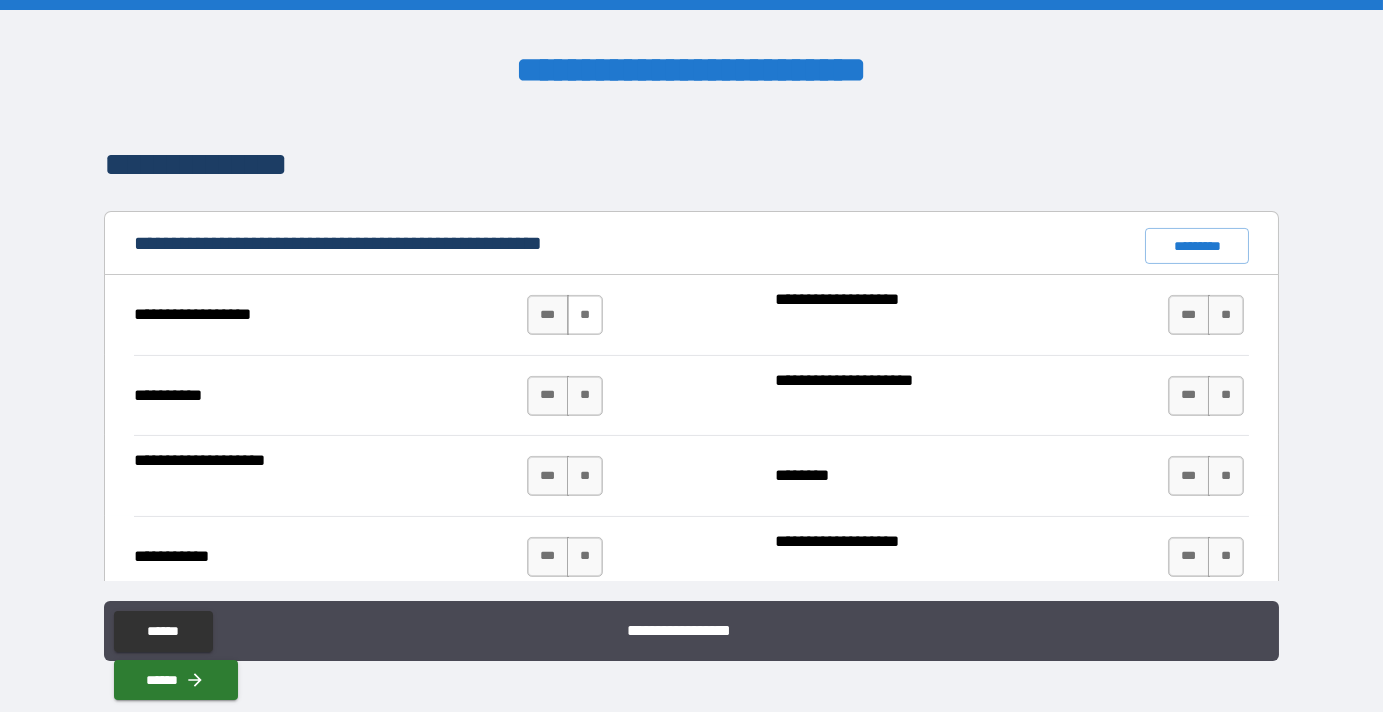 type on "******" 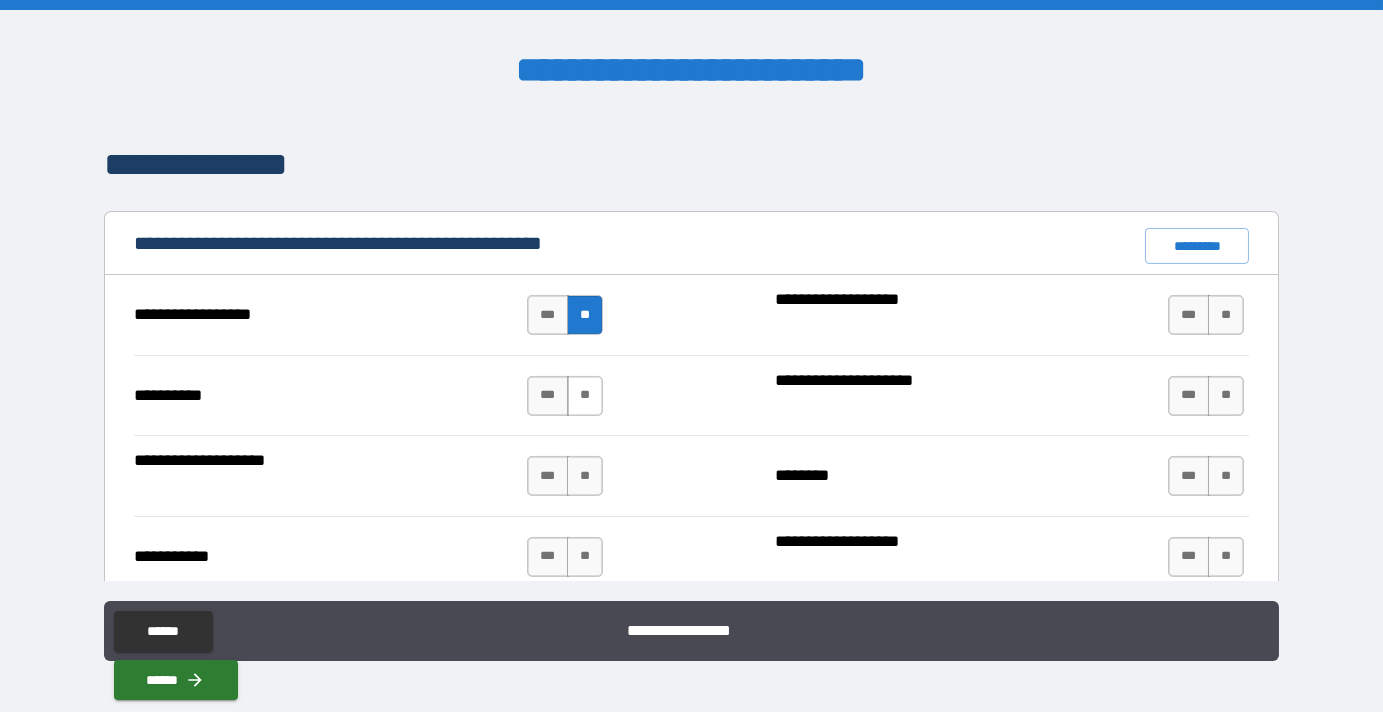 click on "**" at bounding box center (585, 396) 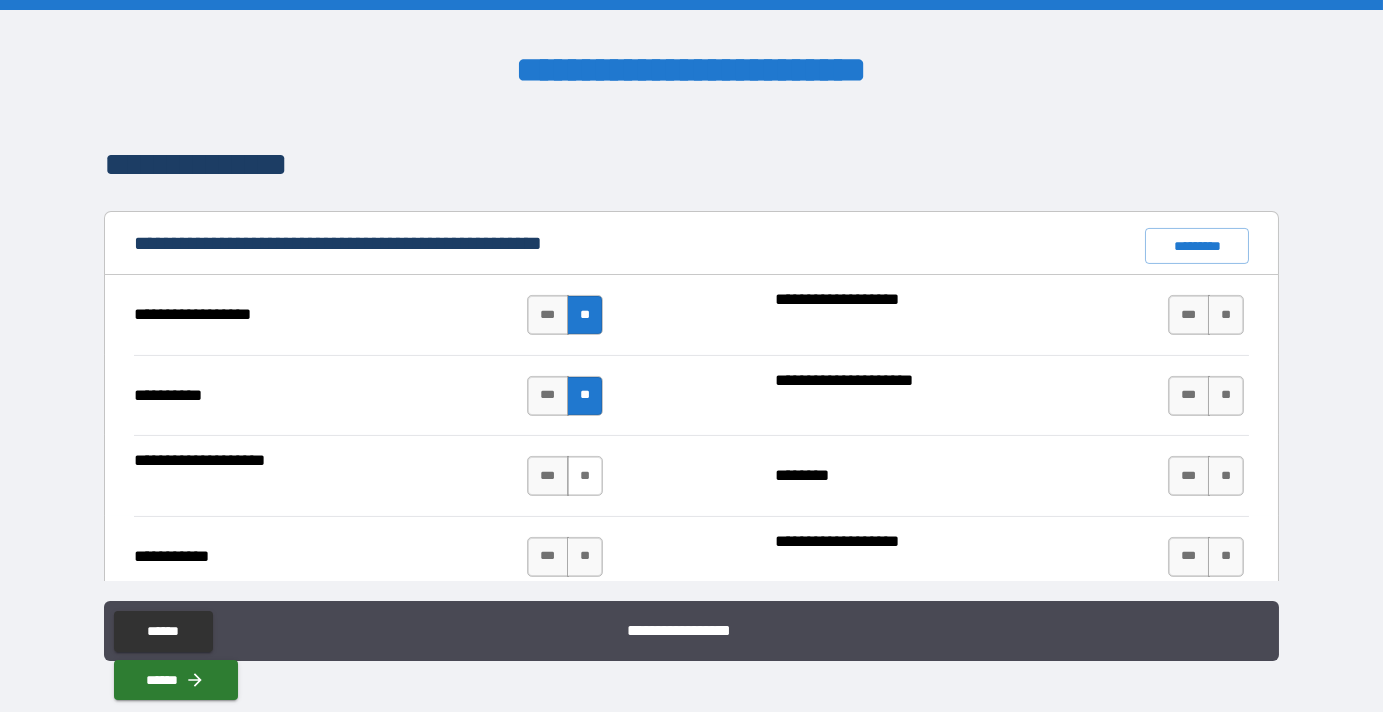 click on "**" at bounding box center [585, 476] 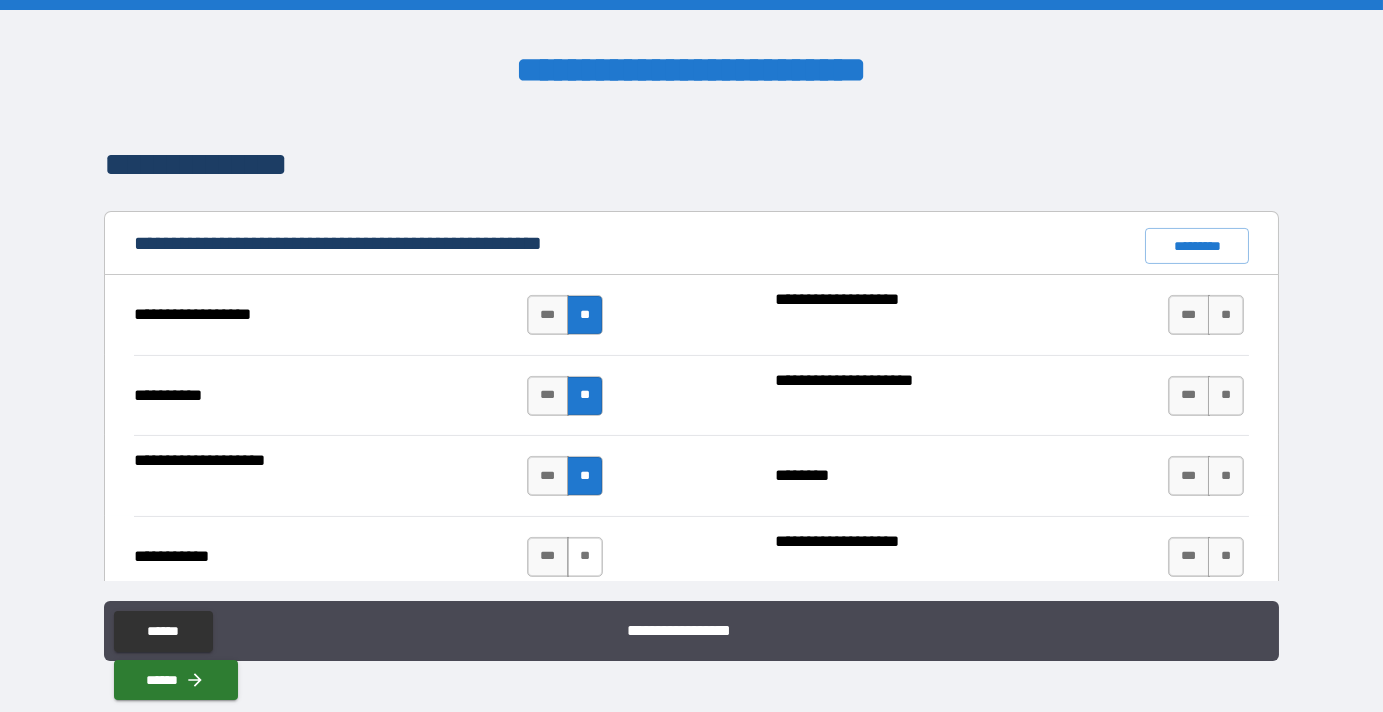 click on "**" at bounding box center [585, 557] 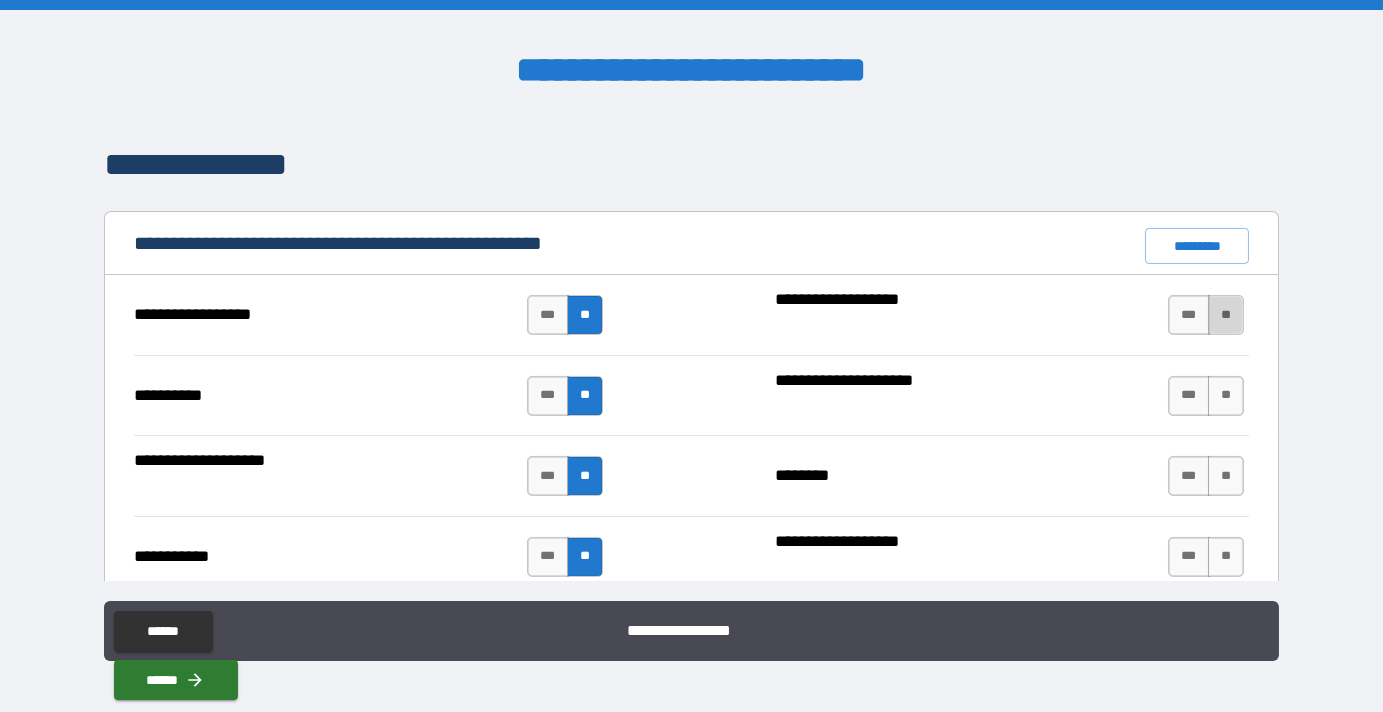 click on "**" at bounding box center (1226, 315) 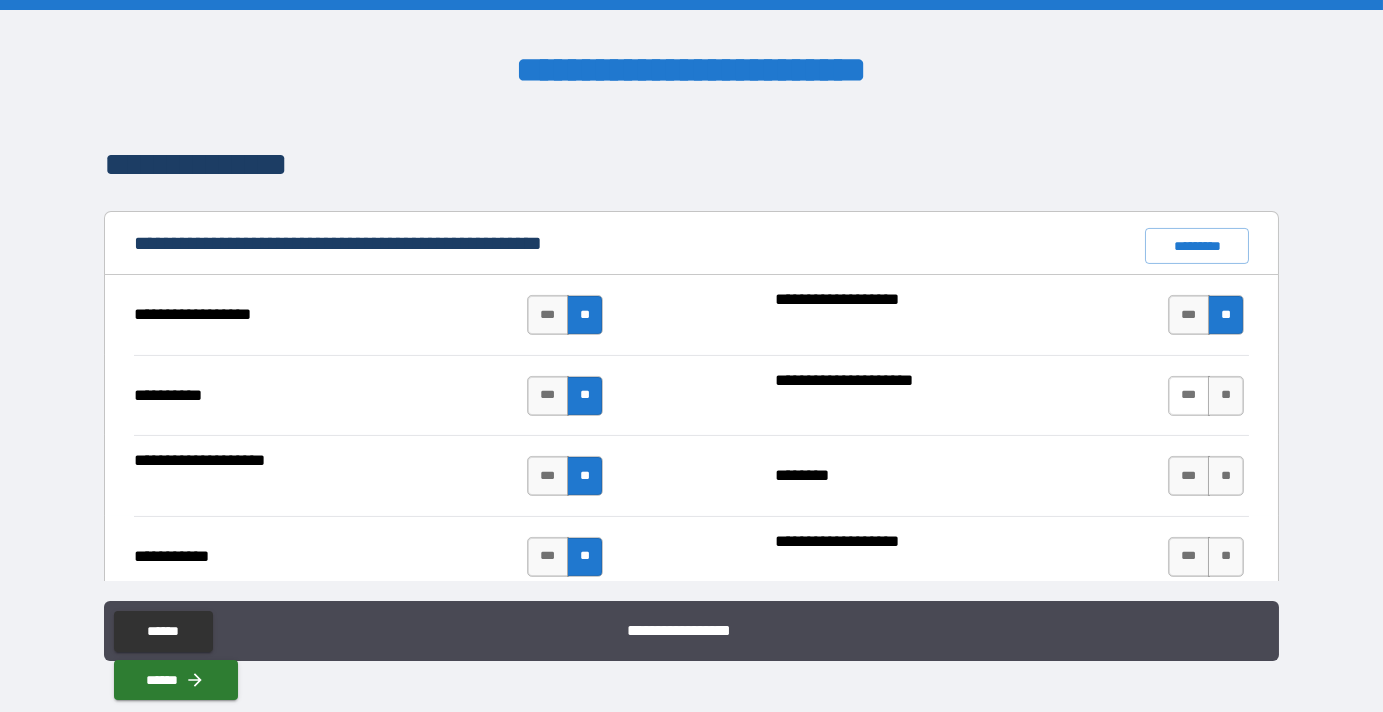 click on "***" at bounding box center [1189, 396] 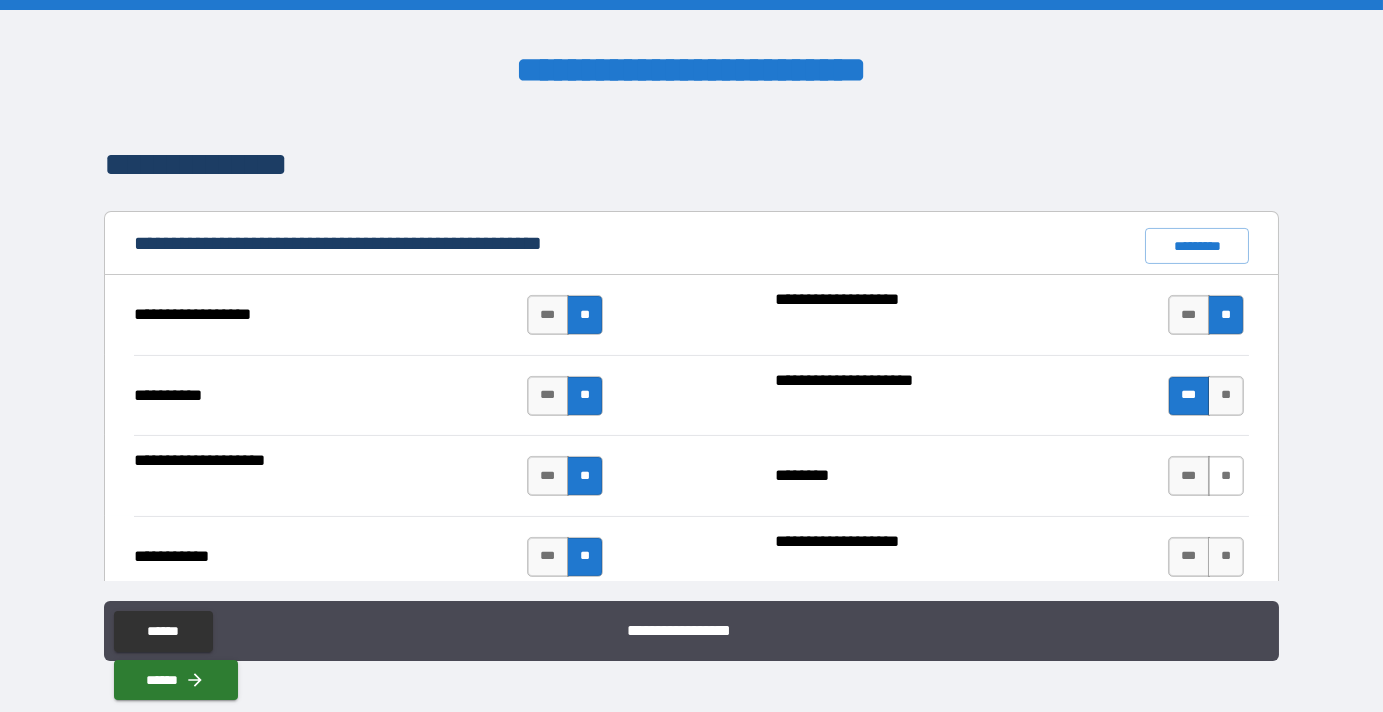 click on "**" at bounding box center [1226, 476] 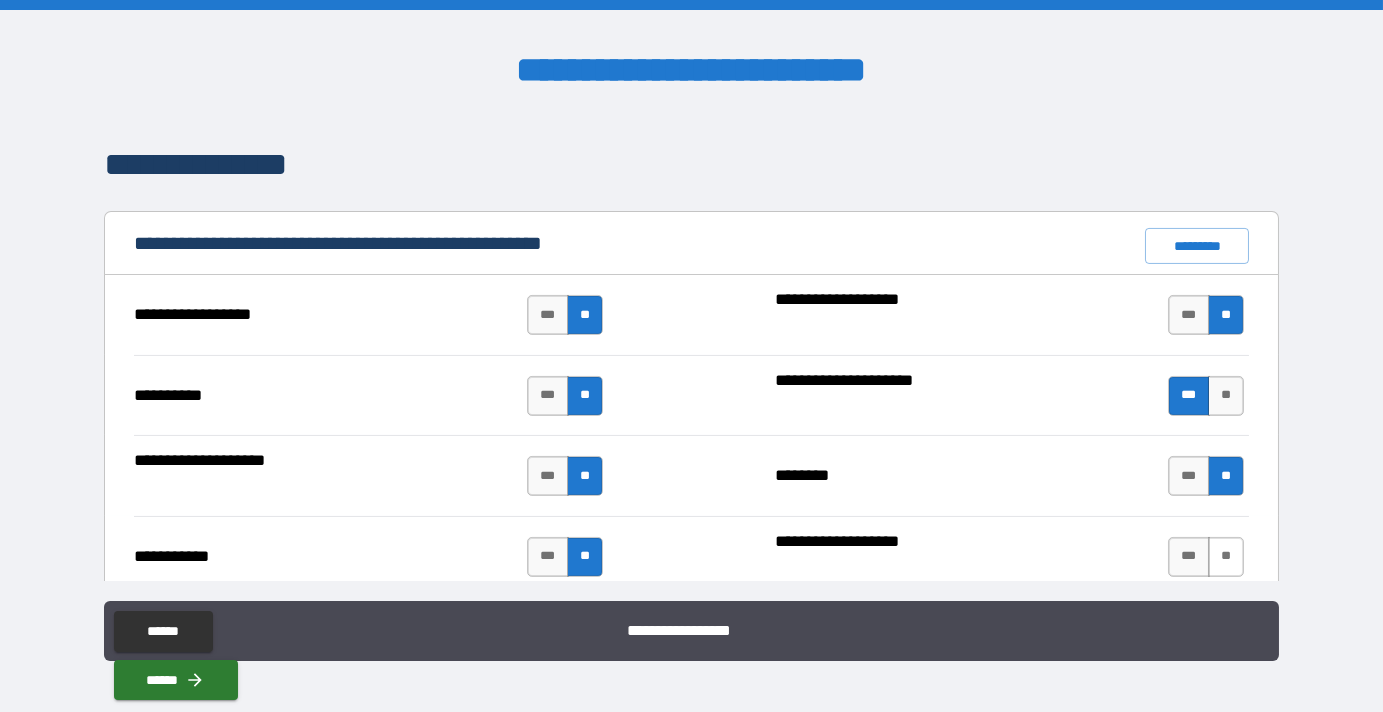 click on "**" at bounding box center (1226, 557) 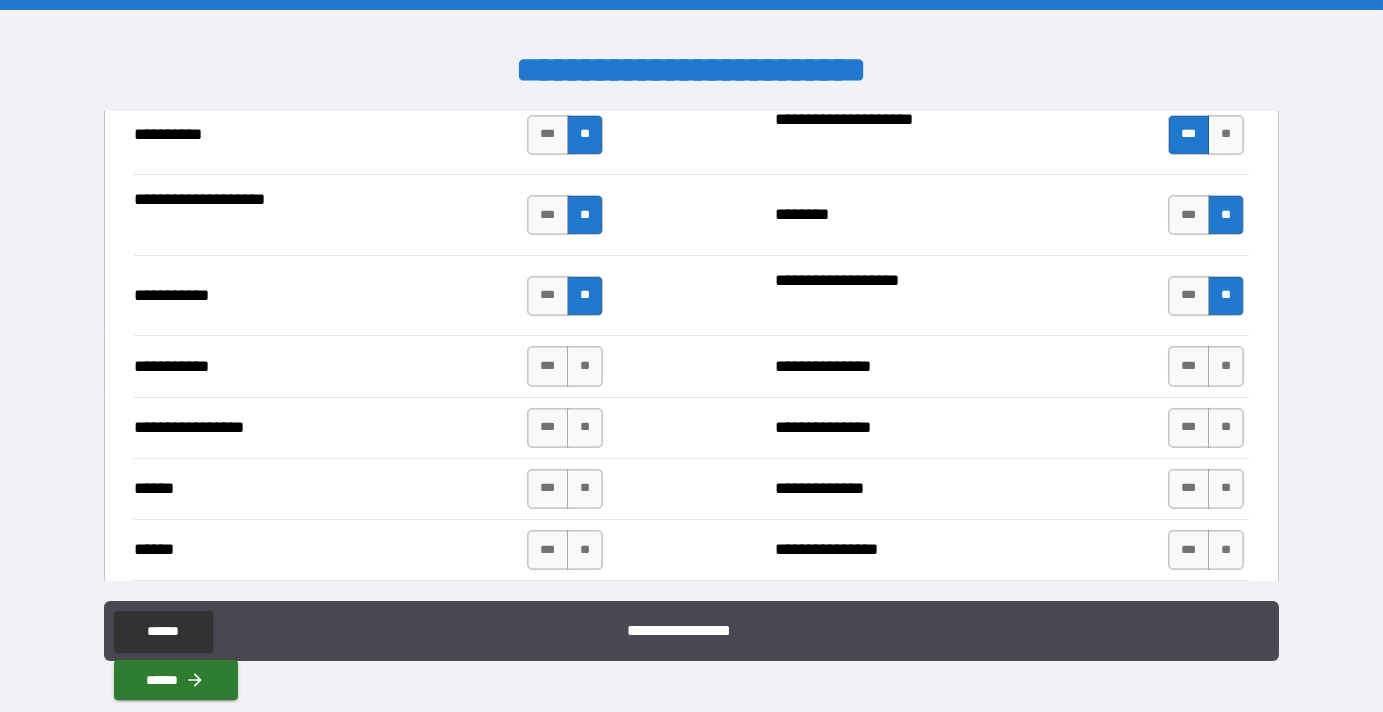 scroll, scrollTop: 2090, scrollLeft: 0, axis: vertical 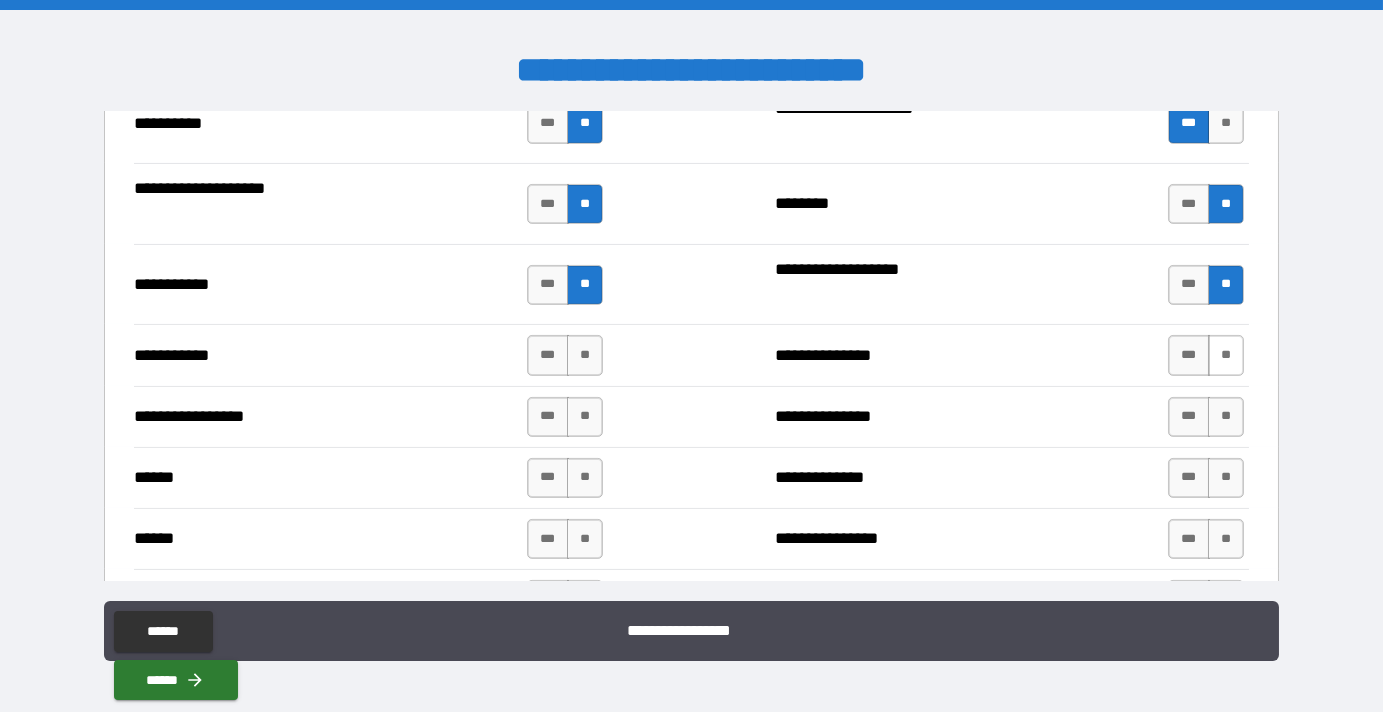 click on "**" at bounding box center (1226, 355) 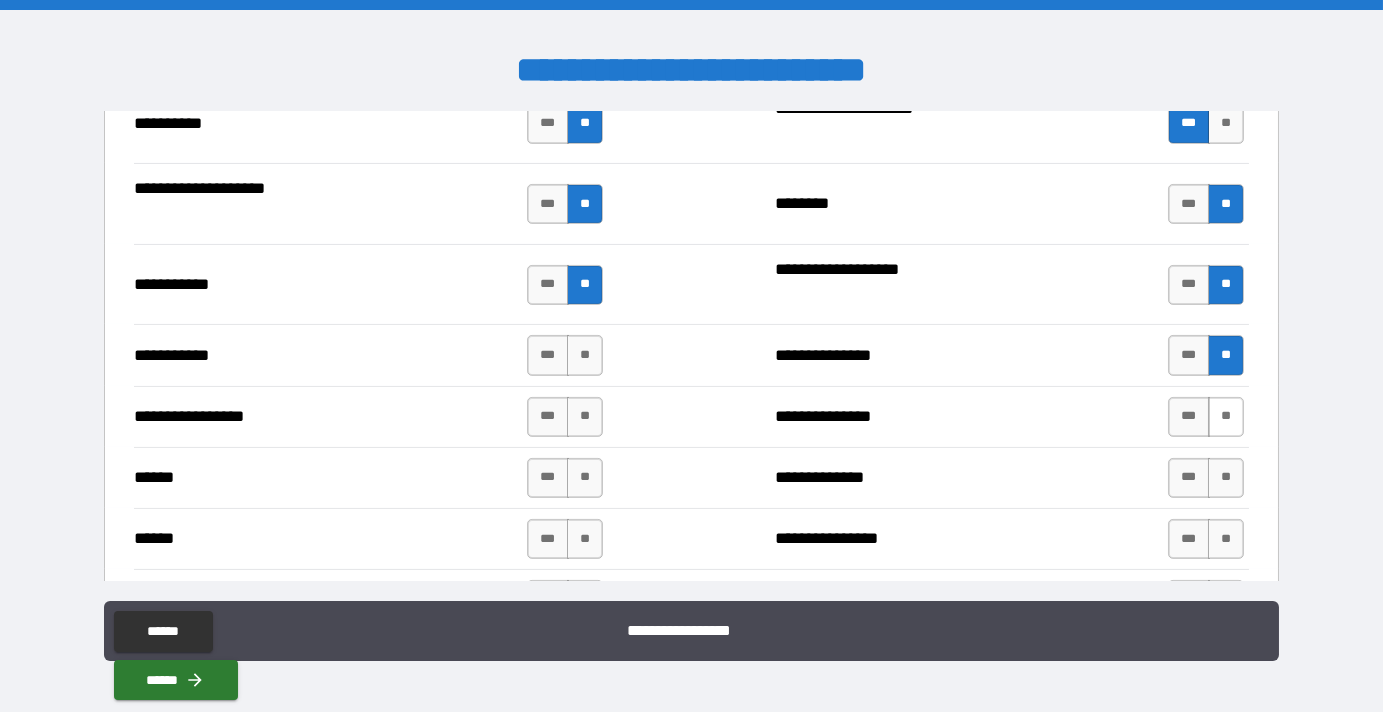 click on "**" at bounding box center [1226, 417] 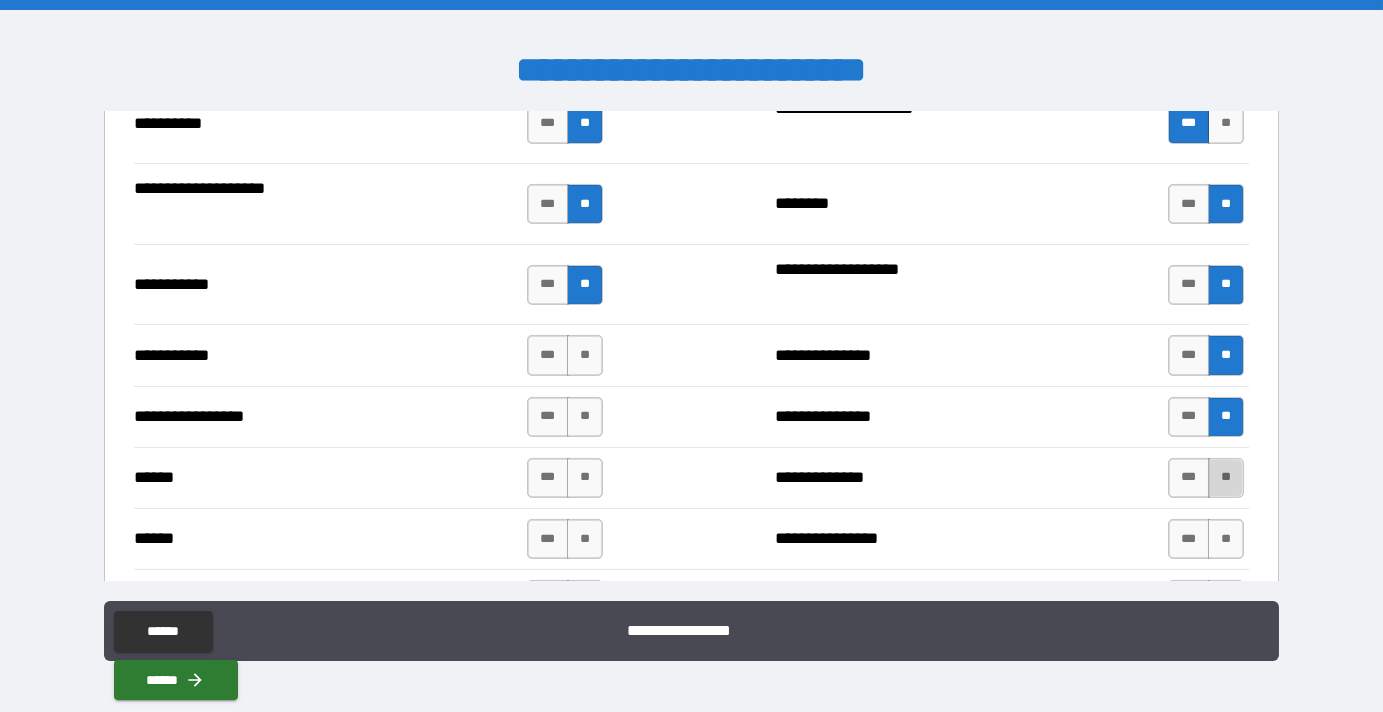 click on "**" at bounding box center (1226, 478) 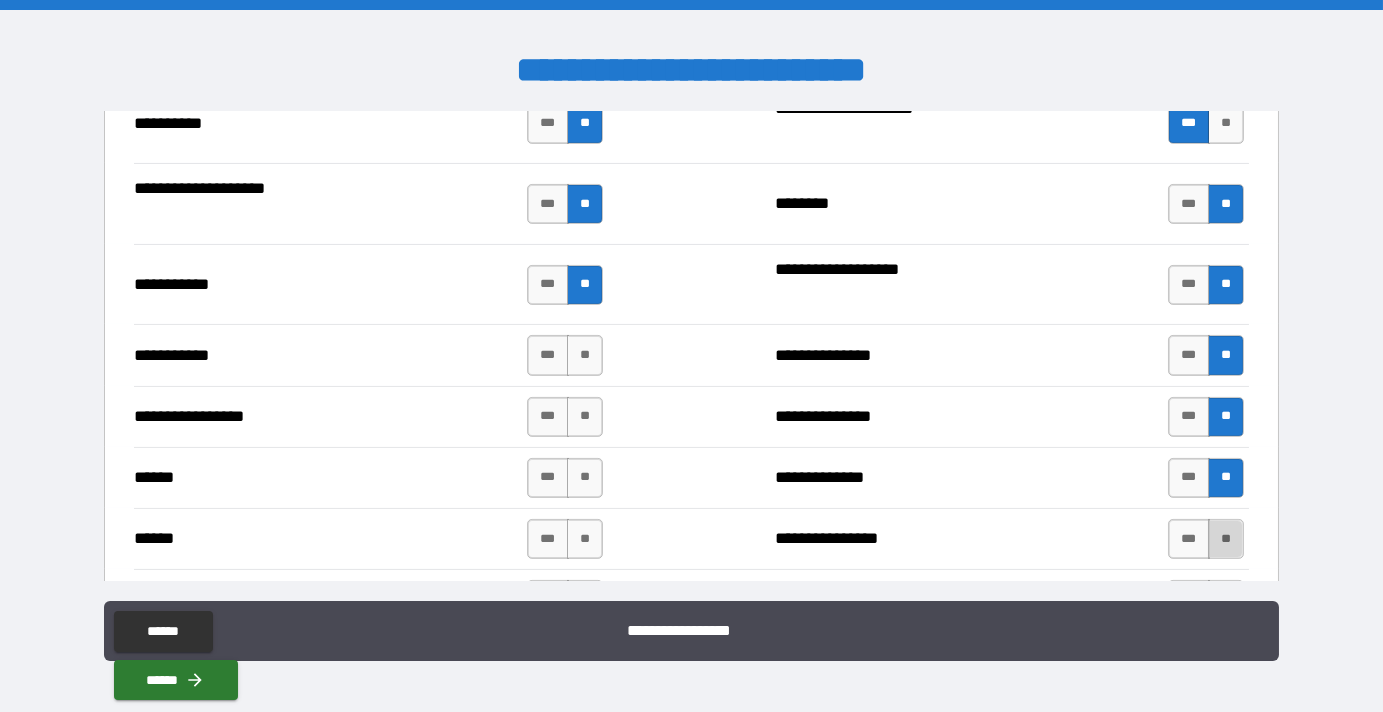 click on "**" at bounding box center [1226, 539] 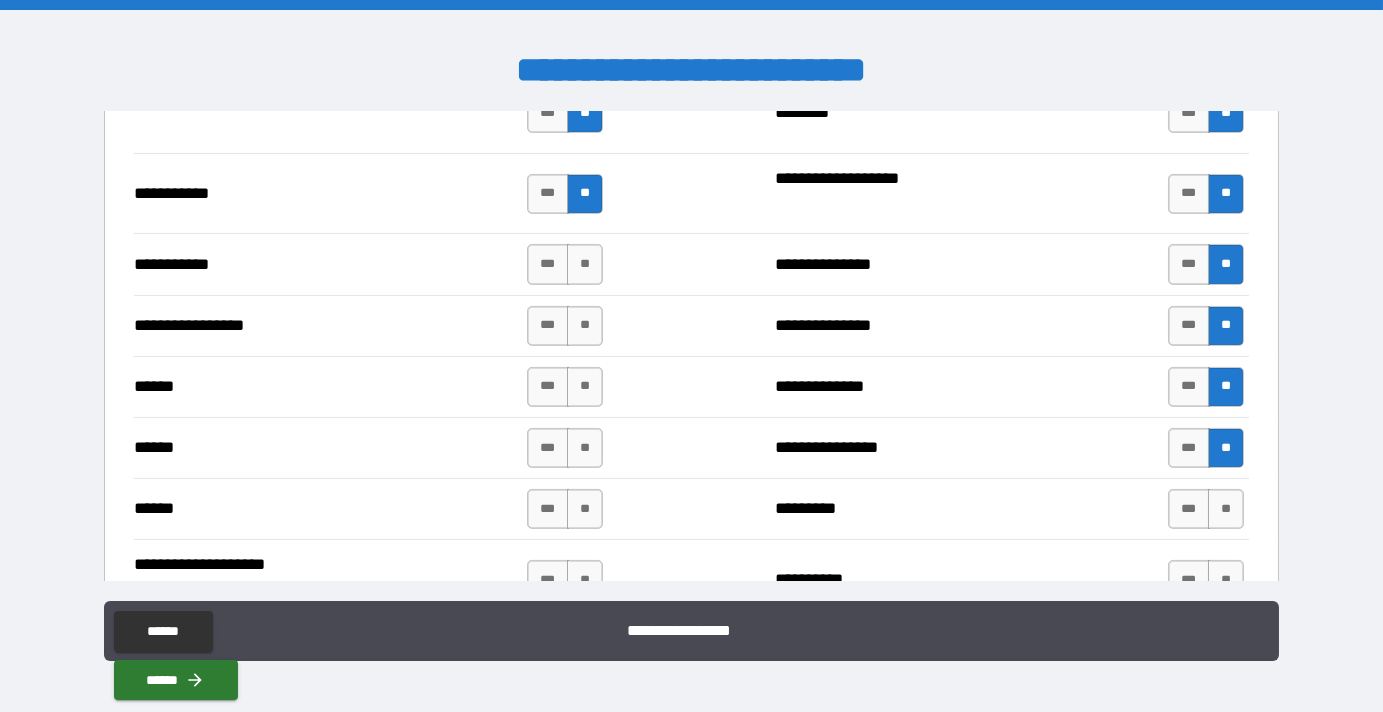 scroll, scrollTop: 2181, scrollLeft: 0, axis: vertical 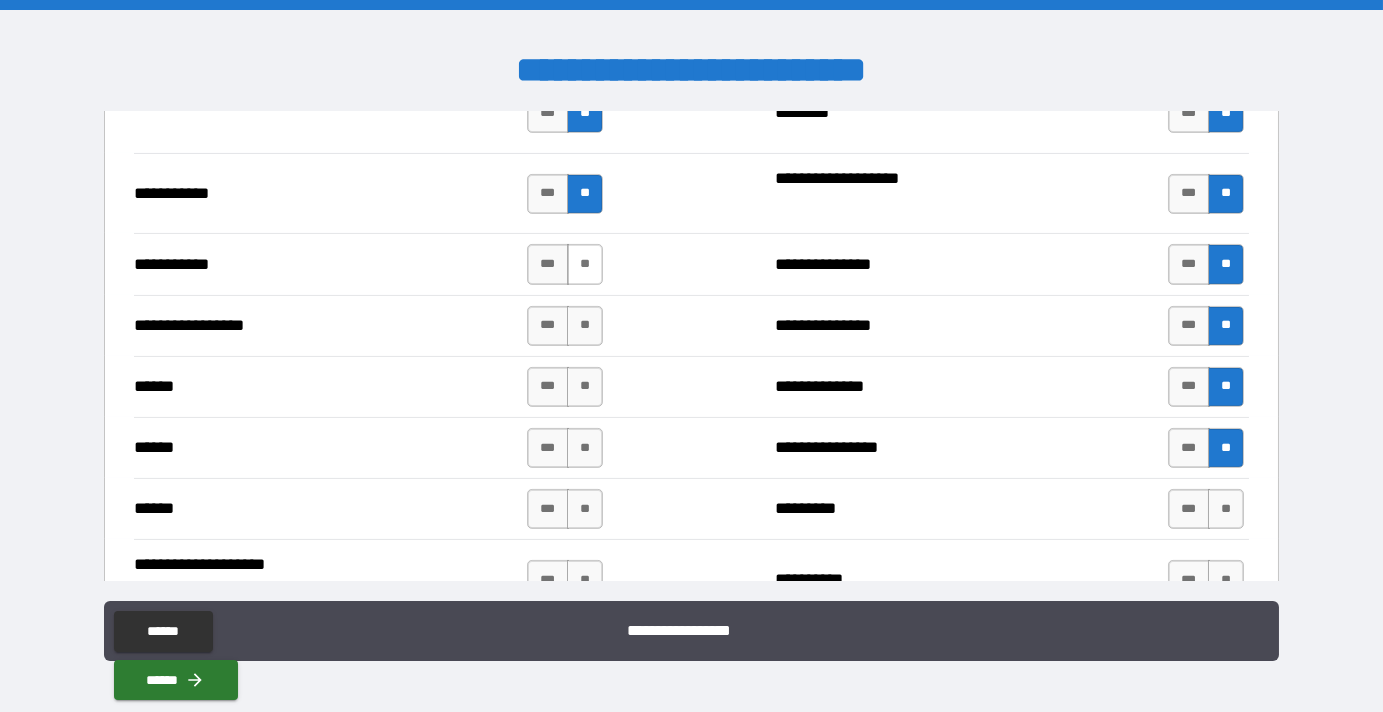 click on "**" at bounding box center (585, 264) 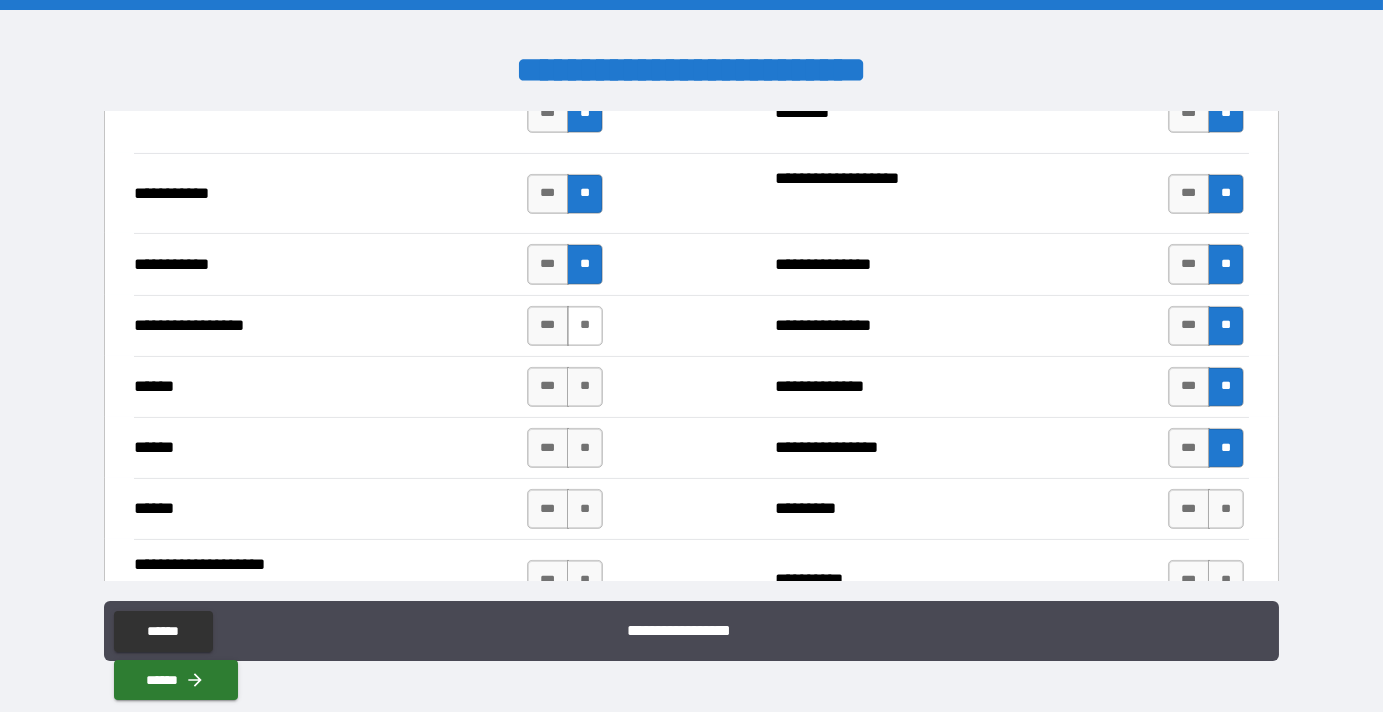 click on "**" at bounding box center (585, 326) 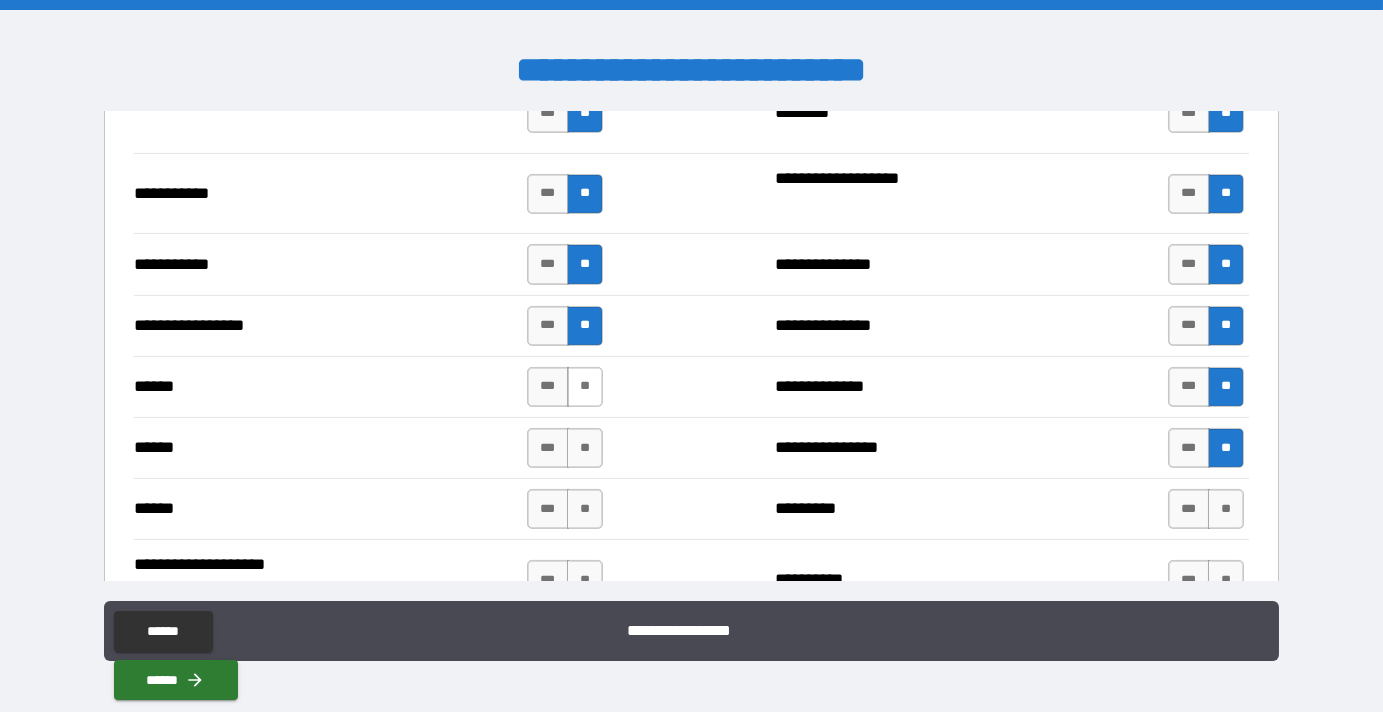 click on "**" at bounding box center [585, 387] 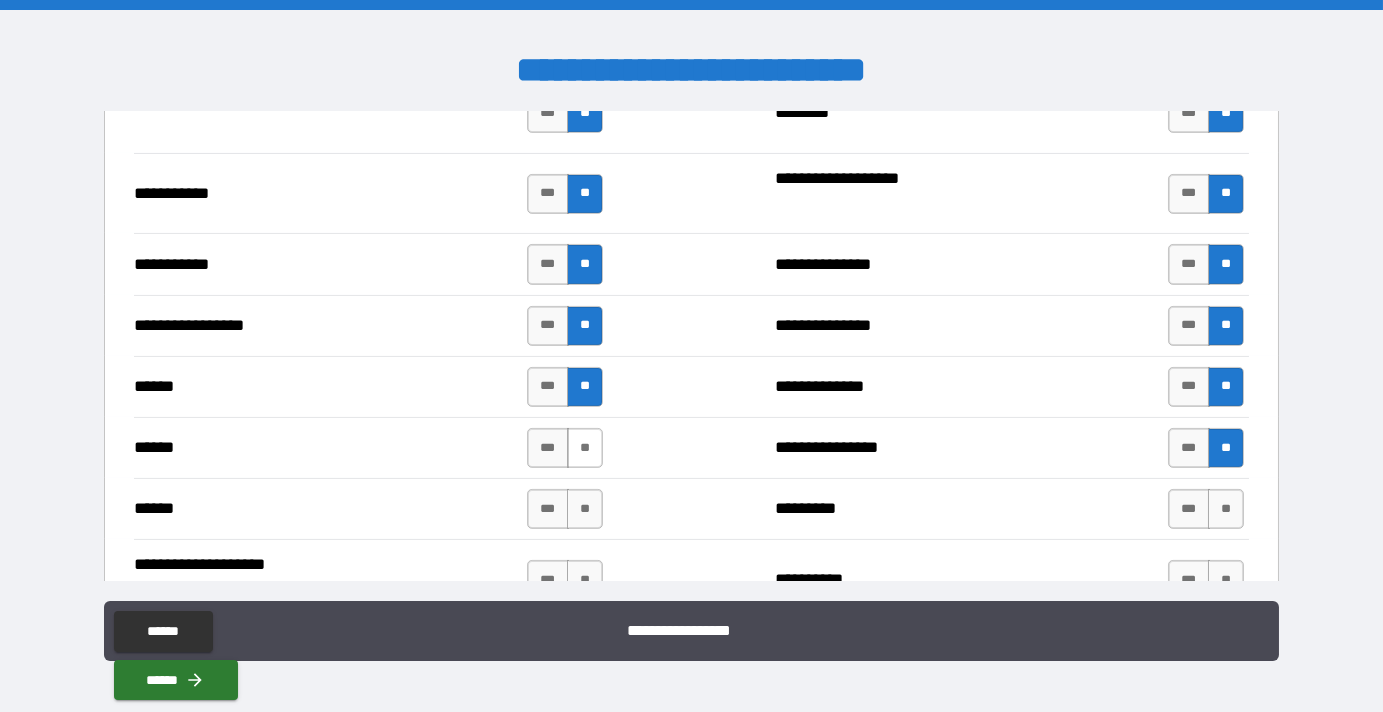 click on "**" at bounding box center (585, 448) 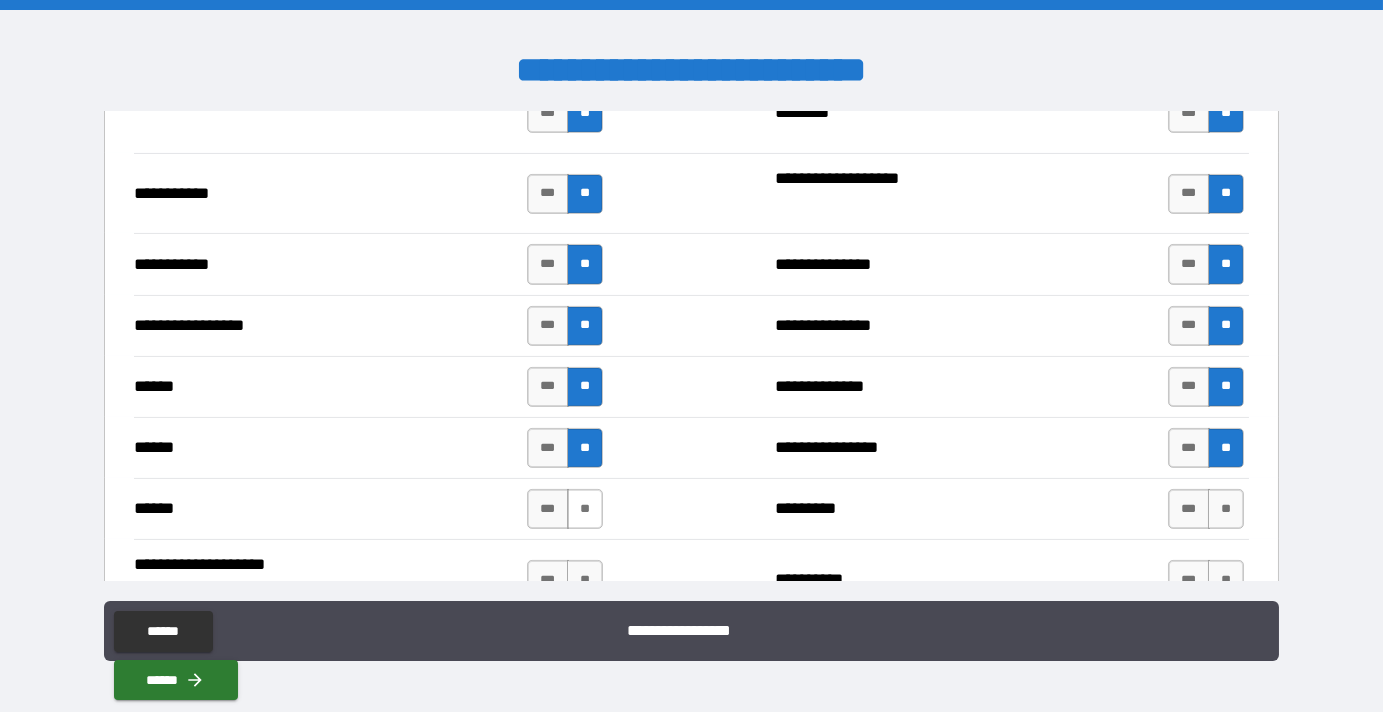 click on "**" at bounding box center [585, 509] 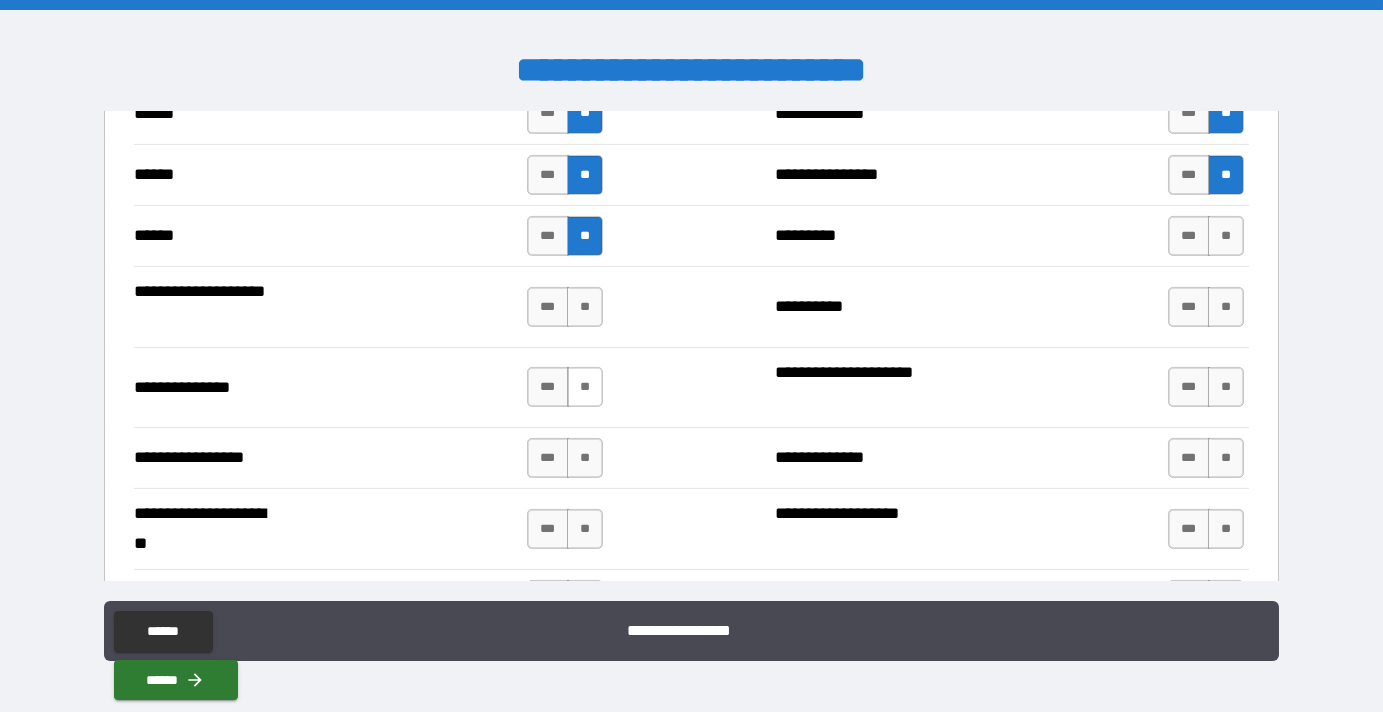 scroll, scrollTop: 2454, scrollLeft: 0, axis: vertical 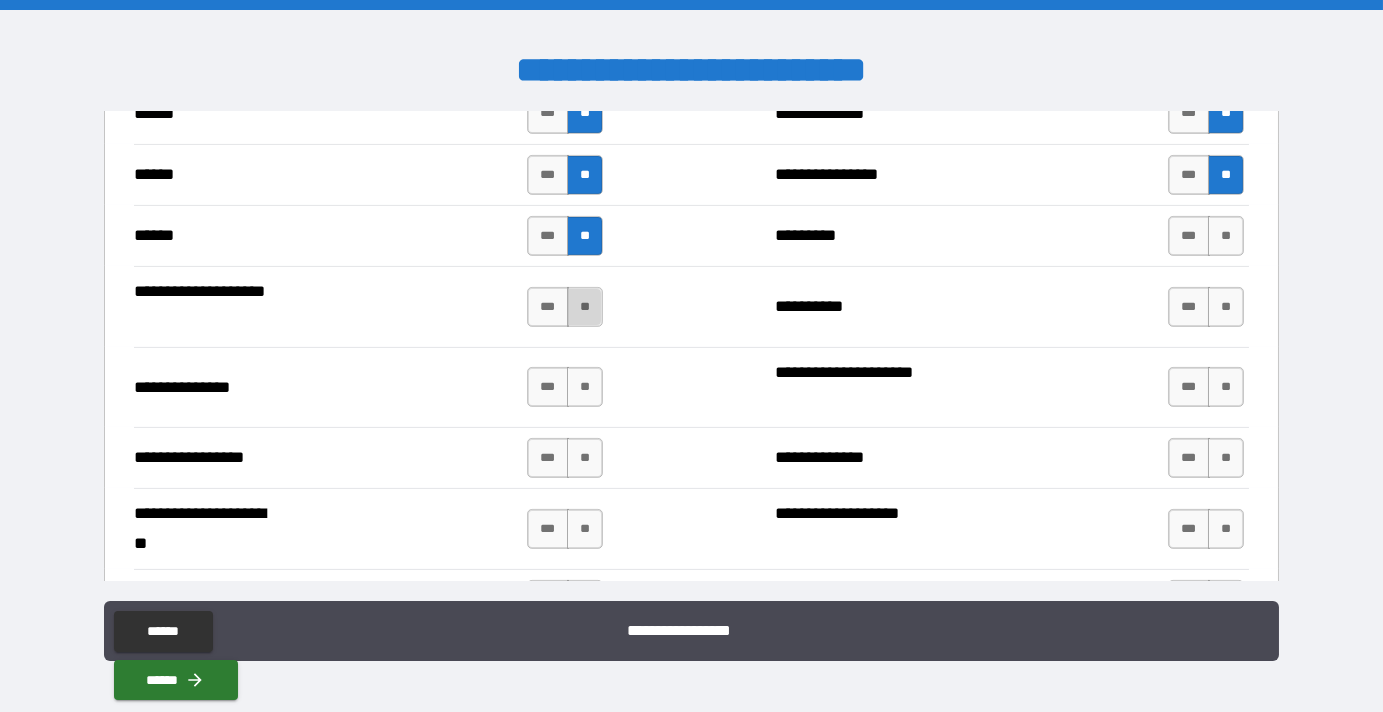 click on "**" at bounding box center (585, 307) 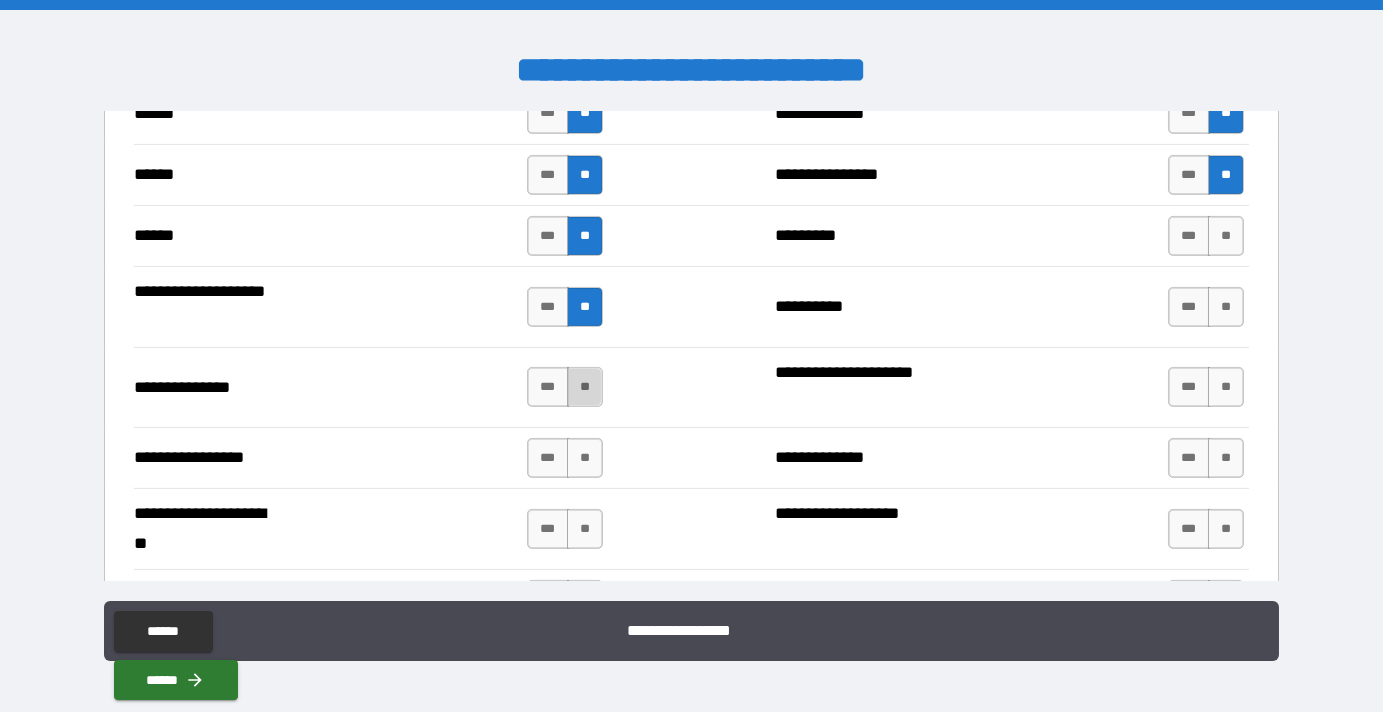click on "**" at bounding box center (585, 387) 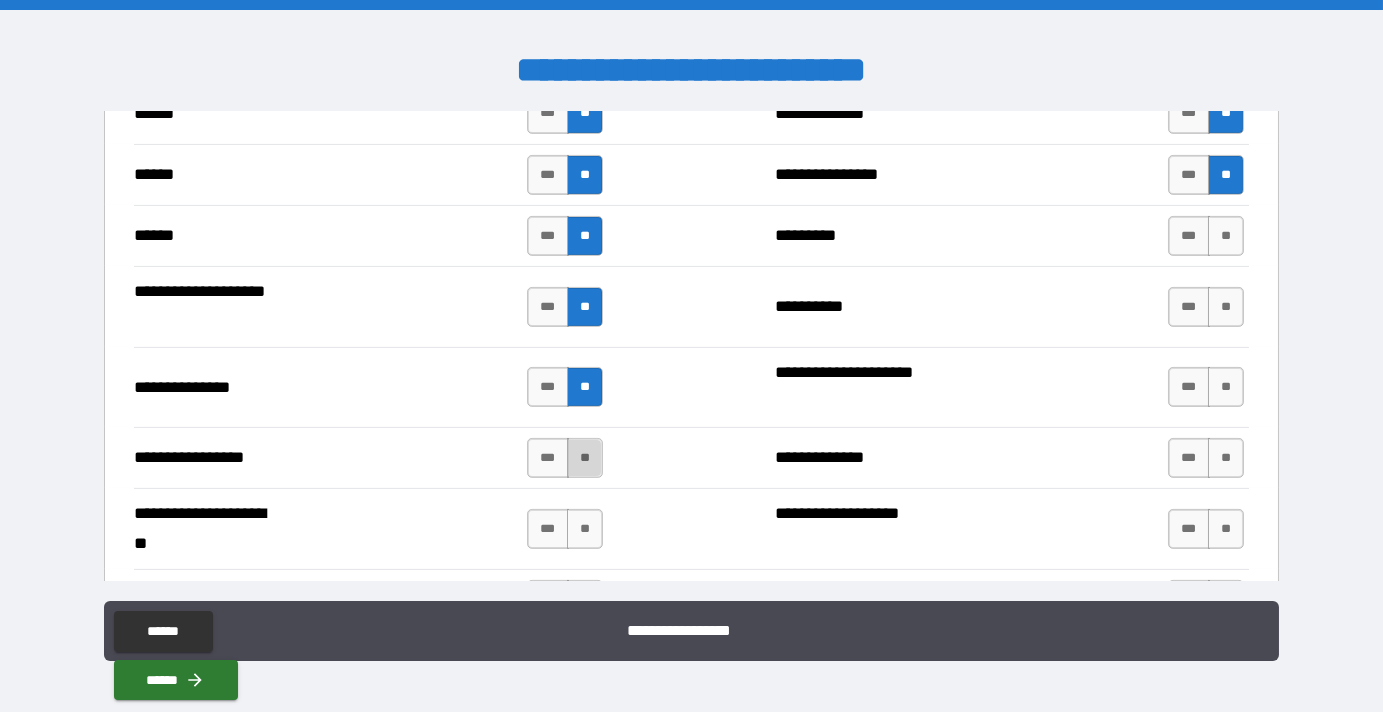 click on "**" at bounding box center (585, 458) 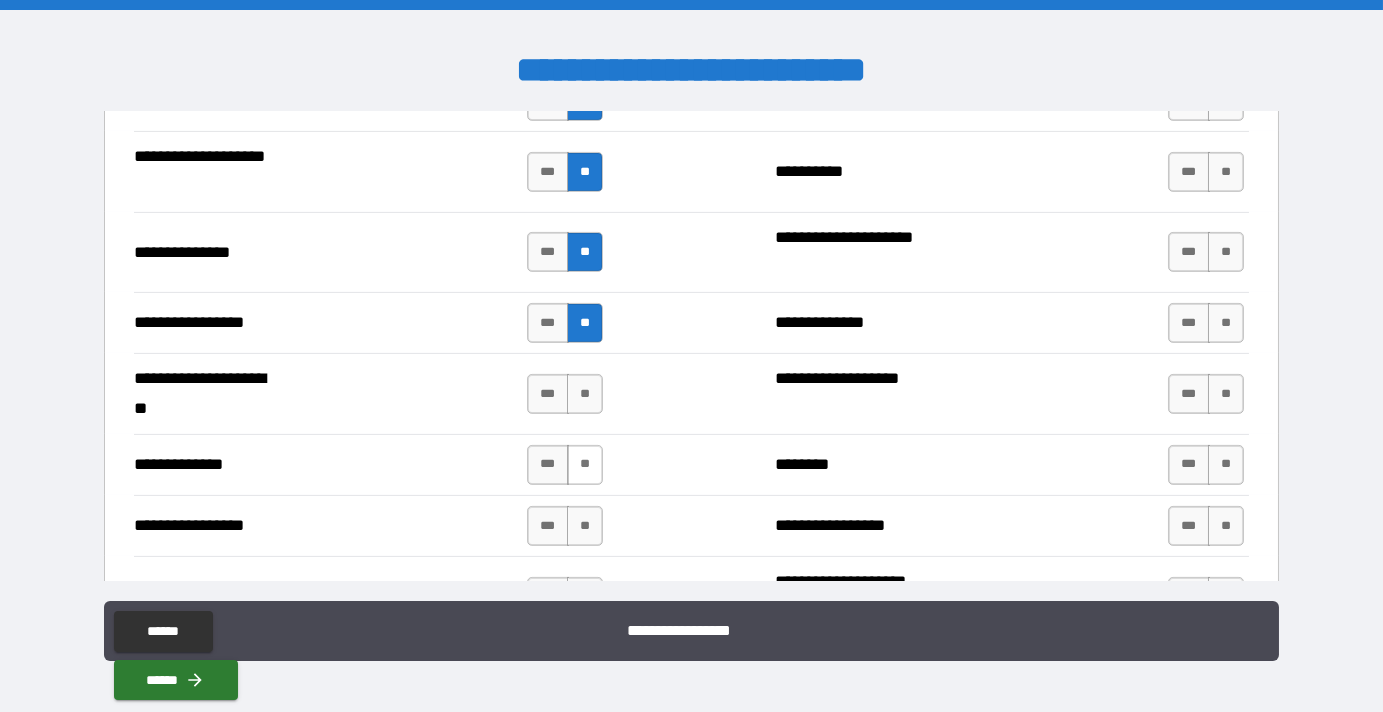 scroll, scrollTop: 2636, scrollLeft: 0, axis: vertical 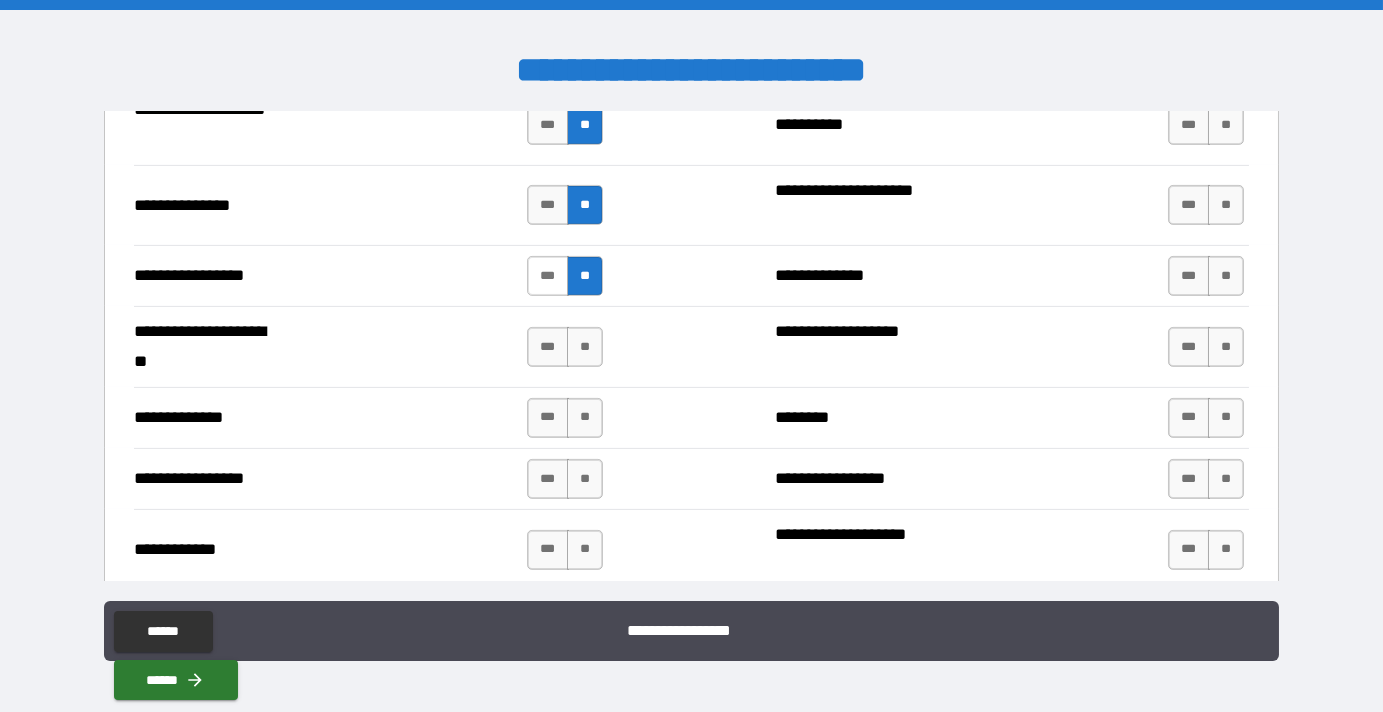 click on "***" at bounding box center [548, 276] 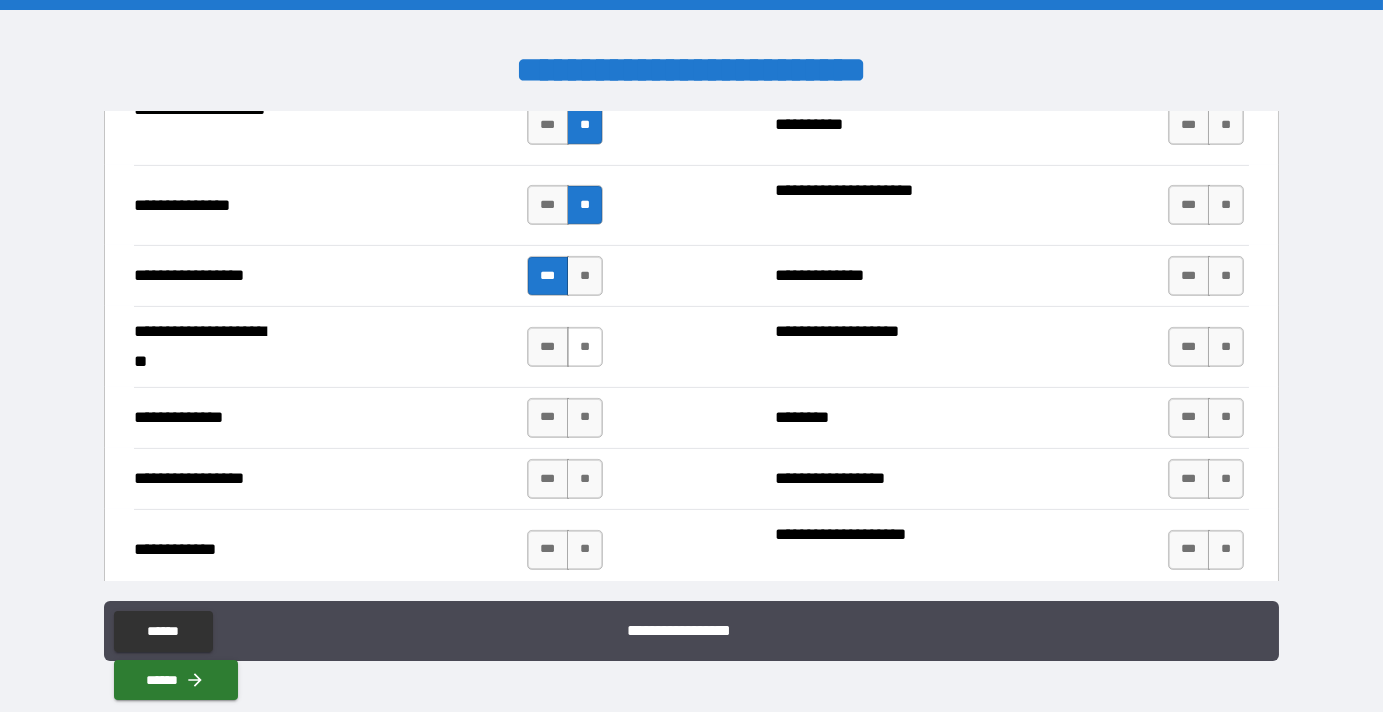 click on "**" at bounding box center (585, 347) 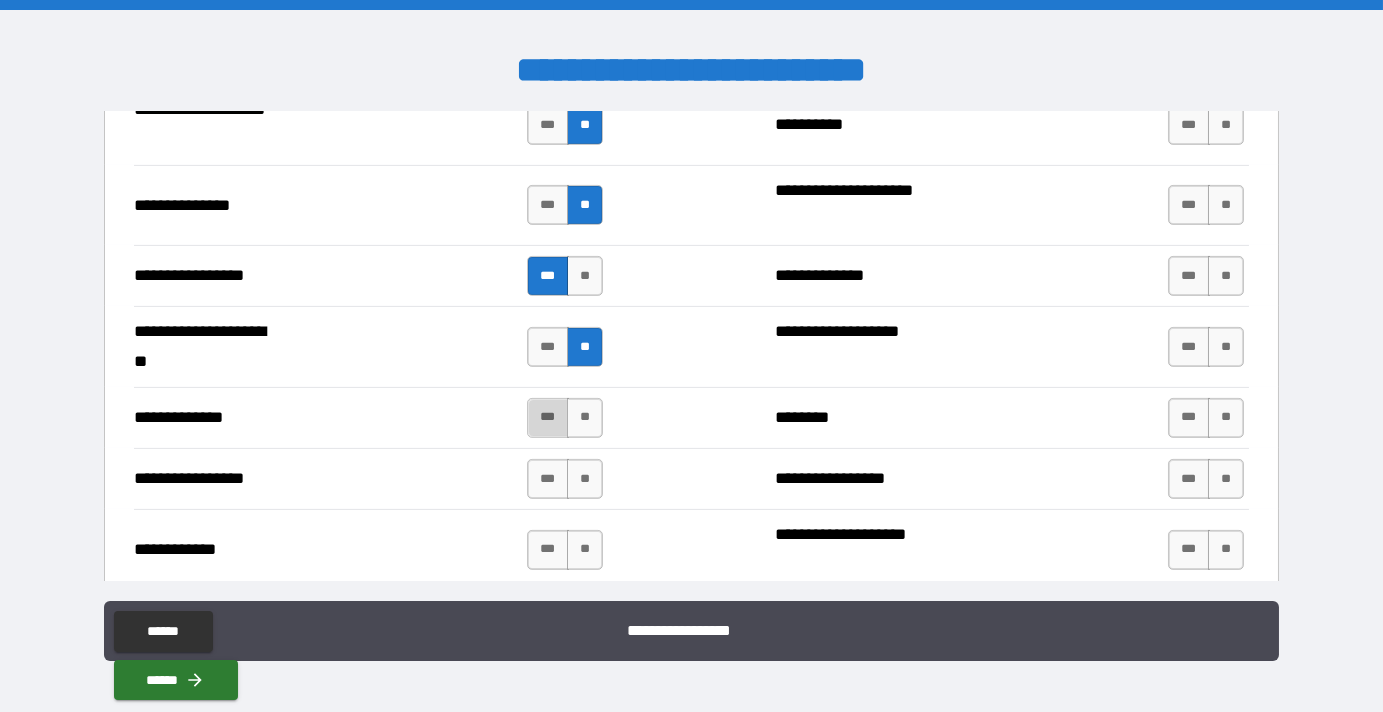 click on "***" at bounding box center [548, 418] 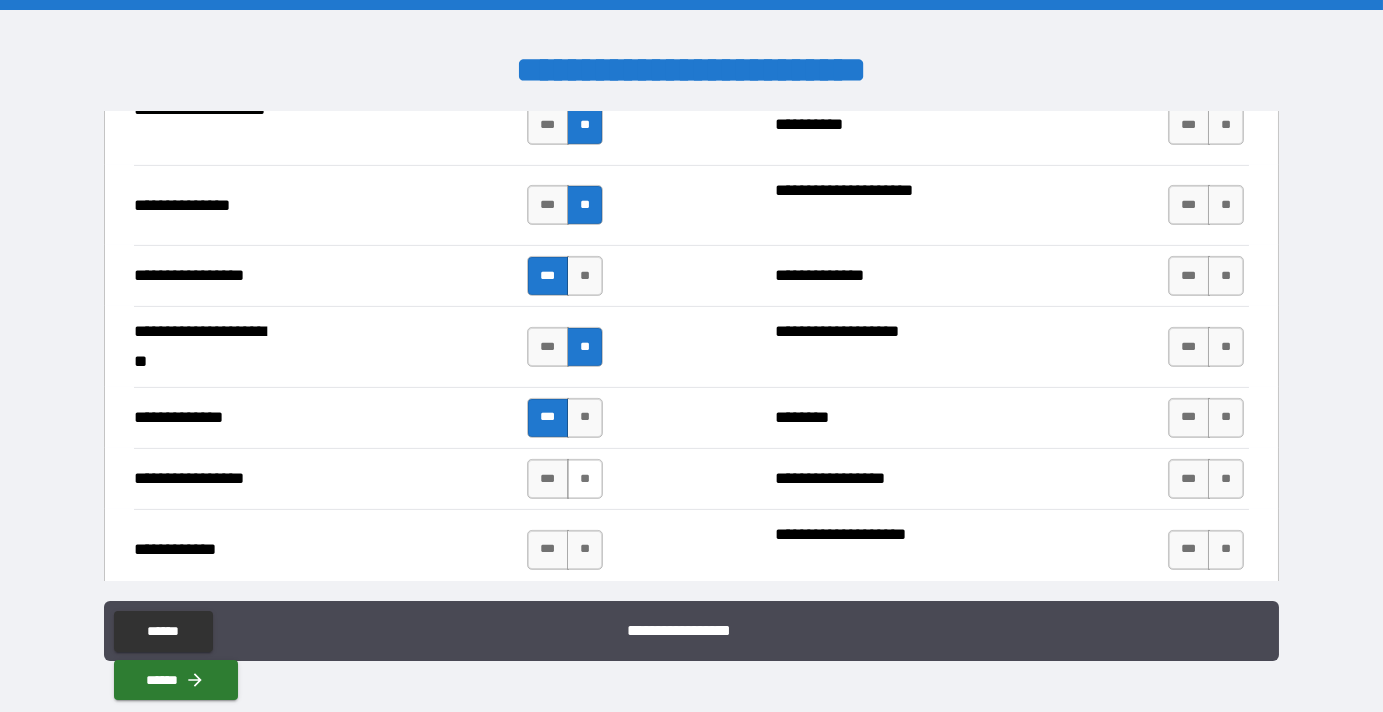 click on "**" at bounding box center (585, 479) 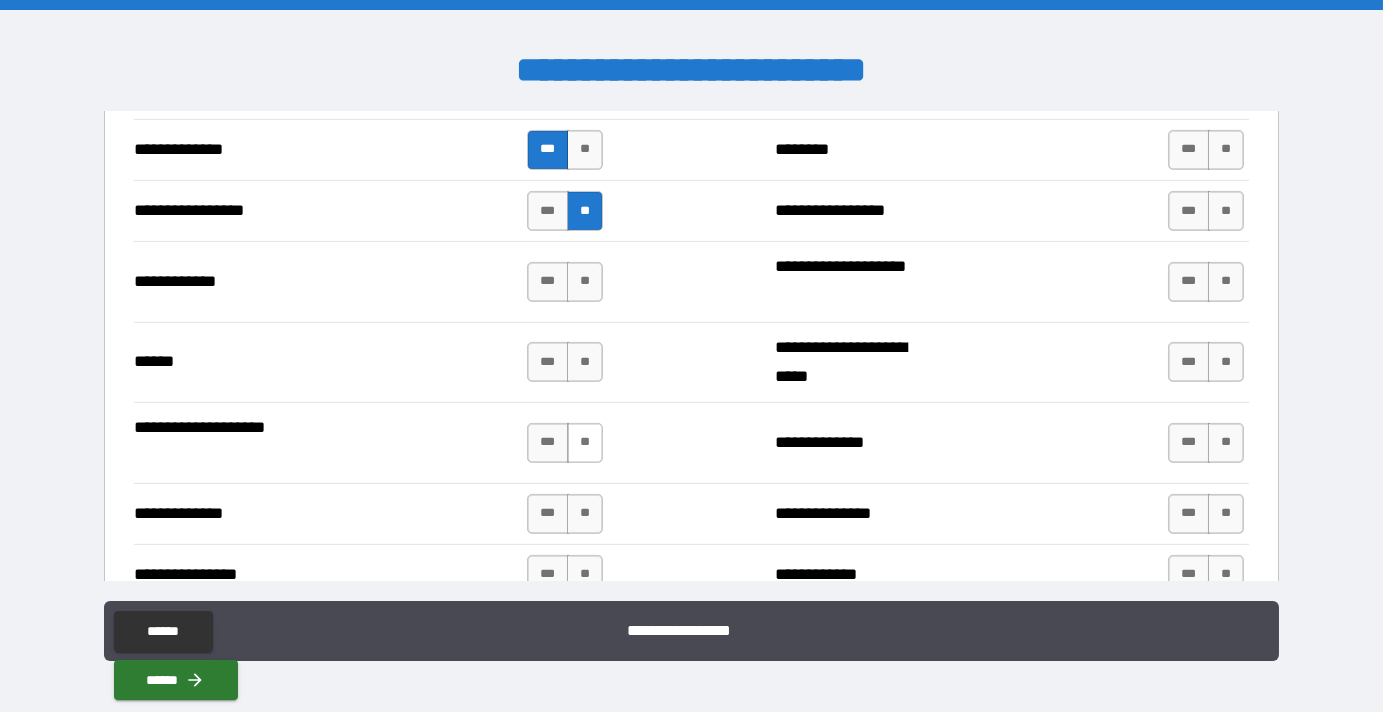 scroll, scrollTop: 2909, scrollLeft: 0, axis: vertical 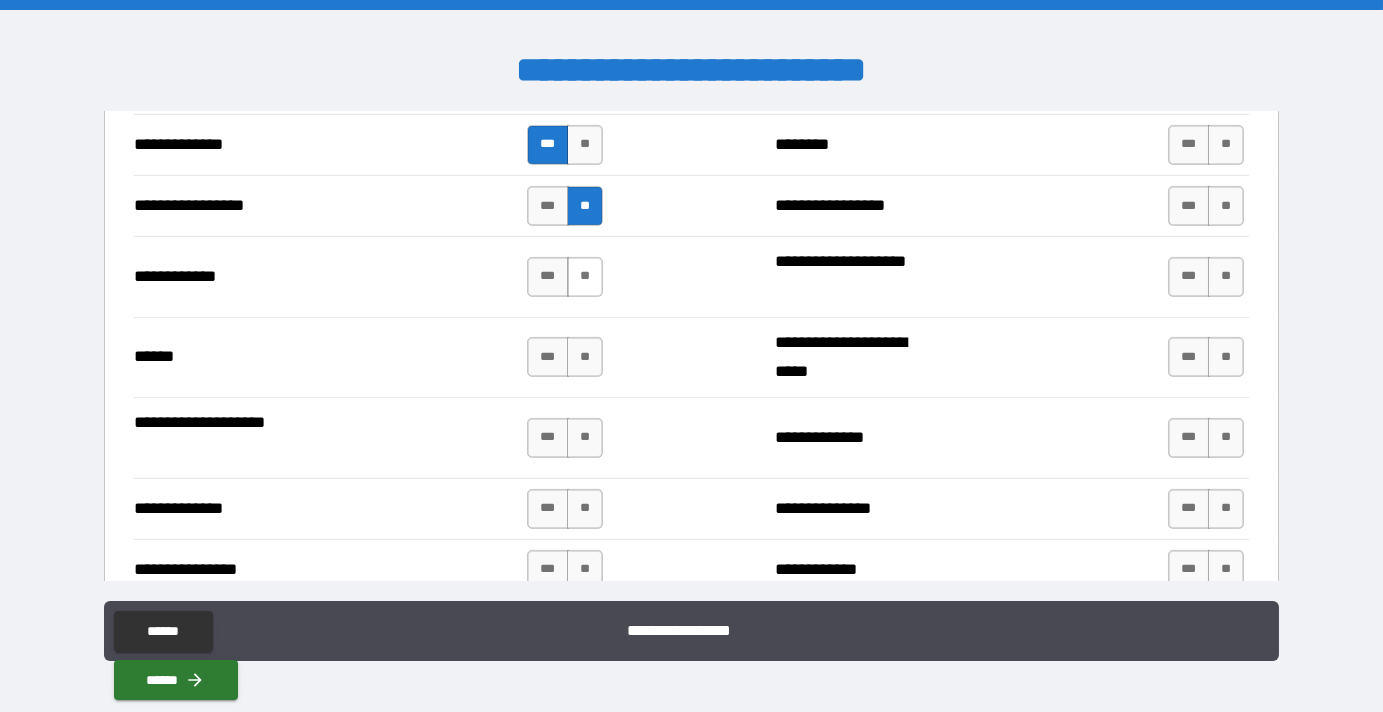 click on "**" at bounding box center (585, 277) 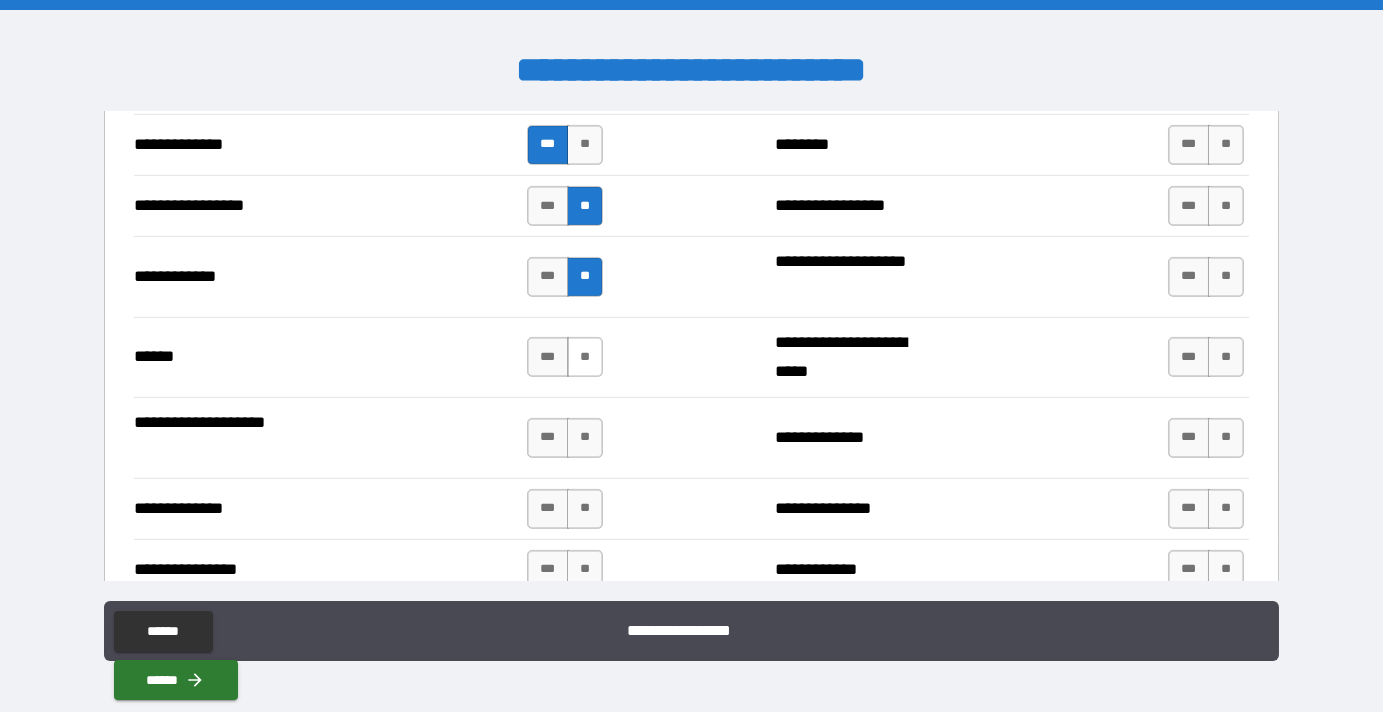 click on "**" at bounding box center (585, 357) 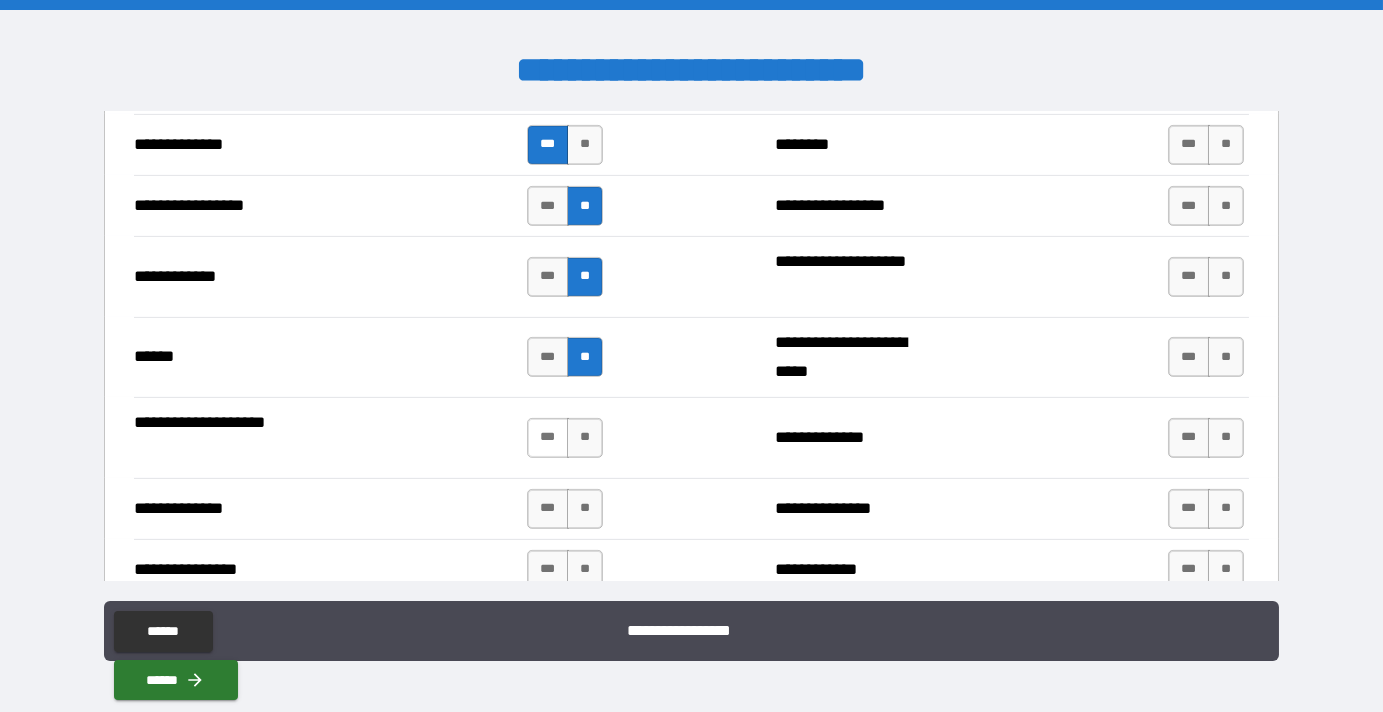 click on "***" at bounding box center [548, 438] 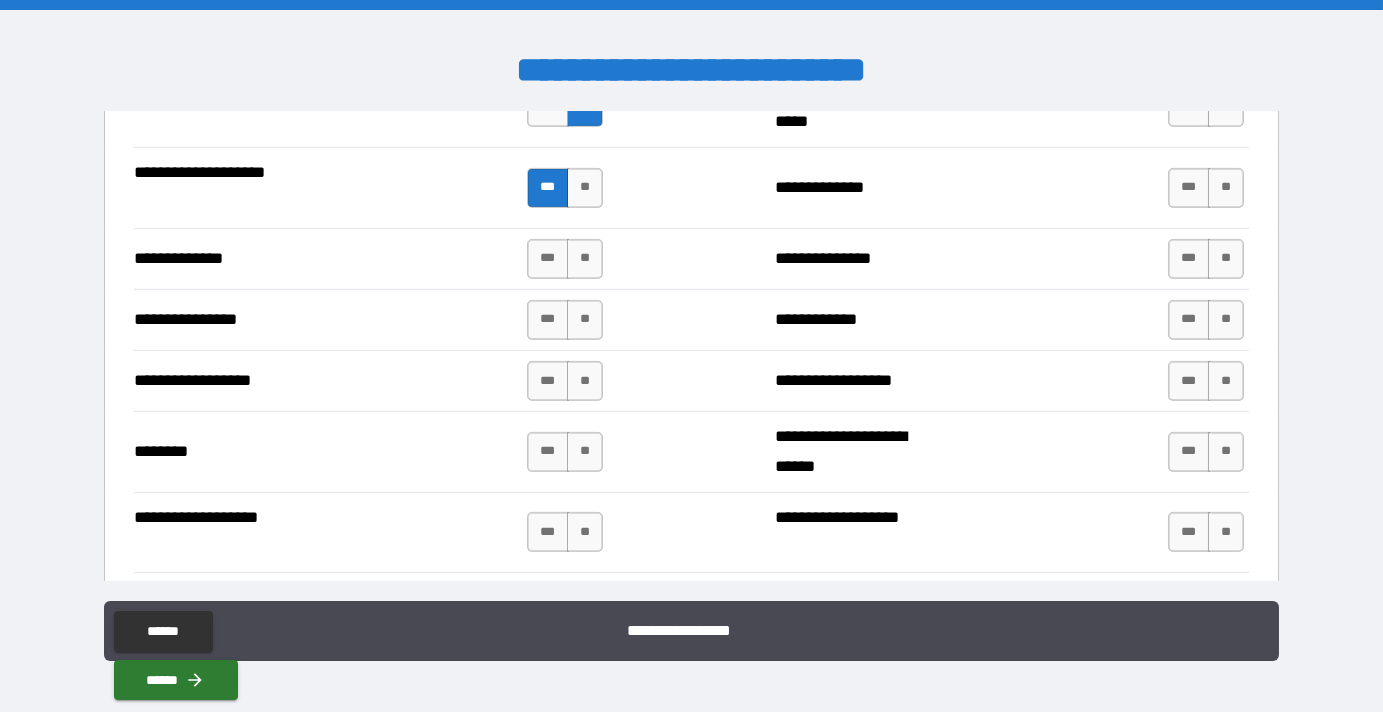 scroll, scrollTop: 3182, scrollLeft: 0, axis: vertical 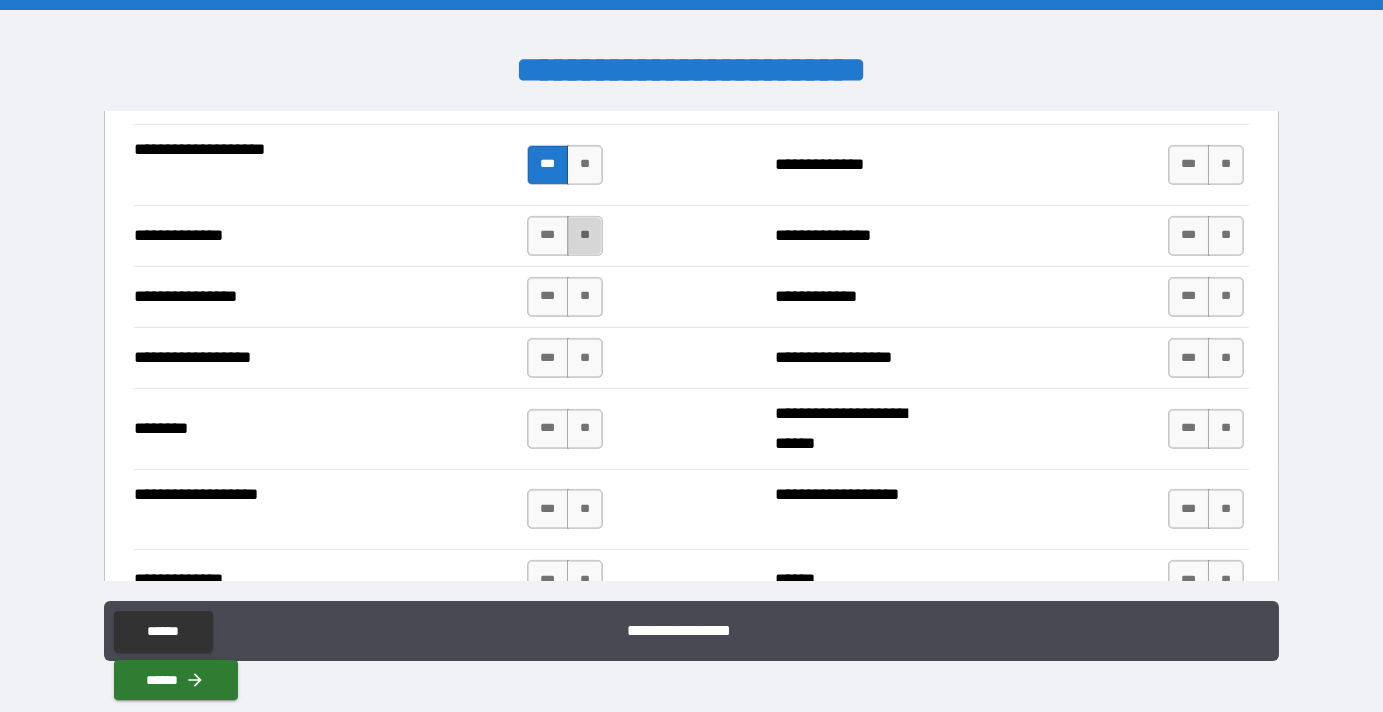 click on "**" at bounding box center [585, 236] 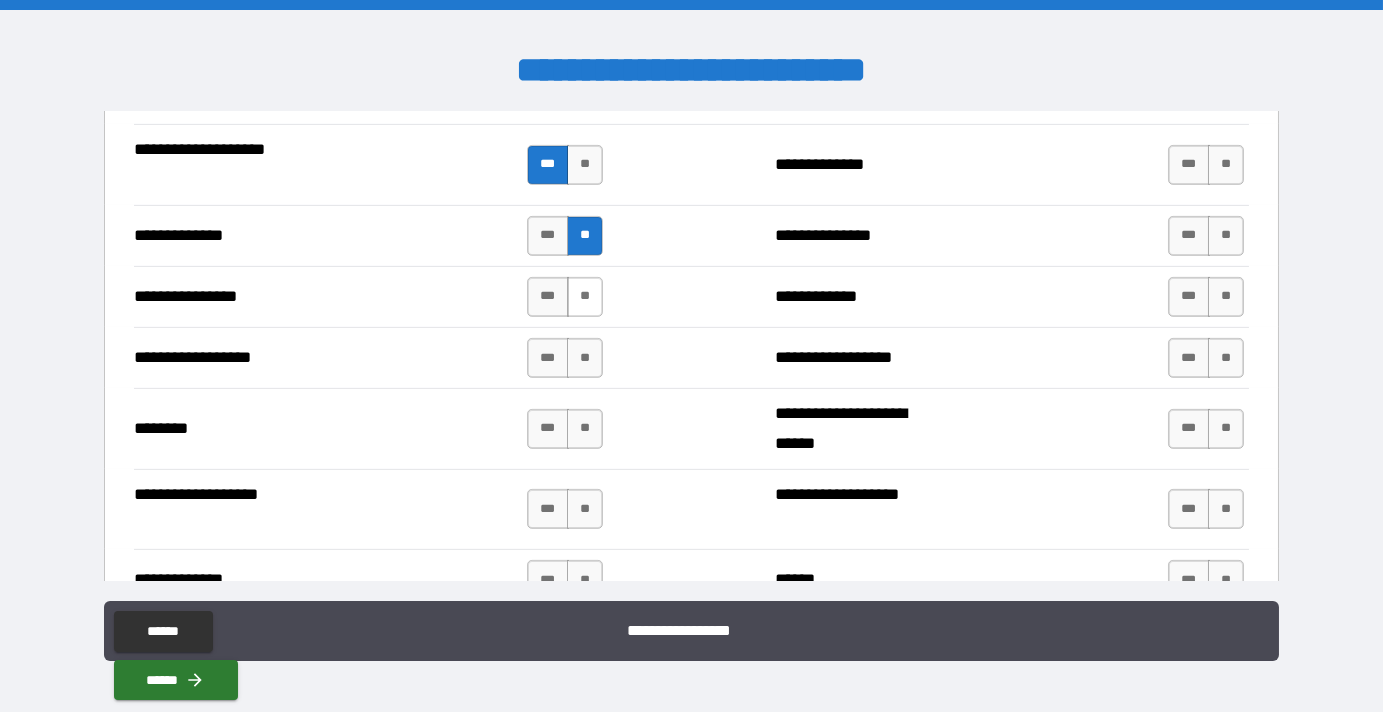 click on "**" at bounding box center (585, 297) 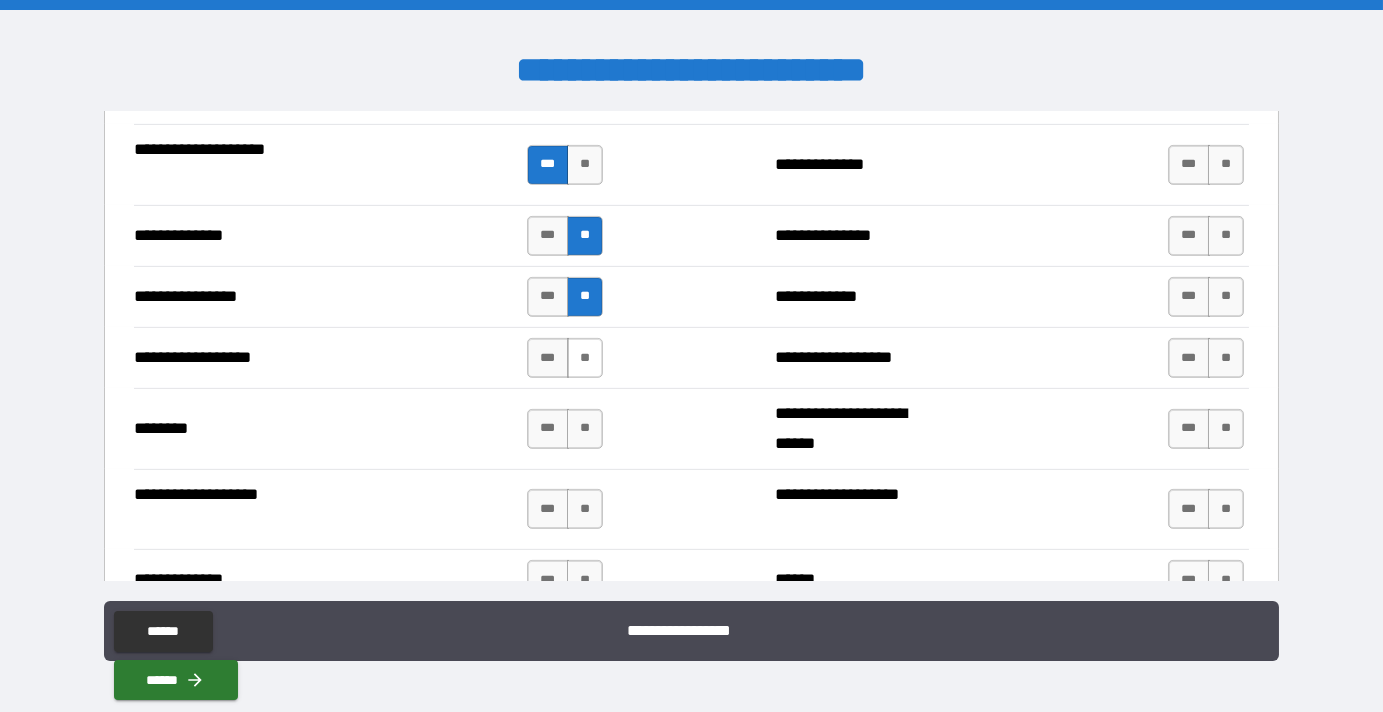 click on "**" at bounding box center (585, 358) 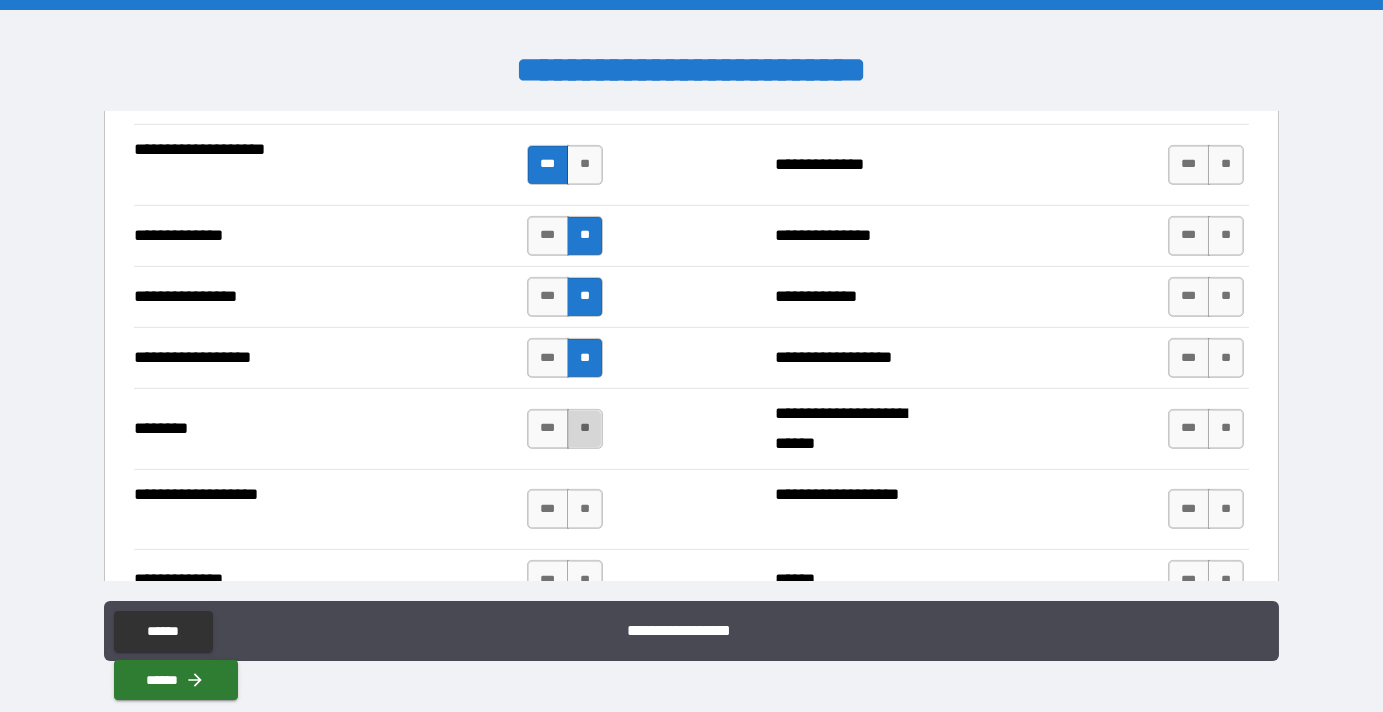 click on "**" at bounding box center (585, 429) 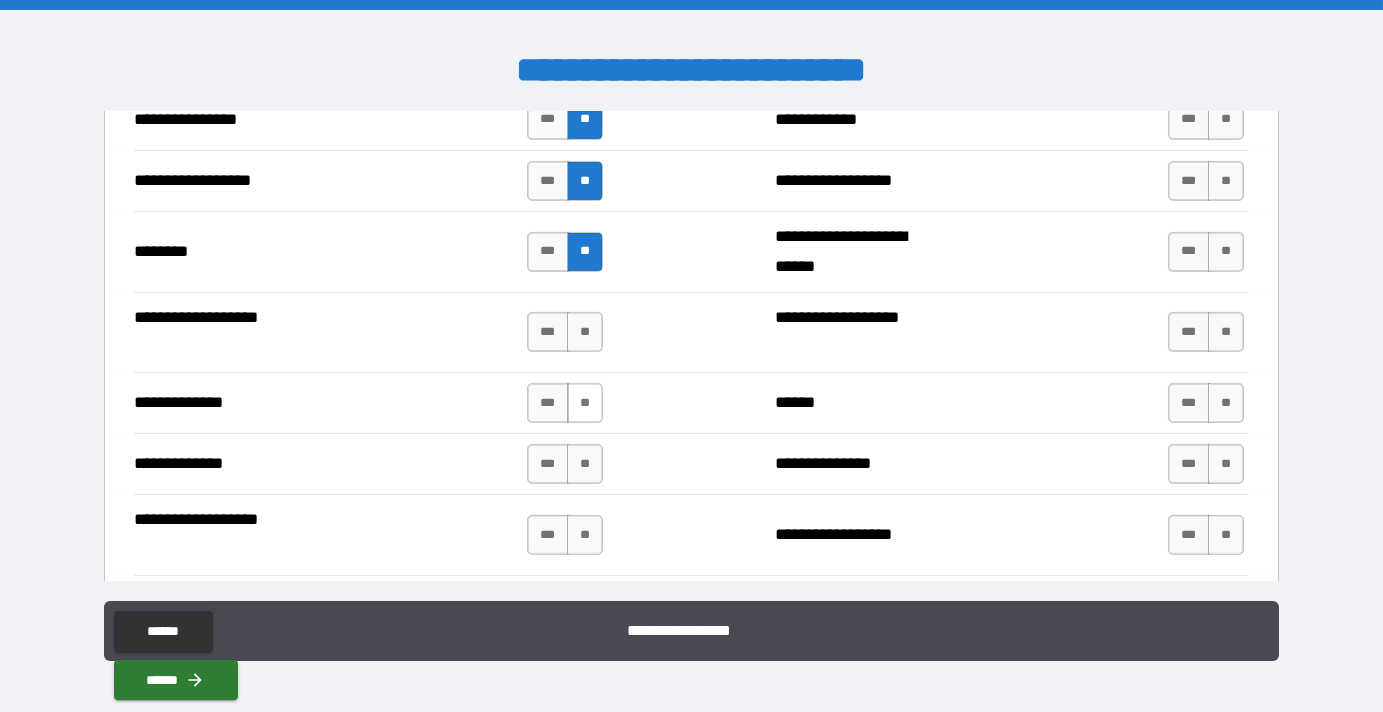 scroll, scrollTop: 3363, scrollLeft: 0, axis: vertical 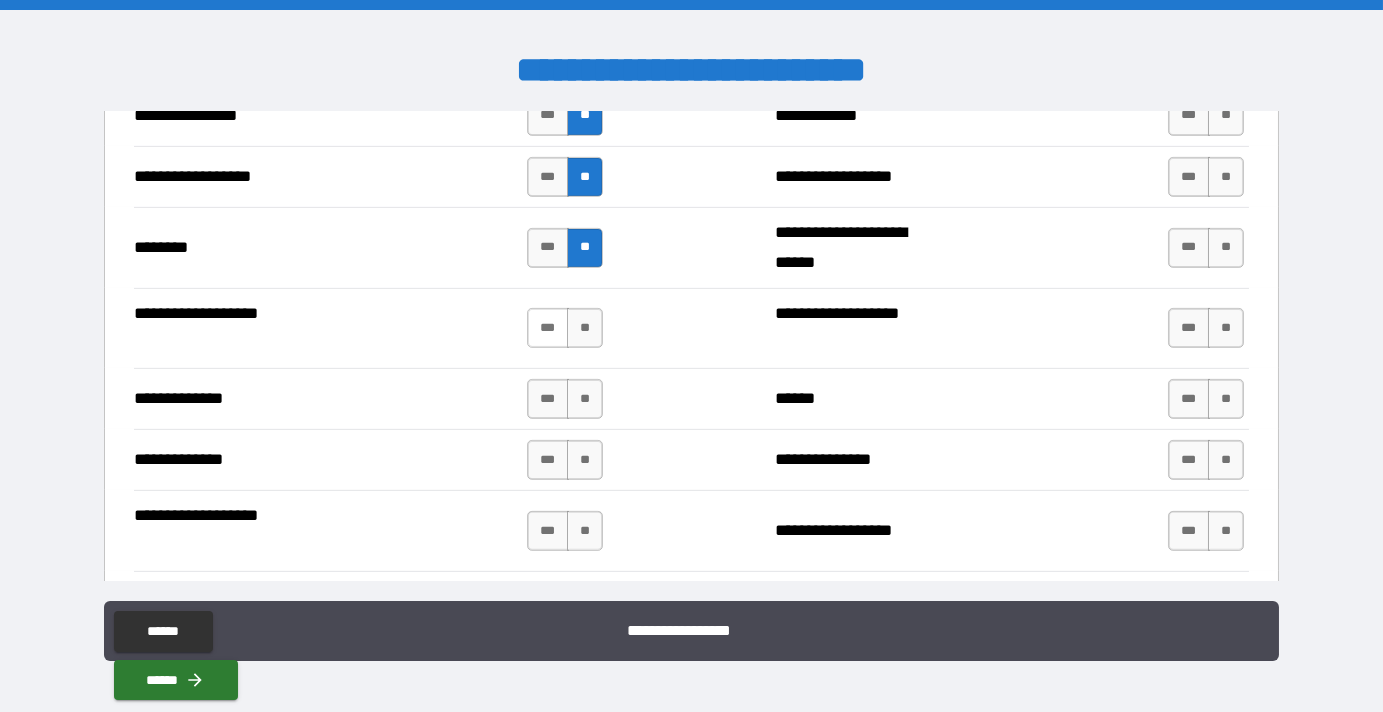 click on "***" at bounding box center (548, 328) 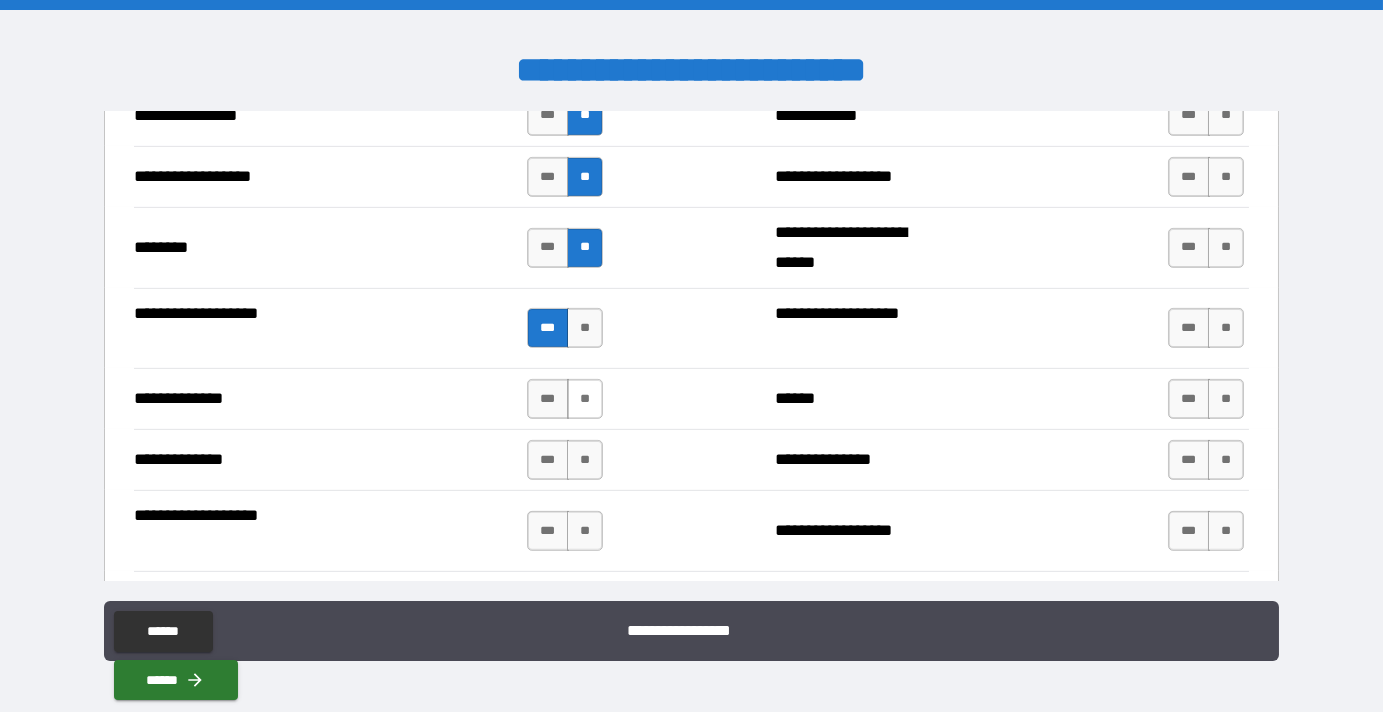 click on "**" at bounding box center [585, 399] 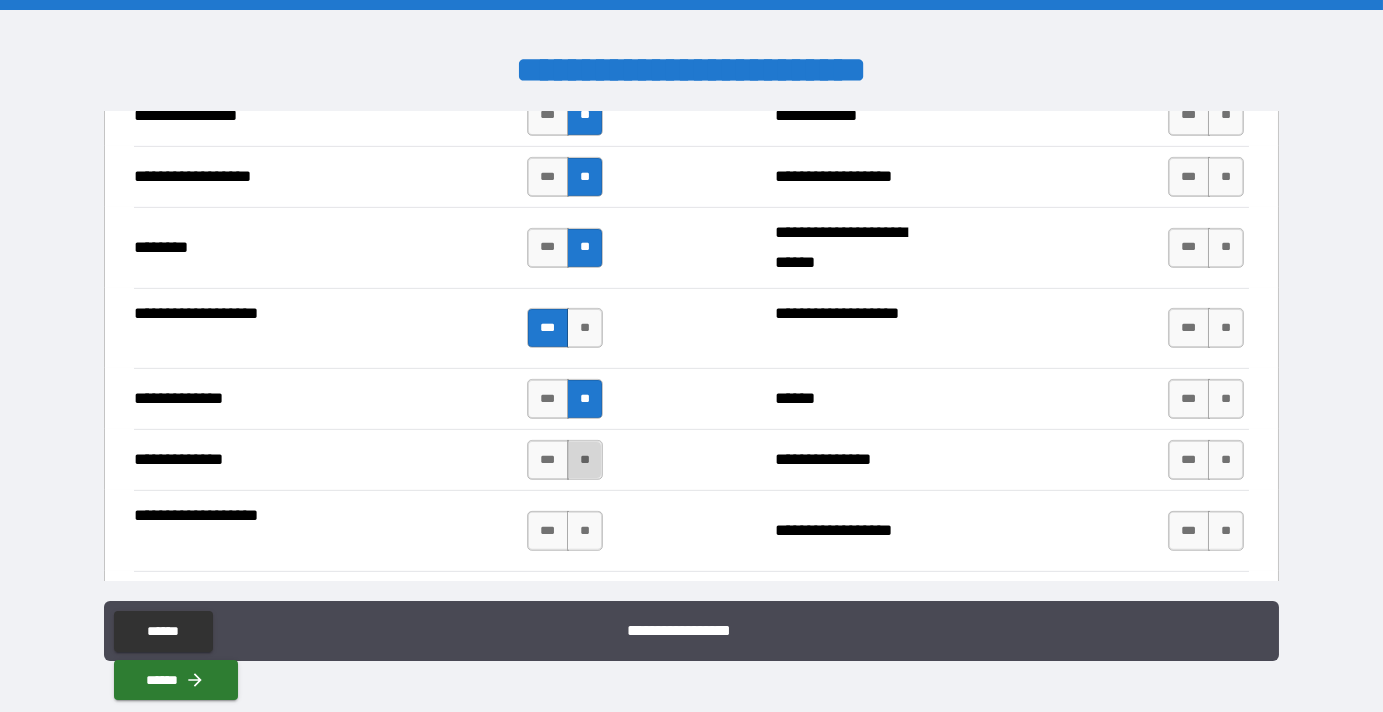 click on "**" at bounding box center [585, 460] 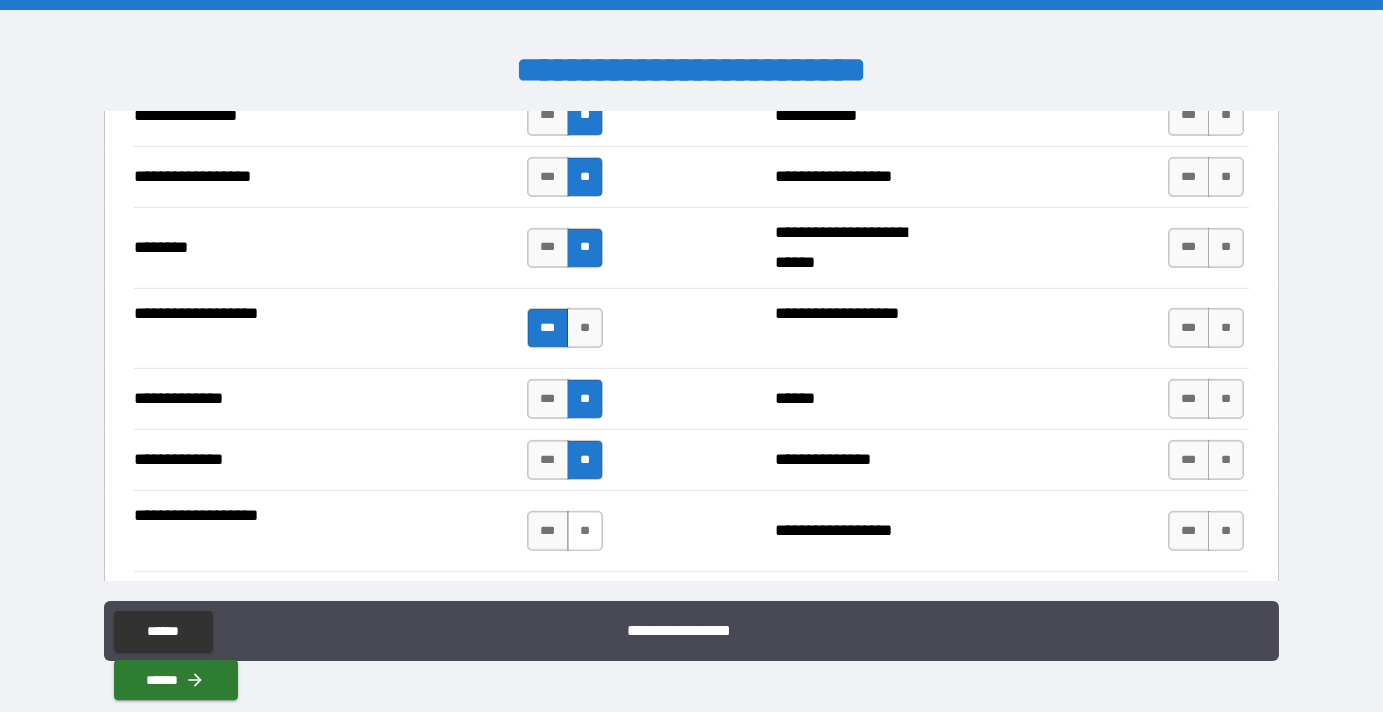 click on "**" at bounding box center [585, 531] 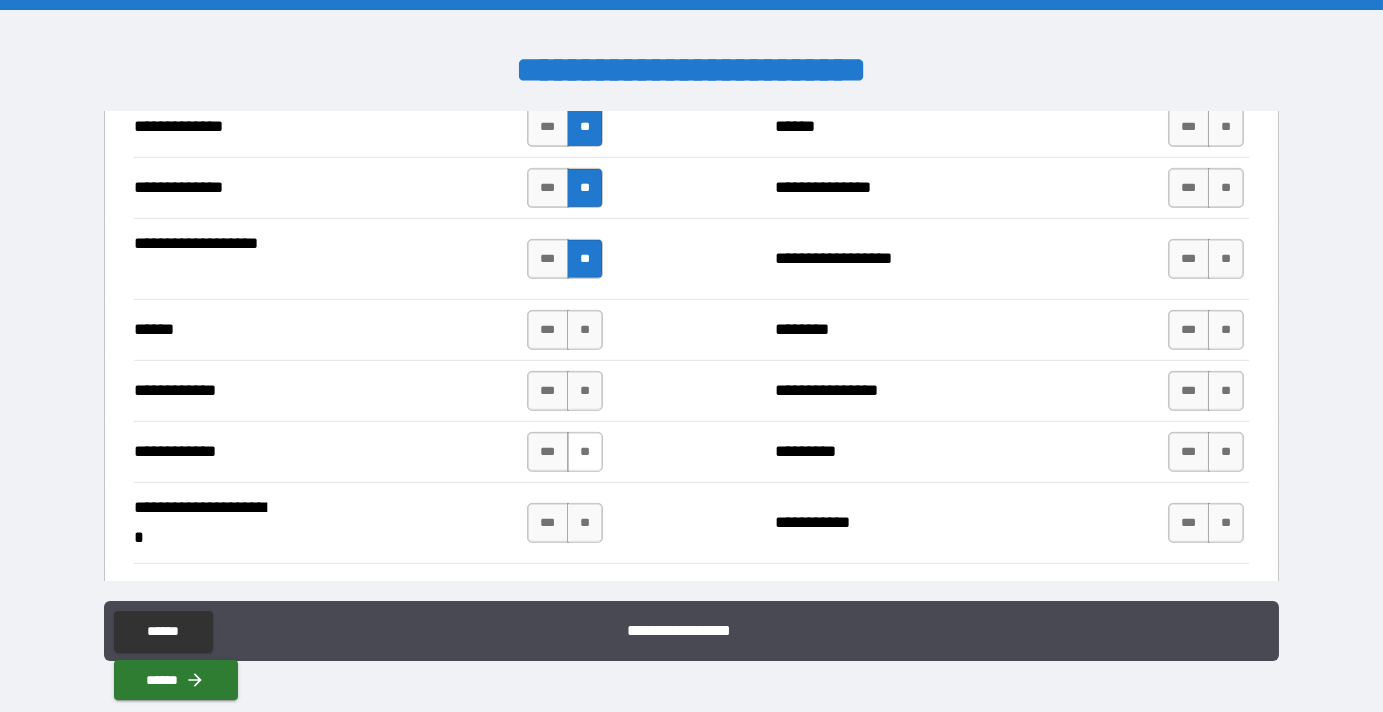 scroll, scrollTop: 3636, scrollLeft: 0, axis: vertical 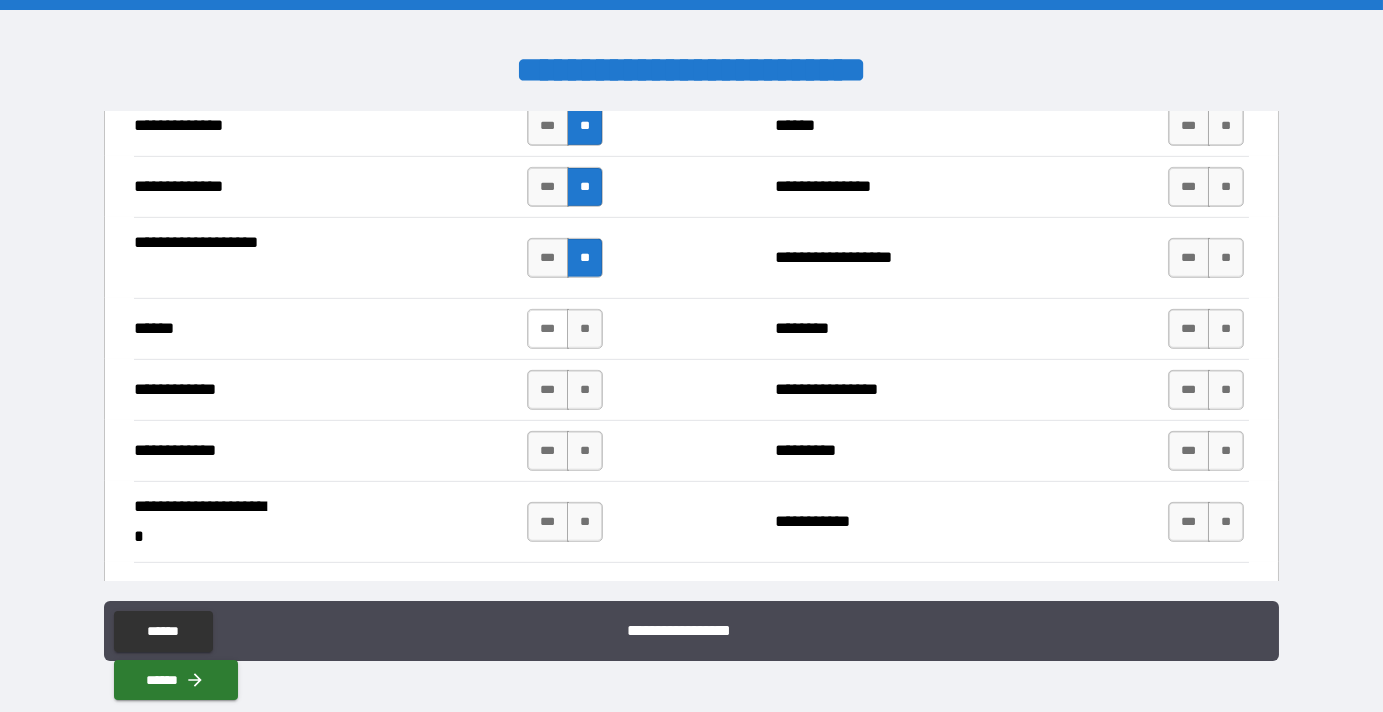 click on "***" at bounding box center (548, 329) 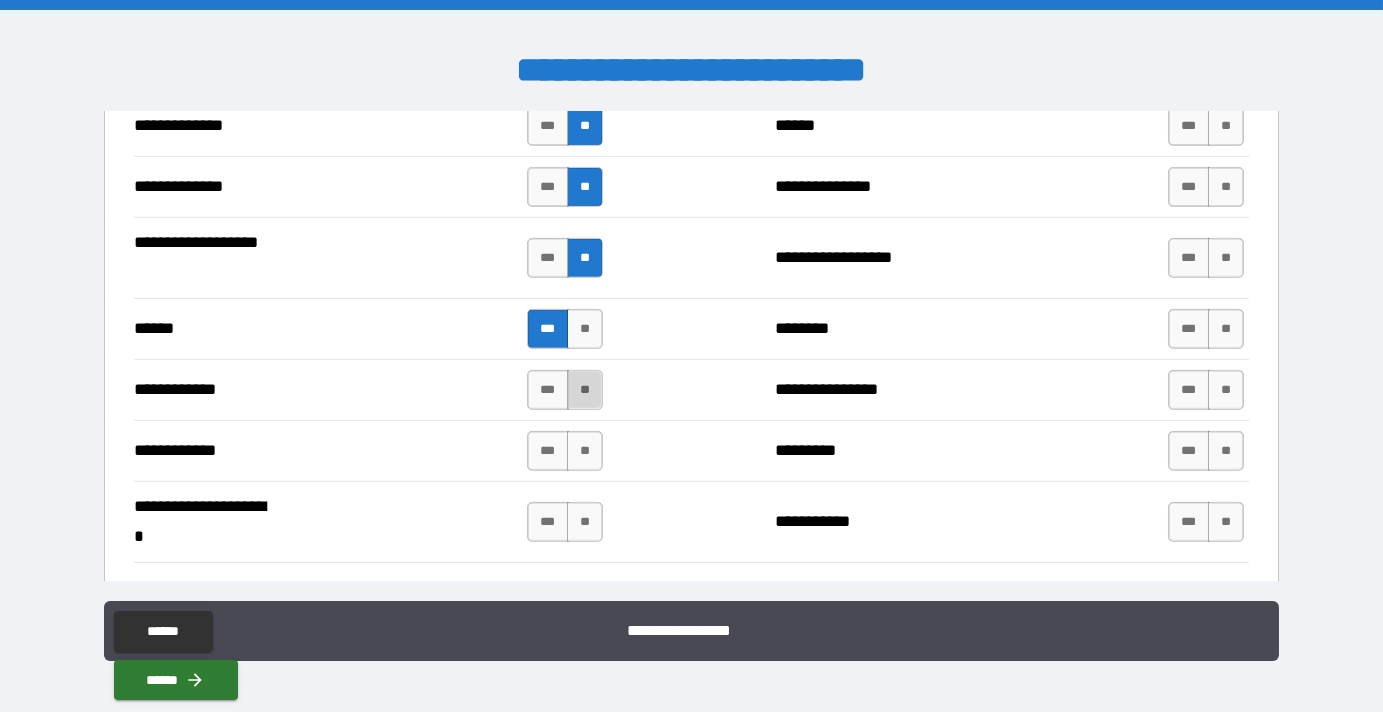 click on "**" at bounding box center (585, 390) 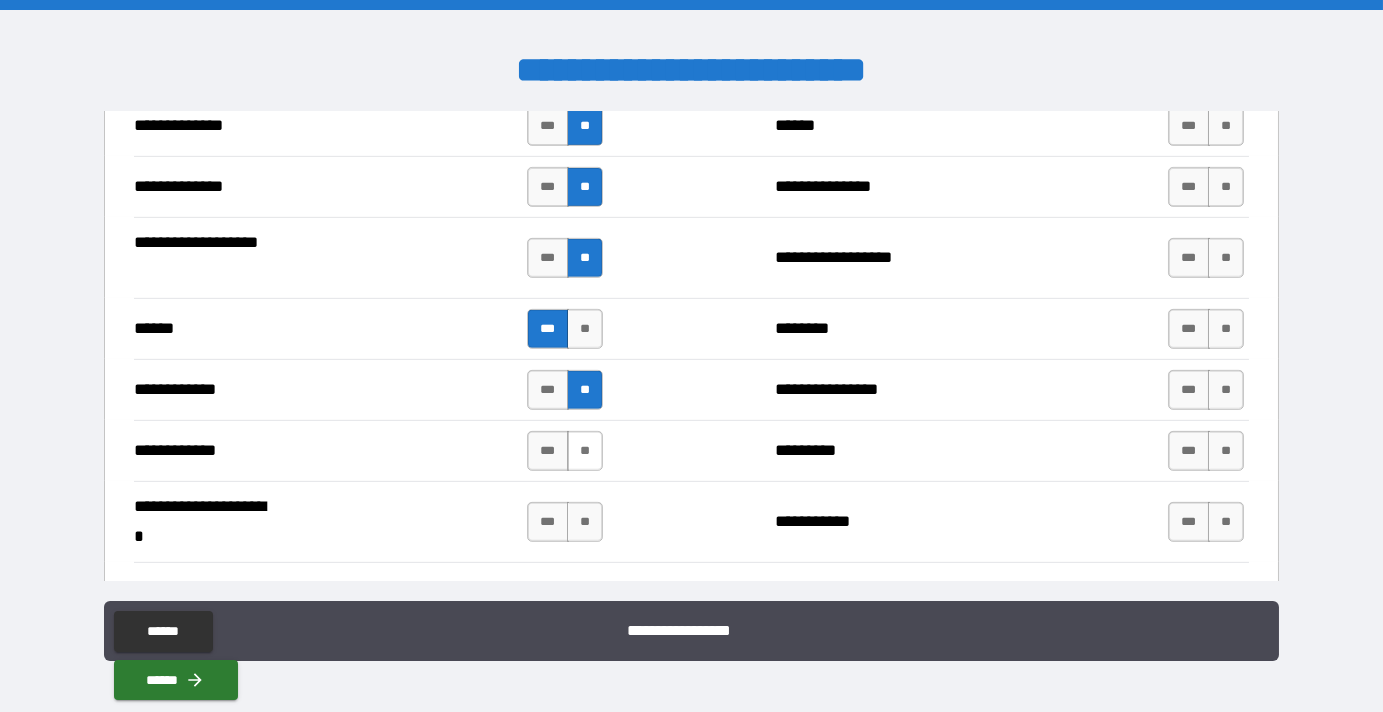 click on "**" at bounding box center (585, 451) 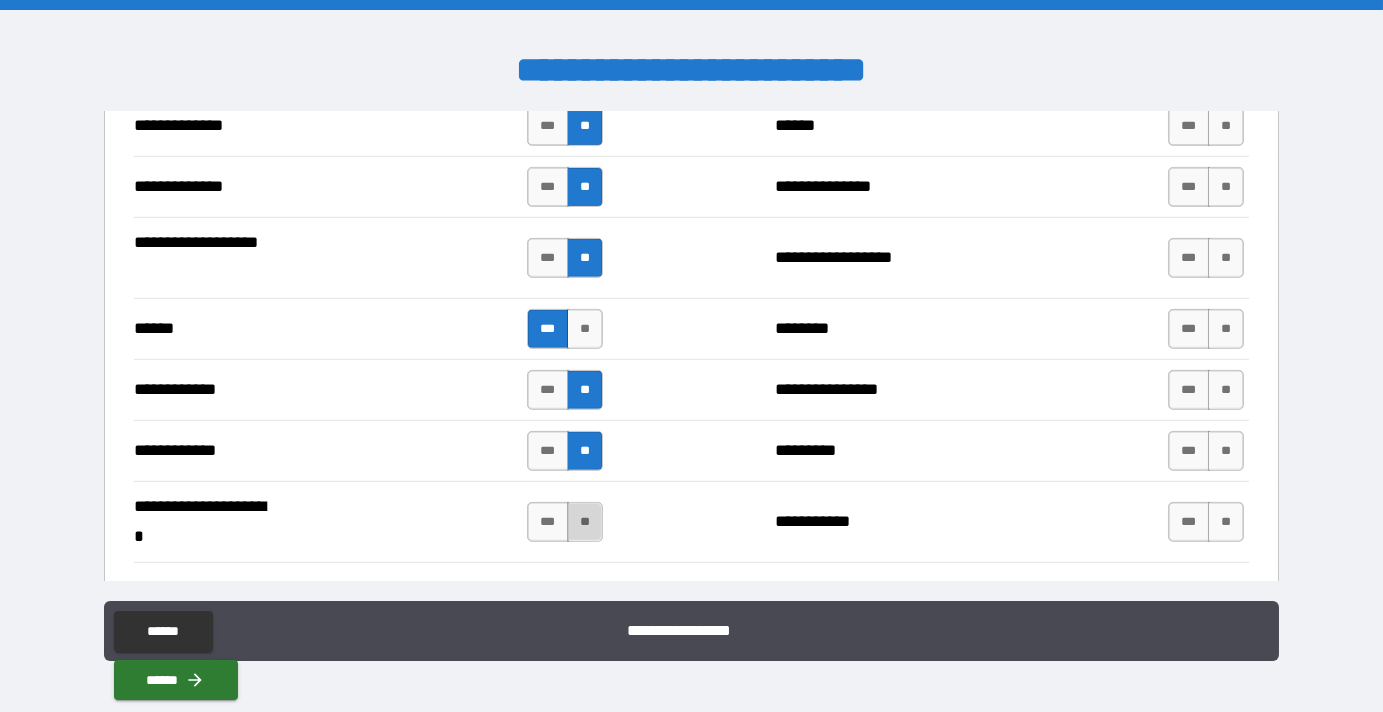 click on "**" at bounding box center (585, 522) 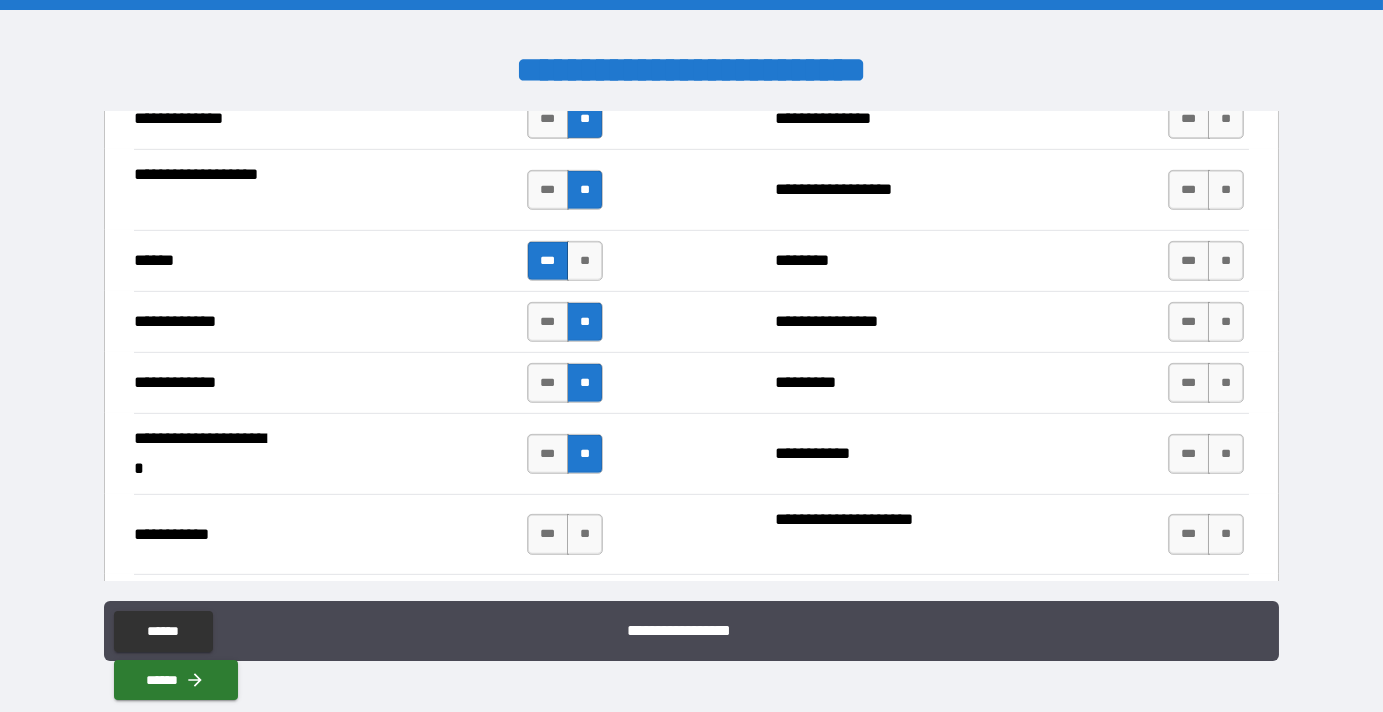 scroll, scrollTop: 3909, scrollLeft: 0, axis: vertical 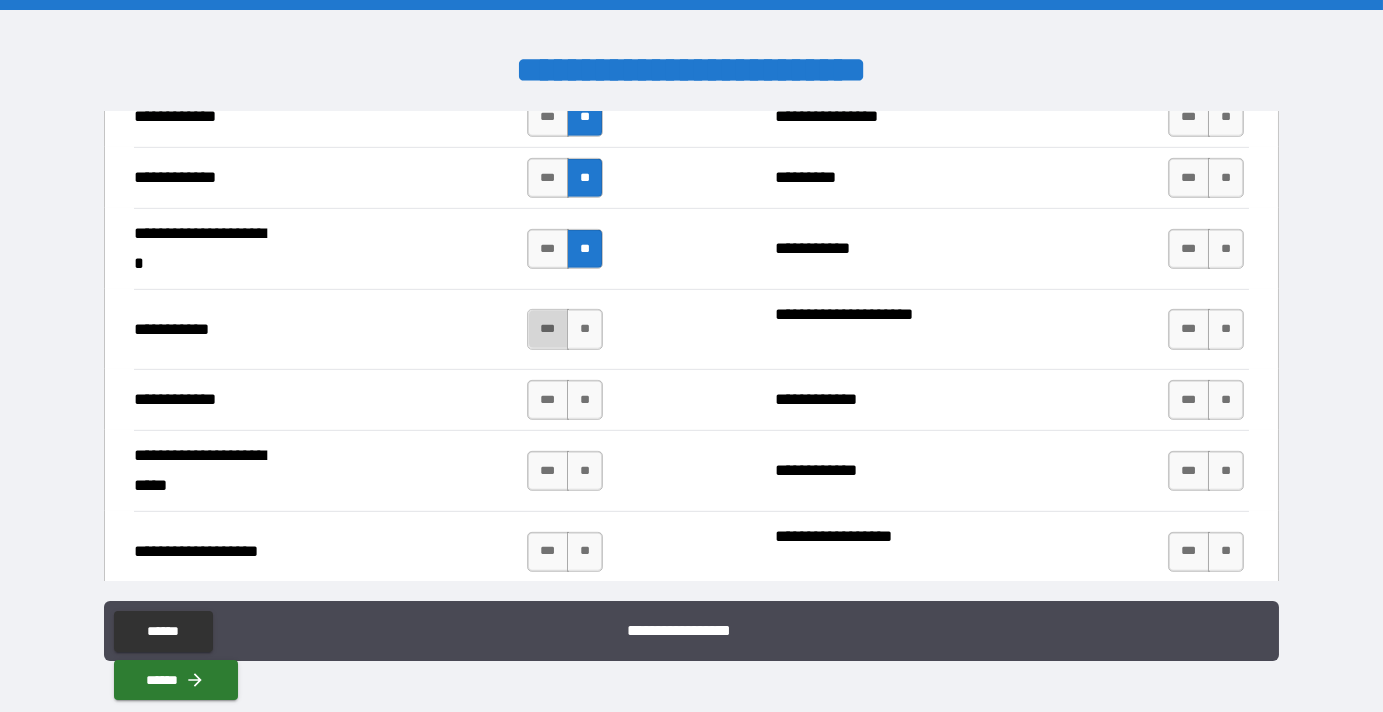 click on "***" at bounding box center [548, 329] 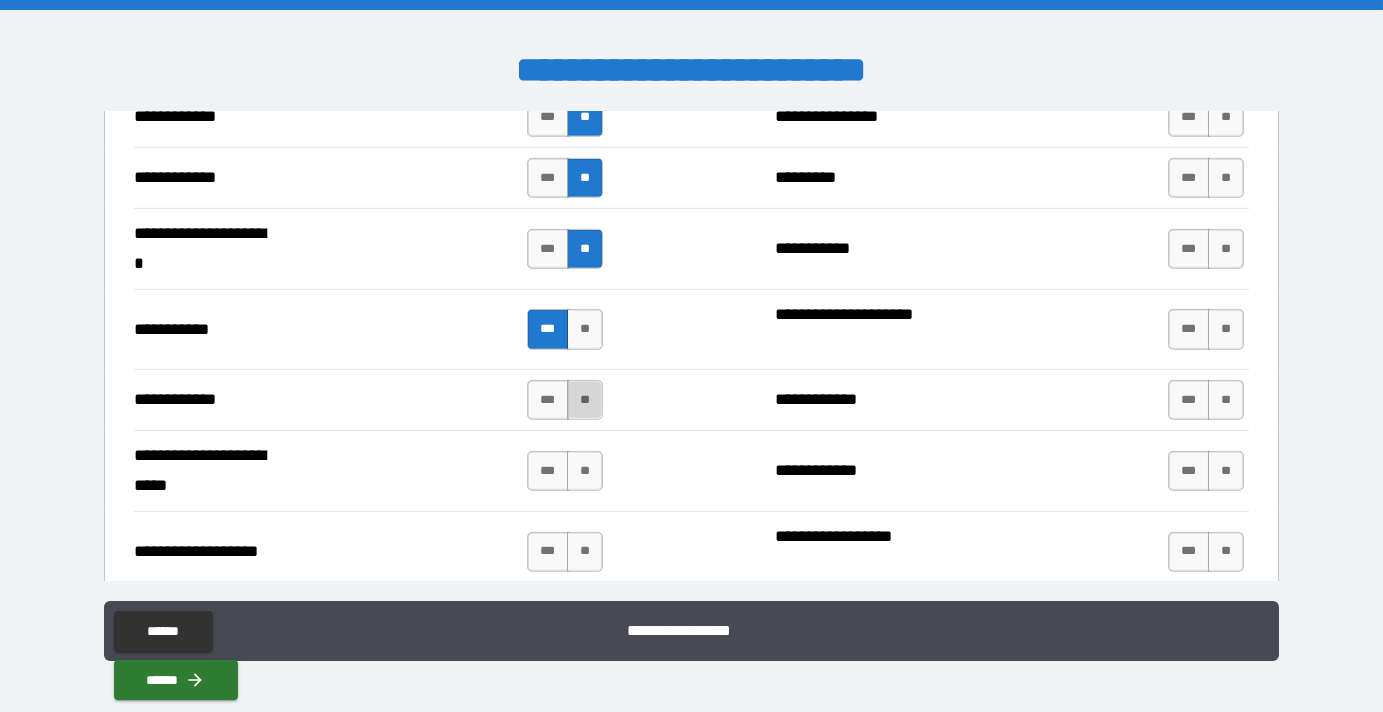 click on "**" at bounding box center (585, 400) 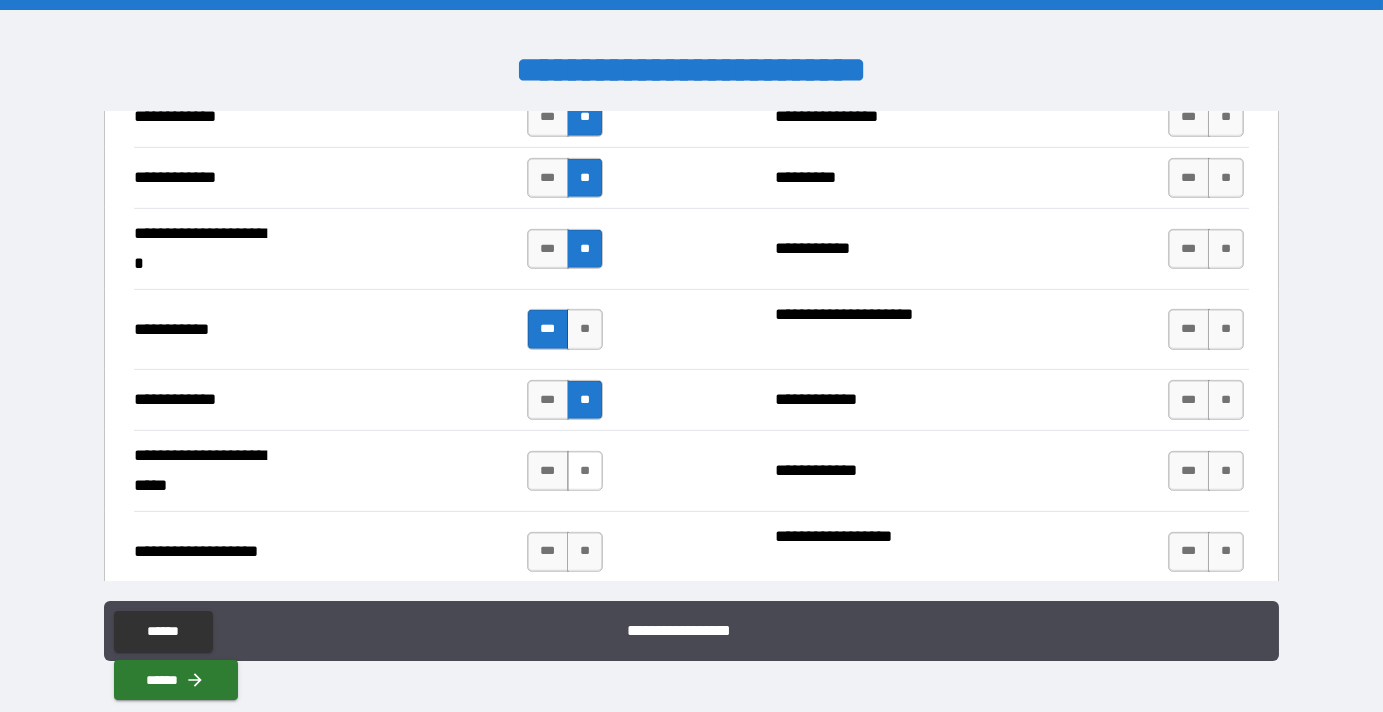 click on "**" at bounding box center [585, 471] 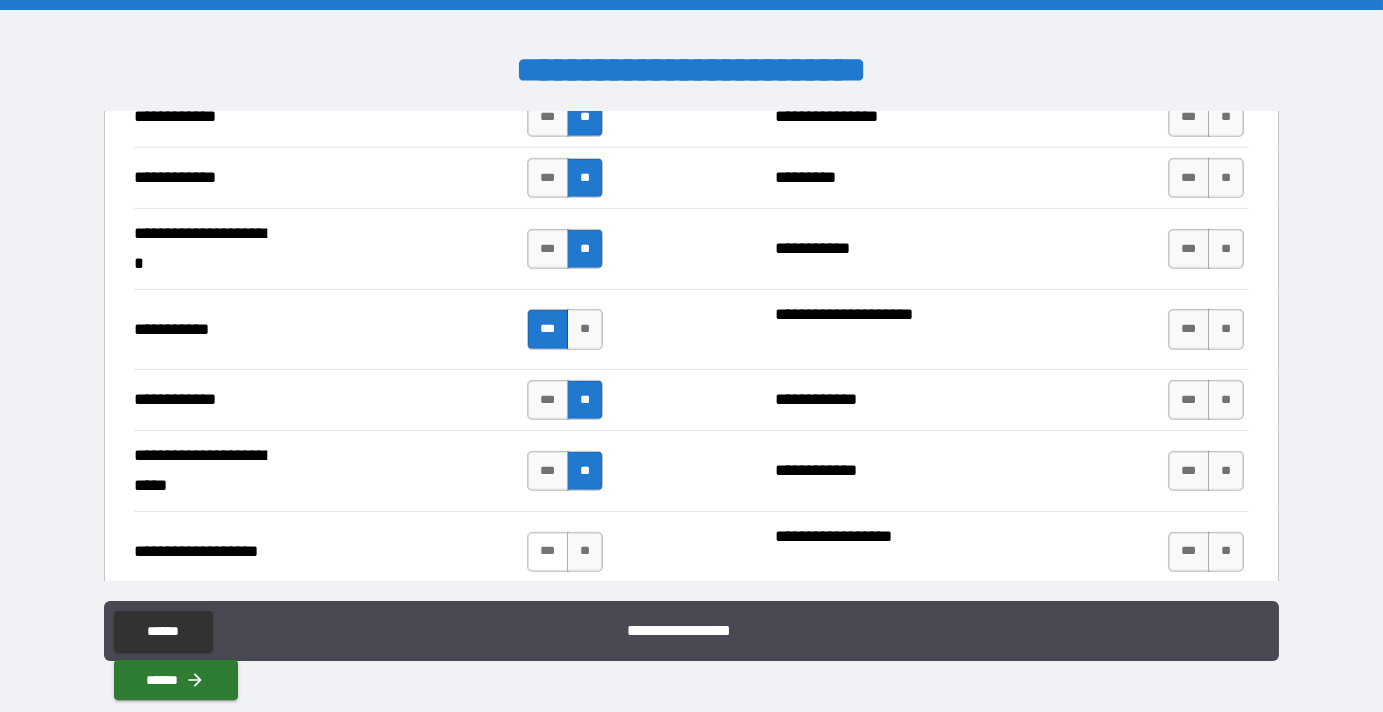 click on "***" at bounding box center (548, 552) 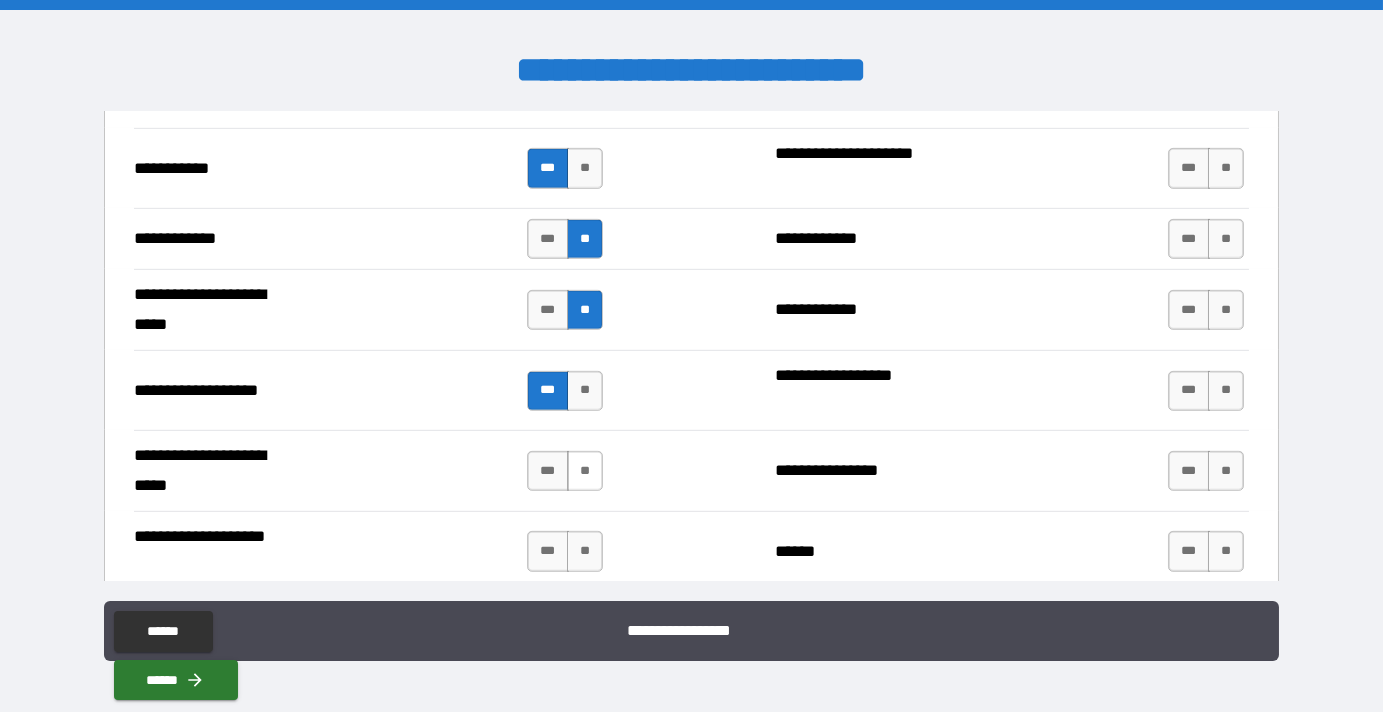 scroll, scrollTop: 4090, scrollLeft: 0, axis: vertical 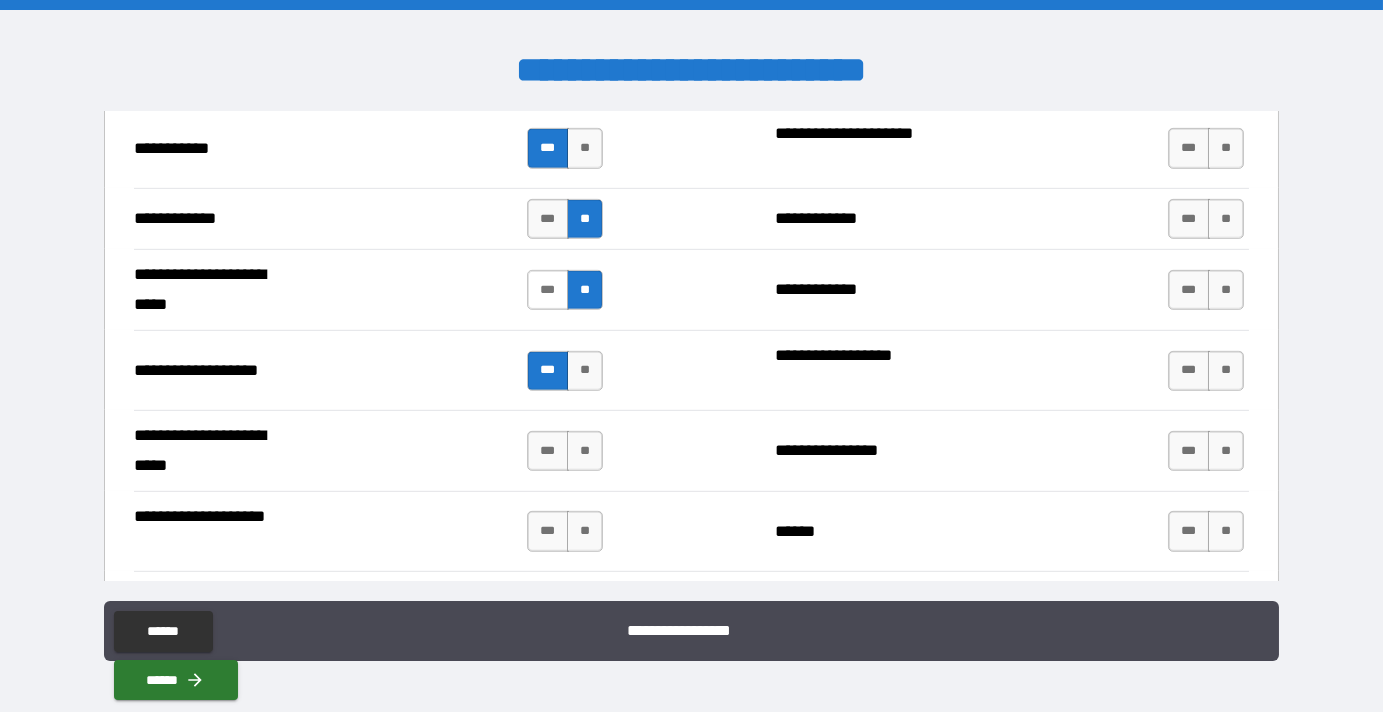 click on "***" at bounding box center (548, 290) 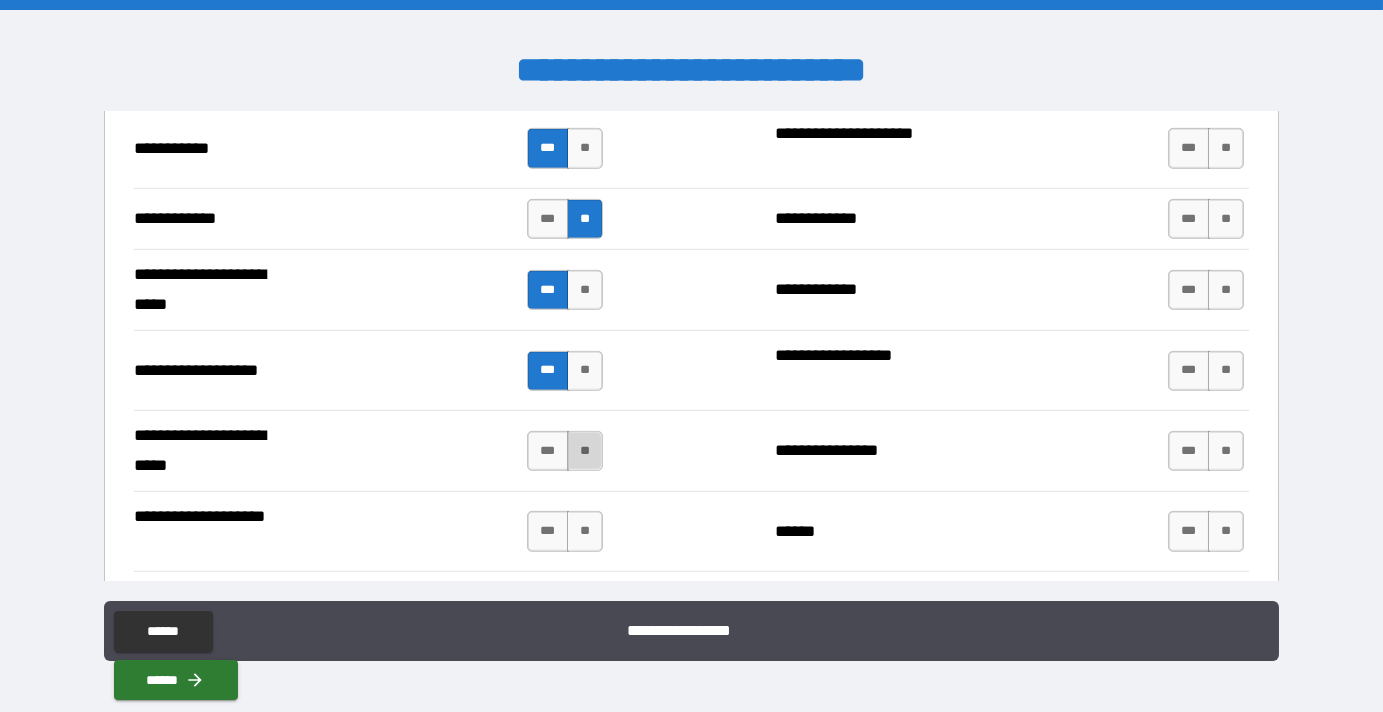click on "**" at bounding box center [585, 451] 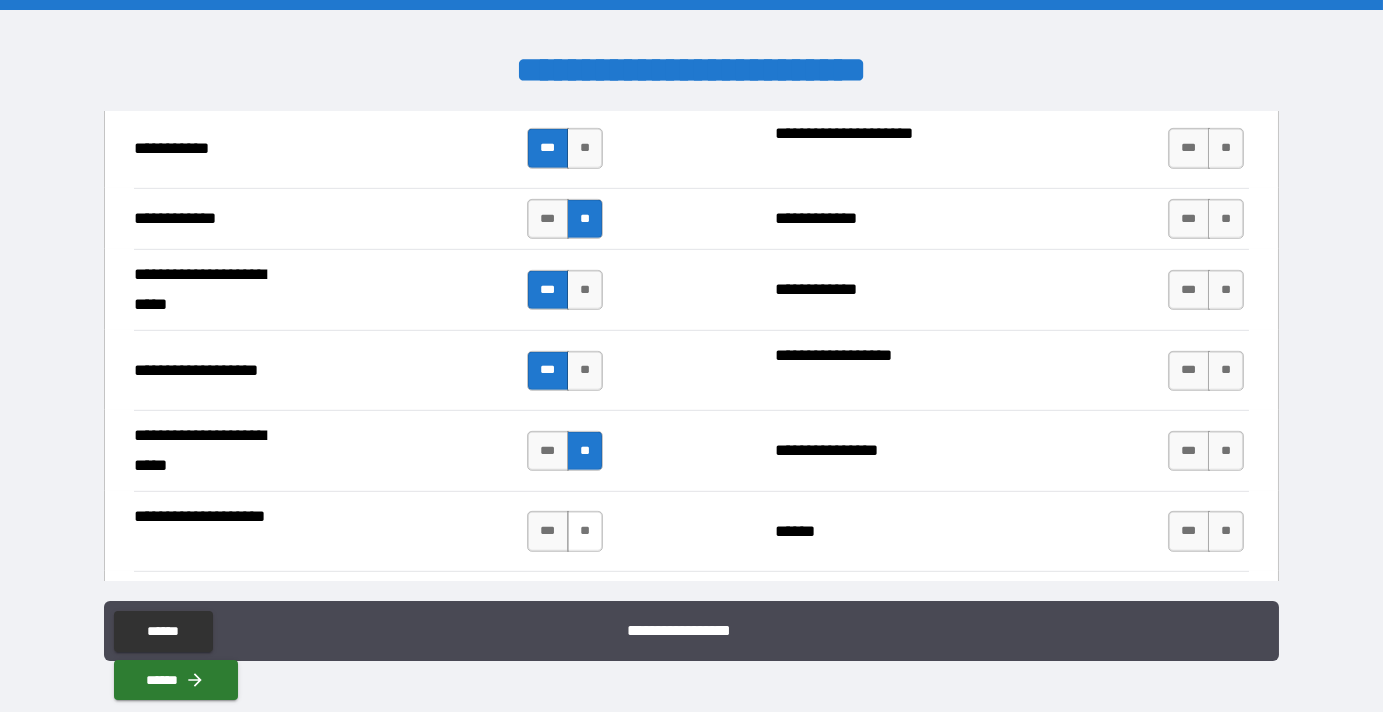 click on "**" at bounding box center (585, 531) 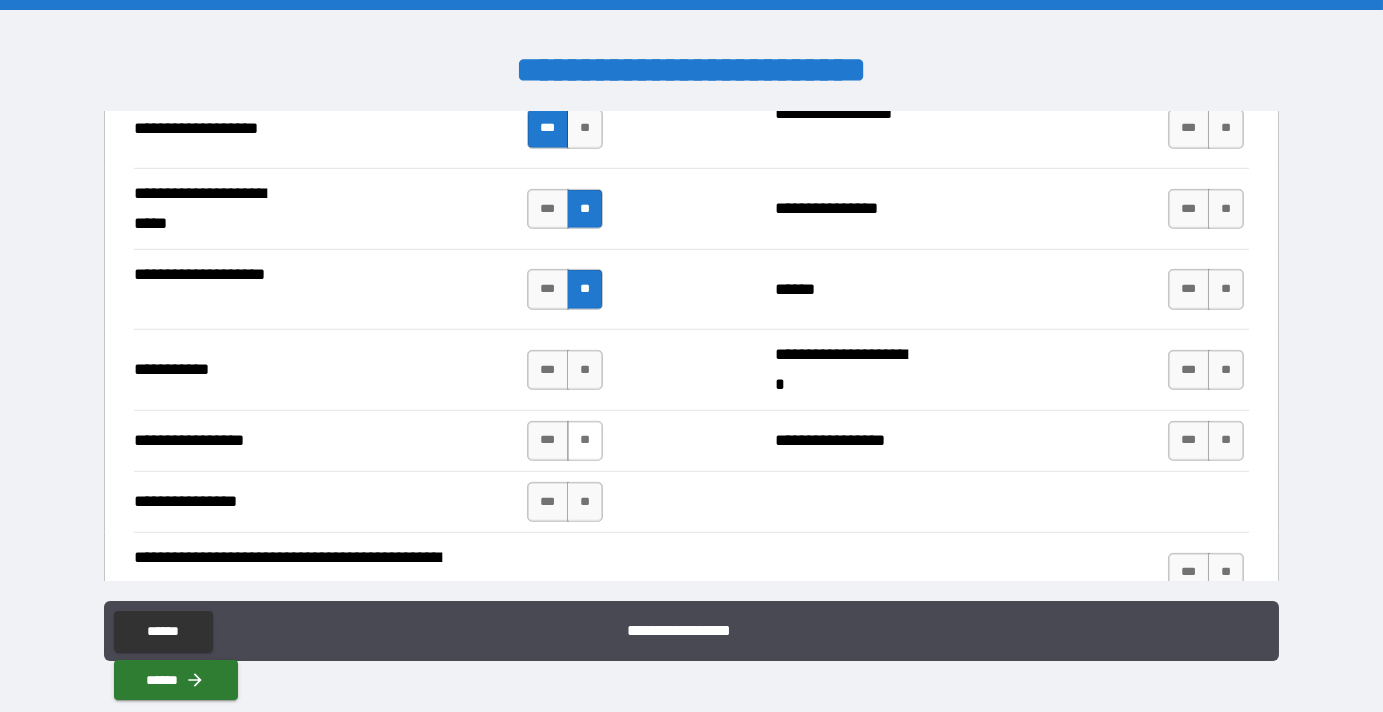 scroll, scrollTop: 4363, scrollLeft: 0, axis: vertical 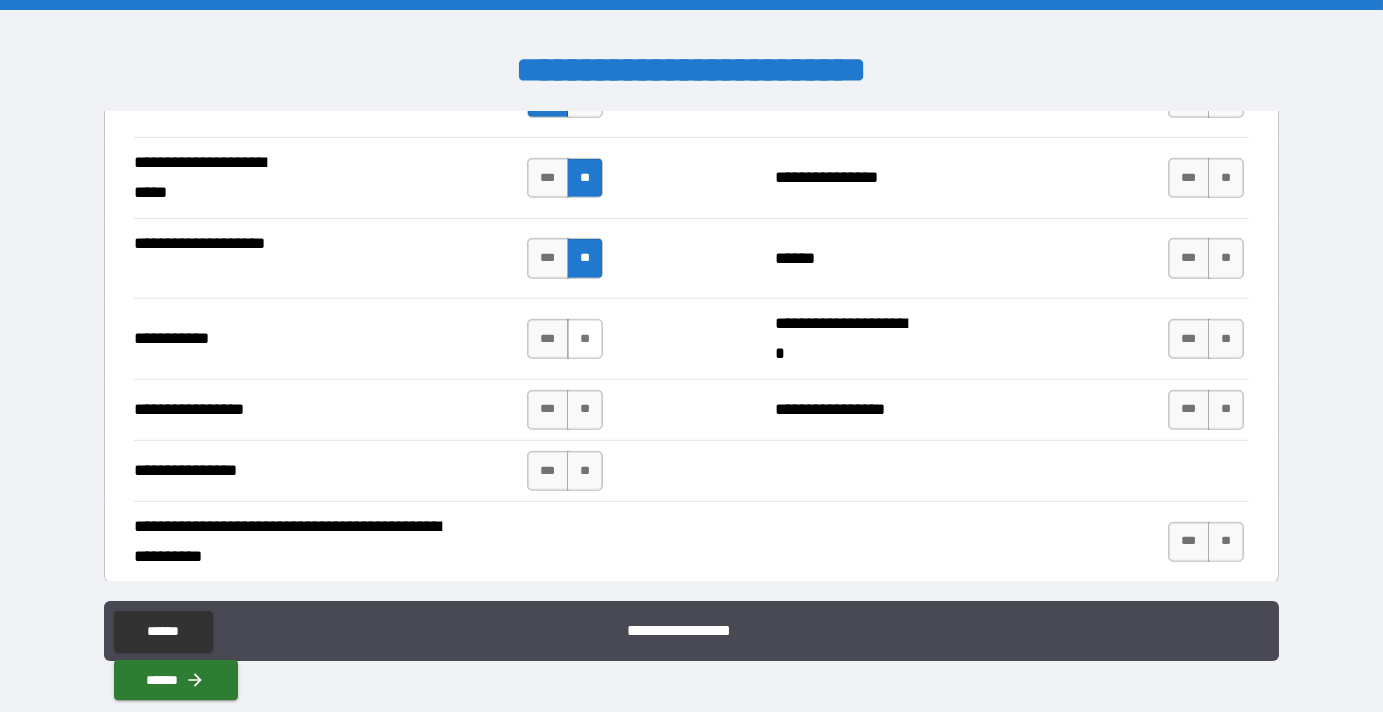 click on "**" at bounding box center (585, 339) 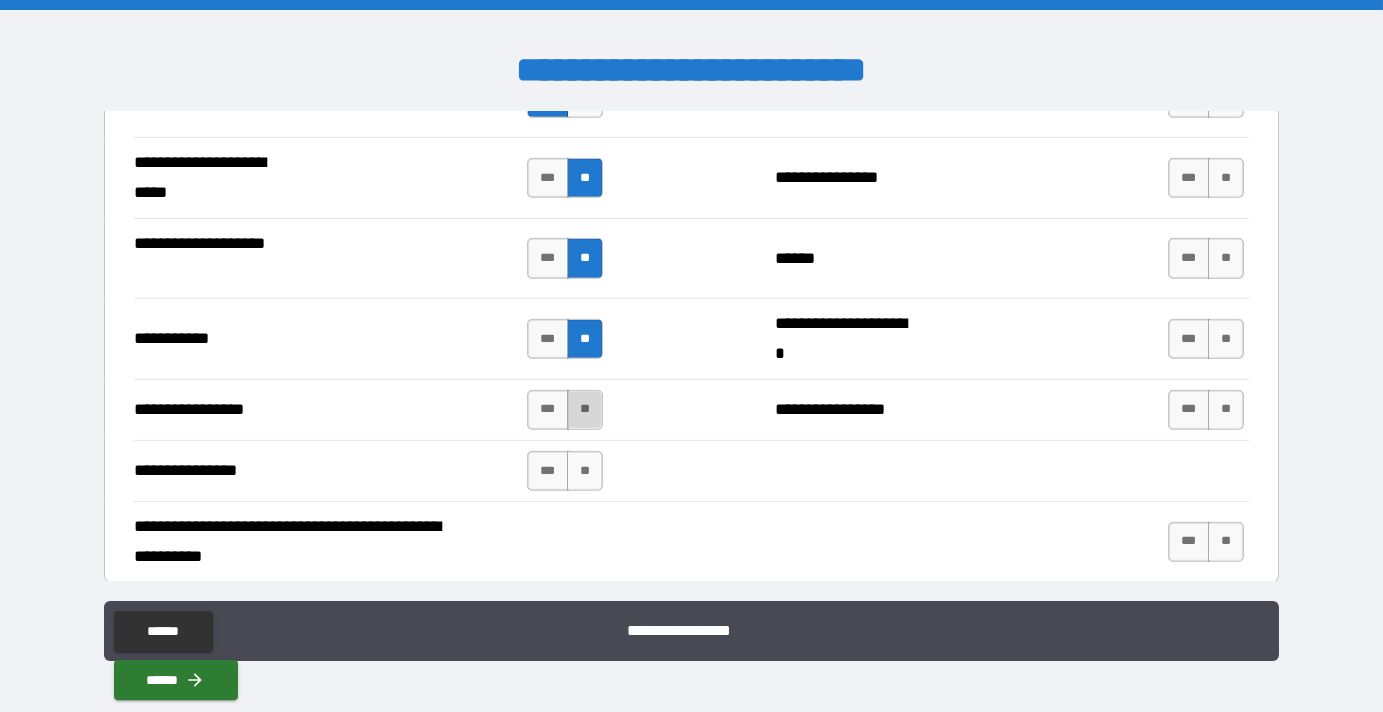 click on "**" at bounding box center (585, 410) 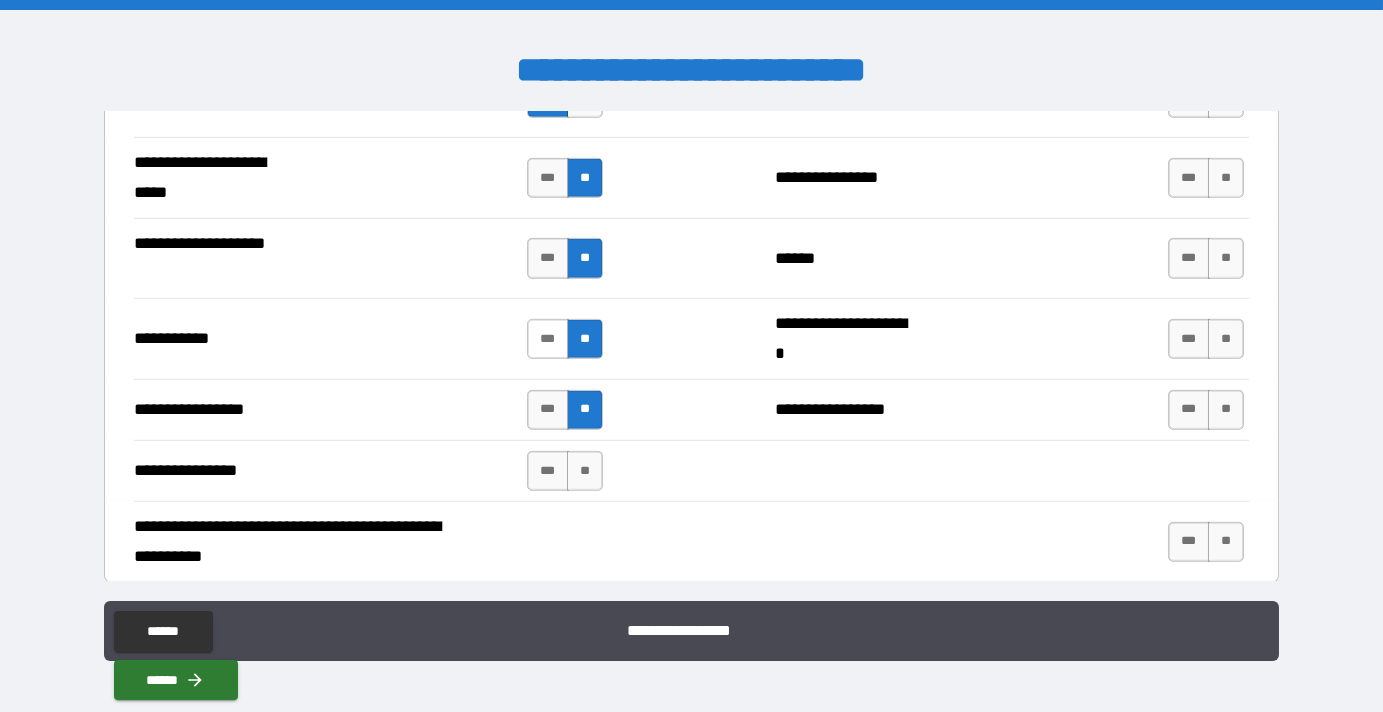 click on "***" at bounding box center [548, 339] 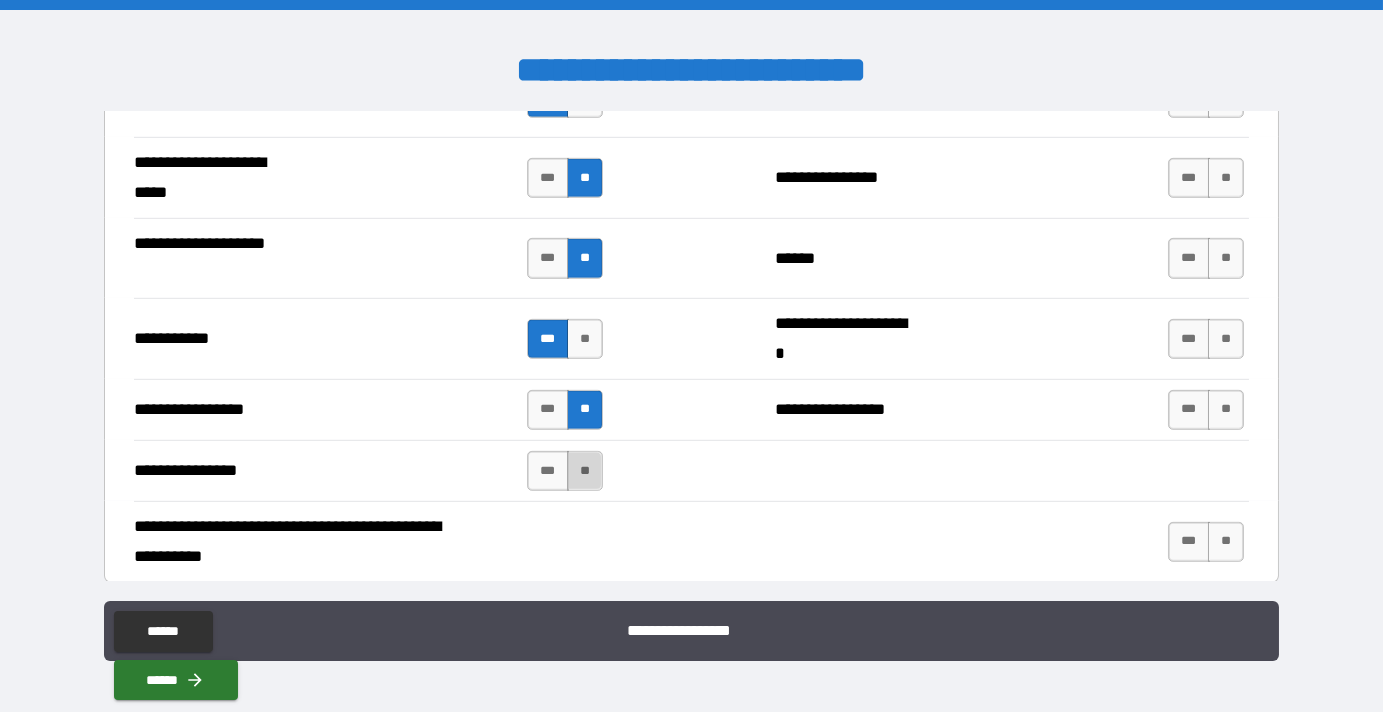 click on "**" at bounding box center [585, 471] 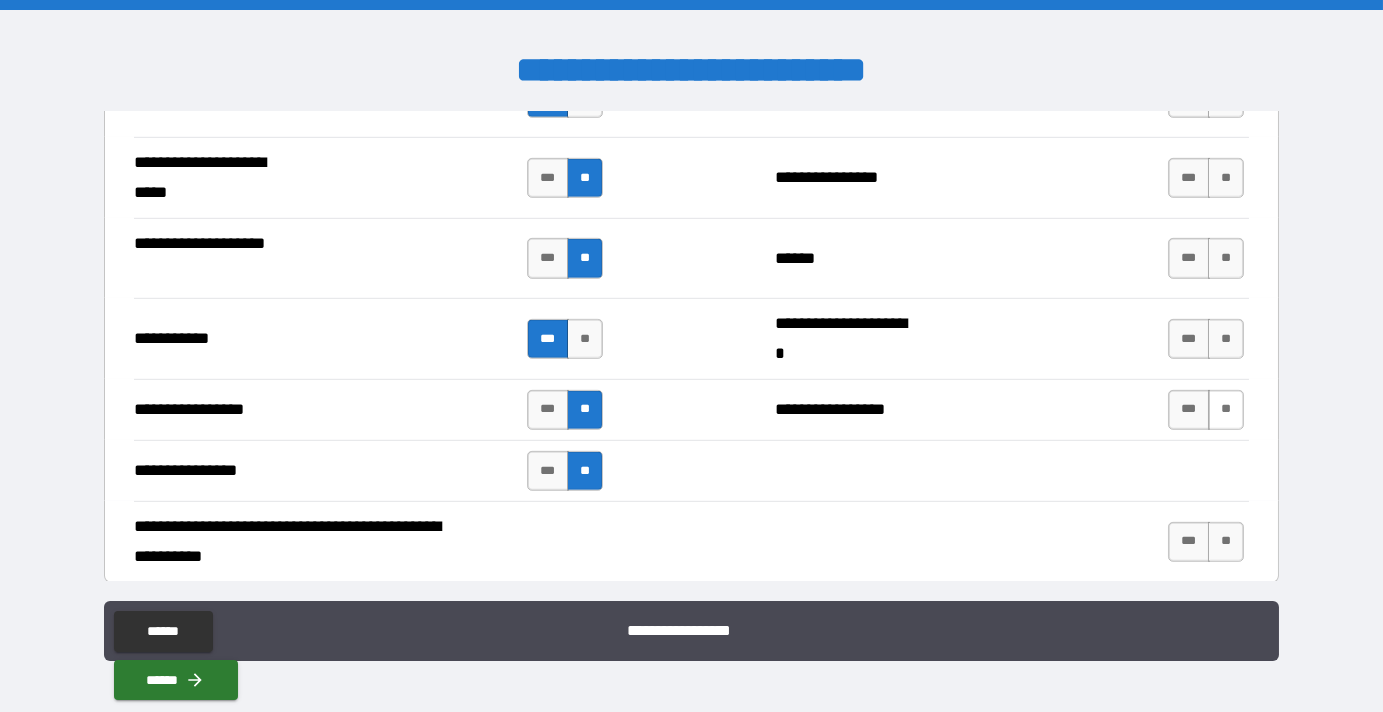 click on "**" at bounding box center (1226, 410) 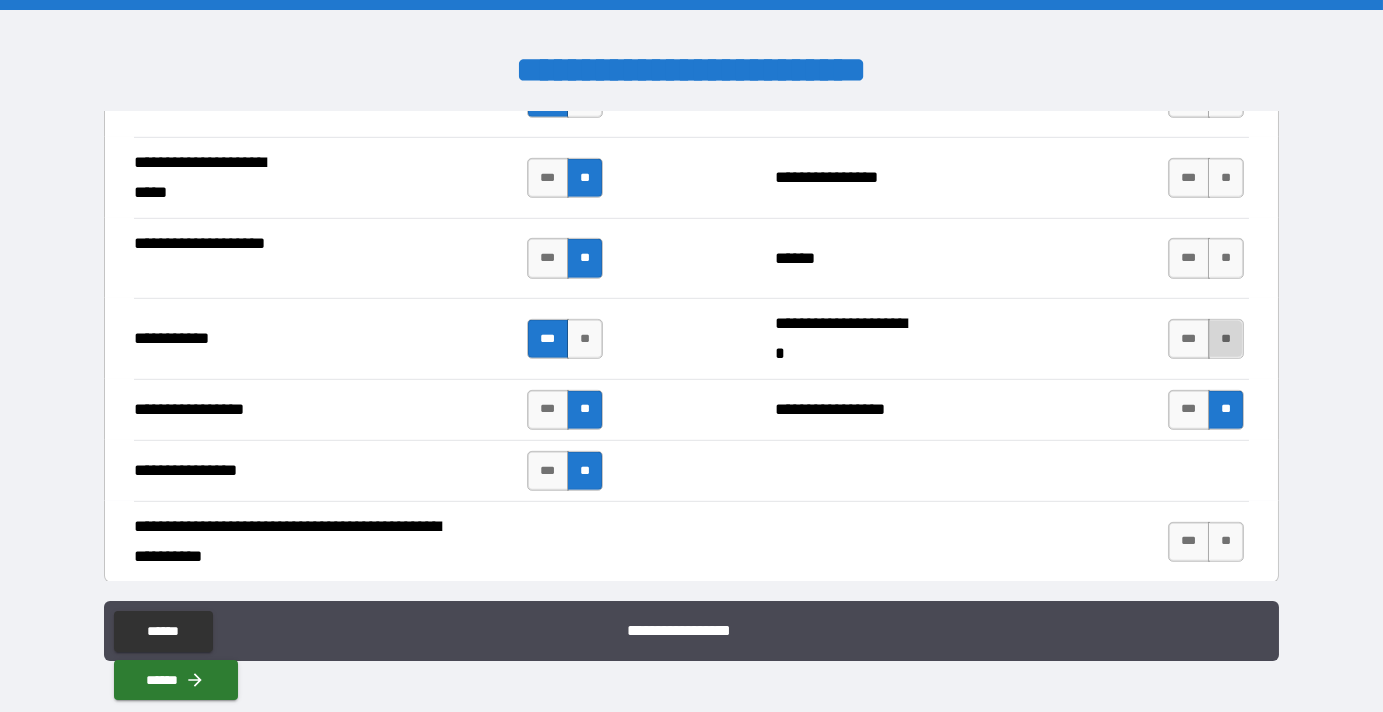 click on "**" at bounding box center [1226, 339] 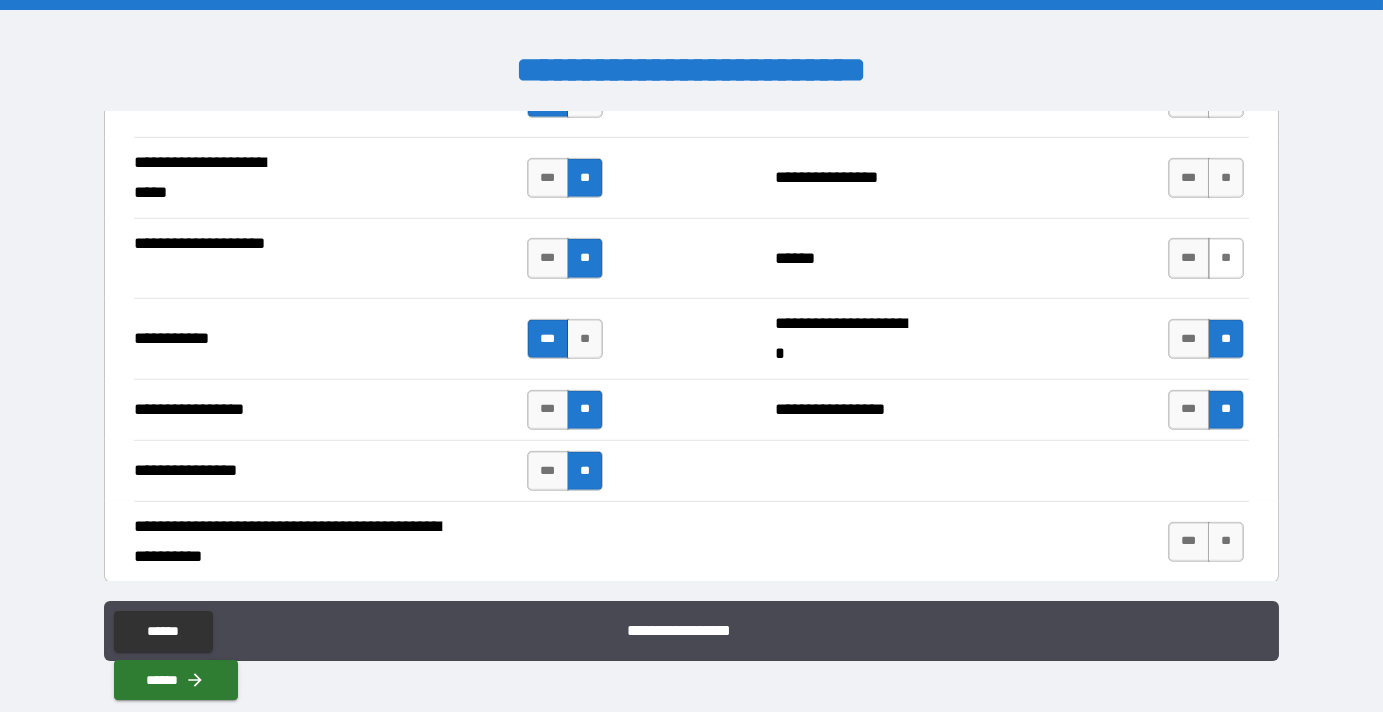 click on "**" at bounding box center [1226, 258] 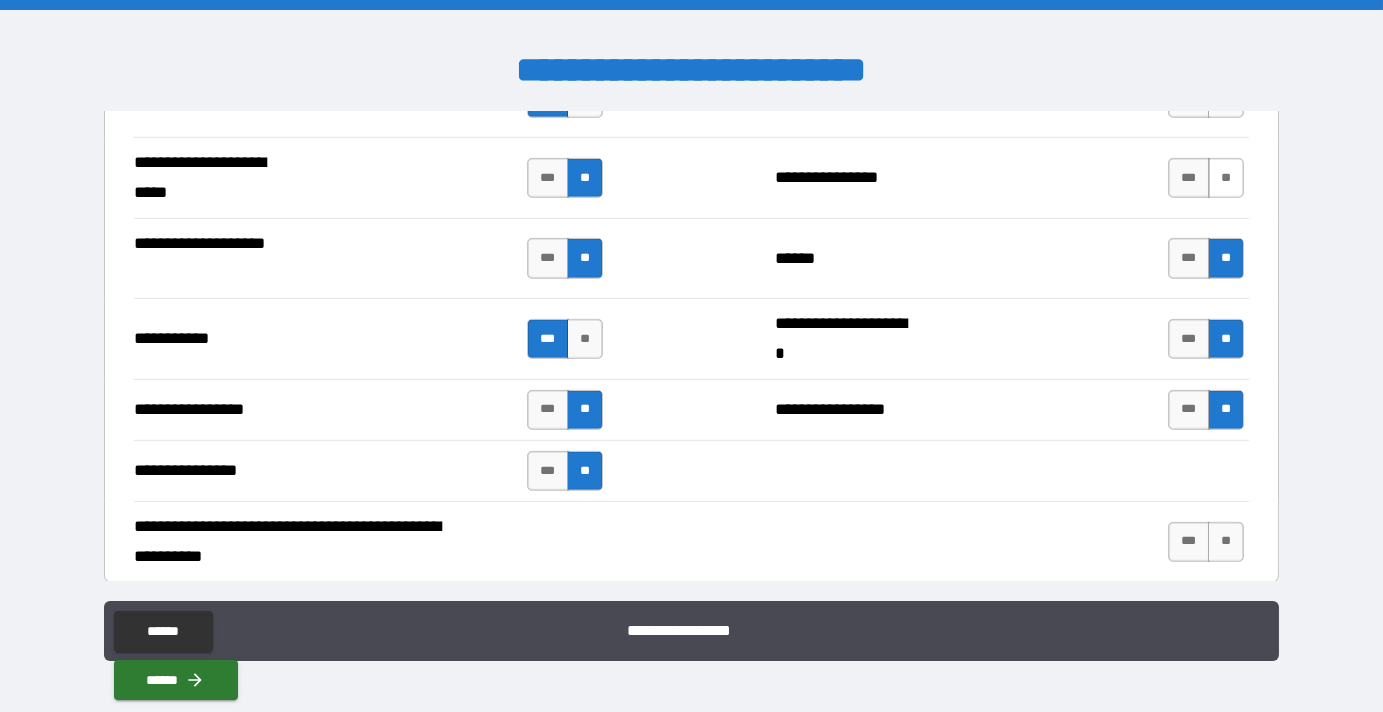 click on "**" at bounding box center (1226, 178) 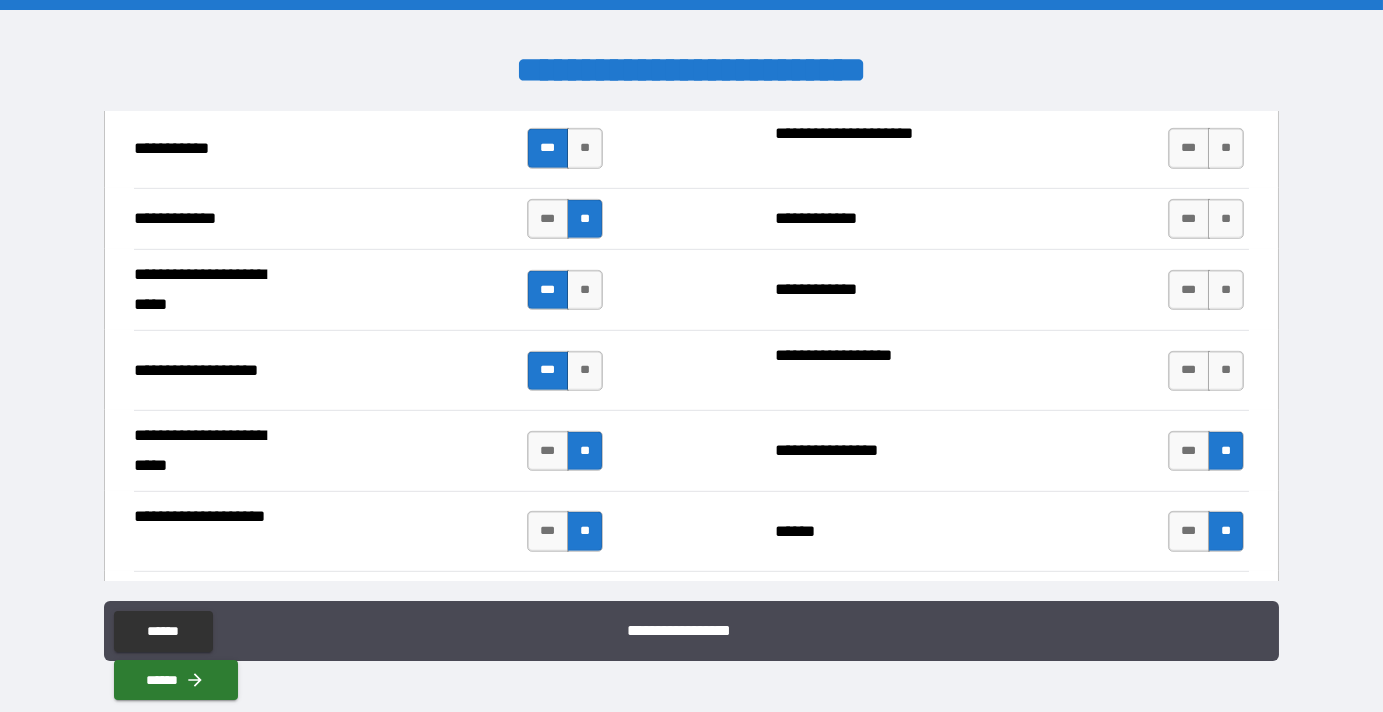 scroll, scrollTop: 4000, scrollLeft: 0, axis: vertical 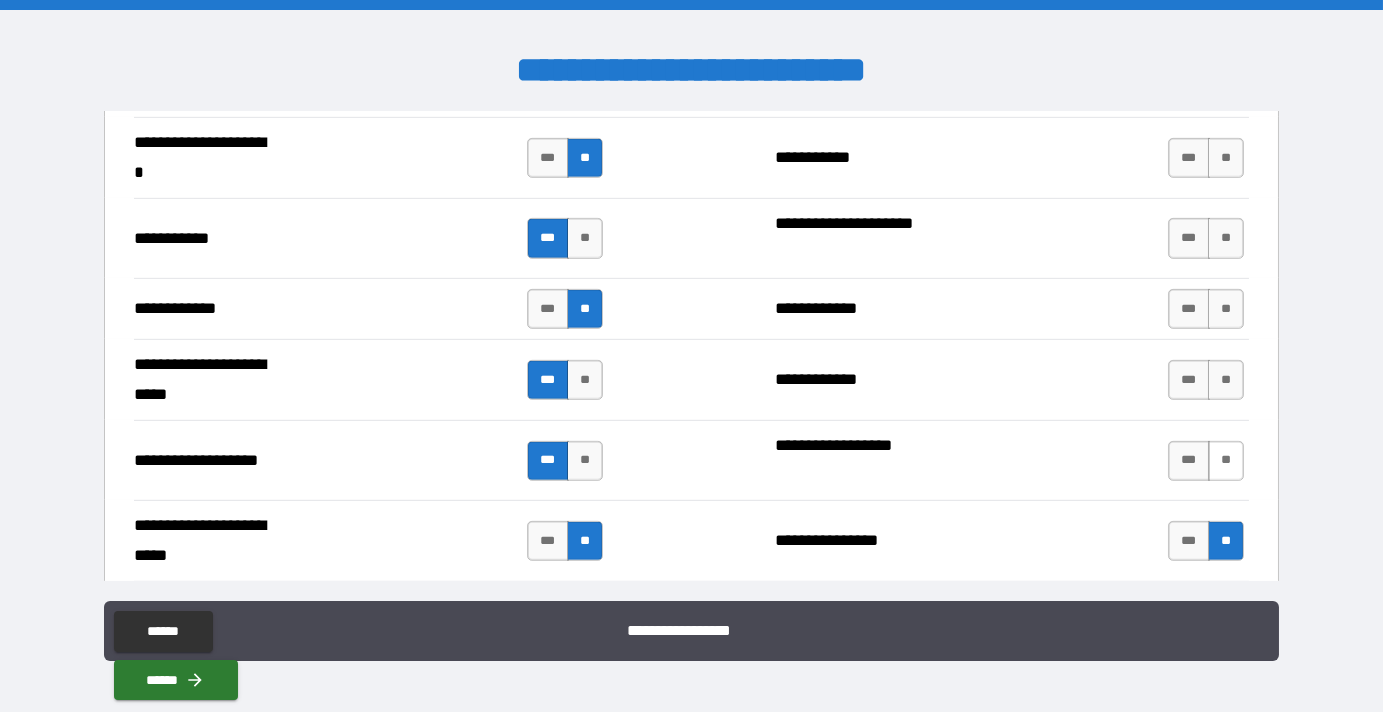 click on "**" at bounding box center (1226, 461) 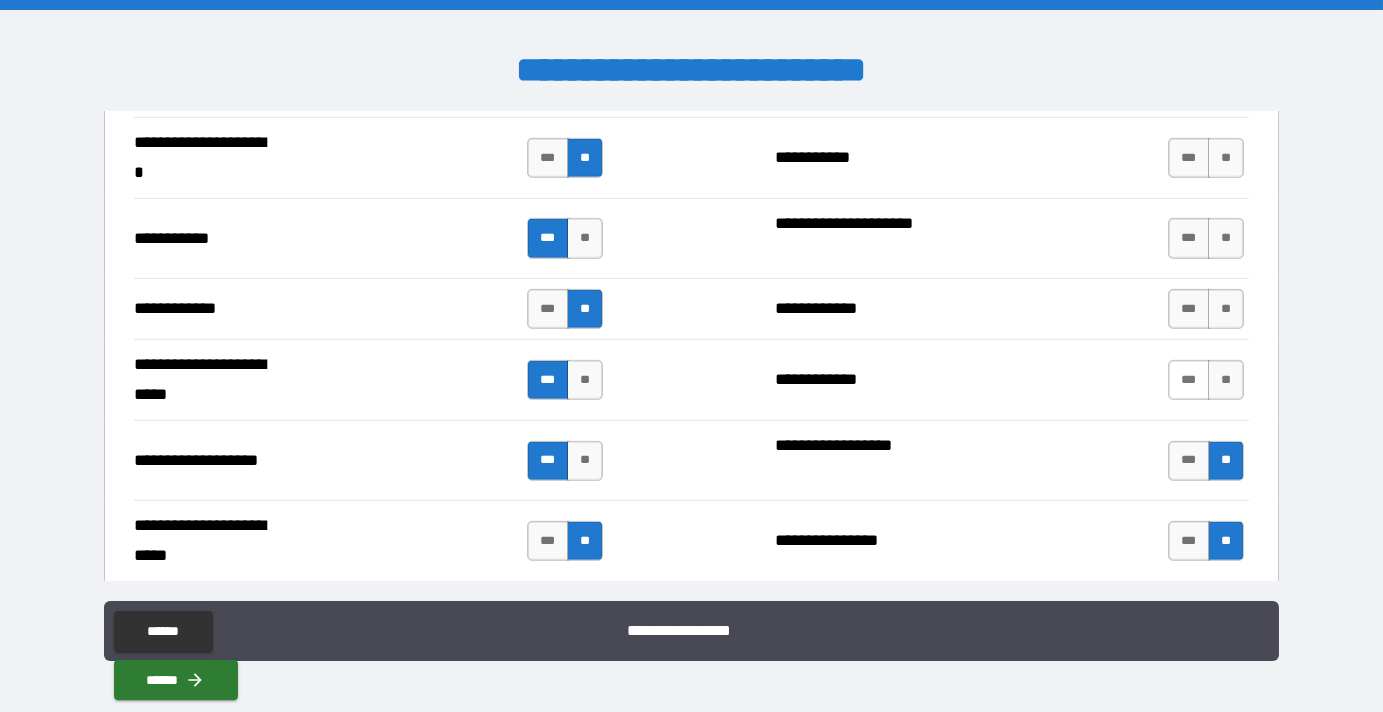 click on "***" at bounding box center [1189, 380] 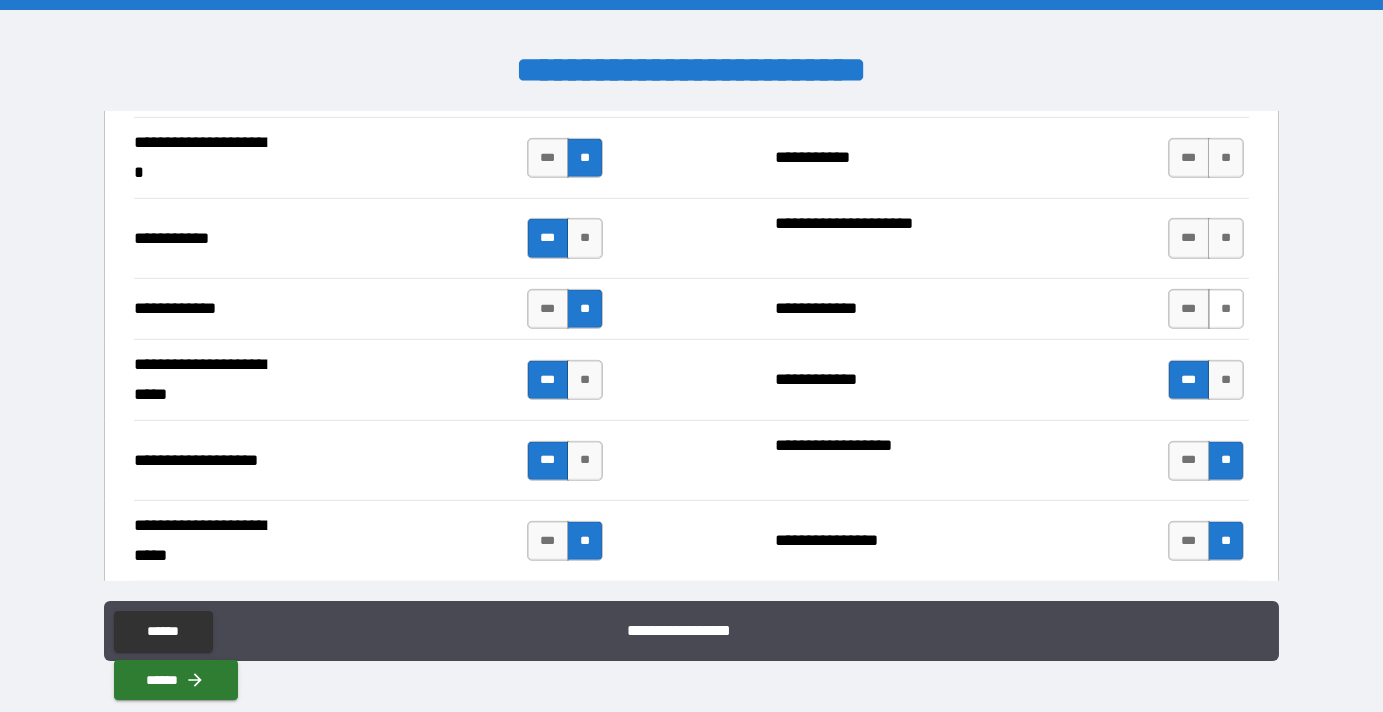 click on "**" at bounding box center [1226, 309] 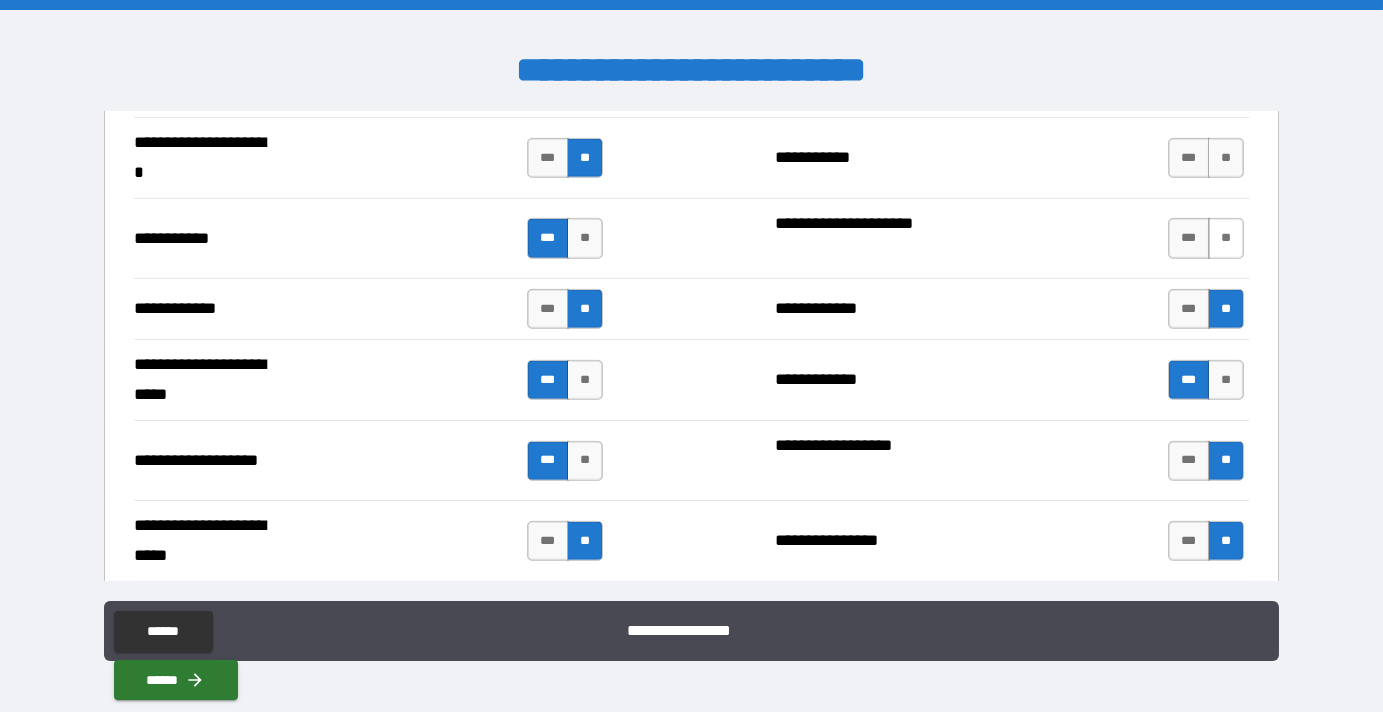 click on "**" at bounding box center (1226, 238) 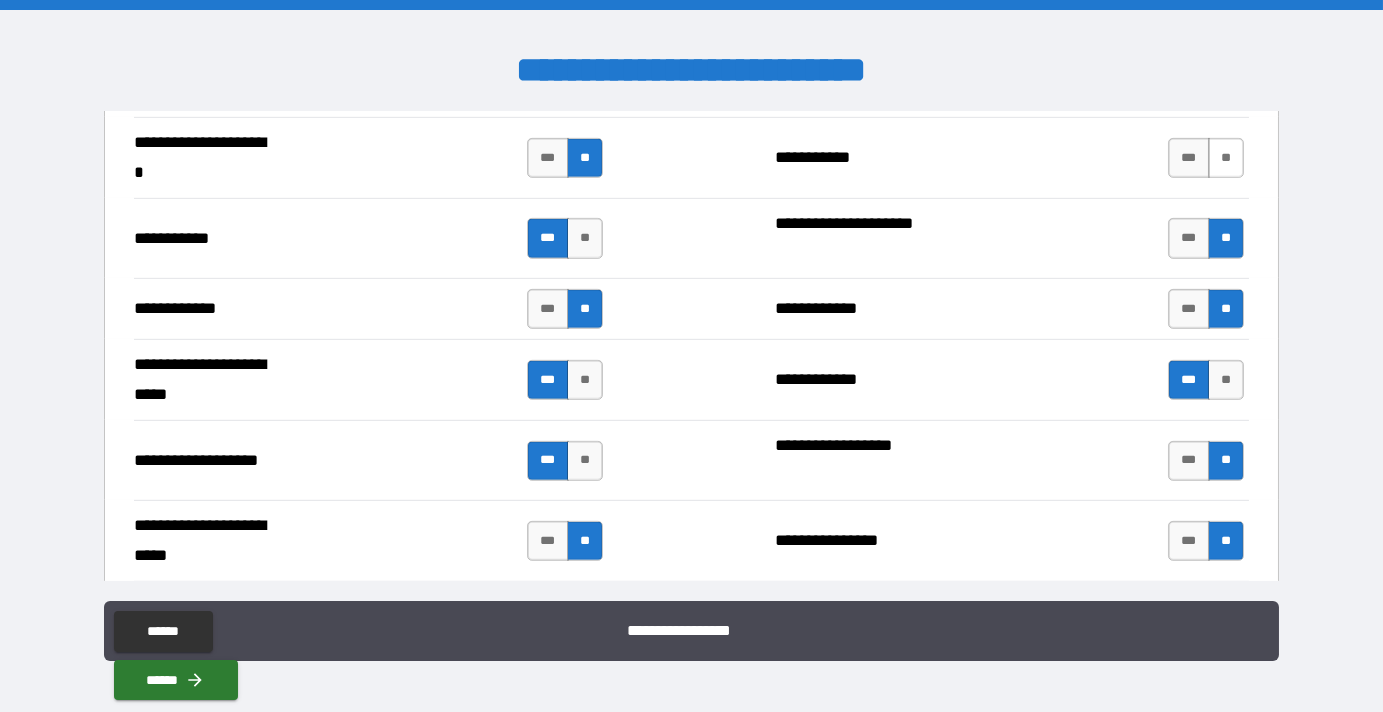 click on "**" at bounding box center [1226, 158] 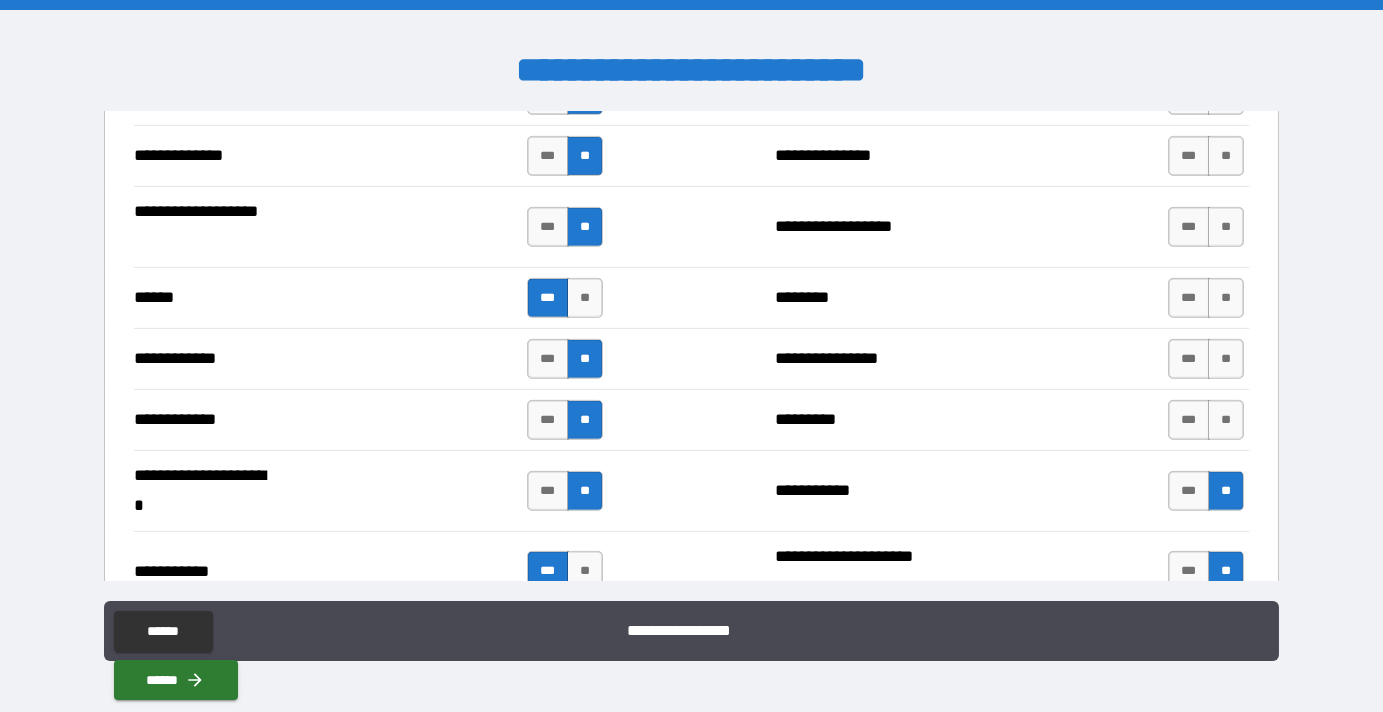 scroll, scrollTop: 3636, scrollLeft: 0, axis: vertical 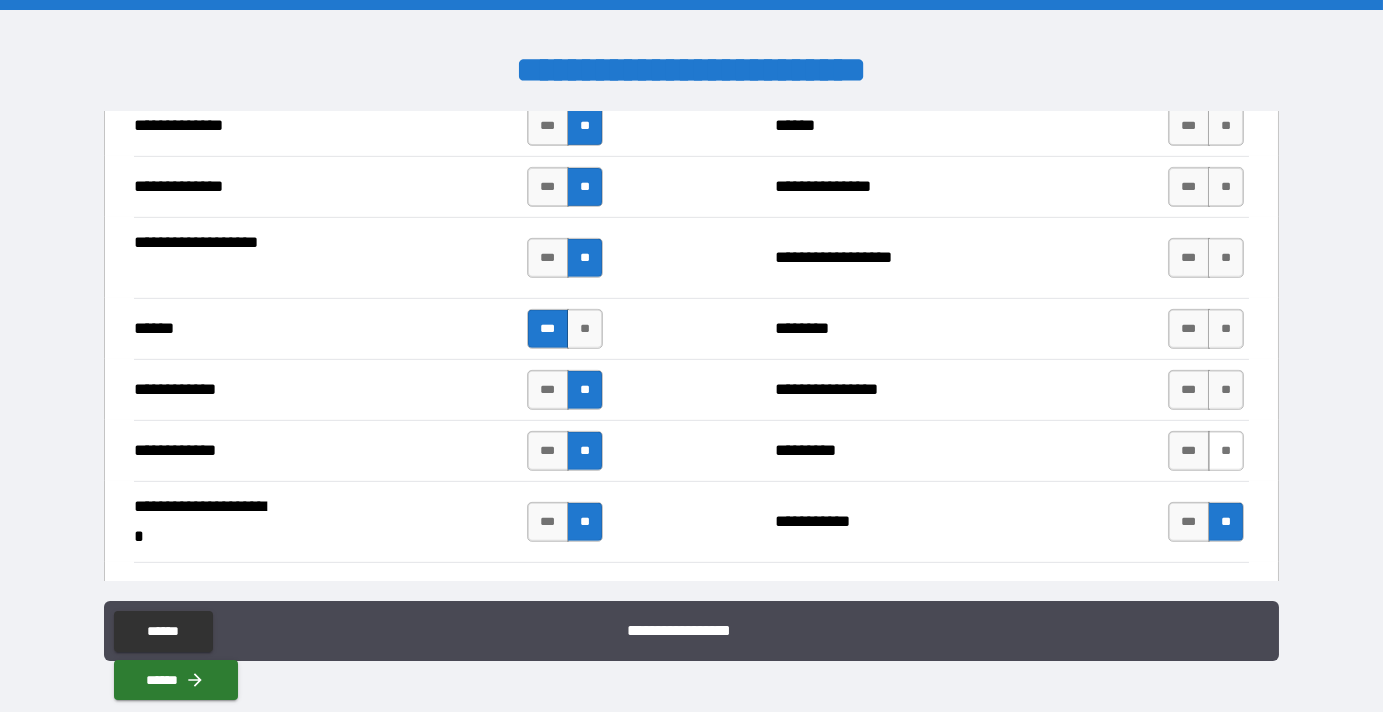 click on "**" at bounding box center [1226, 451] 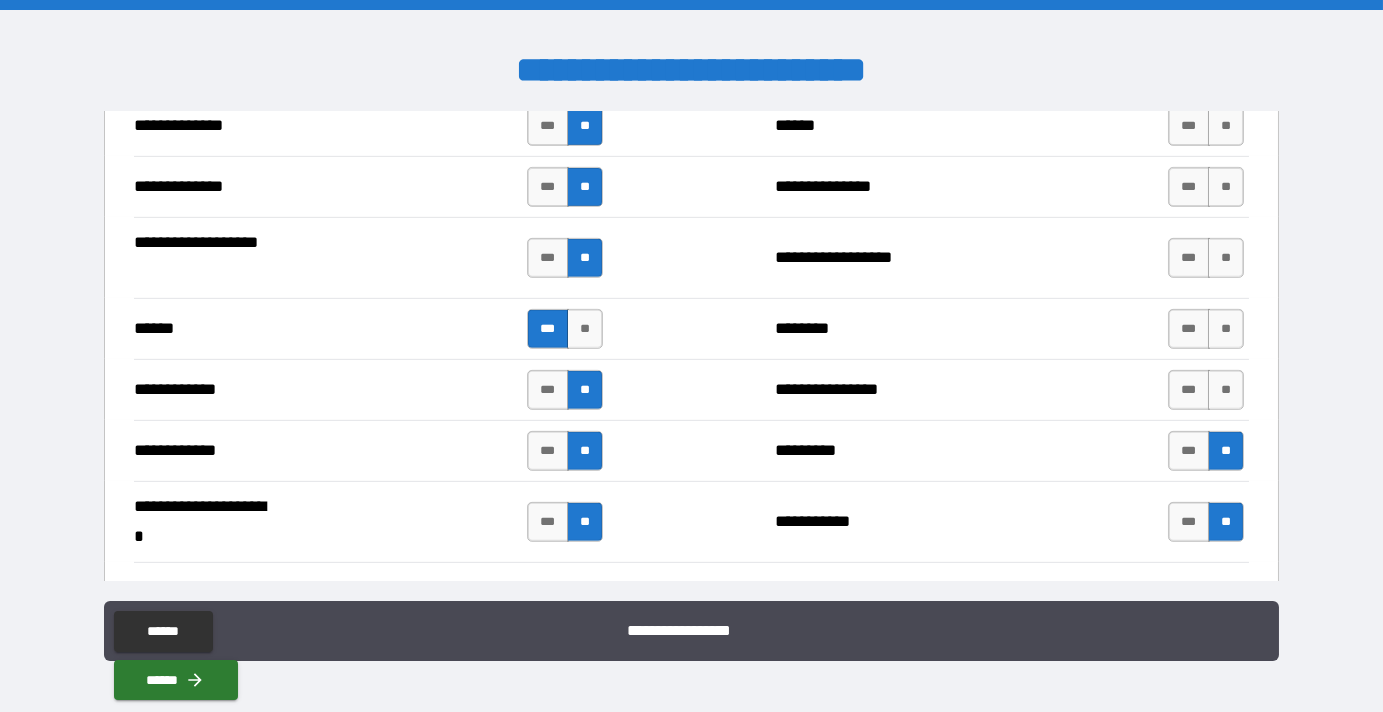 click on "*** **" at bounding box center [1206, 390] 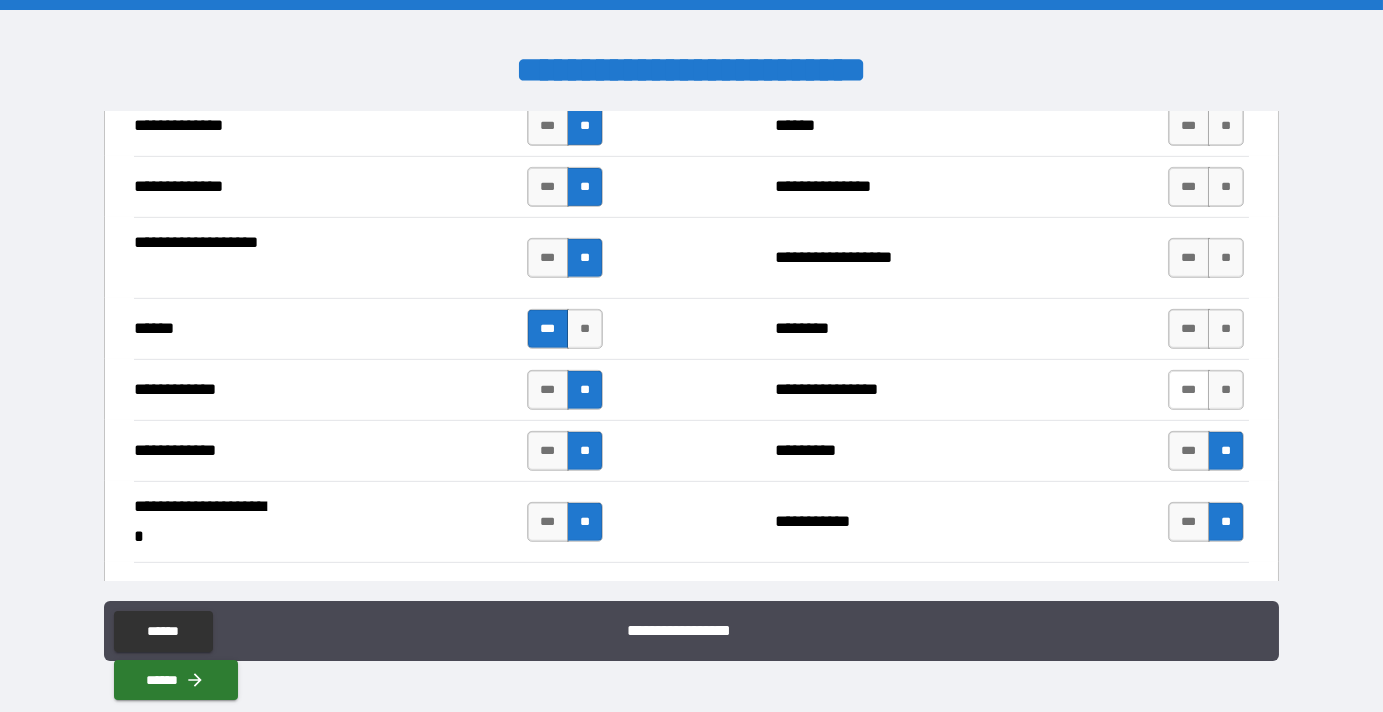click on "***" at bounding box center [1189, 390] 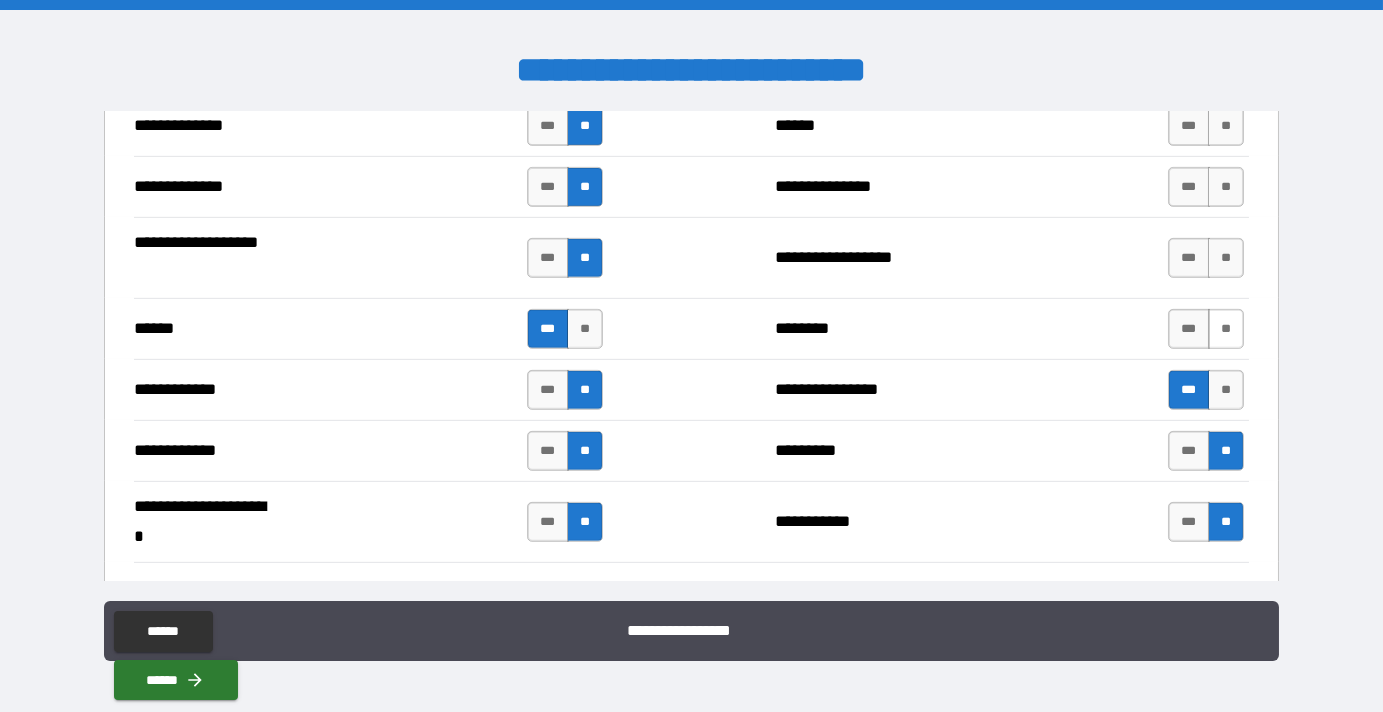 click on "**" at bounding box center [1226, 329] 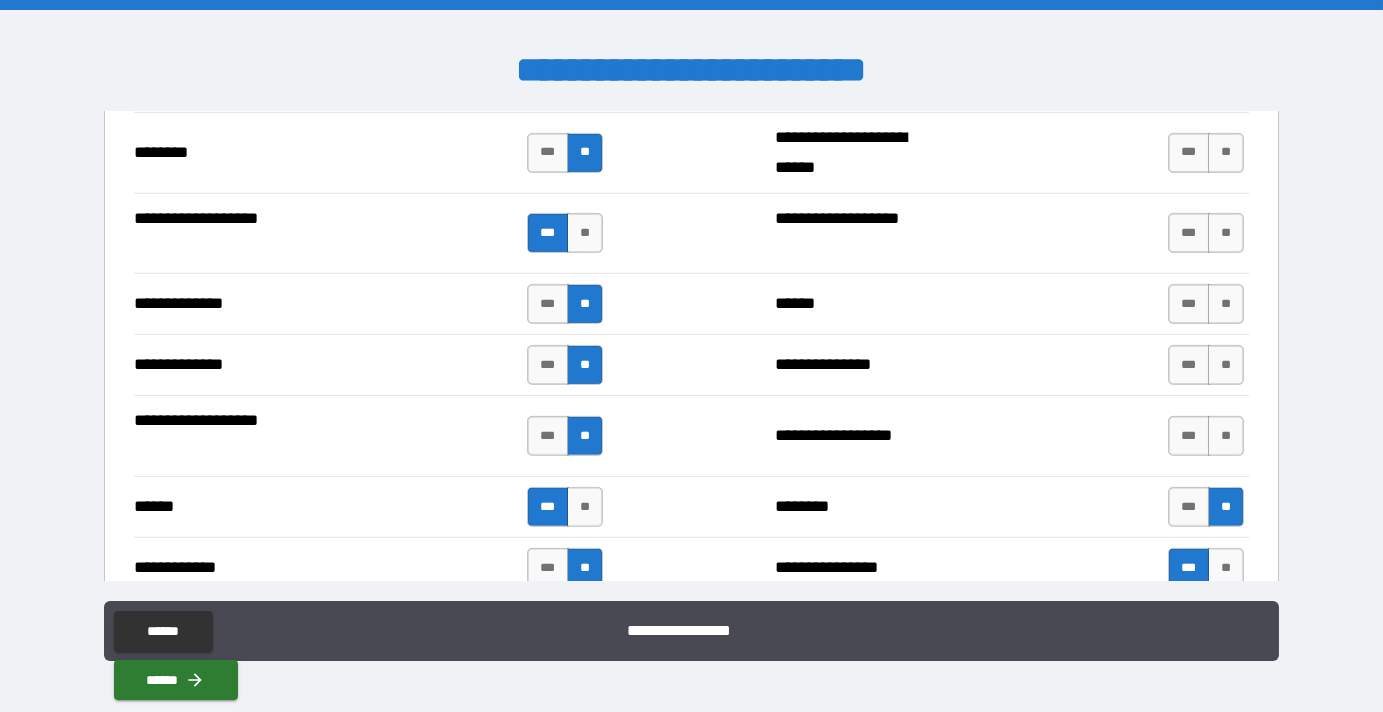 scroll, scrollTop: 3454, scrollLeft: 0, axis: vertical 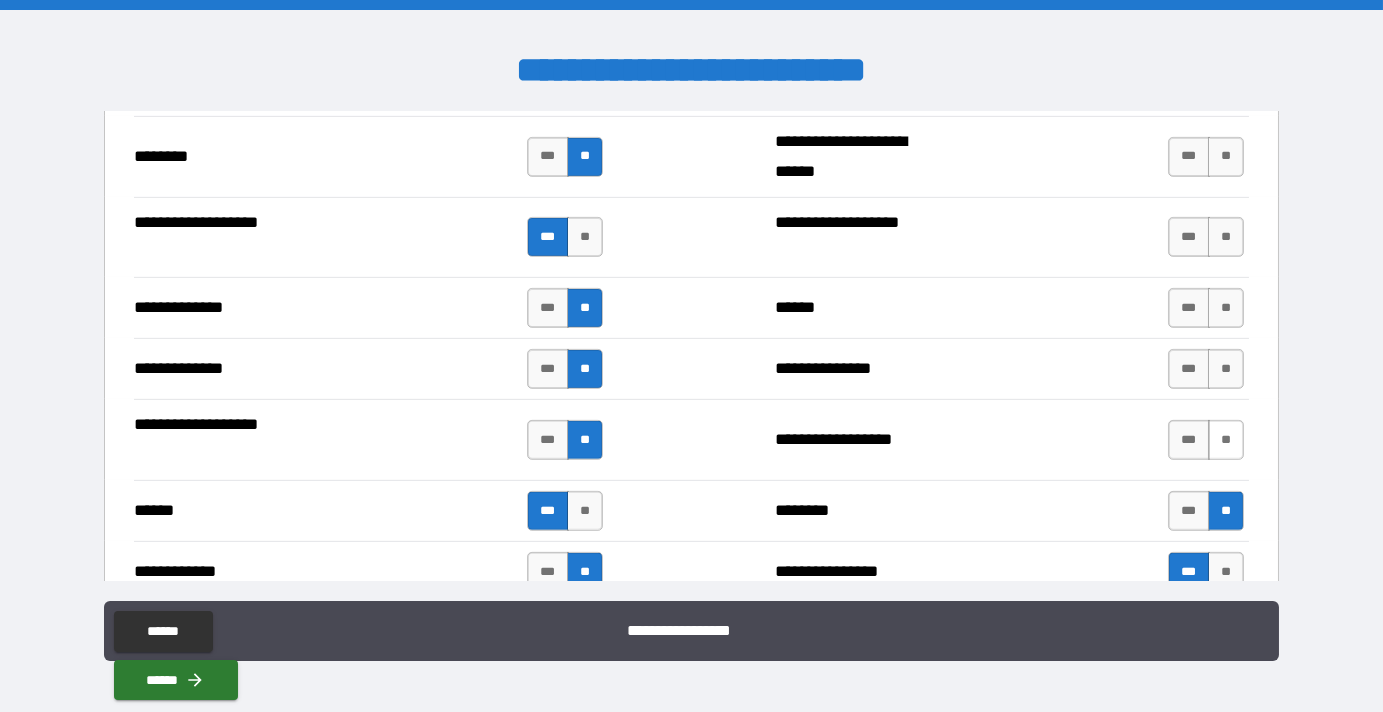 click on "**" at bounding box center (1226, 440) 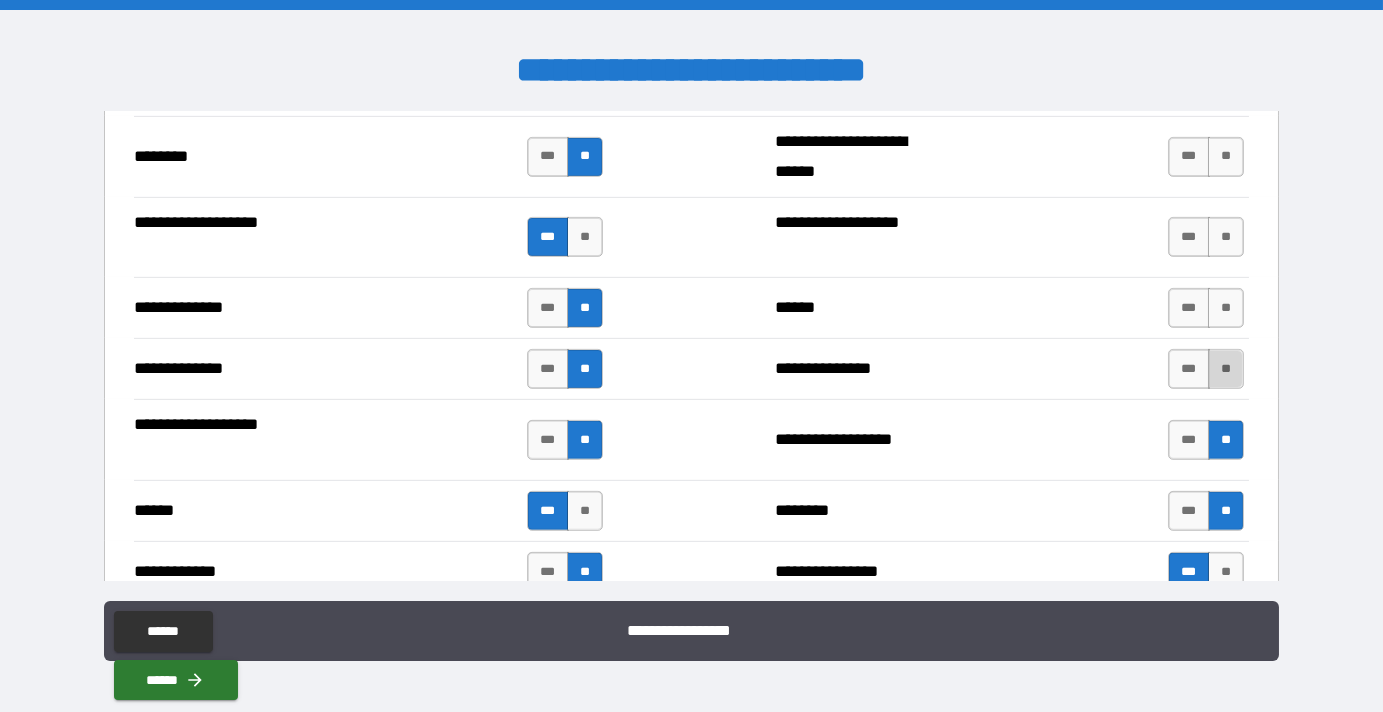 click on "**" at bounding box center (1226, 369) 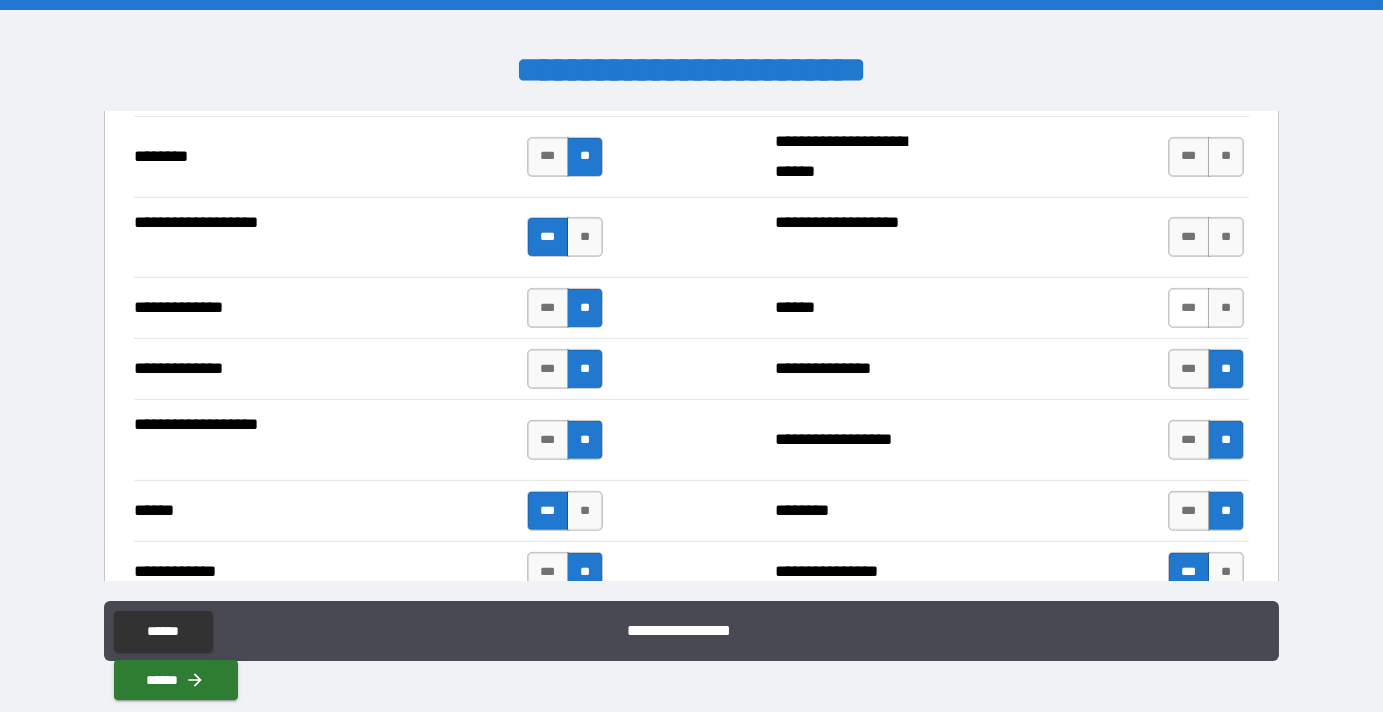 click on "***" at bounding box center (1189, 308) 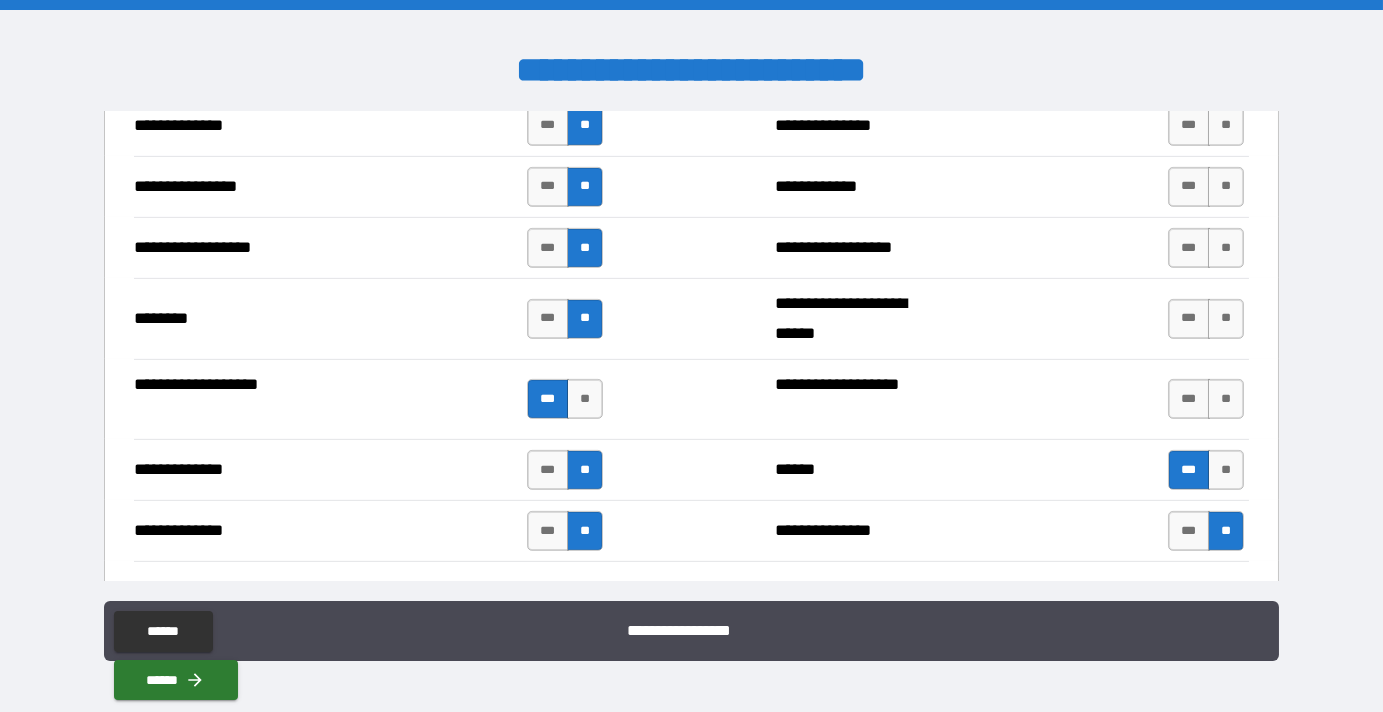 scroll, scrollTop: 3273, scrollLeft: 0, axis: vertical 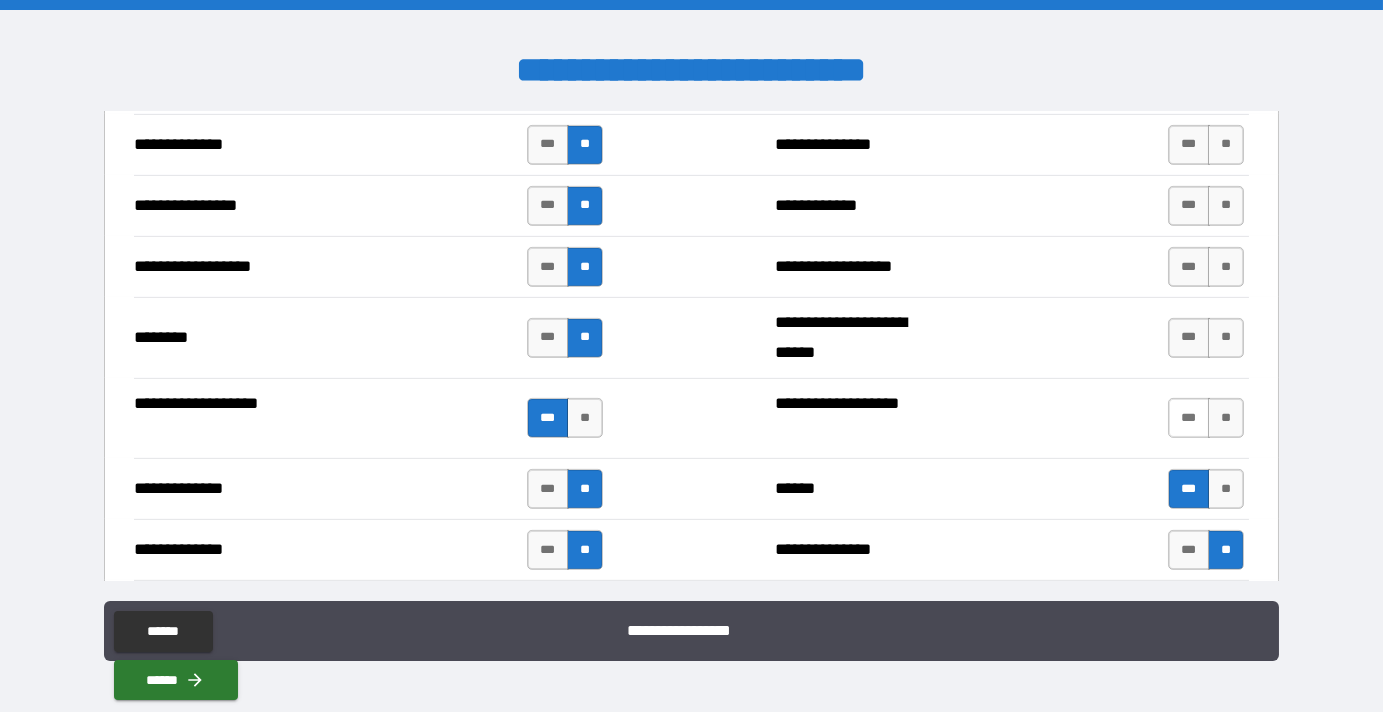 click on "***" at bounding box center [1189, 418] 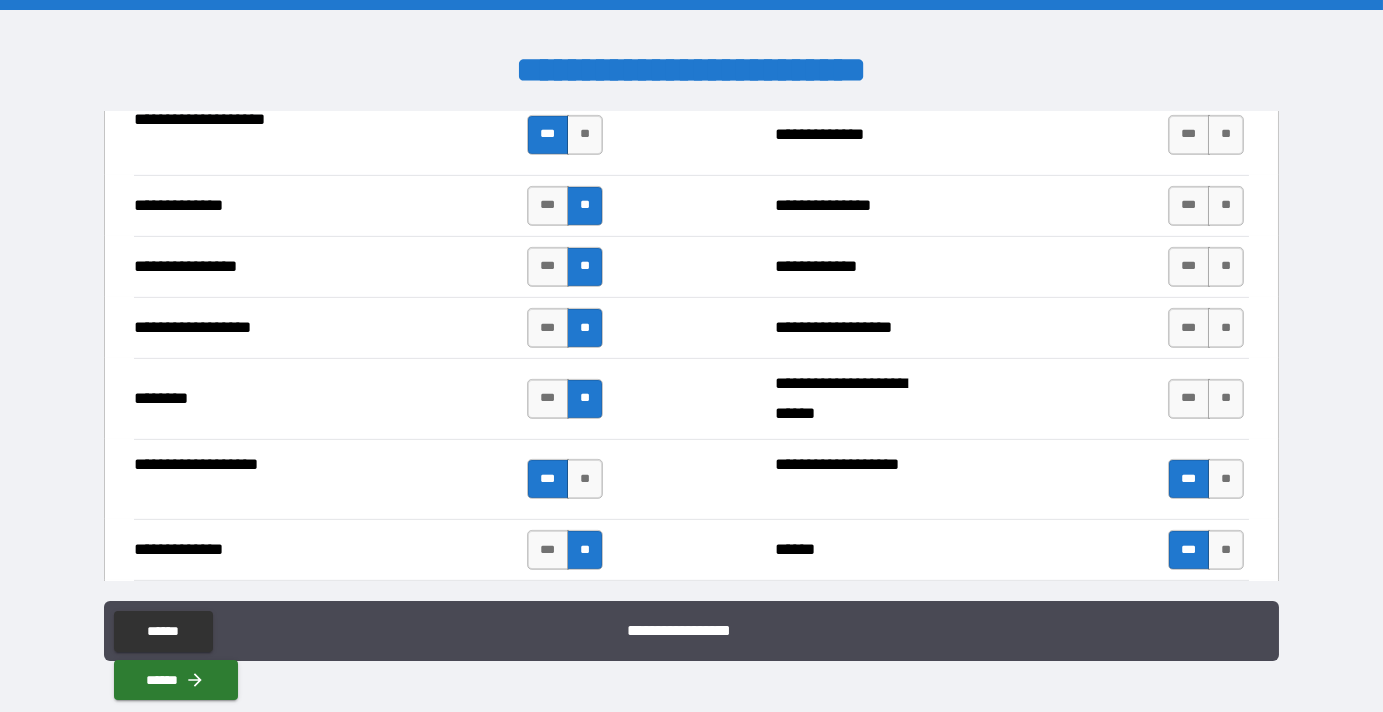 scroll, scrollTop: 3182, scrollLeft: 0, axis: vertical 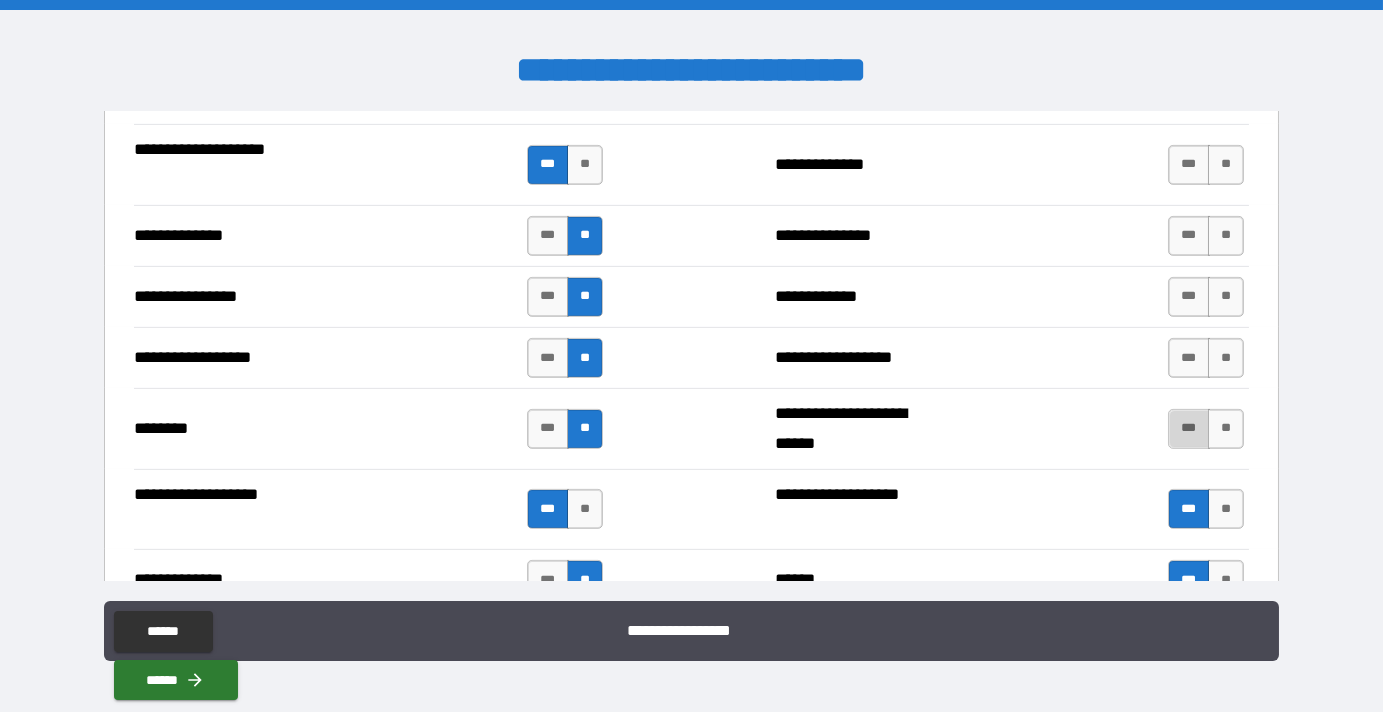 click on "***" at bounding box center (1189, 429) 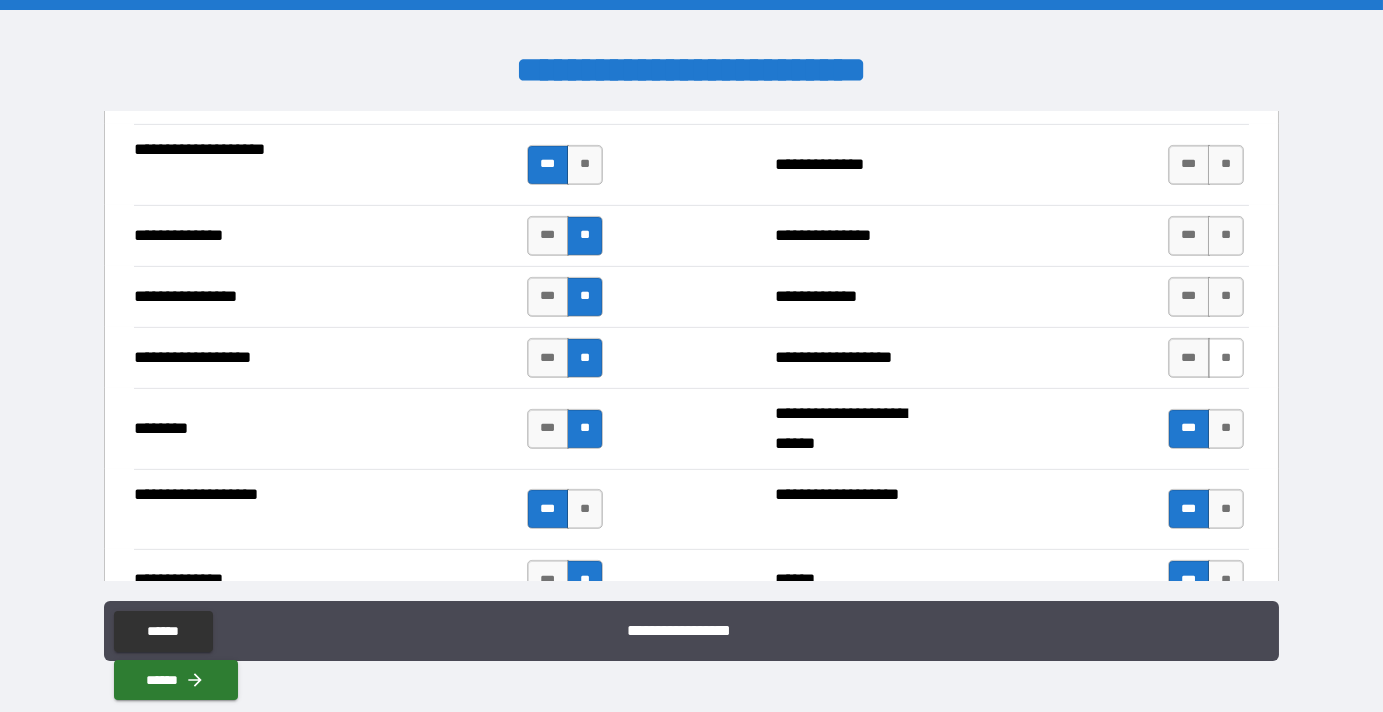 click on "**" at bounding box center [1226, 358] 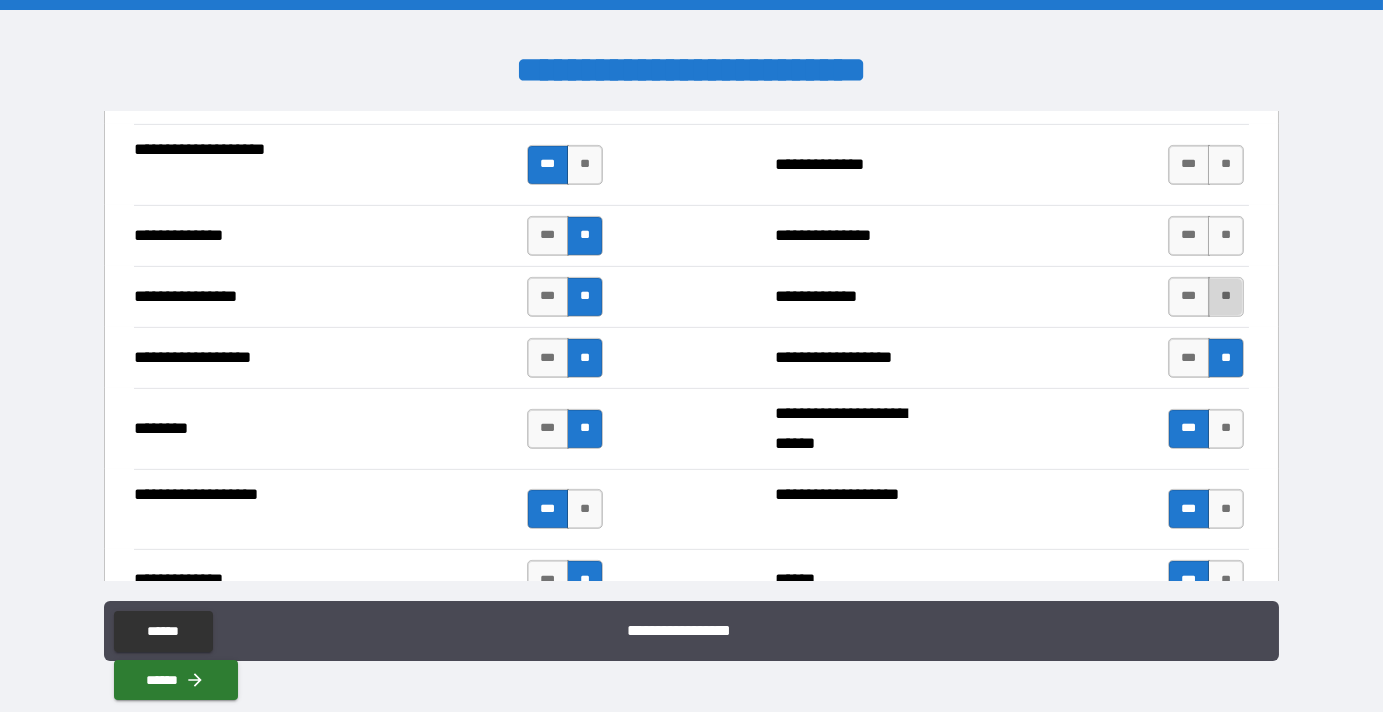 click on "**" at bounding box center (1226, 297) 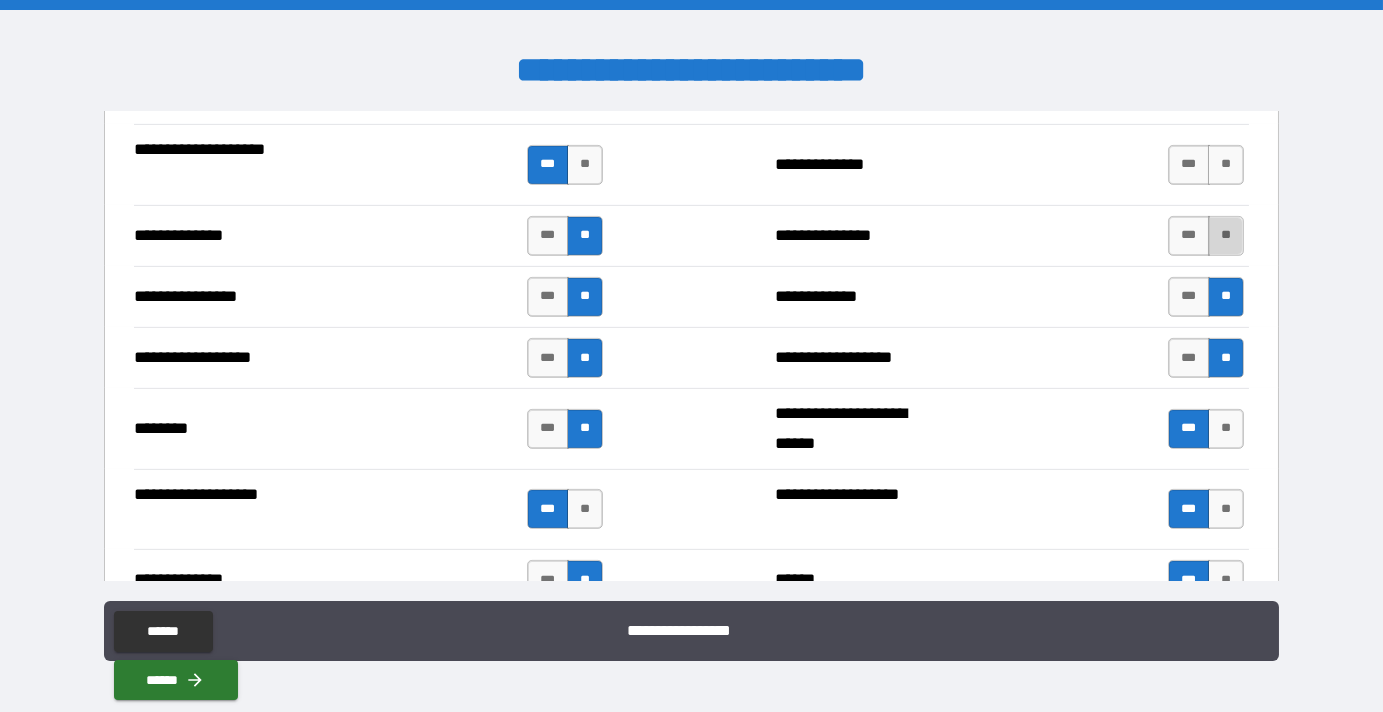 click on "**" at bounding box center [1226, 236] 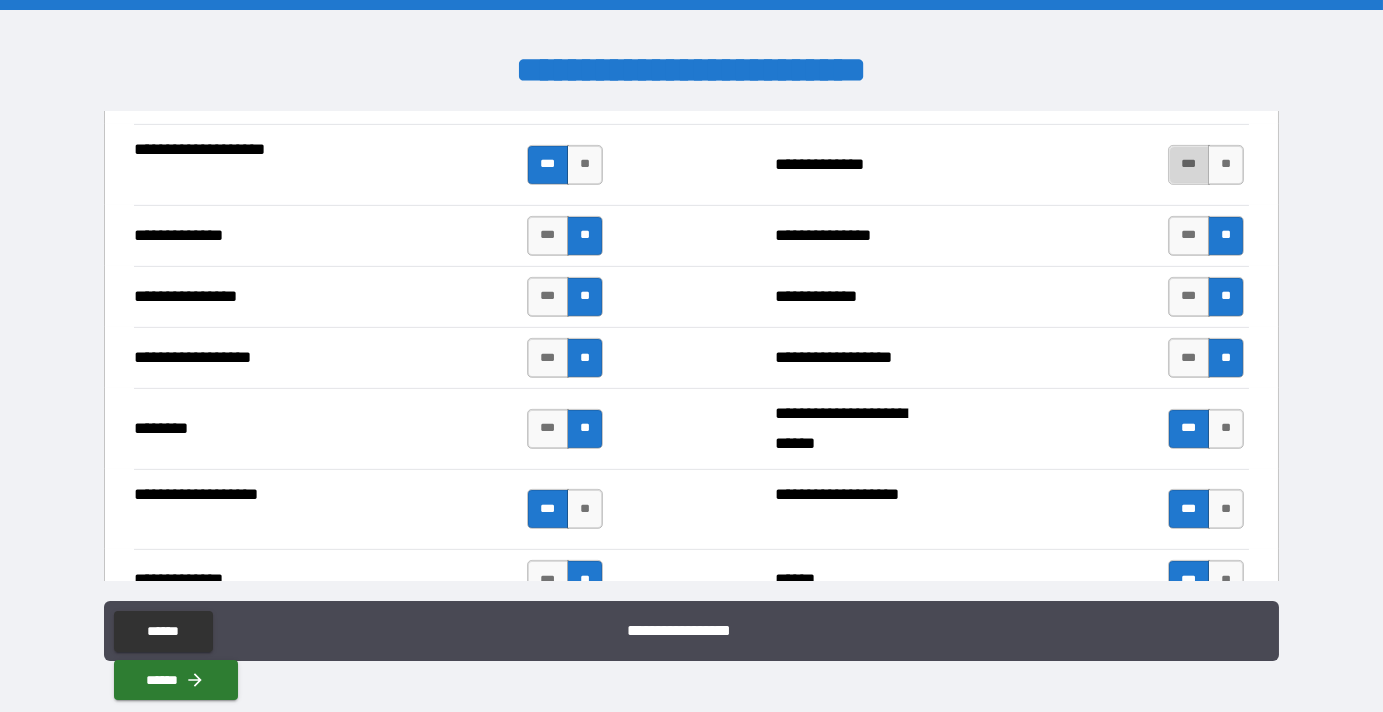 click on "***" at bounding box center [1189, 165] 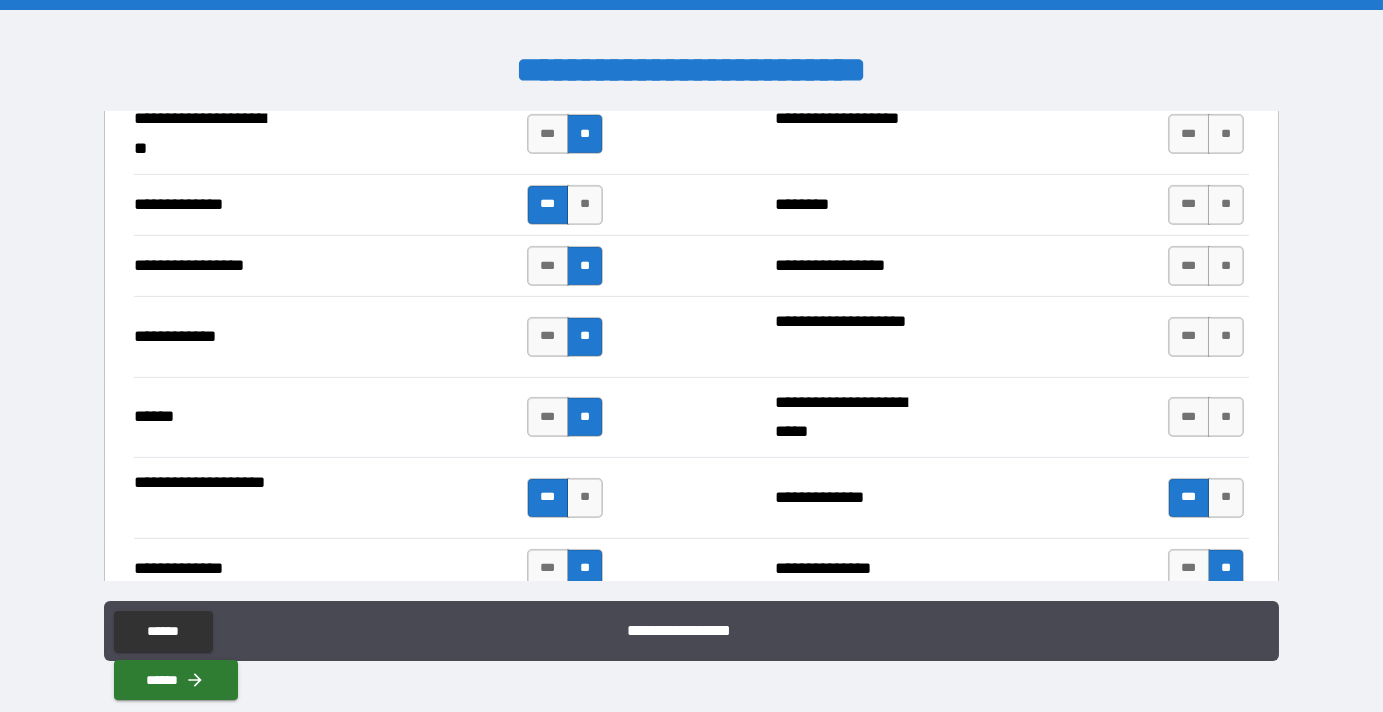 scroll, scrollTop: 2818, scrollLeft: 0, axis: vertical 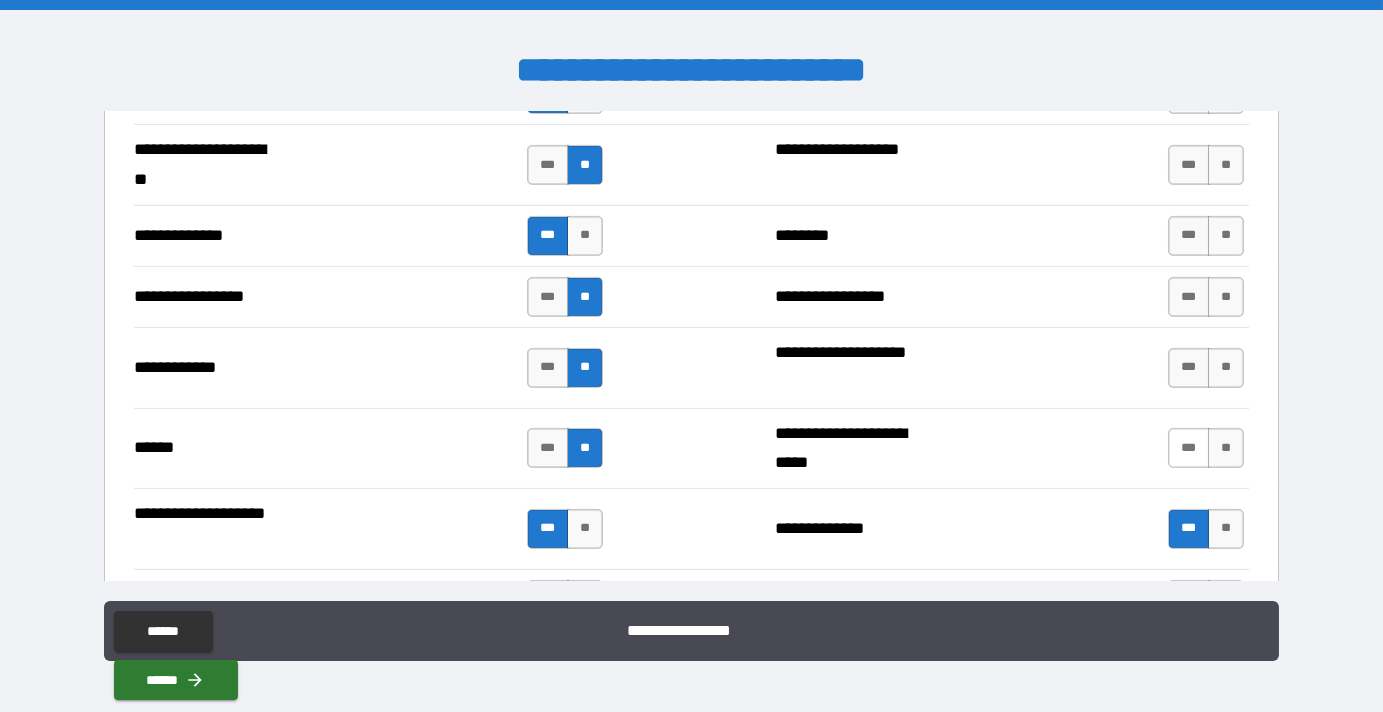 click on "***" at bounding box center [1189, 448] 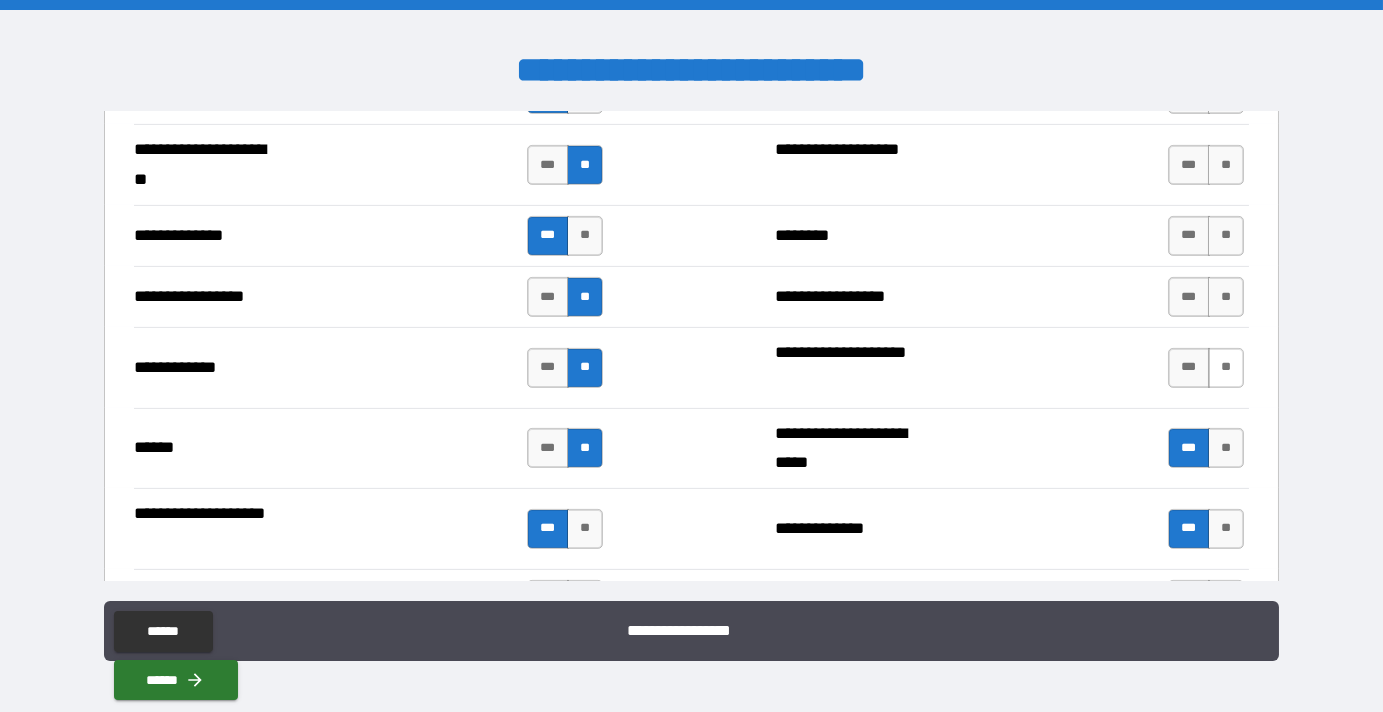 click on "**" at bounding box center [1226, 368] 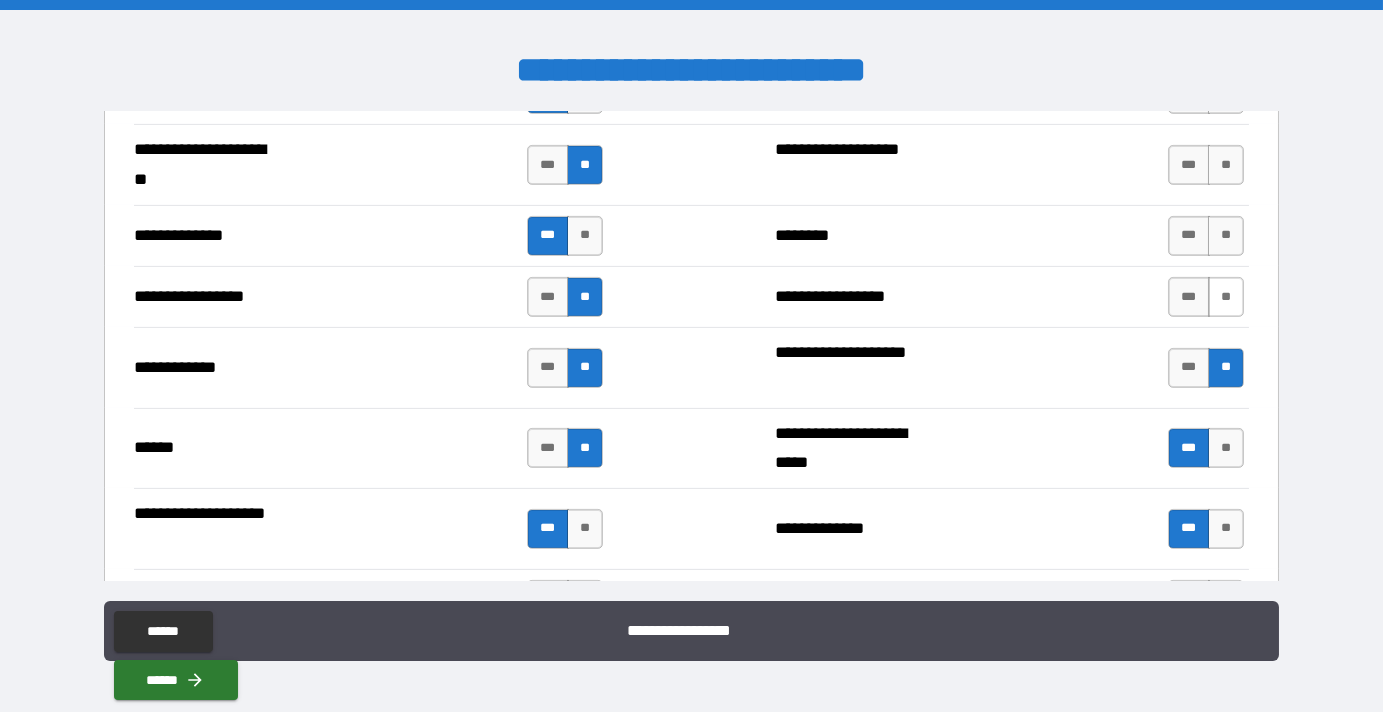 click on "**" at bounding box center [1226, 297] 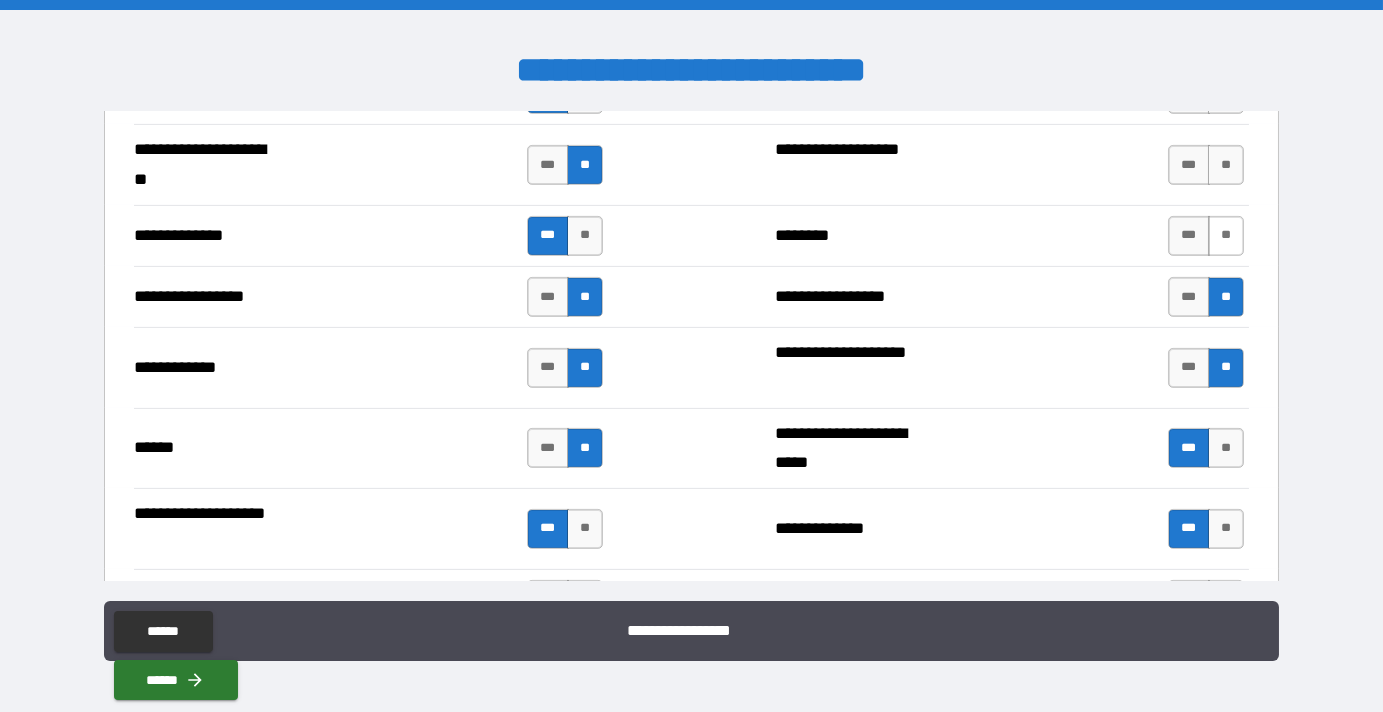 click on "**" at bounding box center [1226, 236] 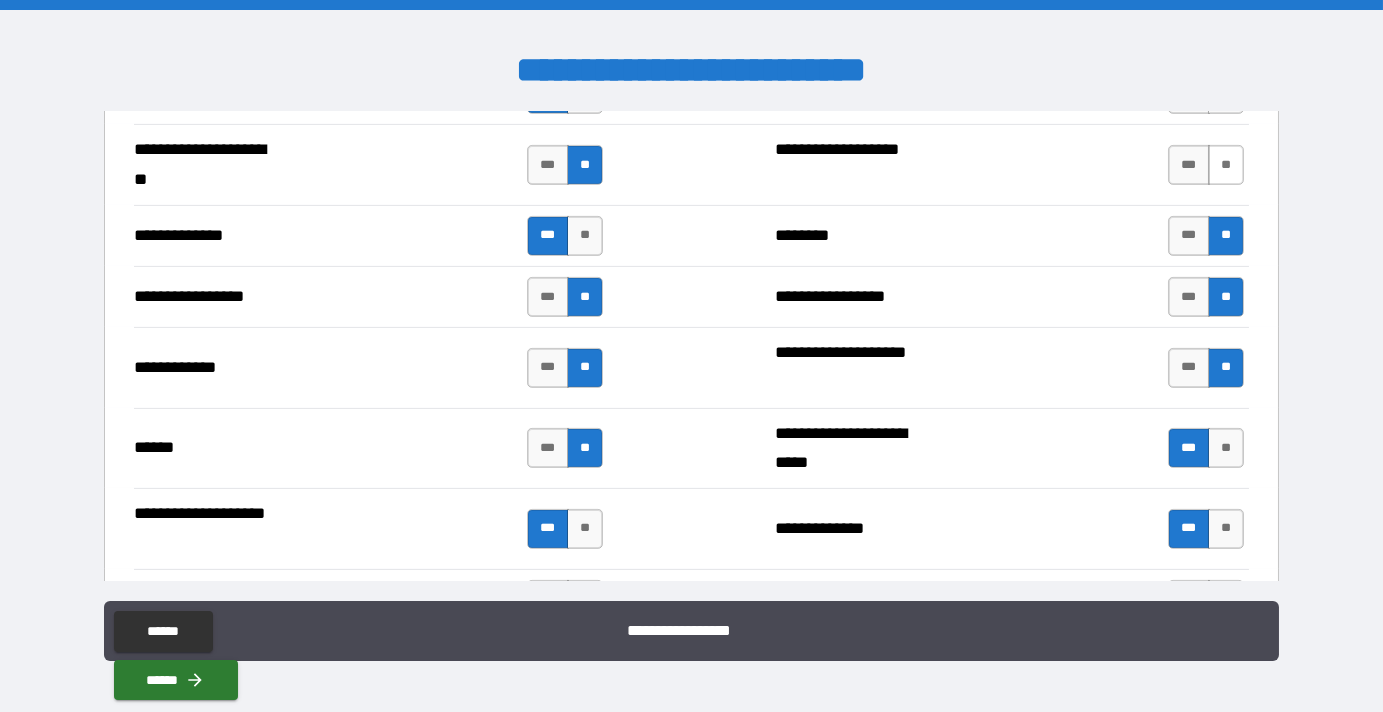 click on "**" at bounding box center [1226, 165] 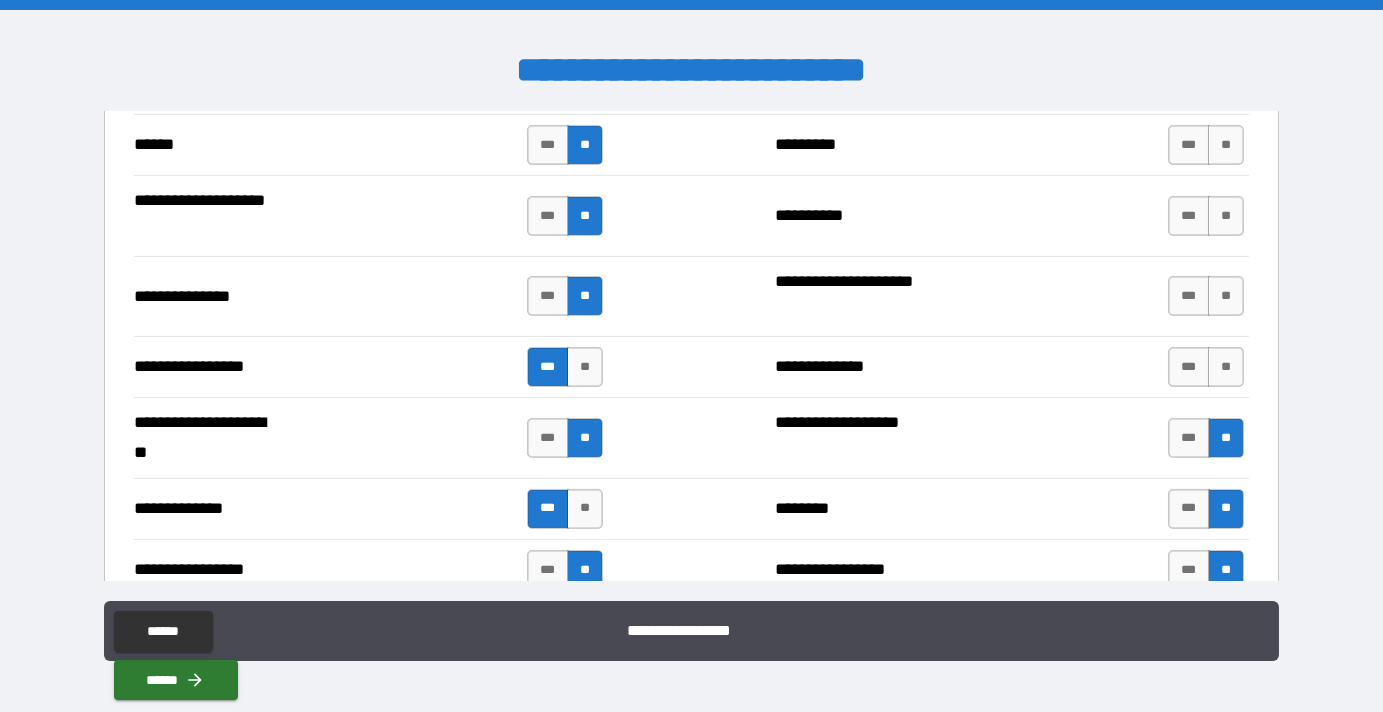 scroll, scrollTop: 2454, scrollLeft: 0, axis: vertical 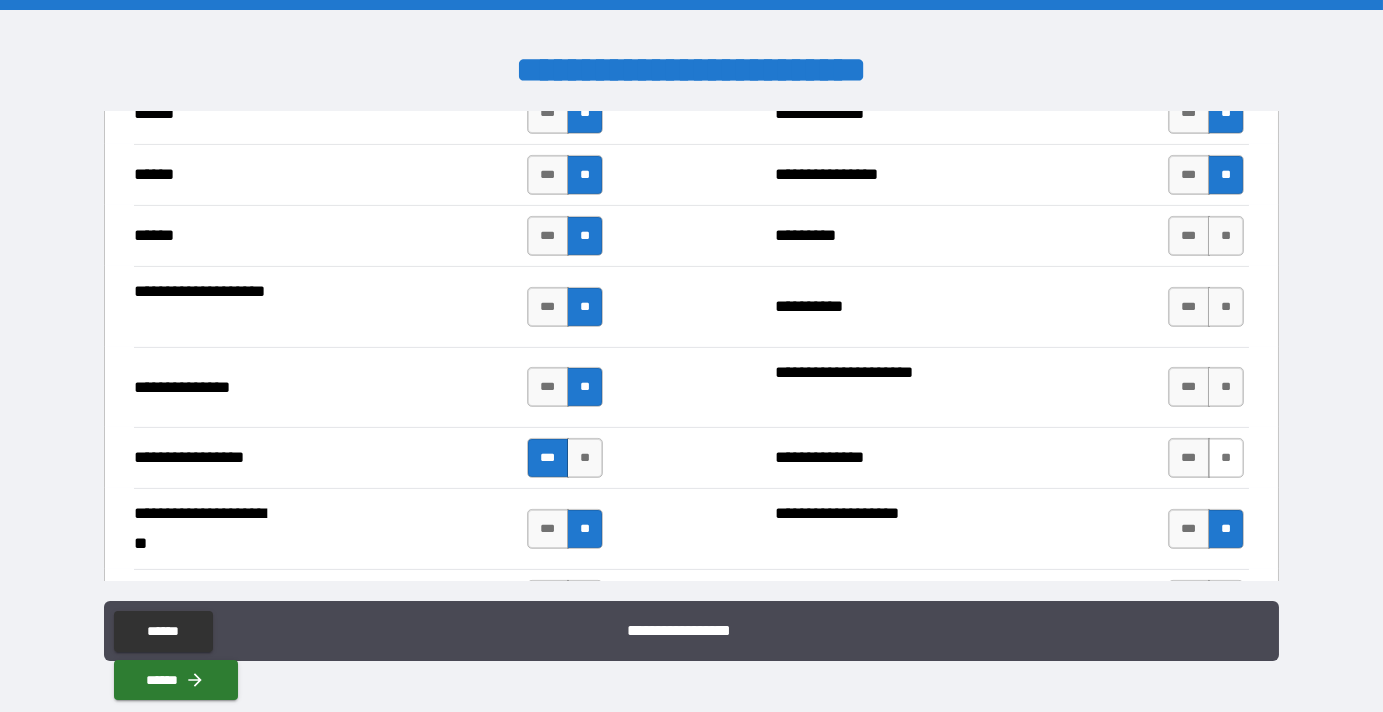 click on "**" at bounding box center (1226, 458) 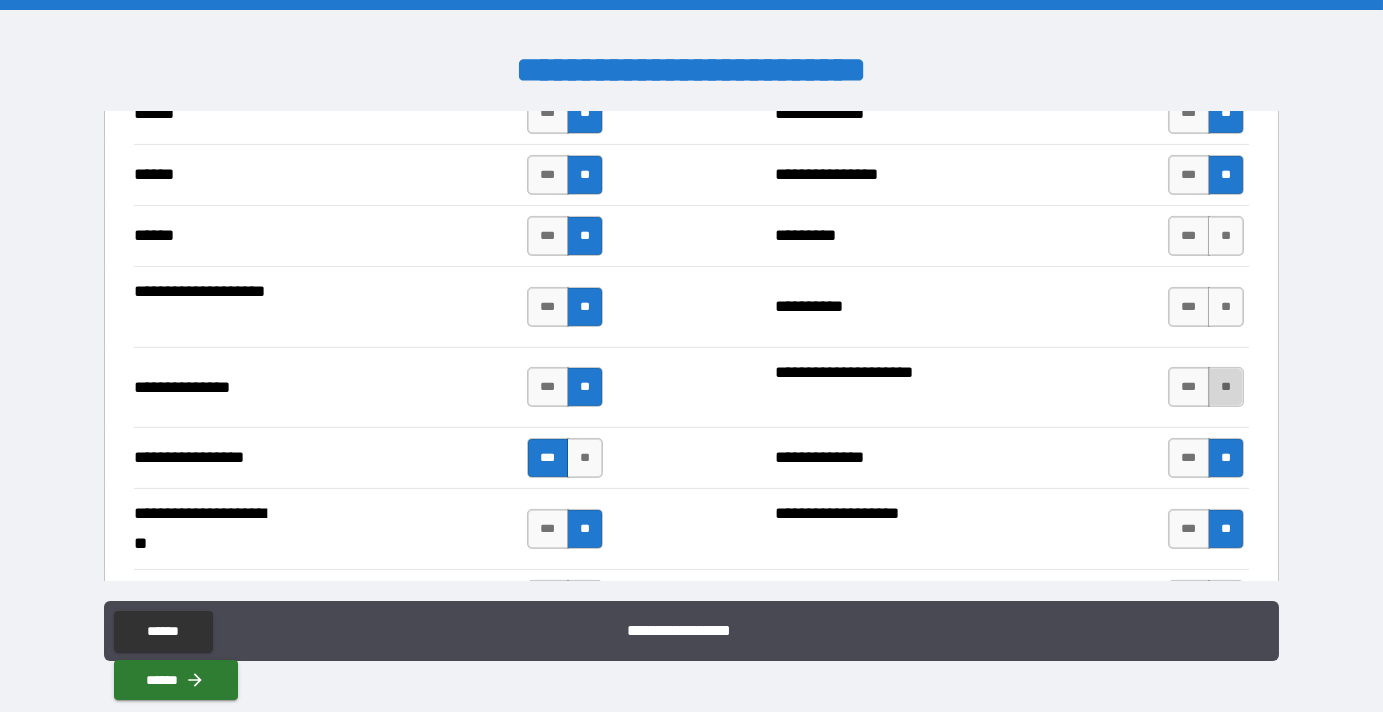 click on "**" at bounding box center (1226, 387) 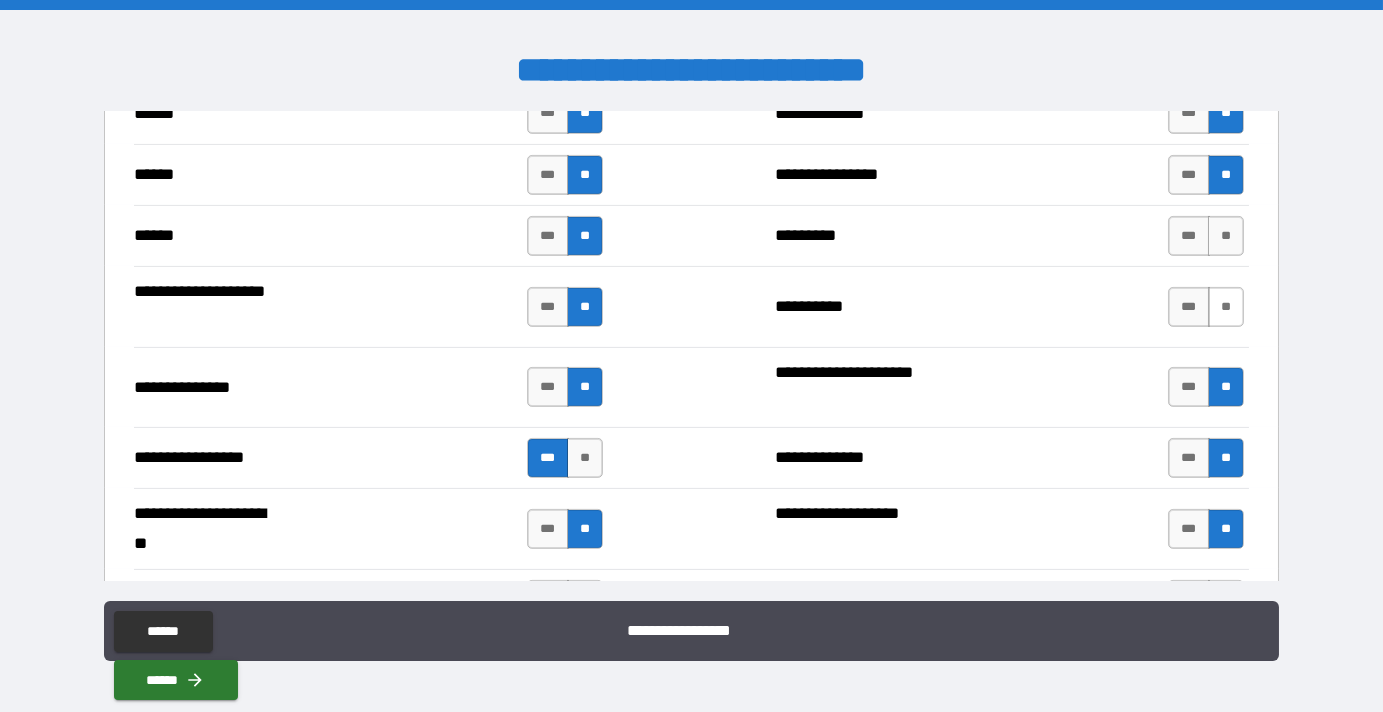 click on "**" at bounding box center (1226, 307) 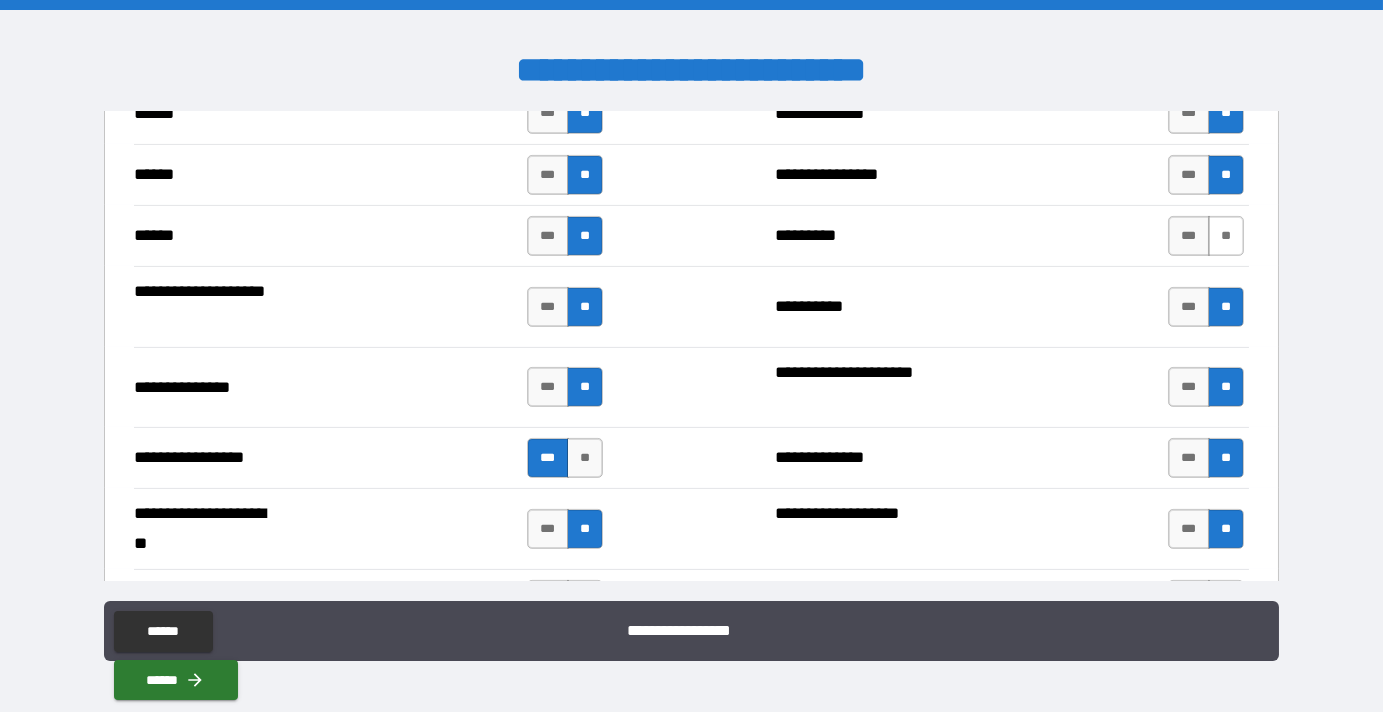 click on "**" at bounding box center [1226, 236] 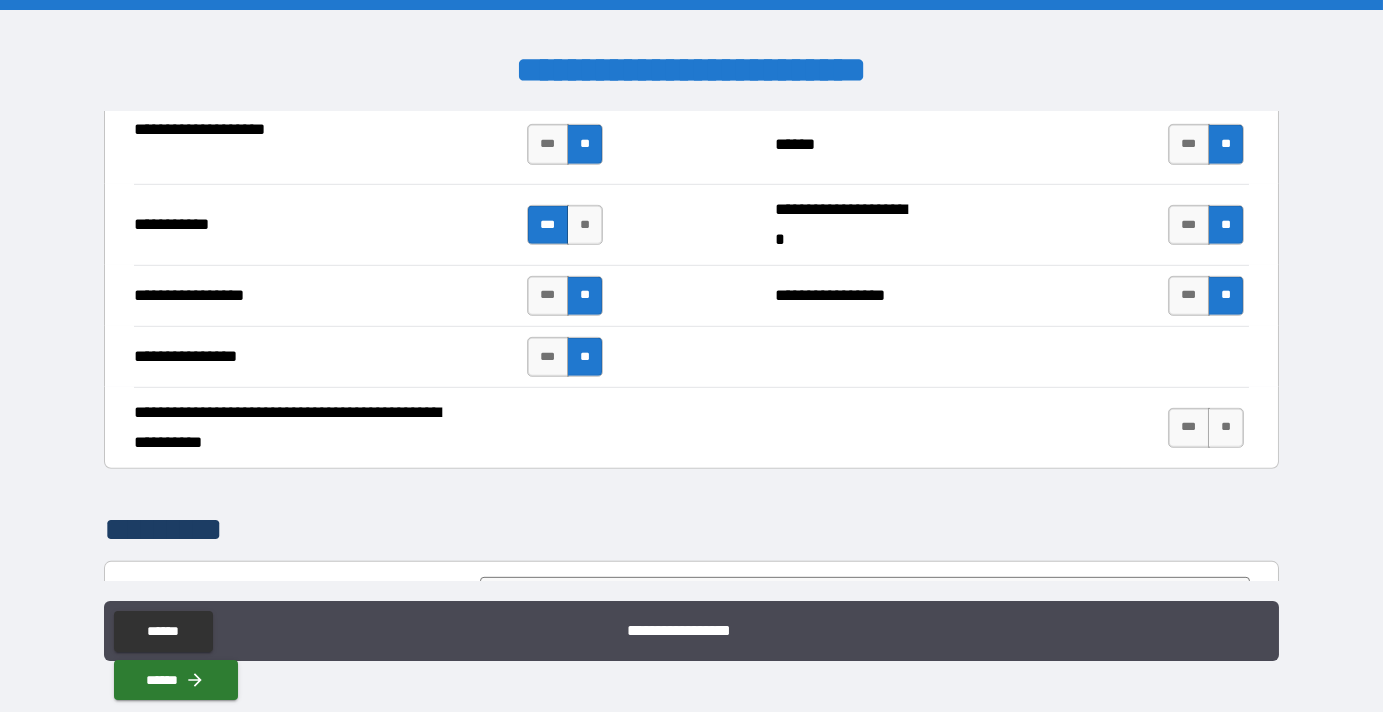 scroll, scrollTop: 4454, scrollLeft: 0, axis: vertical 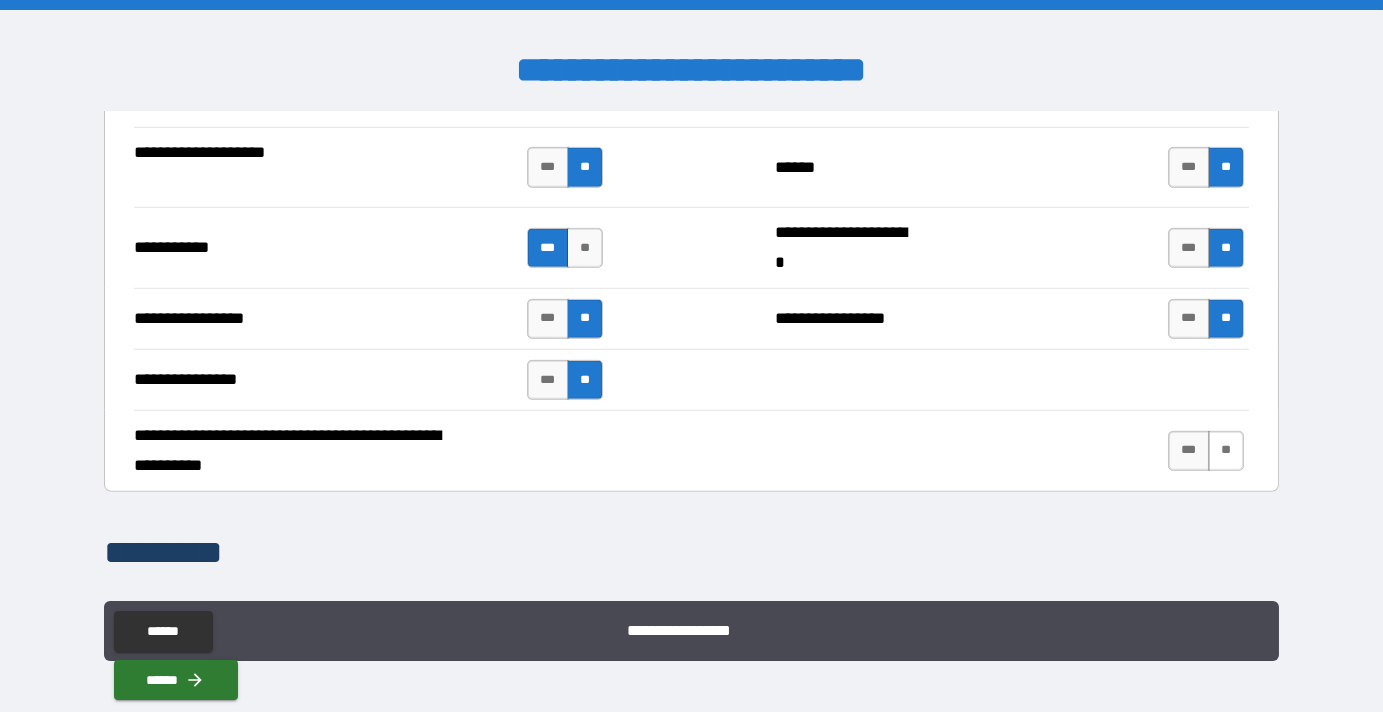 click on "**" at bounding box center [1226, 451] 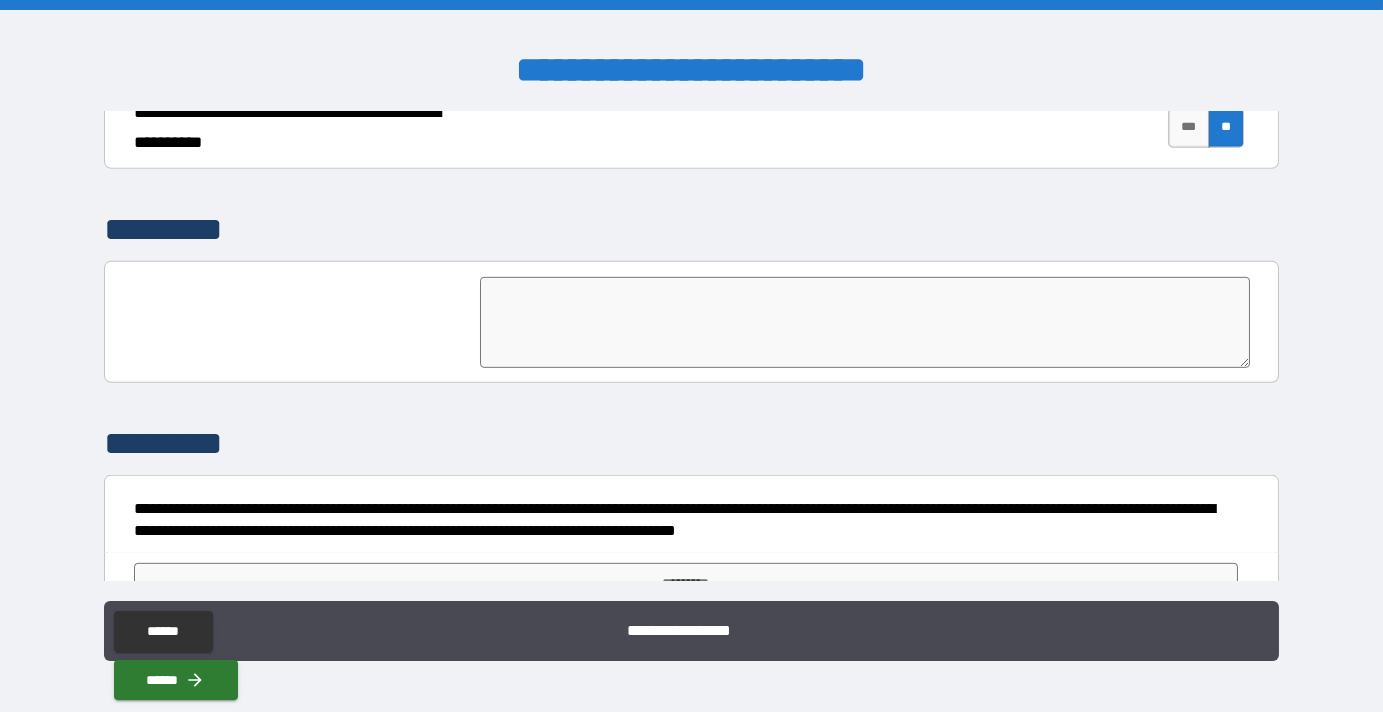 scroll, scrollTop: 4809, scrollLeft: 0, axis: vertical 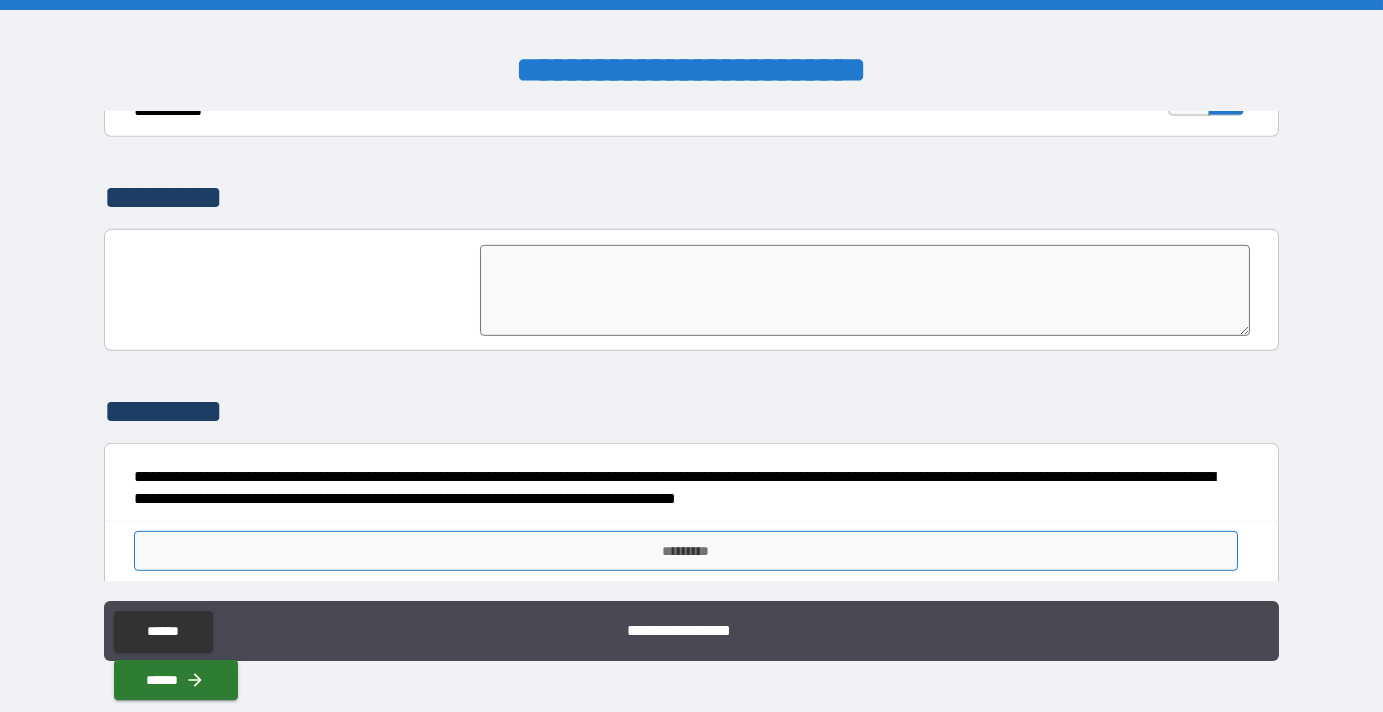 click on "*********" at bounding box center (686, 551) 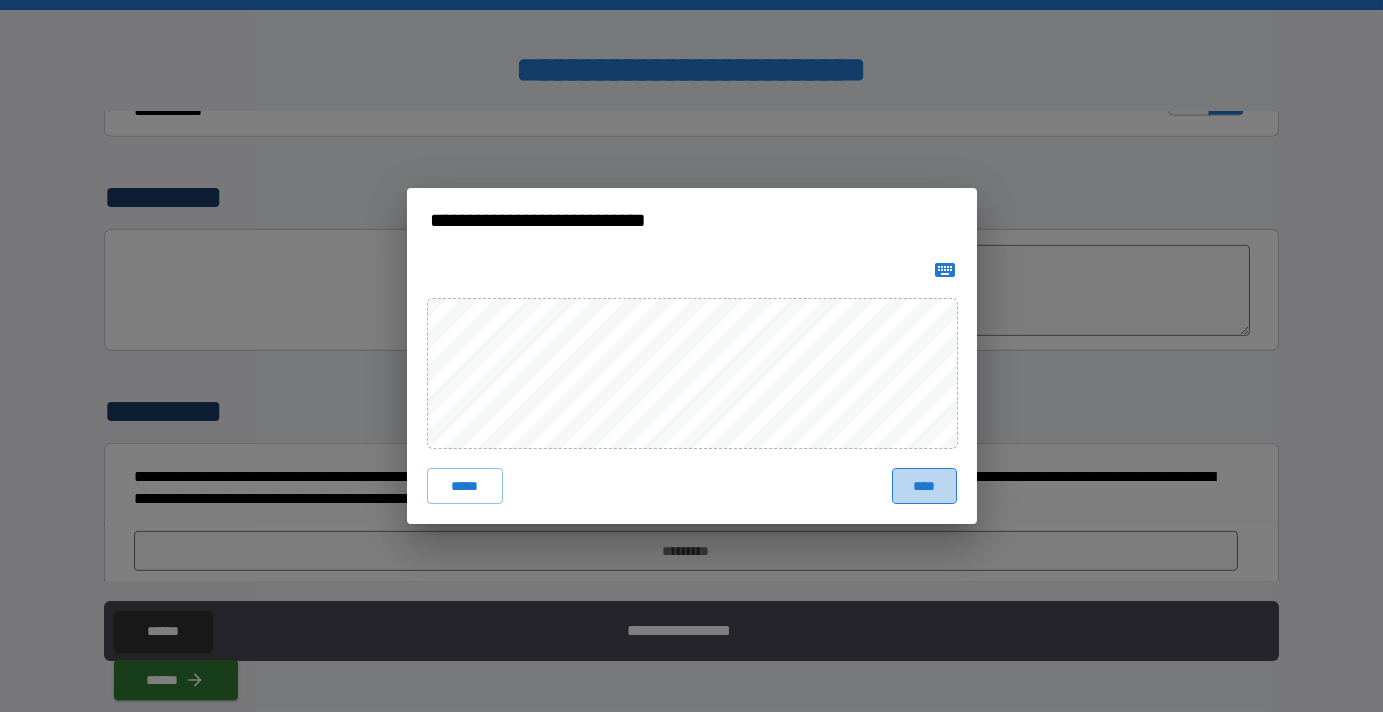 click on "****" at bounding box center [924, 486] 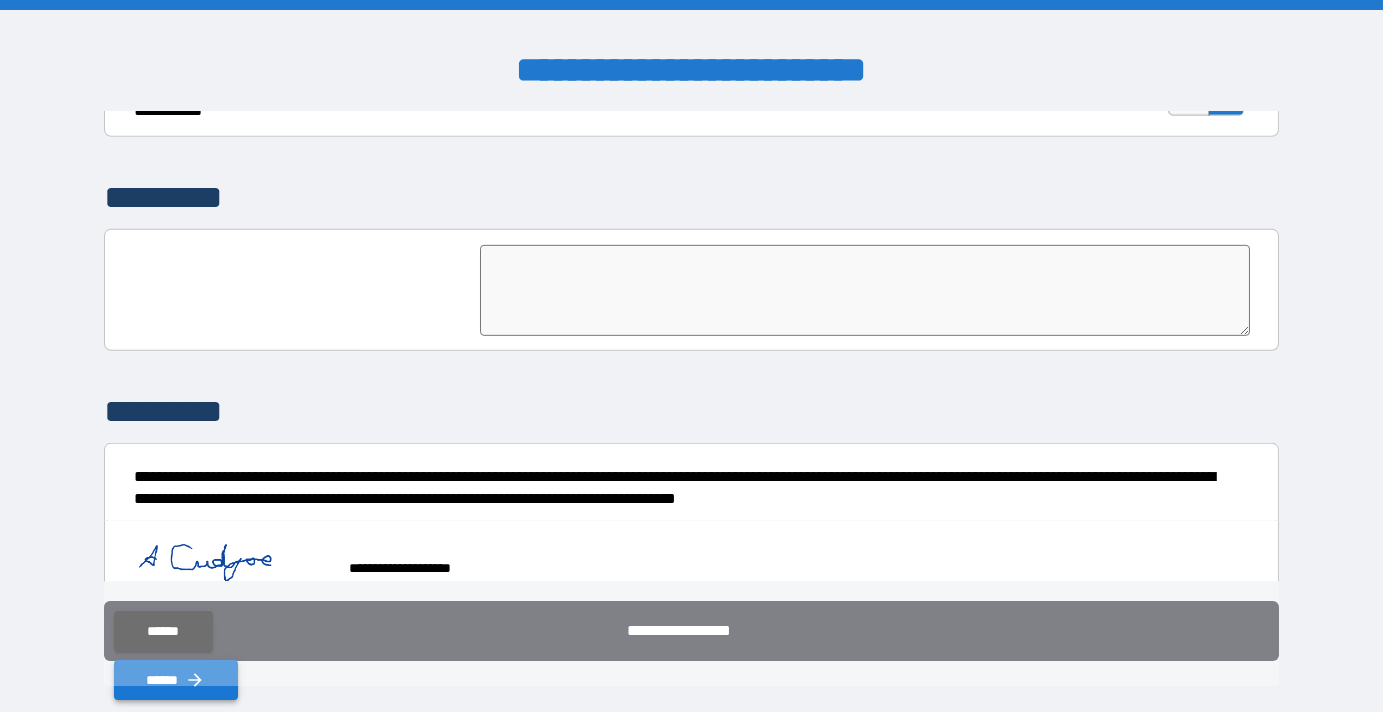 click on "******" at bounding box center (176, 680) 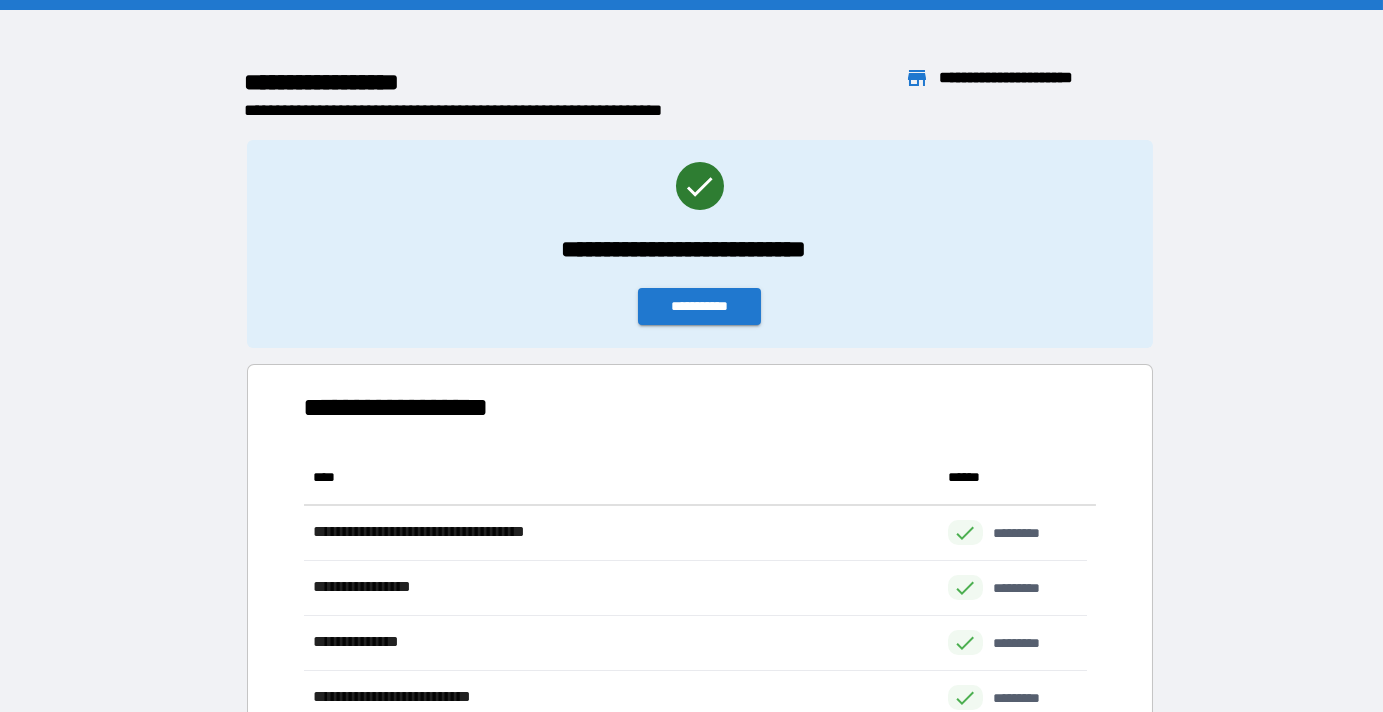 scroll, scrollTop: 15, scrollLeft: 14, axis: both 